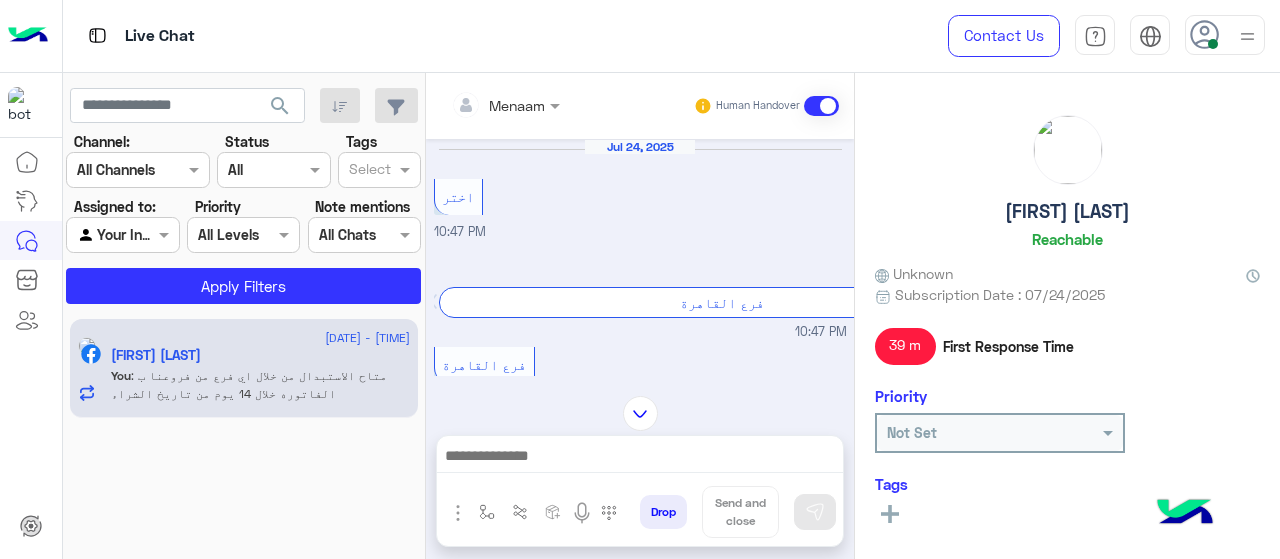 scroll, scrollTop: 0, scrollLeft: 0, axis: both 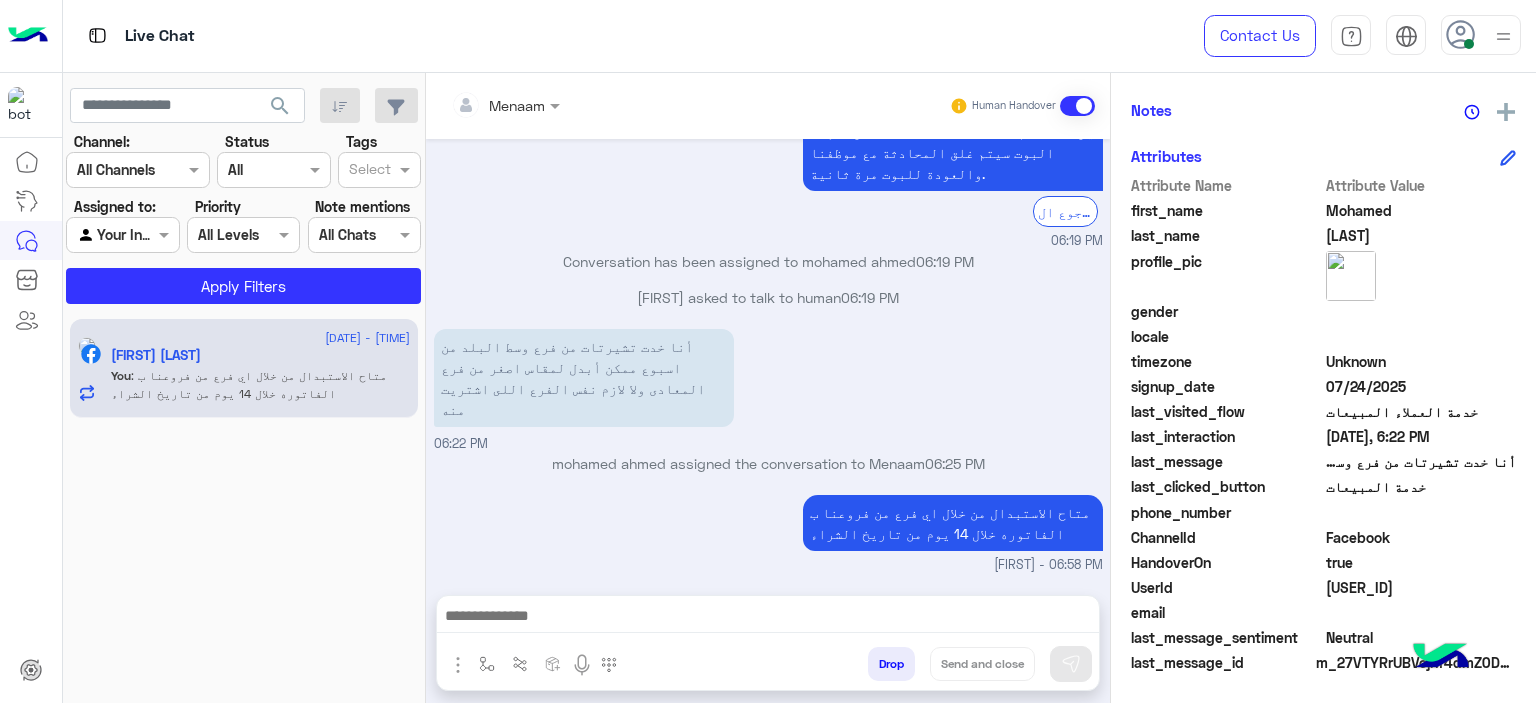 click at bounding box center [122, 234] 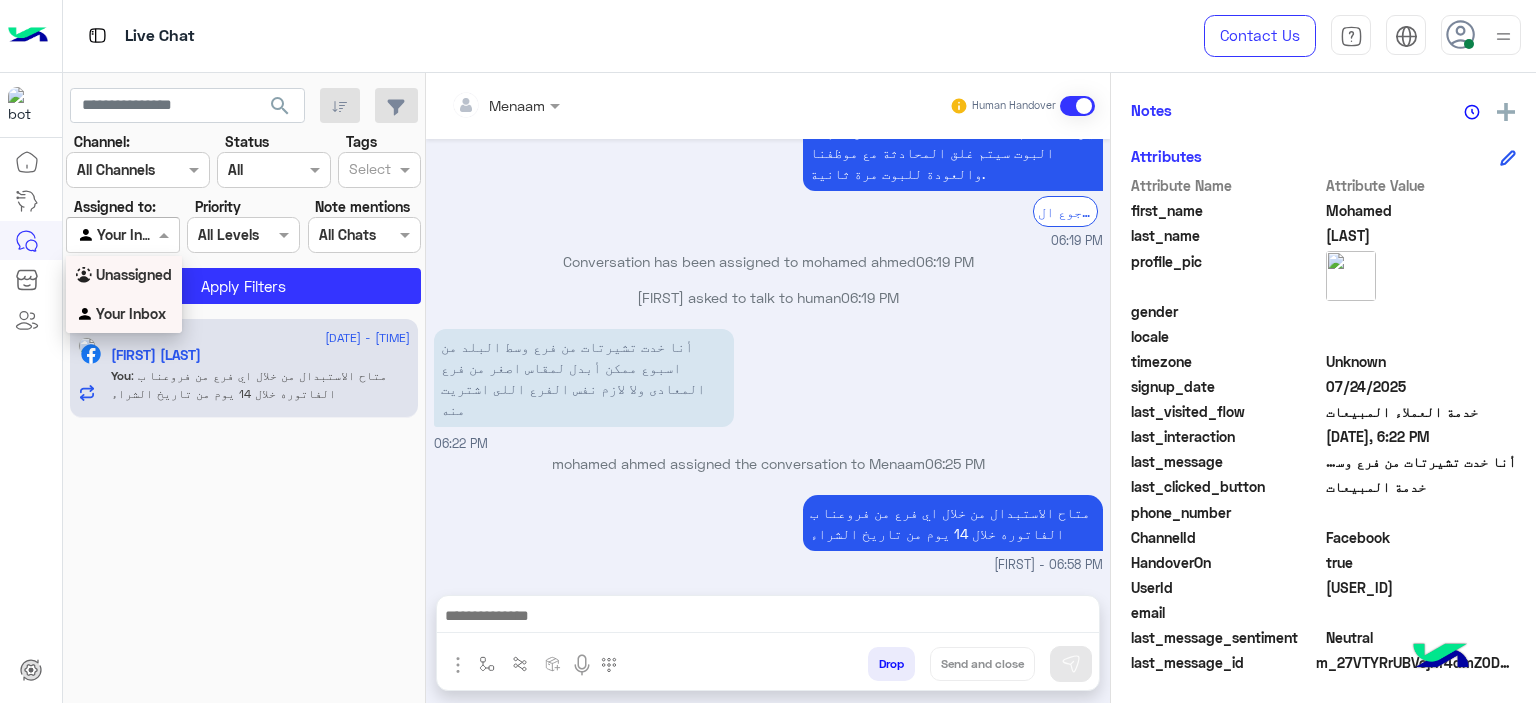 click on "Unassigned" at bounding box center [134, 274] 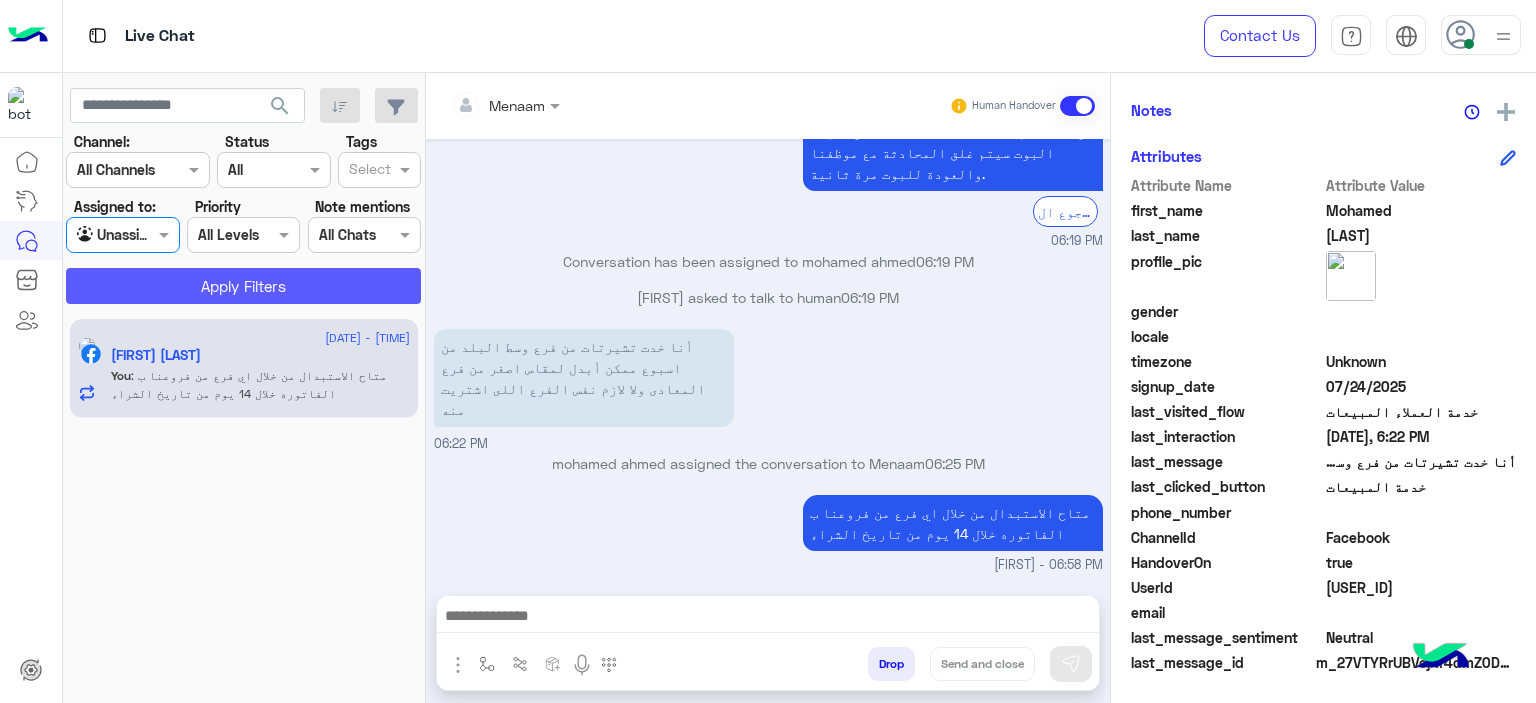 click on "Apply Filters" 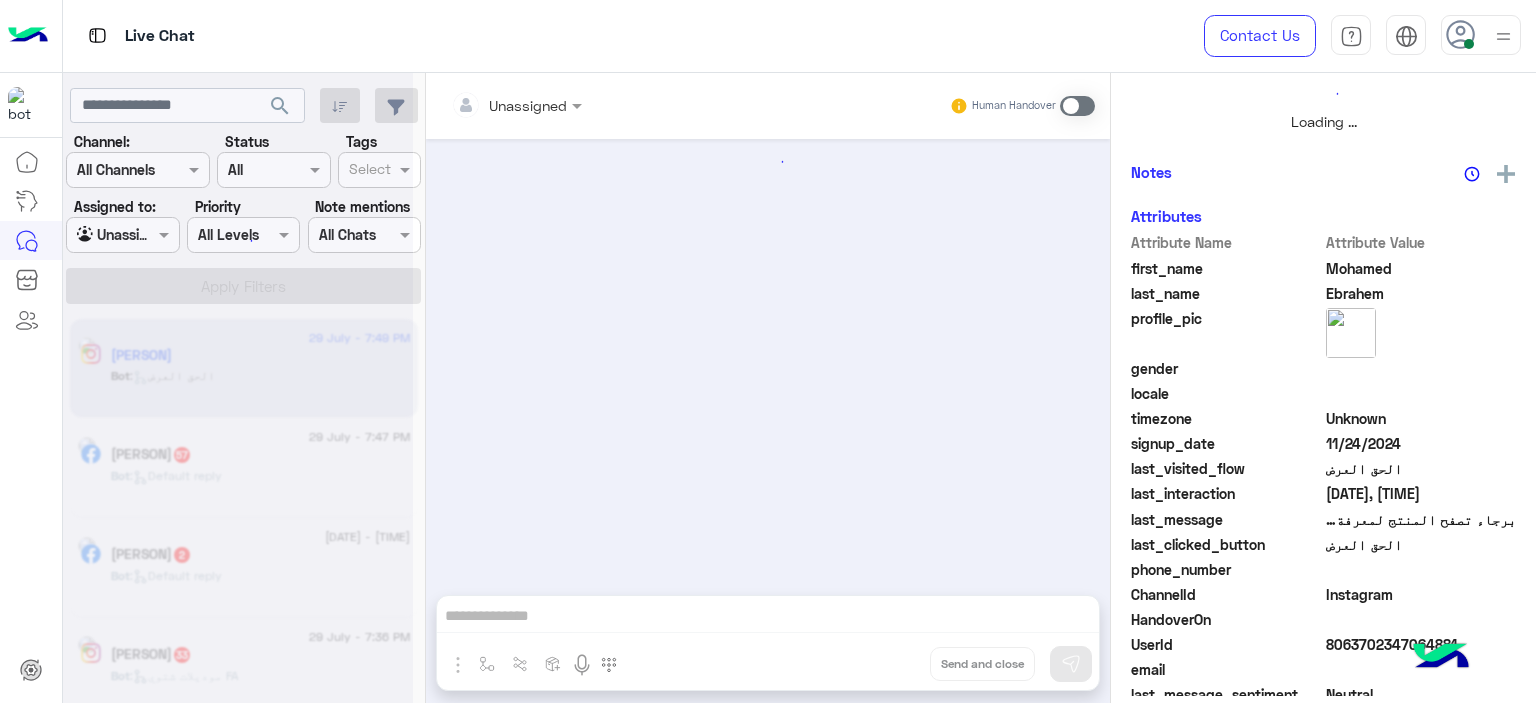 scroll, scrollTop: 514, scrollLeft: 0, axis: vertical 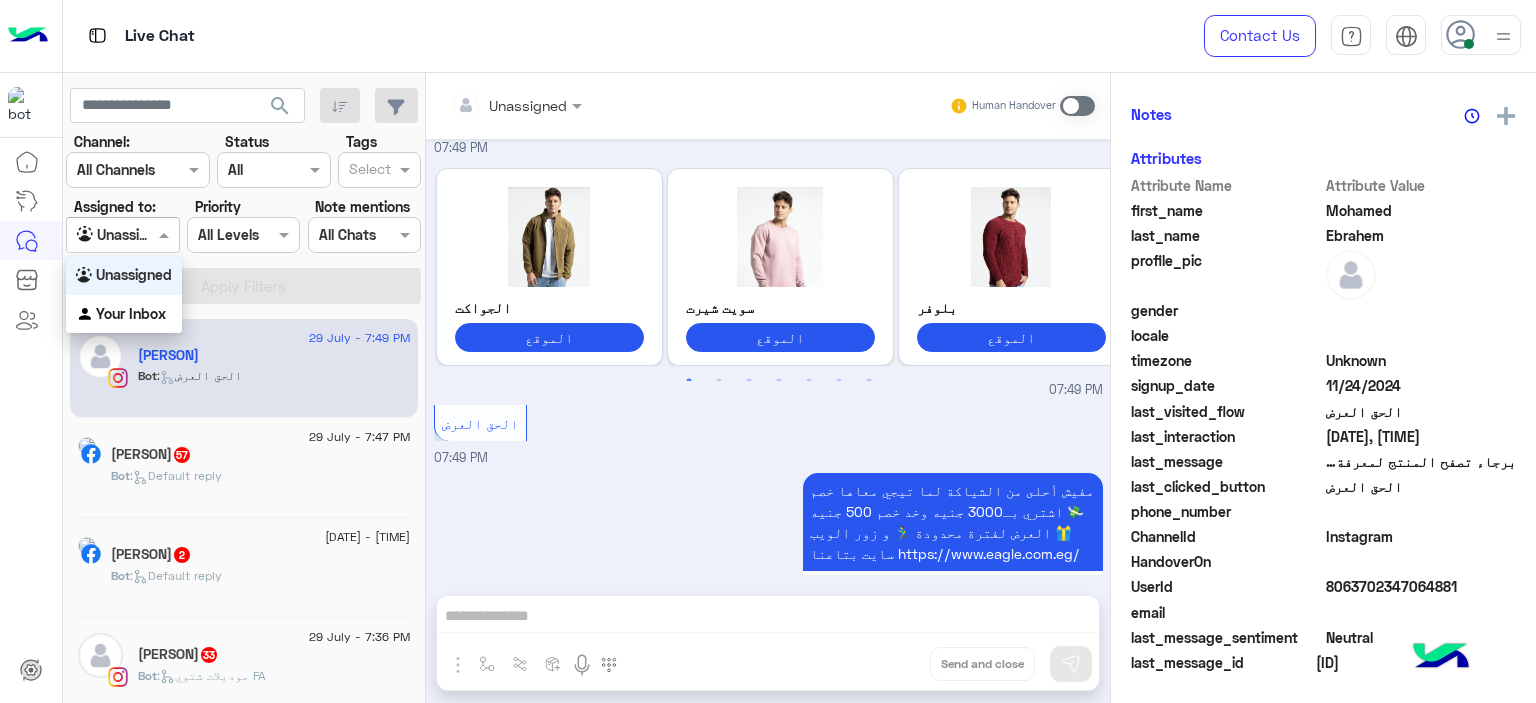 click on "Agent Filter Unassigned" at bounding box center (122, 235) 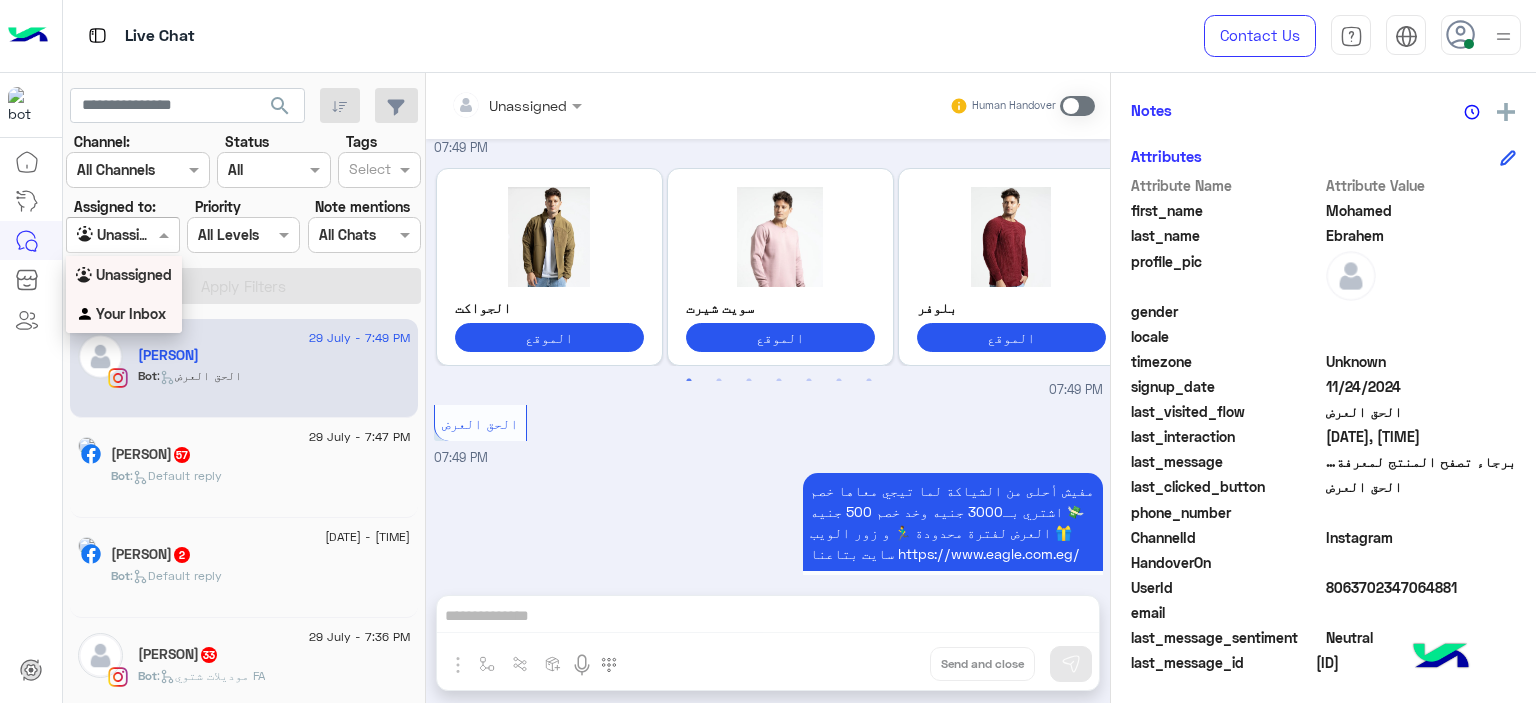 click on "Your Inbox" at bounding box center (131, 313) 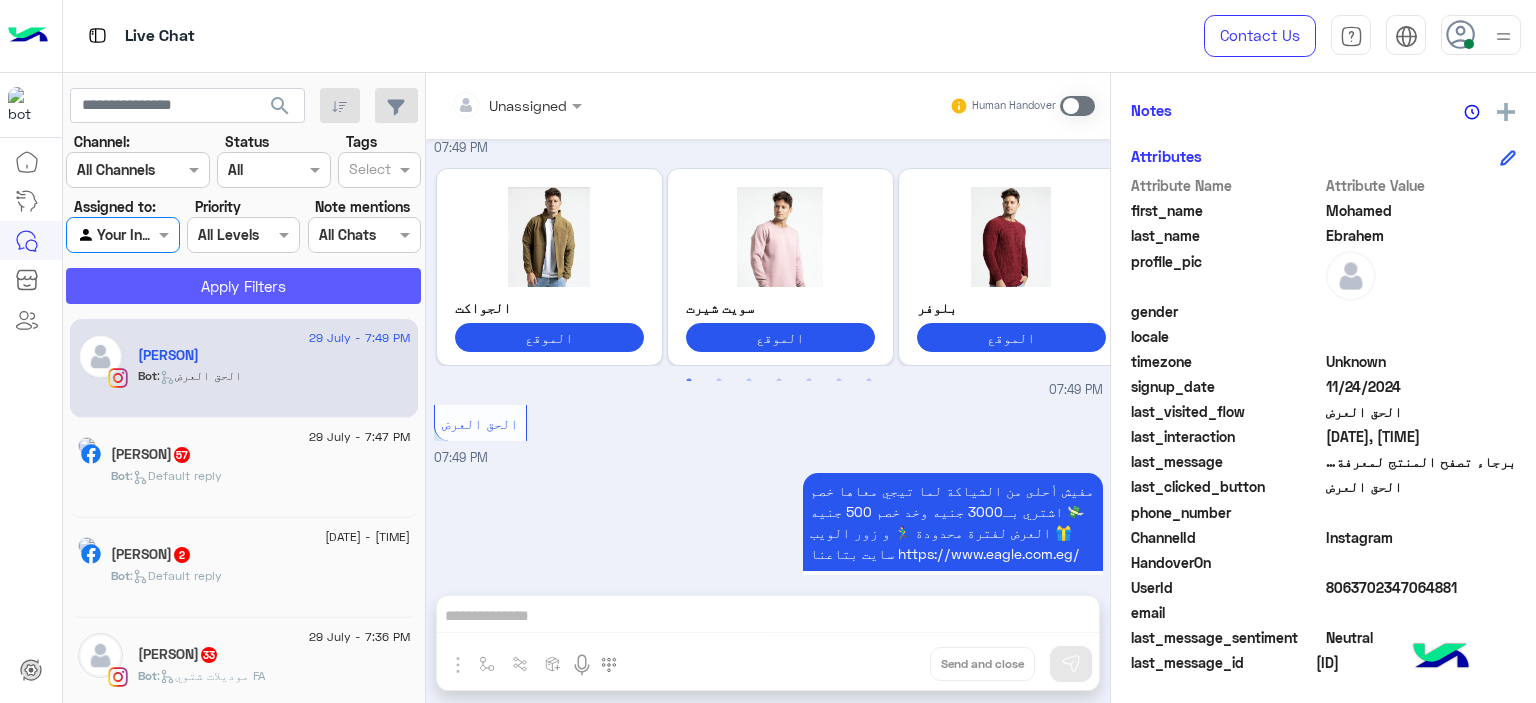 click on "Apply Filters" 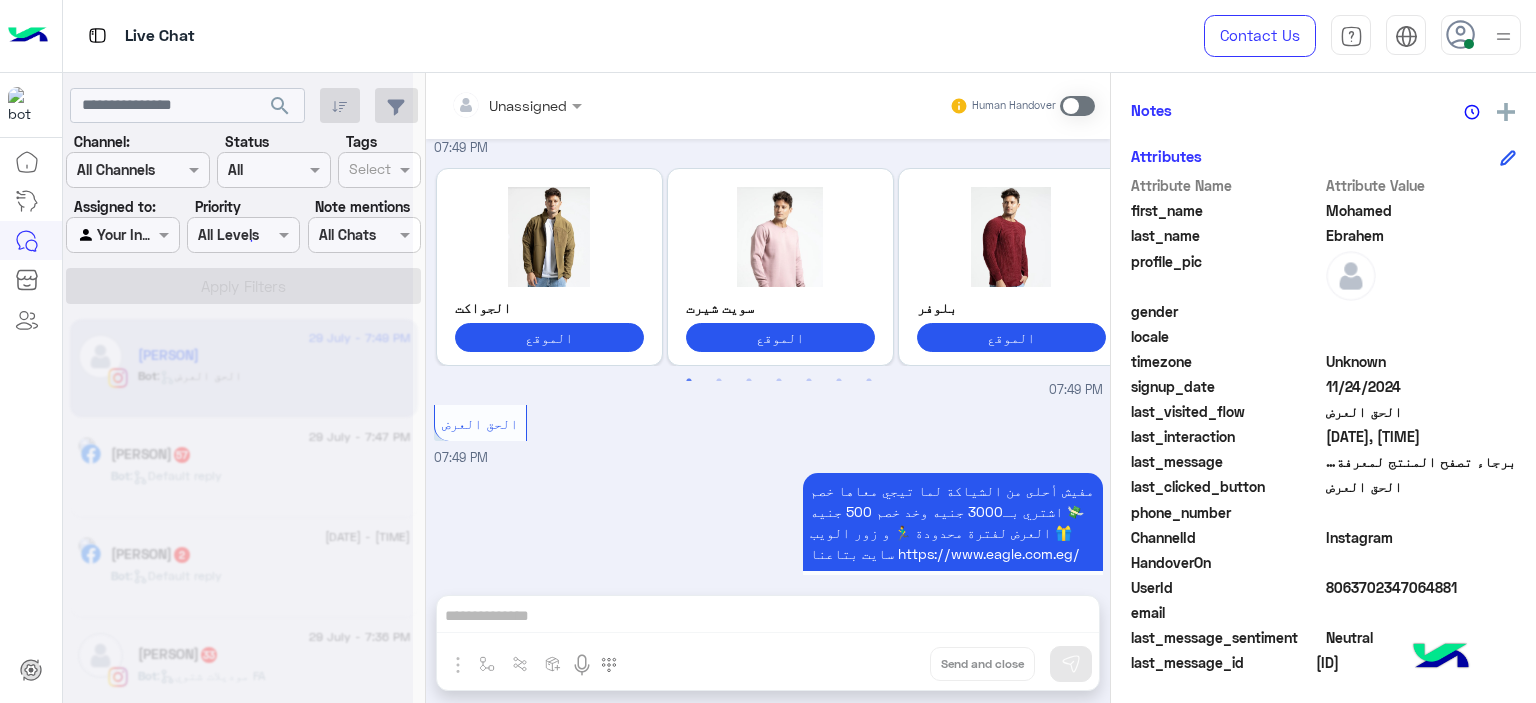 scroll, scrollTop: 514, scrollLeft: 0, axis: vertical 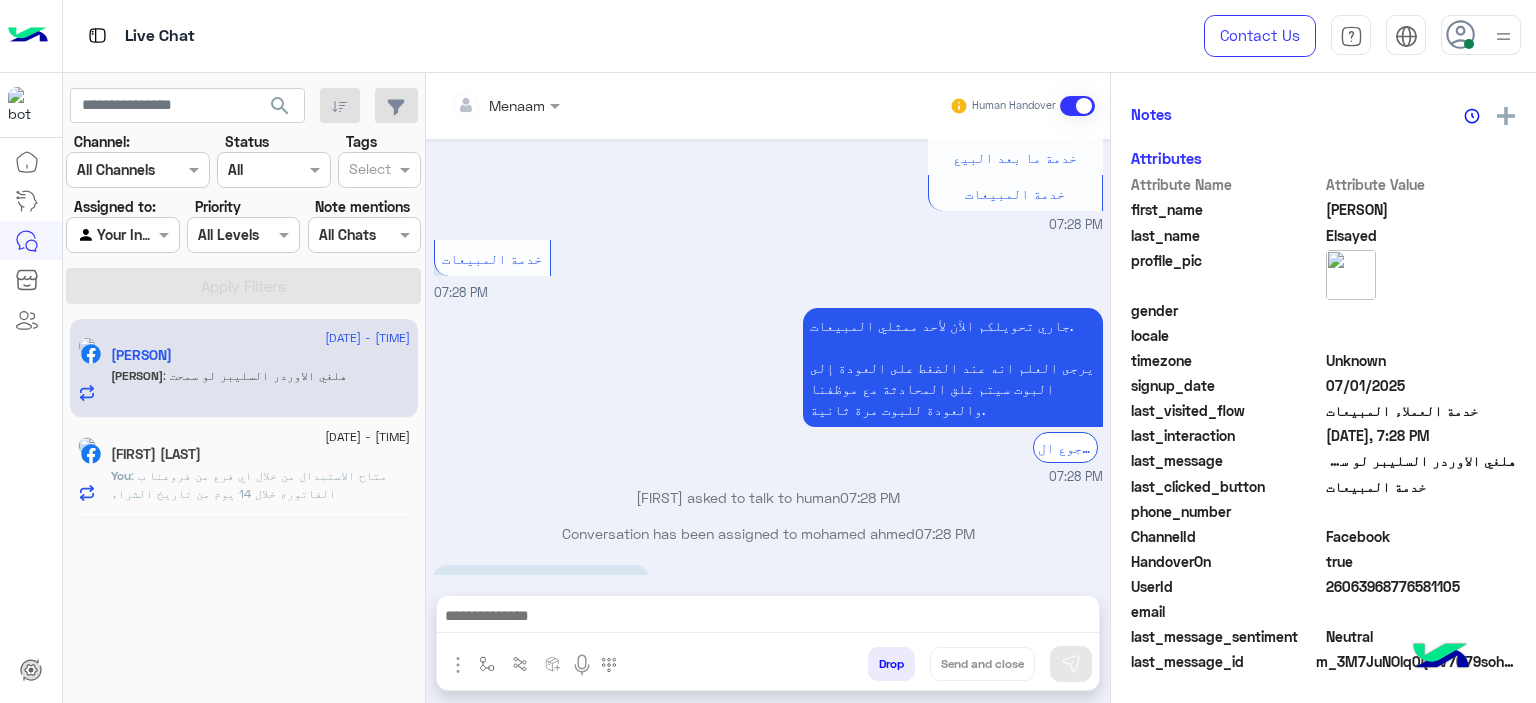click on "[FIRST] [LAST]" 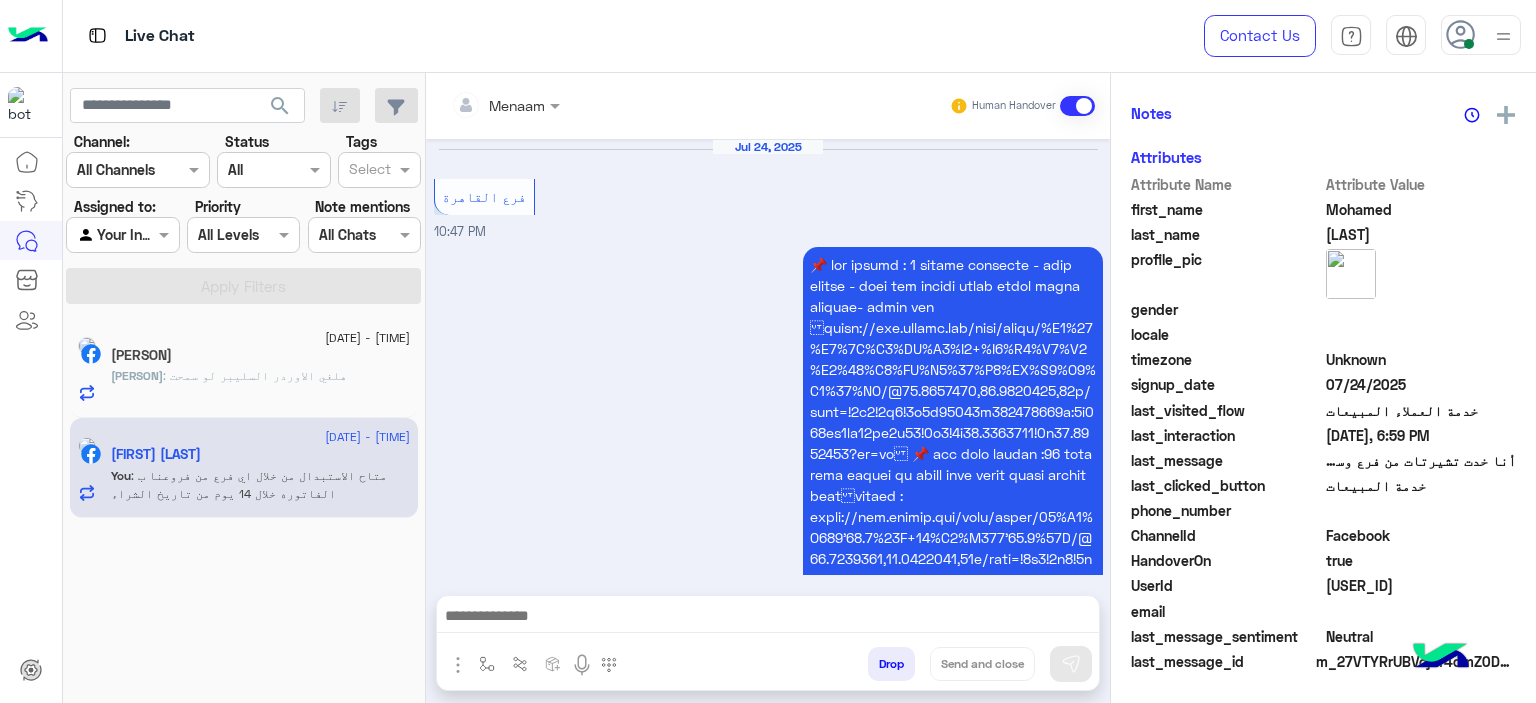 scroll, scrollTop: 452, scrollLeft: 0, axis: vertical 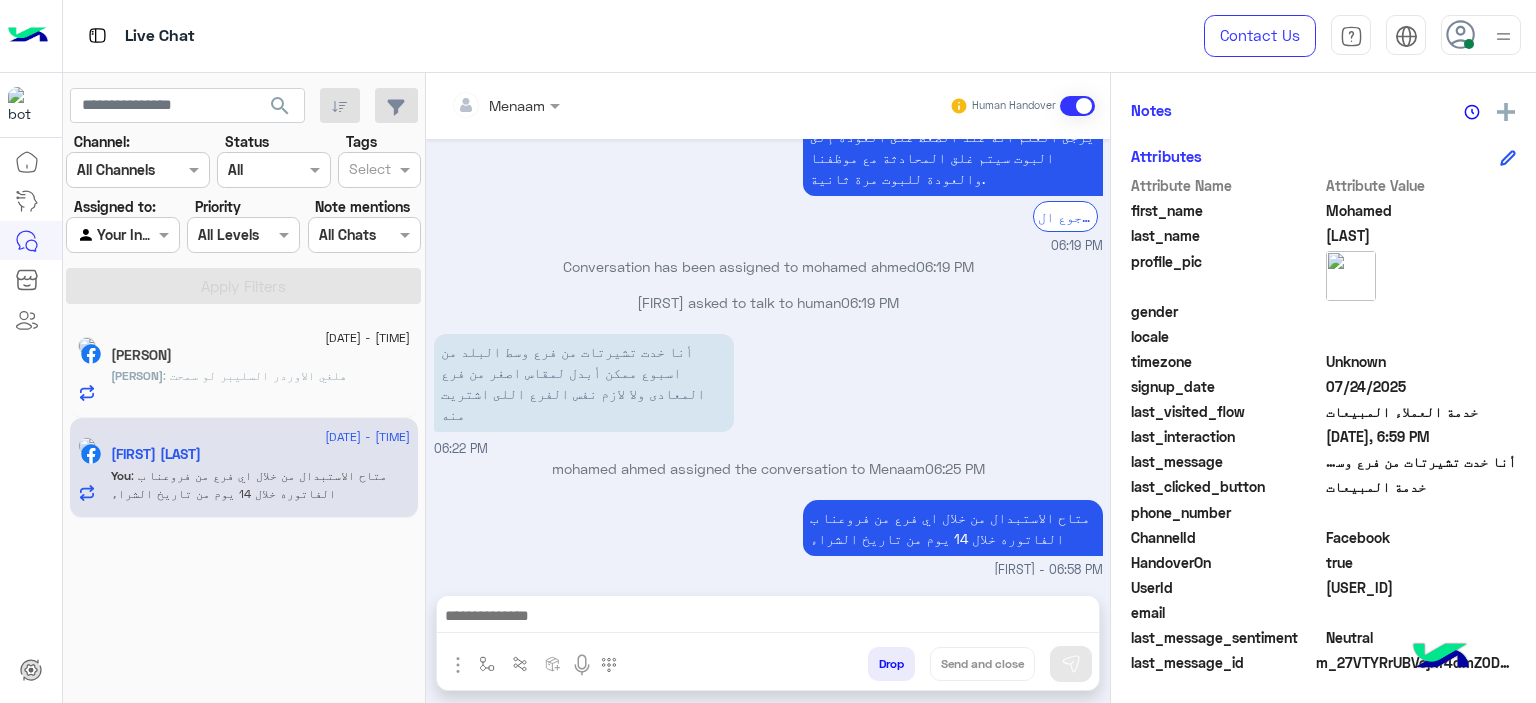 click on "أنا خدت تشيرتات من فرع وسط البلد من اسبوع ممكن أبدل لمقاس اصغر من فرع المعادى ولا لازم نفس الفرع اللى اشتريت منه" at bounding box center (584, 383) 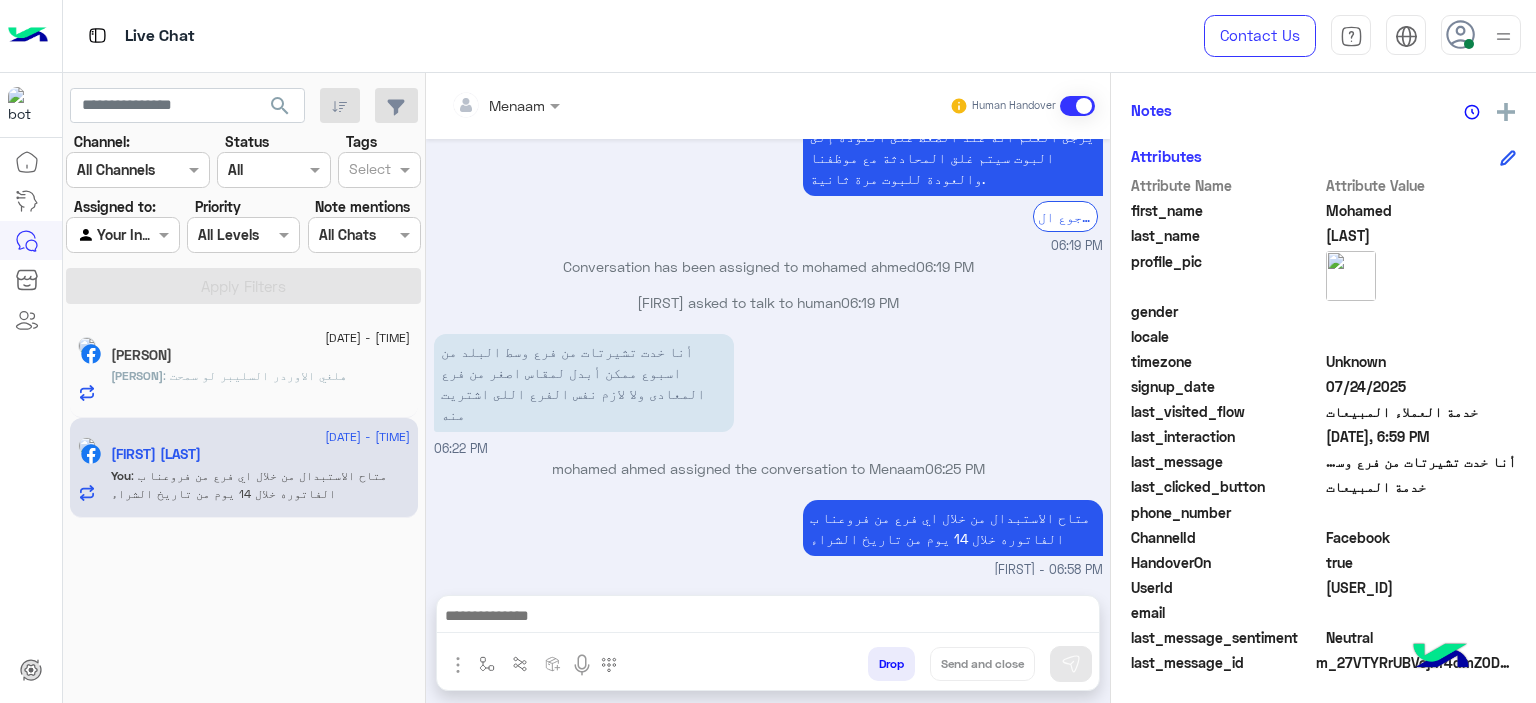 scroll, scrollTop: 456, scrollLeft: 0, axis: vertical 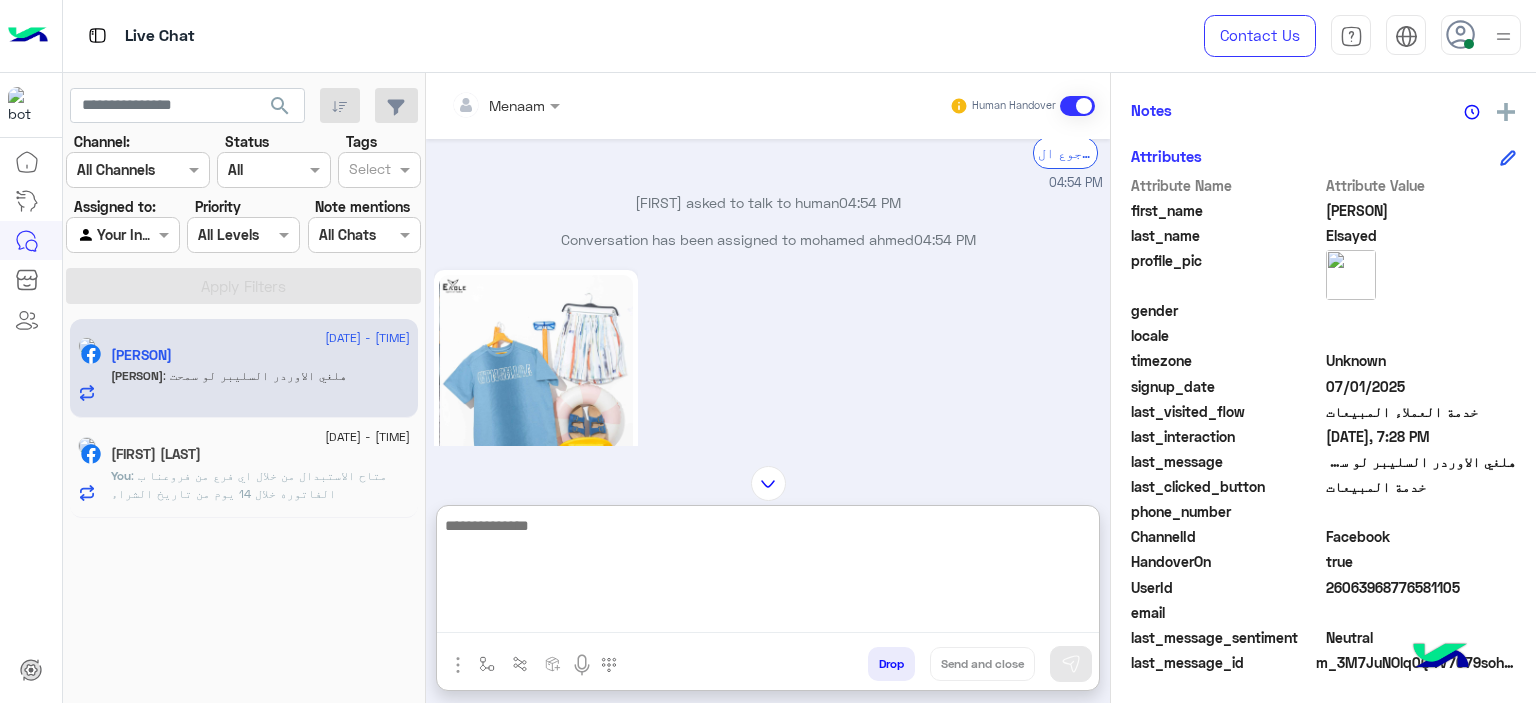 click at bounding box center [768, 573] 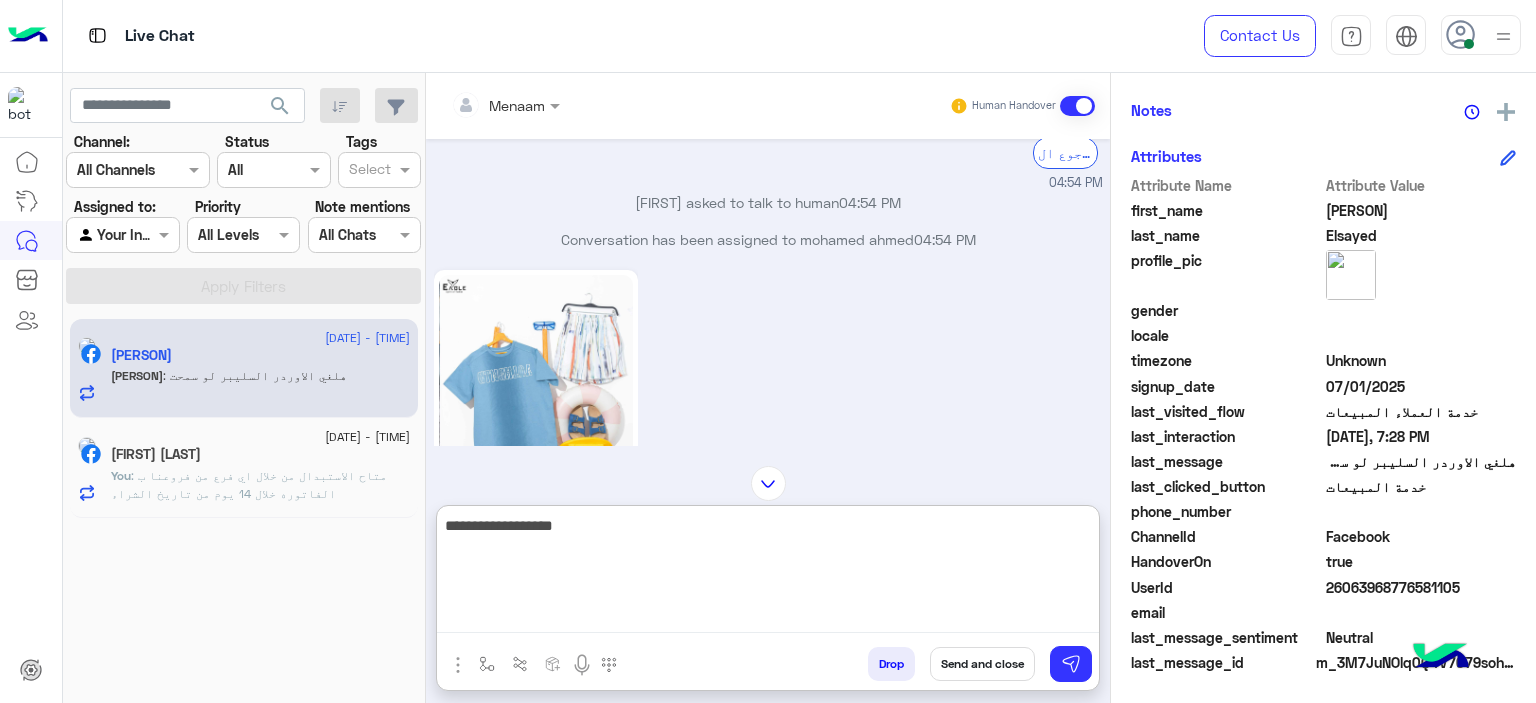 type on "**********" 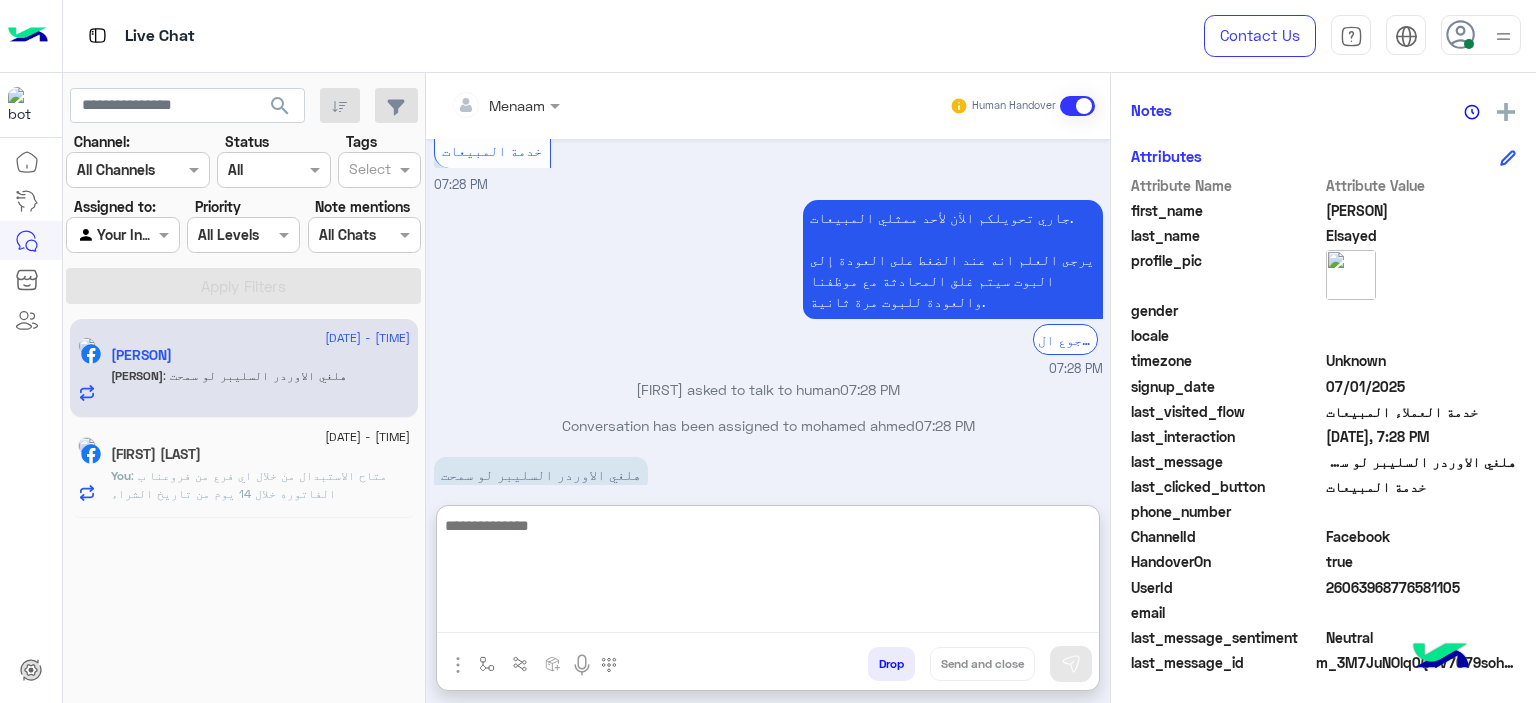 scroll, scrollTop: 4192, scrollLeft: 0, axis: vertical 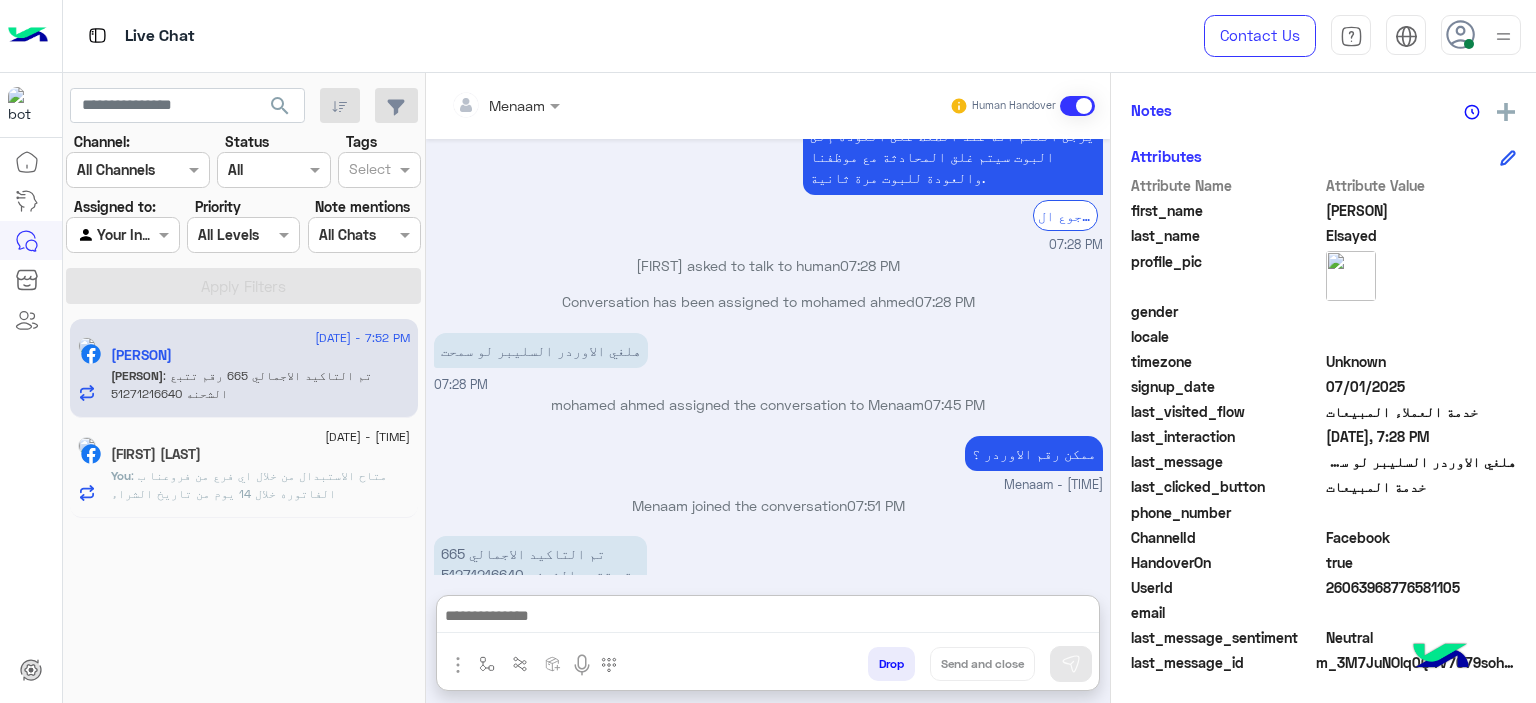 click on "تم التاكيد الاجمالي 665 رقم تتبع الشحنه 51271216640" at bounding box center [540, 564] 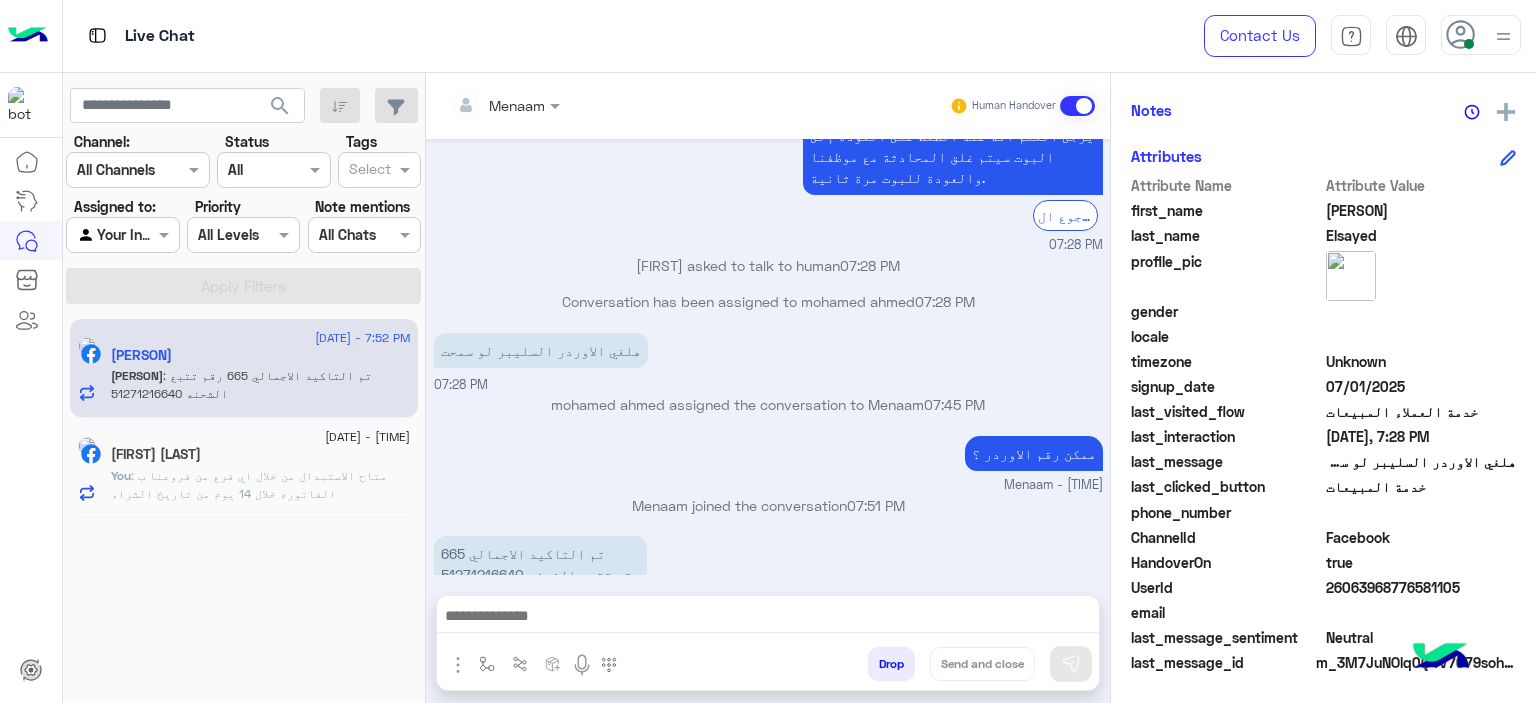 click on "[DATE]   [FIRST] joined the conversation   03:46 PM      طلبه اوردر   03:46 PM  موصلش   03:46 PM  الخميس الي فات   03:47 PM  سليبر زيتي41   03:47 PM  ده   03:47 PM  ممكن رقم الاوردر؟    03:48 PM  رقمي انا يعني الي سجلت بي الاوردر   03:52 PM  تم التاكيد الاجمالي 665 رقم تتبع الشحنه 51271216640   03:52 PM     04:03 PM   [FIRST] closed the conversation   04:03 PM      شركة الشحن موضحة ان الاوردر مع مندوب انتظر مكالمة علي مدار اليوم    04:03 PM  تمام انا بس محتجا قبل يوم الخميس   04:07 PM  عميلنا العزيز [FIRST] اهلا بيك في إيجل، برجاء الضغط على القائمة التالية للجواب عن إستفسارك  للتسوق و الاستفسارات     04:07 PM   للتسوق و الاستفسارات    04:54 PM   الحق العرض   الموديلات و الصور" at bounding box center (768, 357) 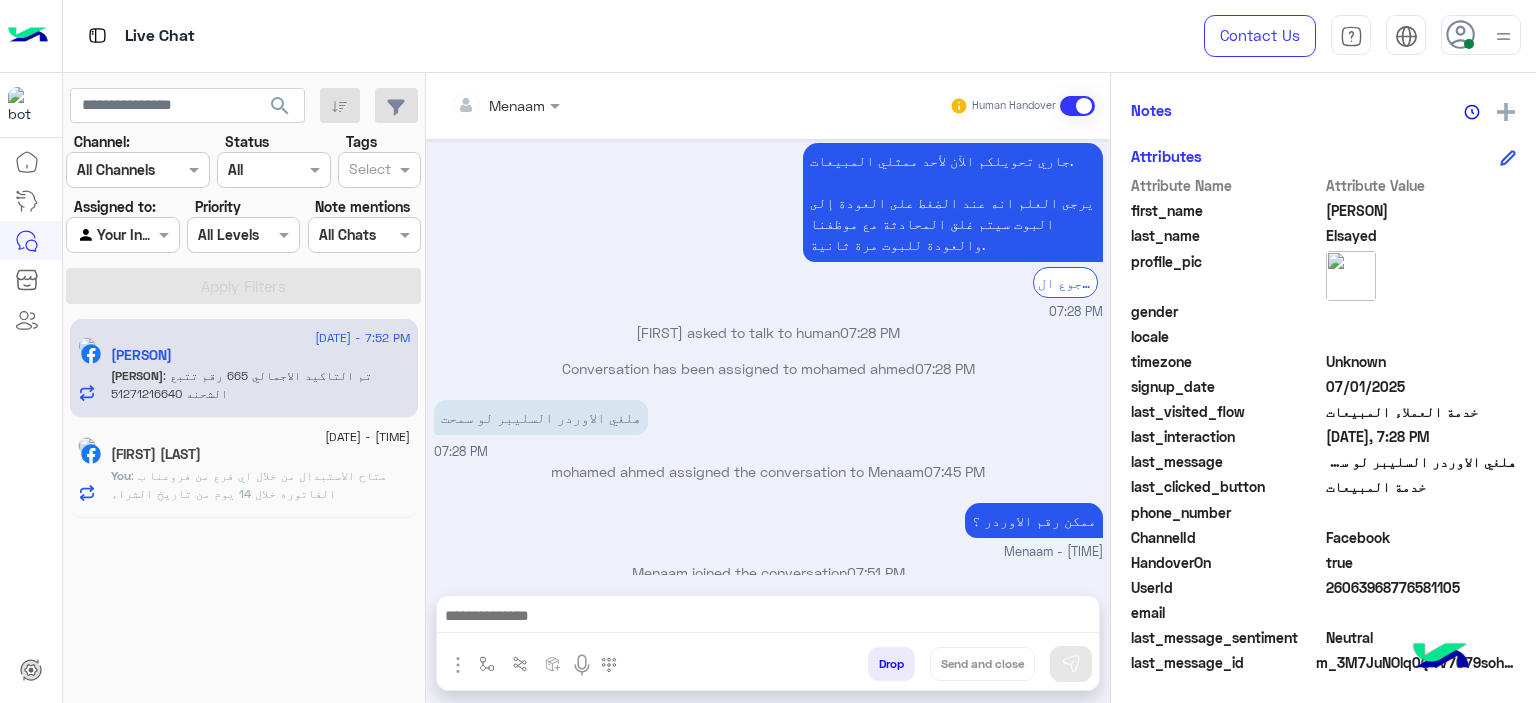 scroll, scrollTop: 4188, scrollLeft: 0, axis: vertical 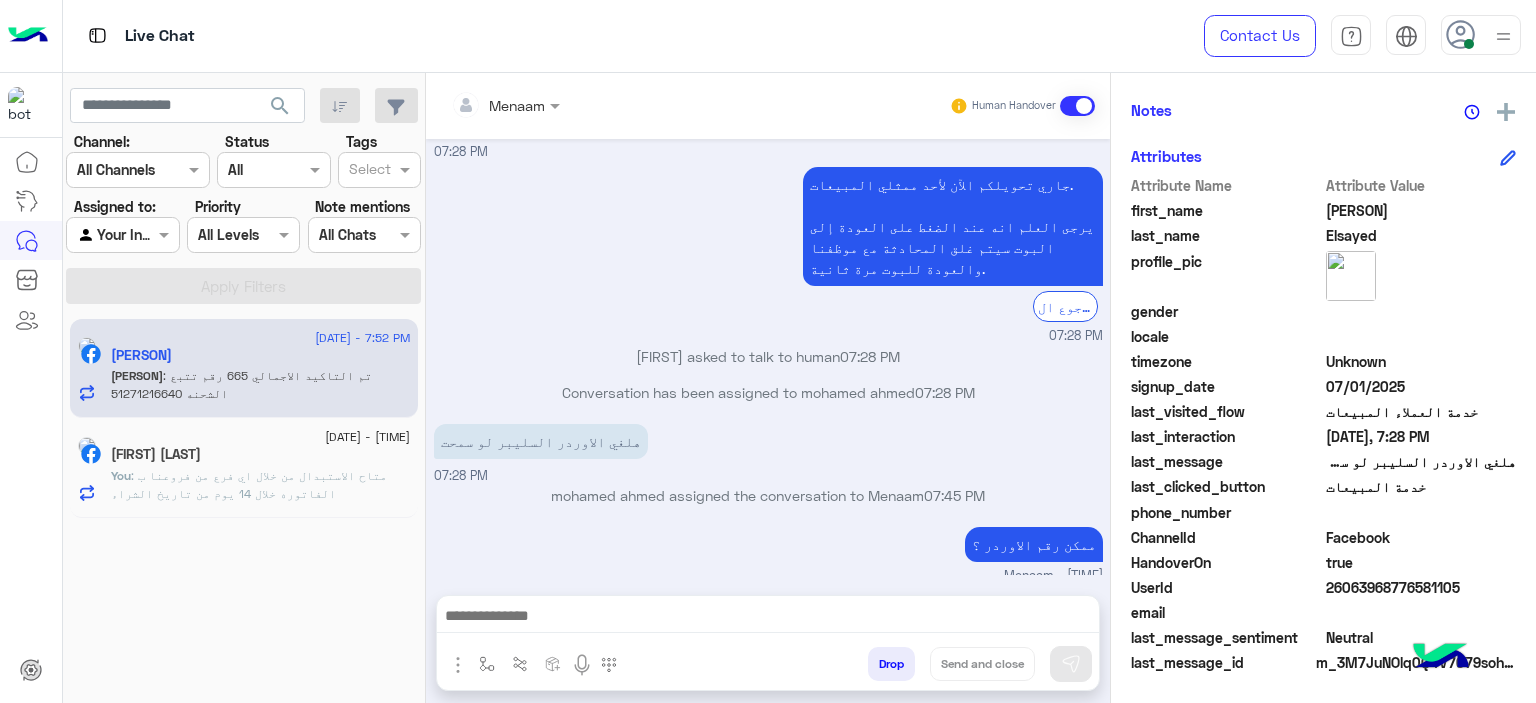 copy on "الاجمالي" 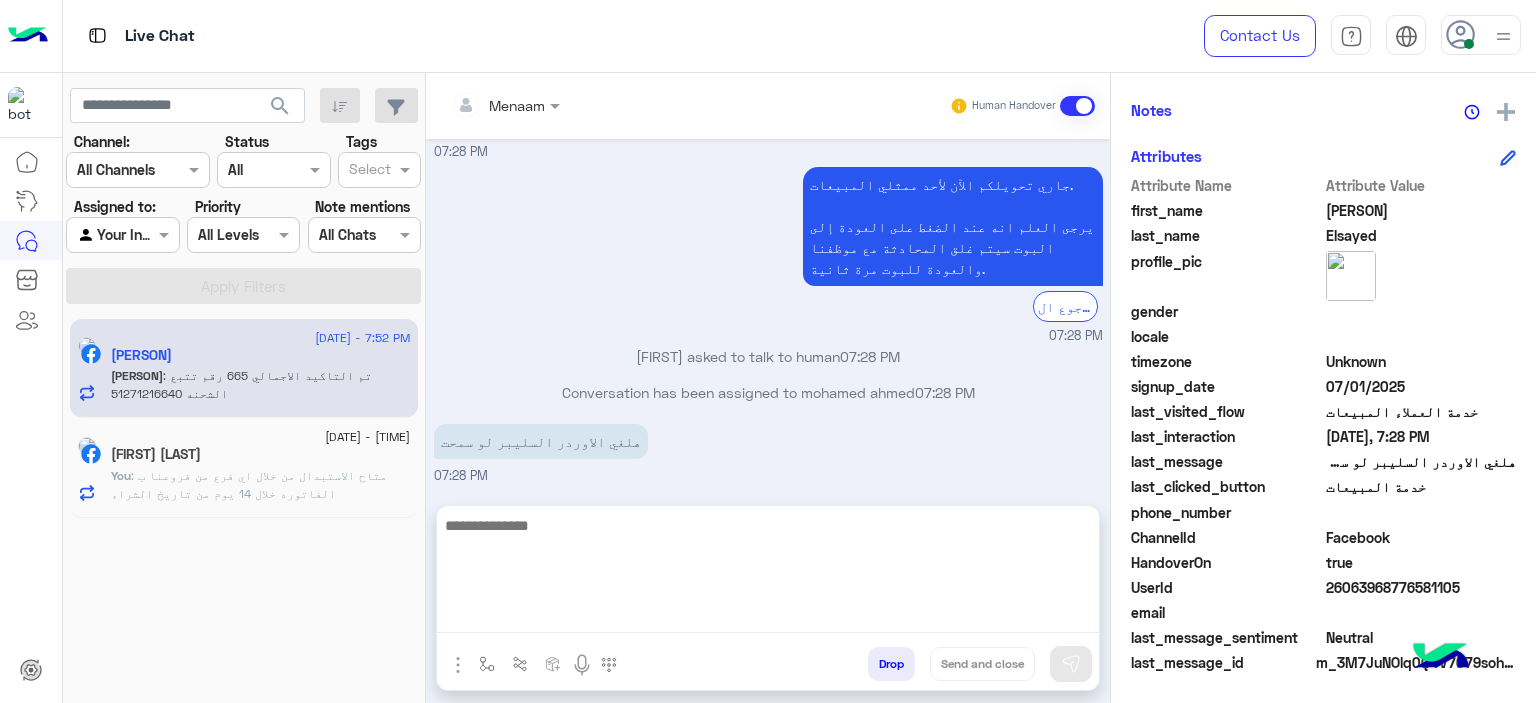 click at bounding box center [768, 573] 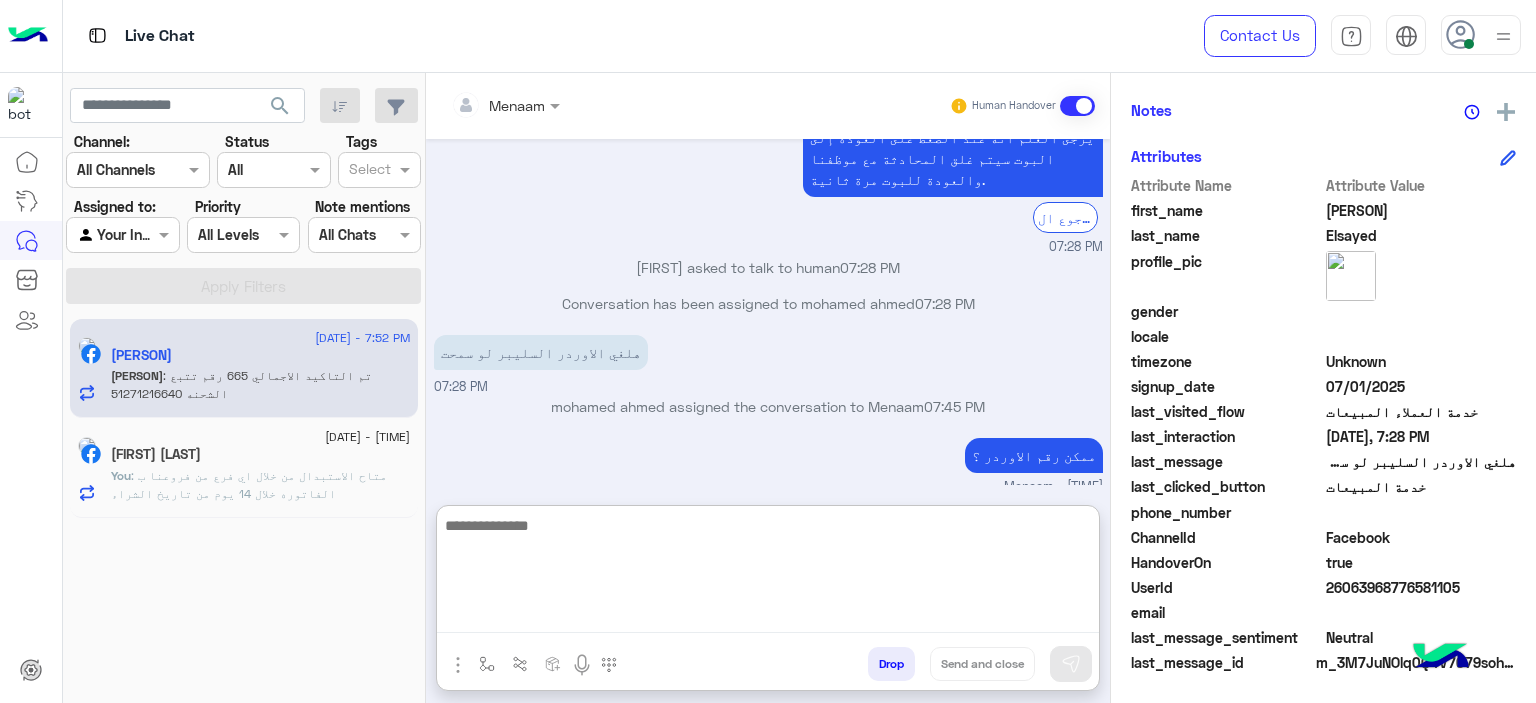 scroll, scrollTop: 4279, scrollLeft: 0, axis: vertical 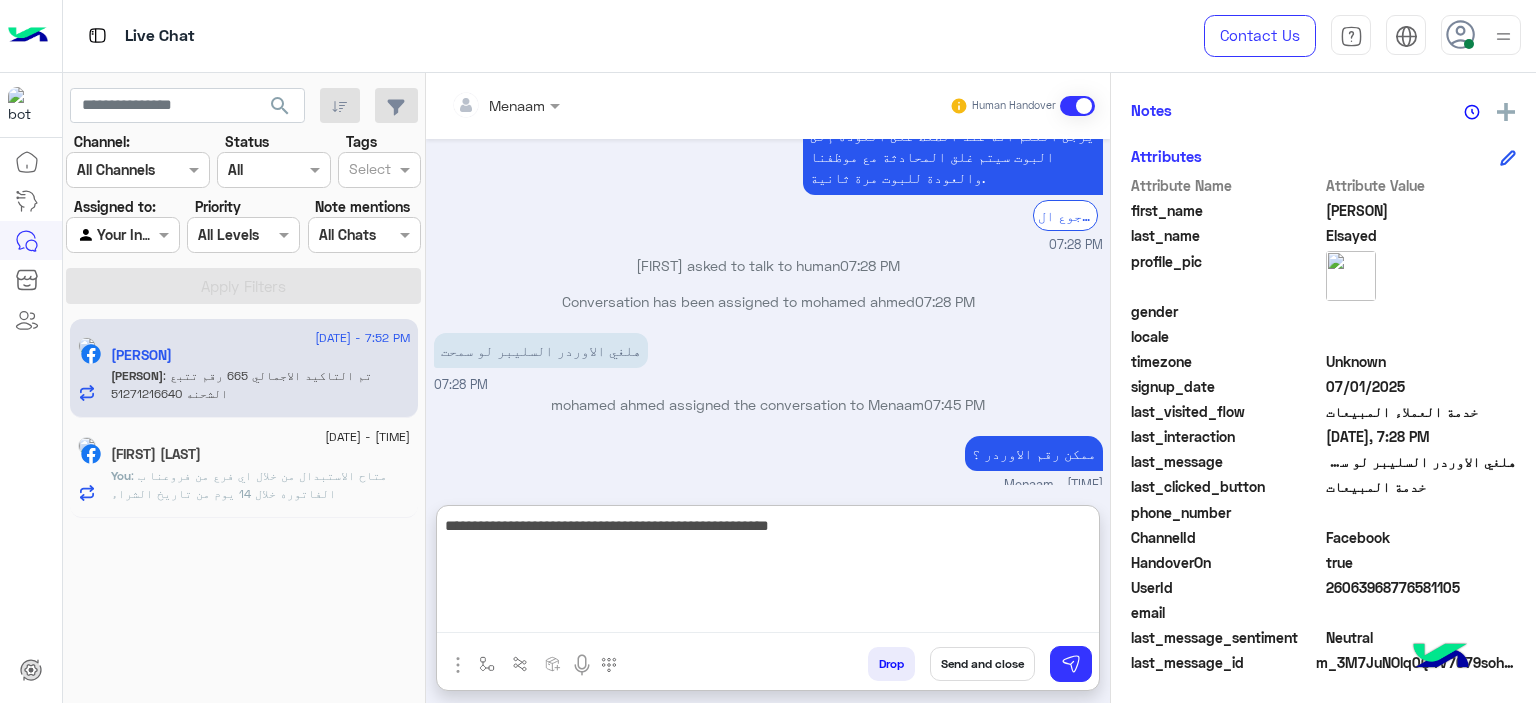 type on "**********" 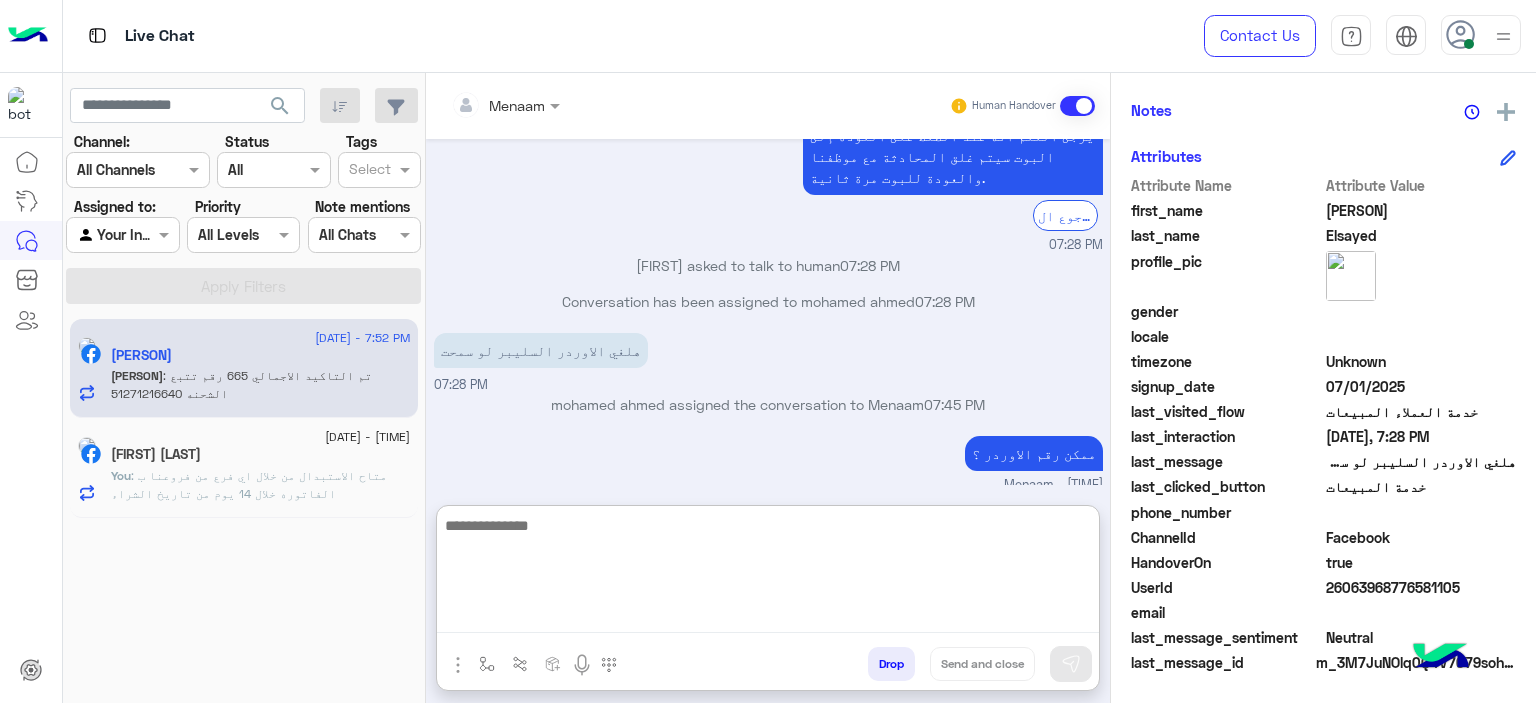 scroll, scrollTop: 4364, scrollLeft: 0, axis: vertical 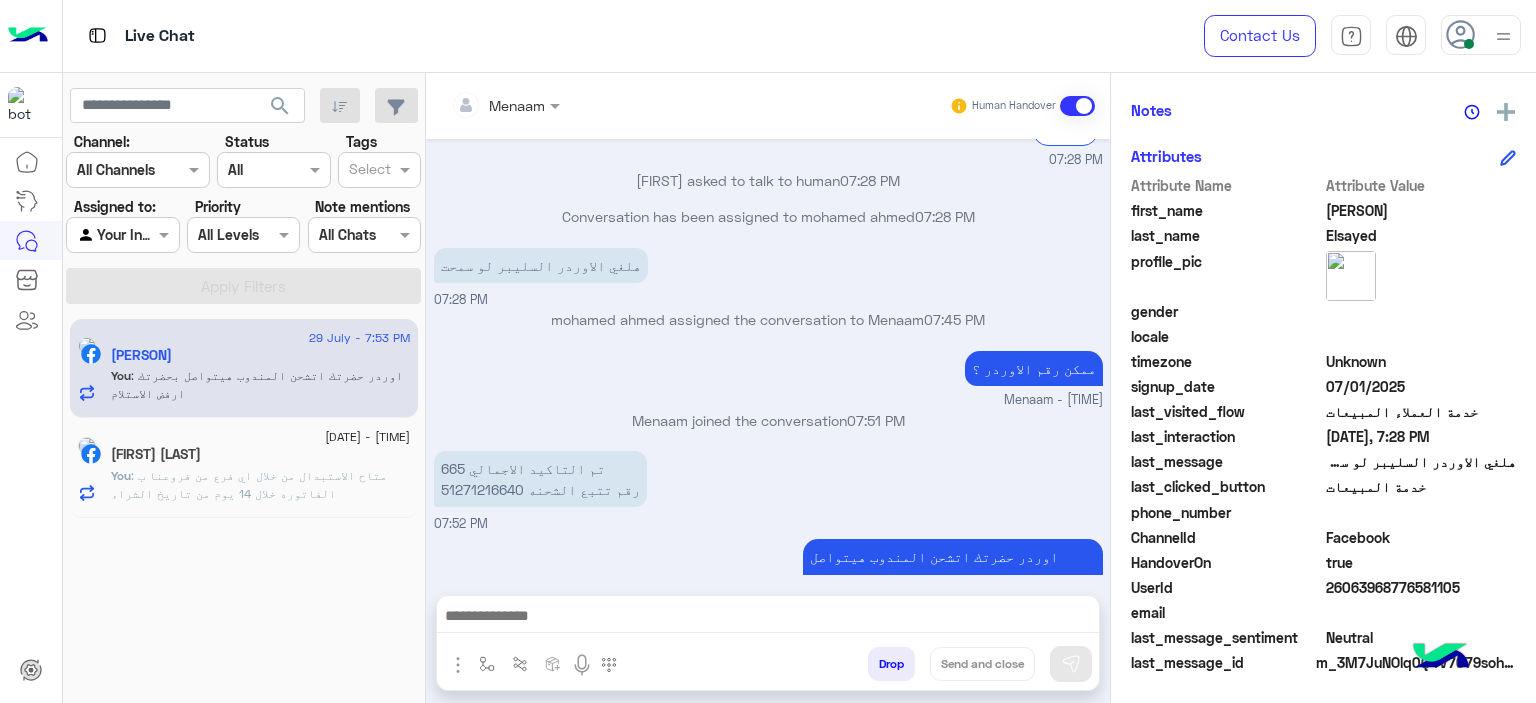 click on "تم التاكيد الاجمالي 665 رقم تتبع الشحنه 51271216640" at bounding box center [540, 479] 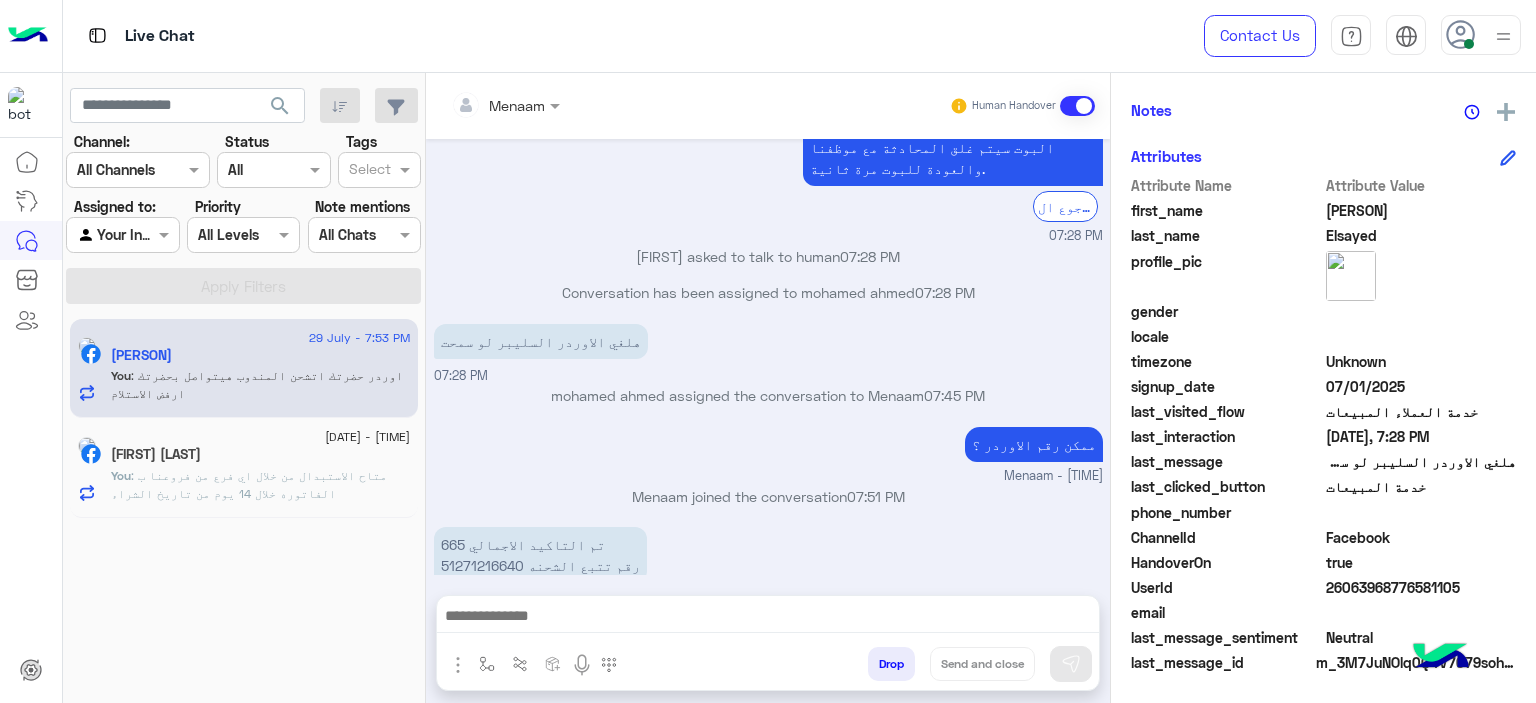 click on "[DATE]   [FIRST] joined the conversation   03:46 PM      طلبه اوردر   03:46 PM  موصلش   03:46 PM  الخميس الي فات   03:47 PM  سليبر زيتي41   03:47 PM  ده   03:47 PM  ممكن رقم الاوردر؟    03:48 PM  رقمي انا يعني الي سجلت بي الاوردر   03:52 PM  تم التاكيد الاجمالي 665 رقم تتبع الشحنه 51271216640   03:52 PM     04:03 PM   [FIRST] closed the conversation   04:03 PM      شركة الشحن موضحة ان الاوردر مع مندوب انتظر مكالمة علي مدار اليوم    04:03 PM  تمام انا بس محتجا قبل يوم الخميس   04:07 PM  عميلنا العزيز [FIRST] اهلا بيك في إيجل، برجاء الضغط على القائمة التالية للجواب عن إستفسارك  للتسوق و الاستفسارات     04:07 PM   للتسوق و الاستفسارات    04:54 PM   الحق العرض   الموديلات و الصور" at bounding box center [768, 357] 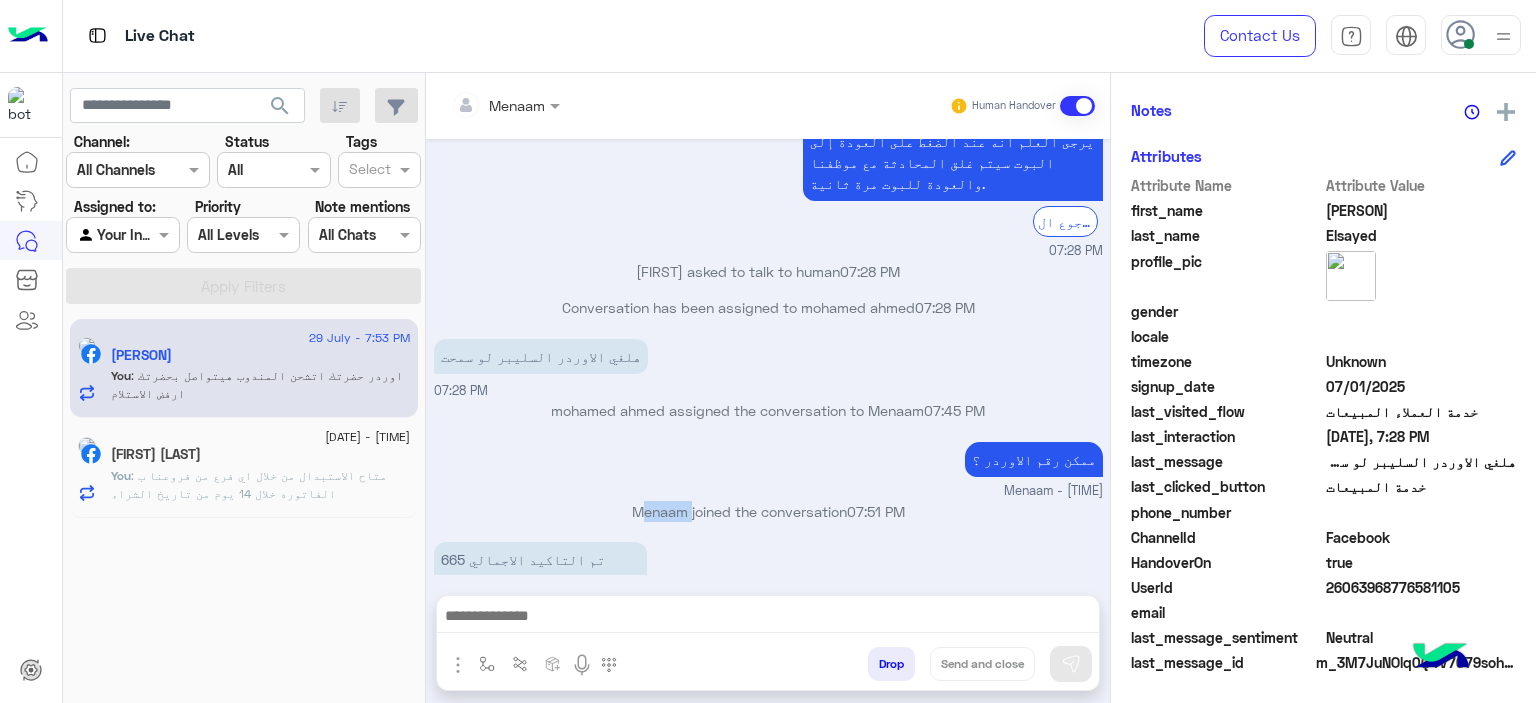 copy on "Menaam" 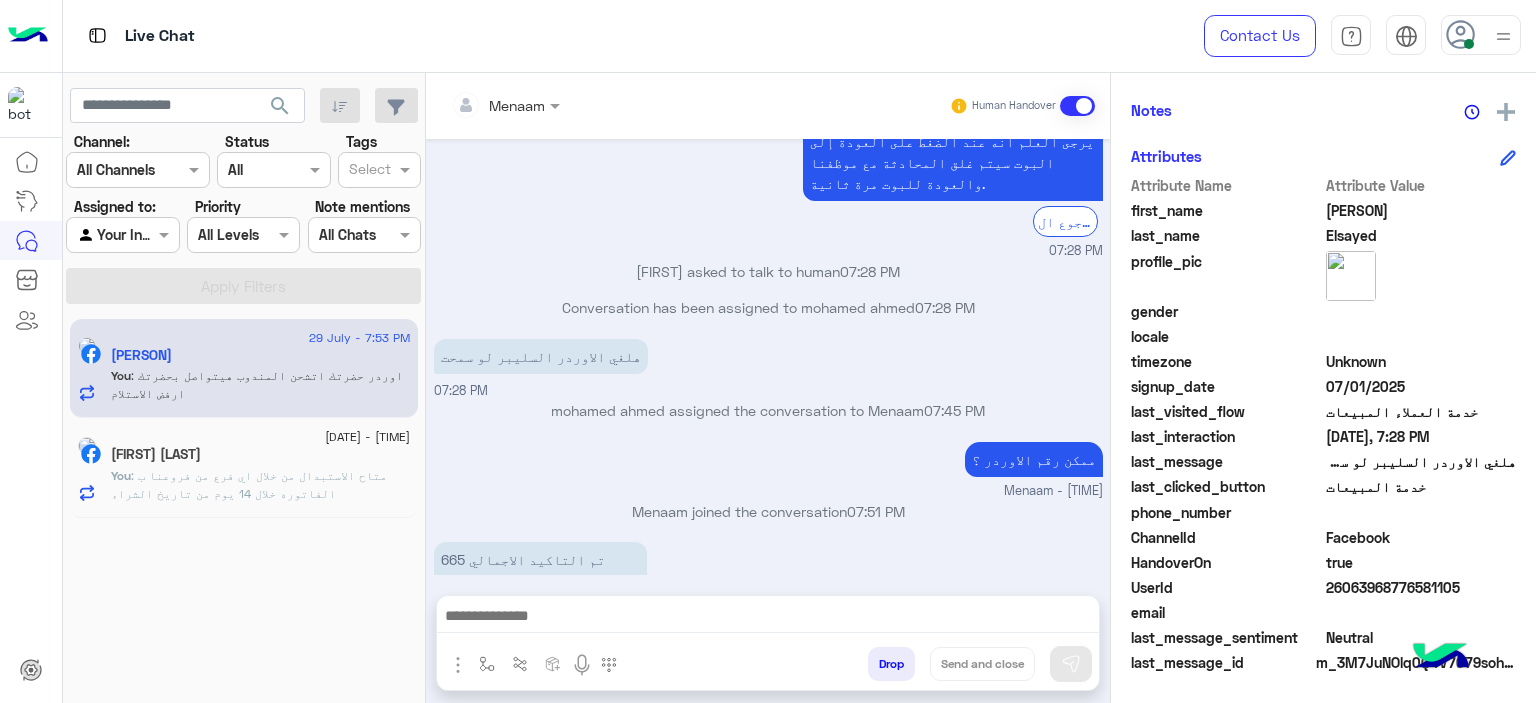 click on "تم التاكيد الاجمالي 665 رقم تتبع الشحنه 51271216640" at bounding box center (540, 570) 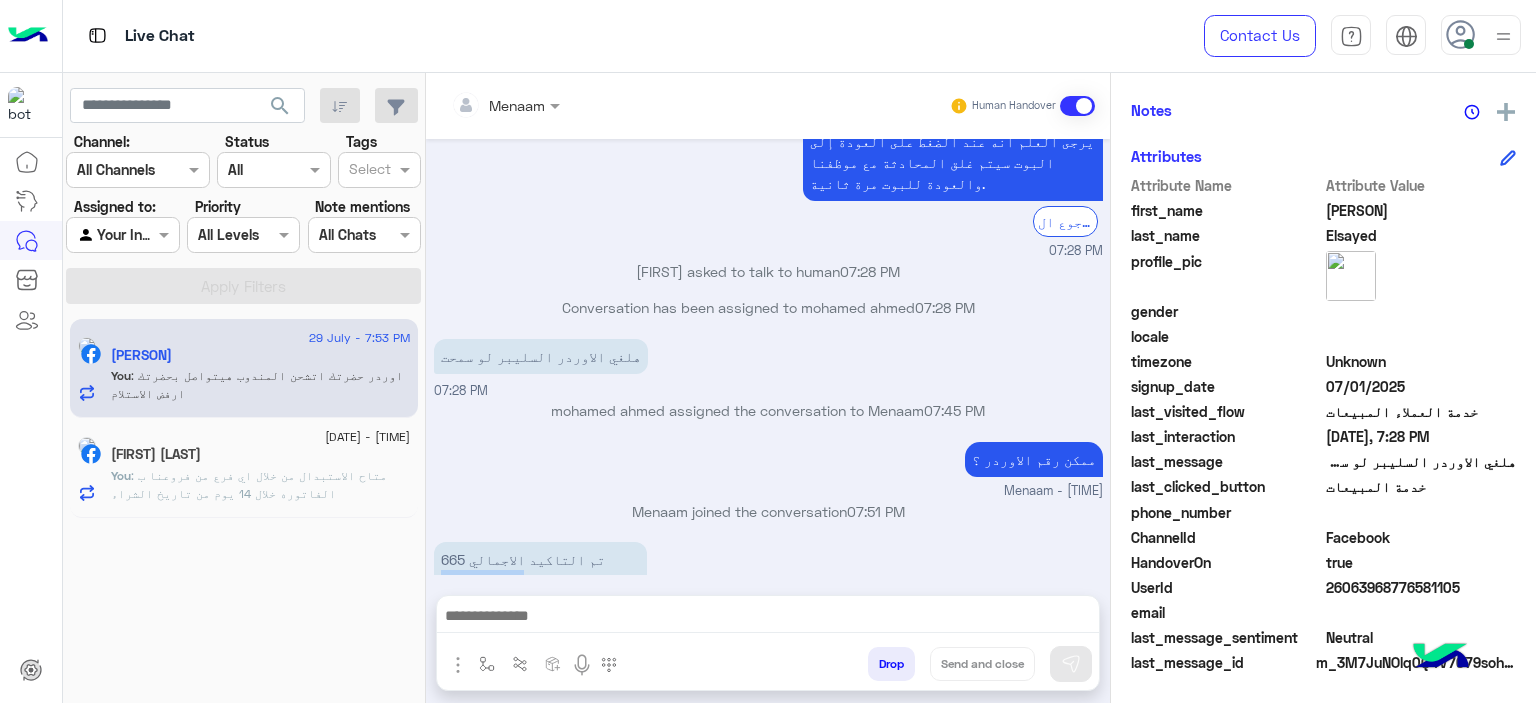 copy on "[PHONE]" 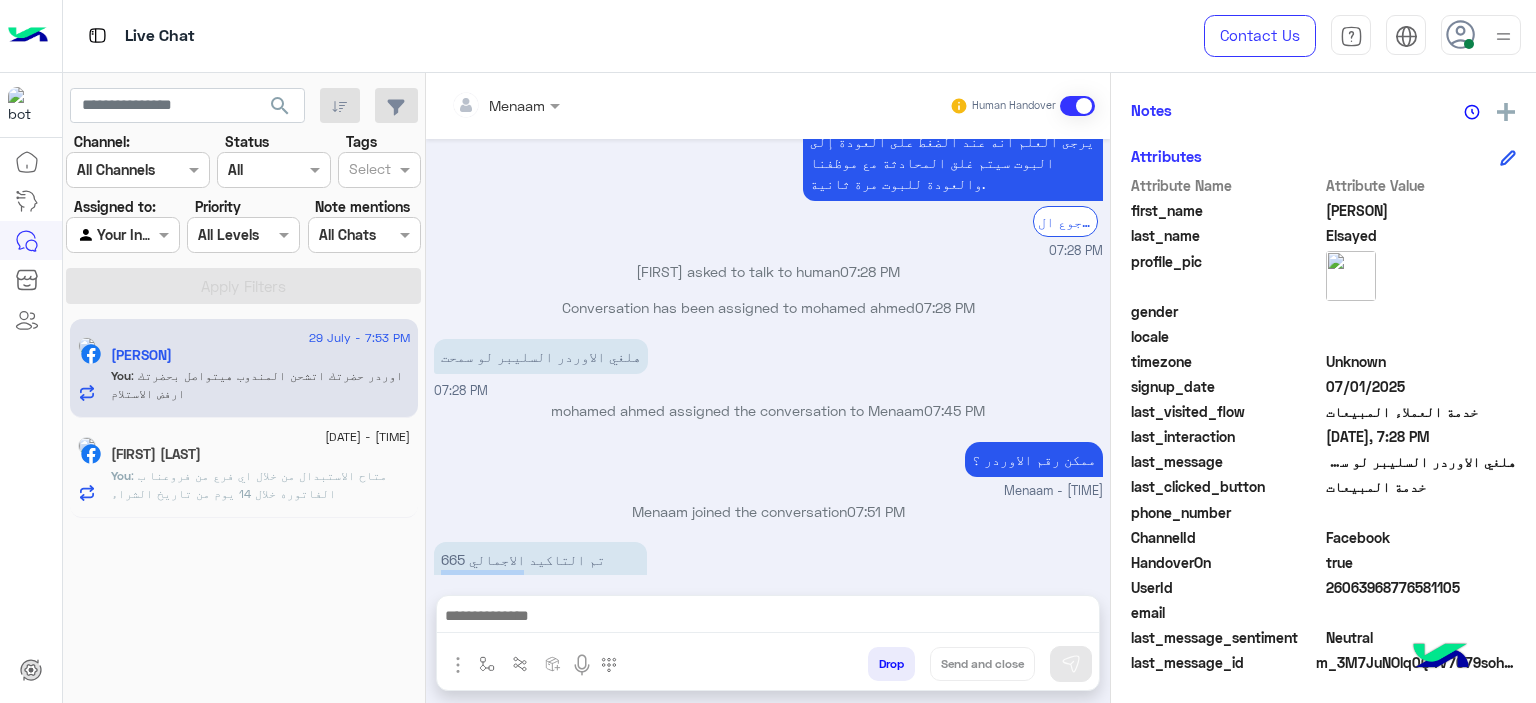 copy on "[PHONE]" 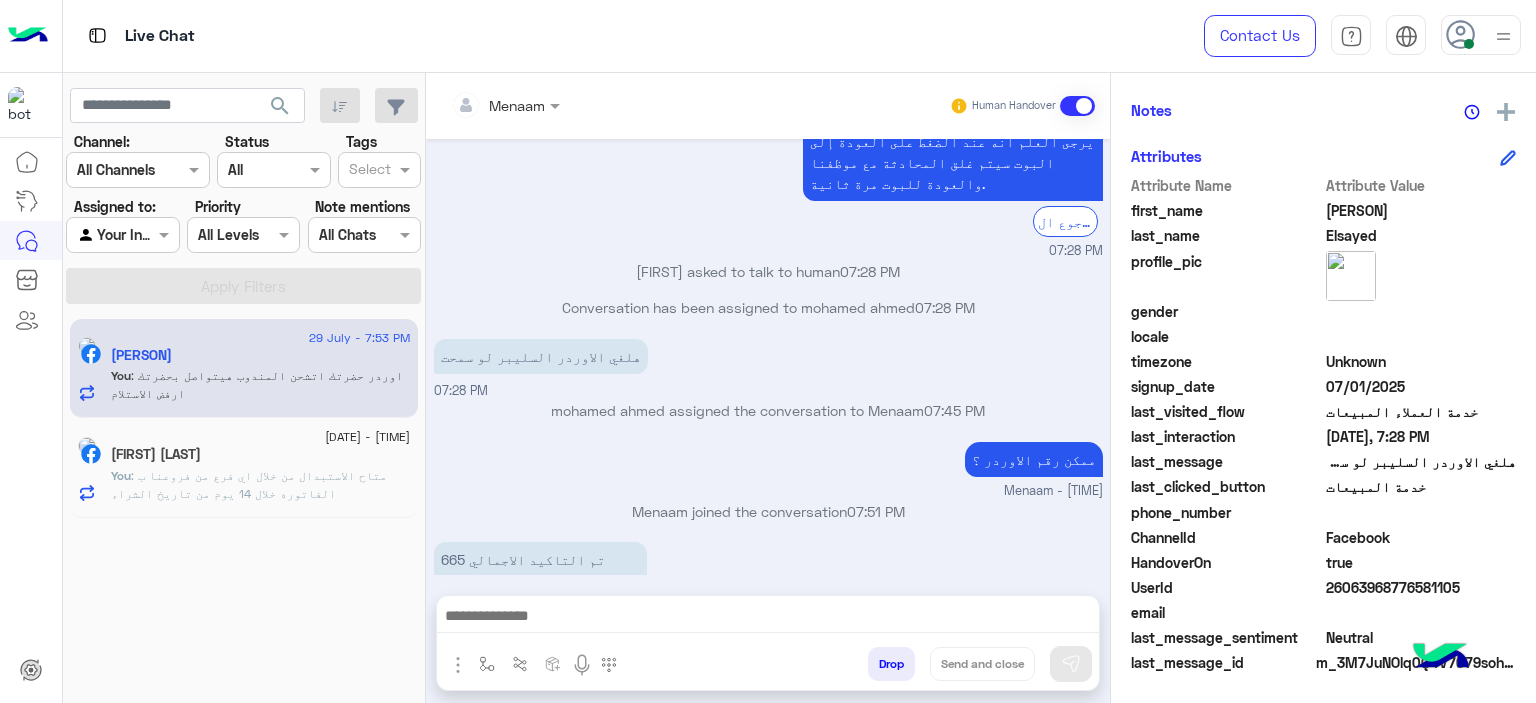 click on ": متاح الاستبدال من خلال اي فرع من فروعنا ب الفاتوره خلال 14 يوم من تاريخ الشراء" 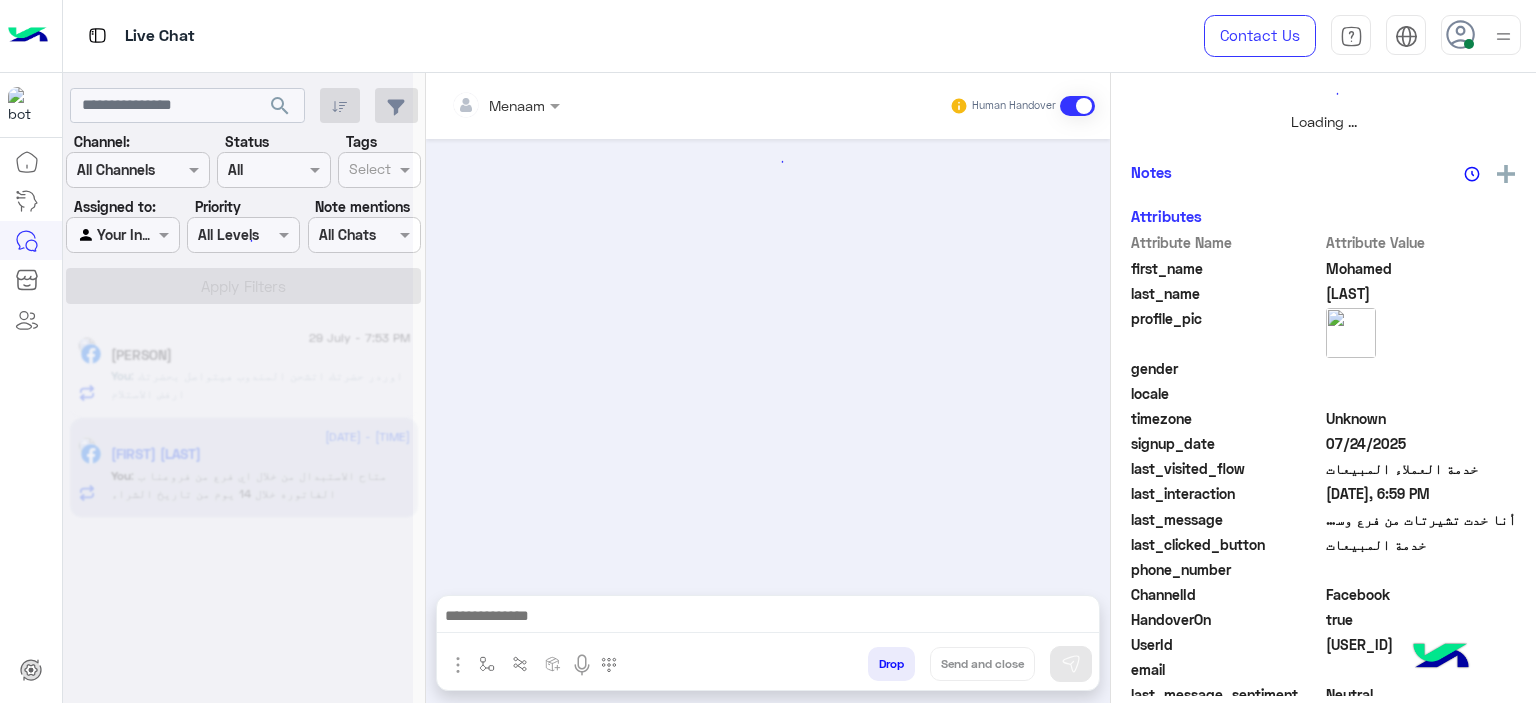 scroll, scrollTop: 514, scrollLeft: 0, axis: vertical 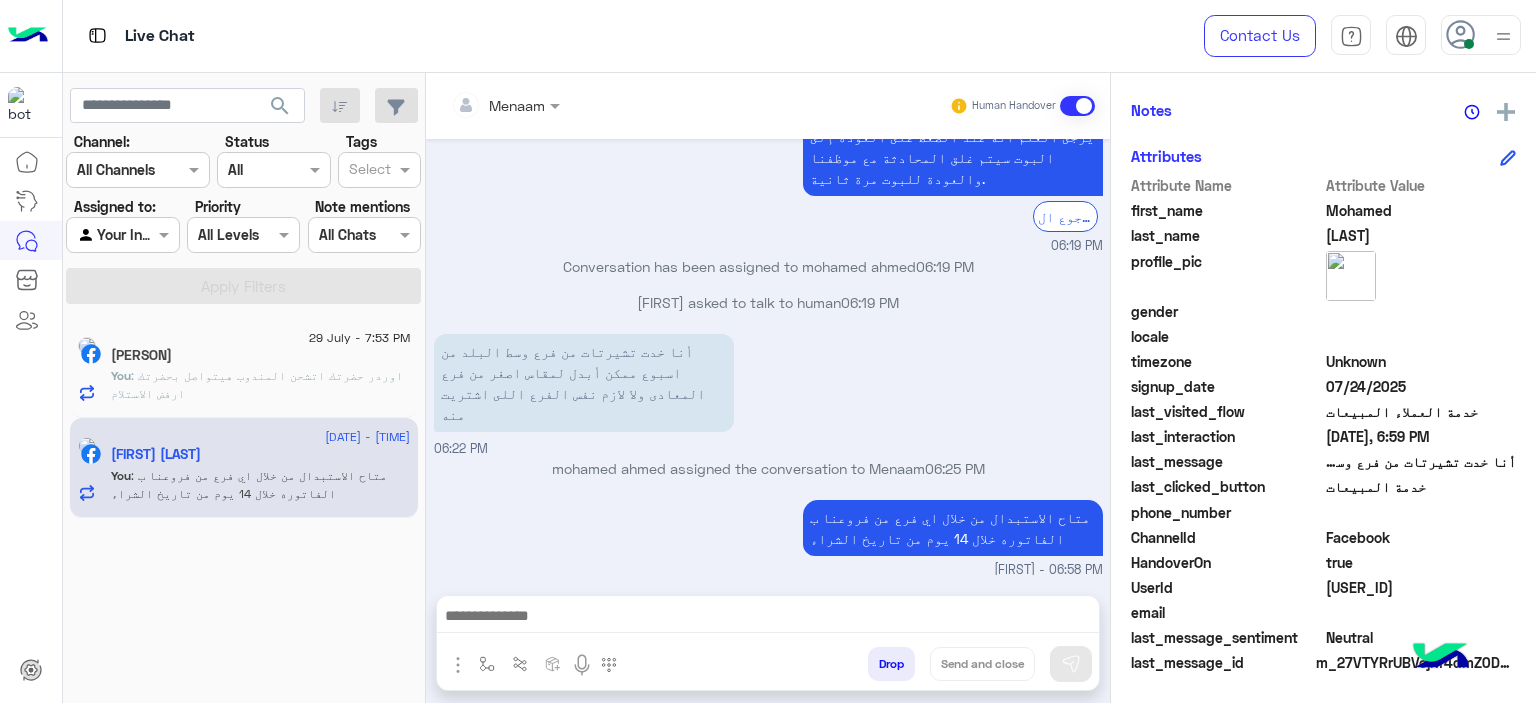 click on "Drop" at bounding box center (891, 664) 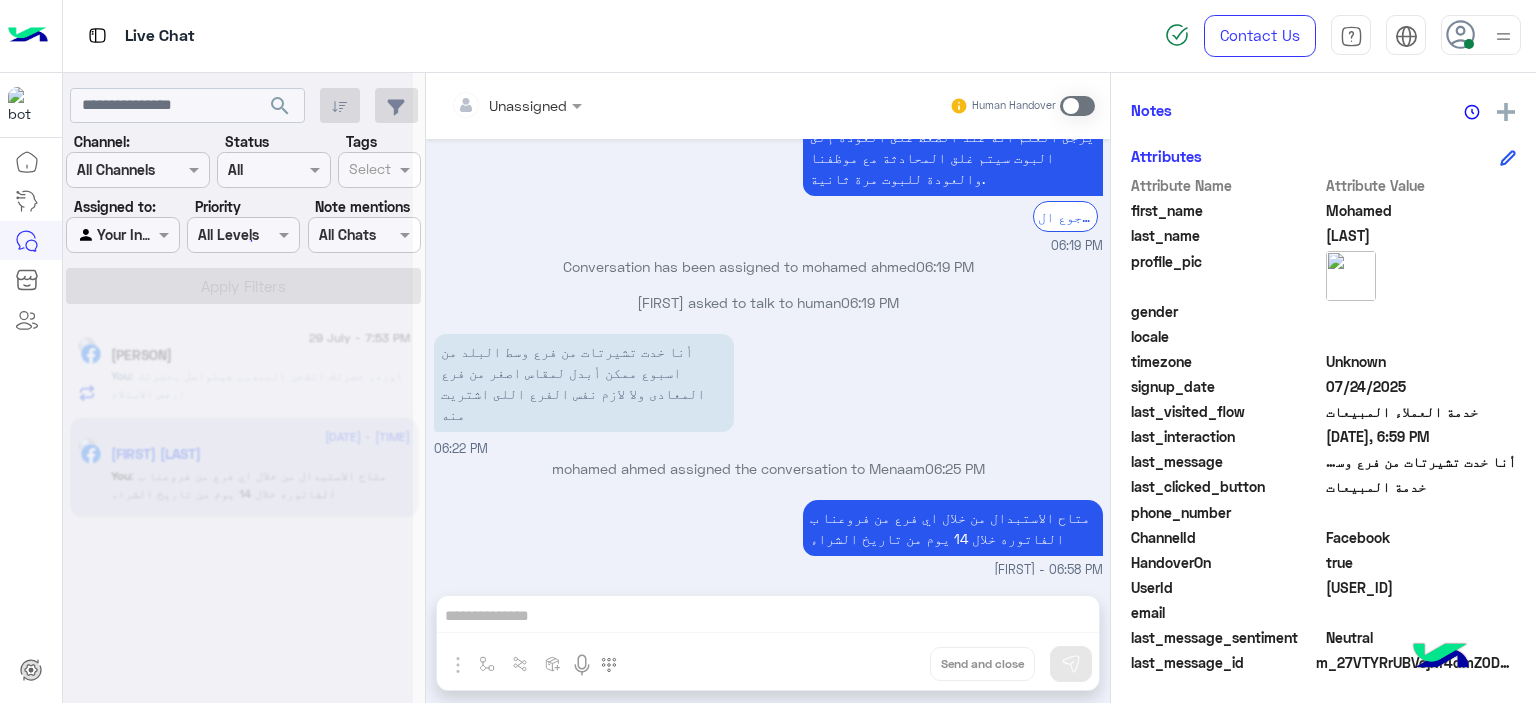 scroll, scrollTop: 2764, scrollLeft: 0, axis: vertical 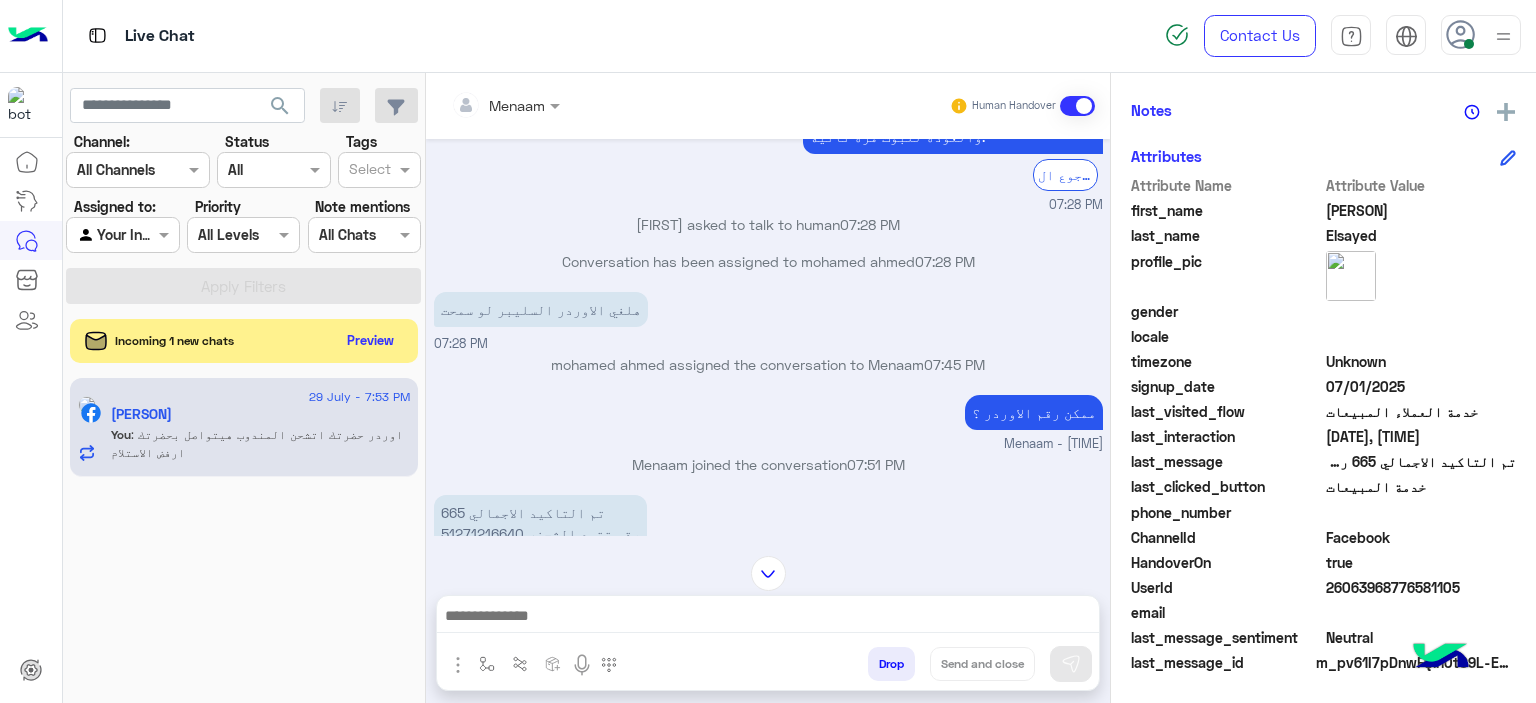 click on "Incoming 1 new chats    Preview" 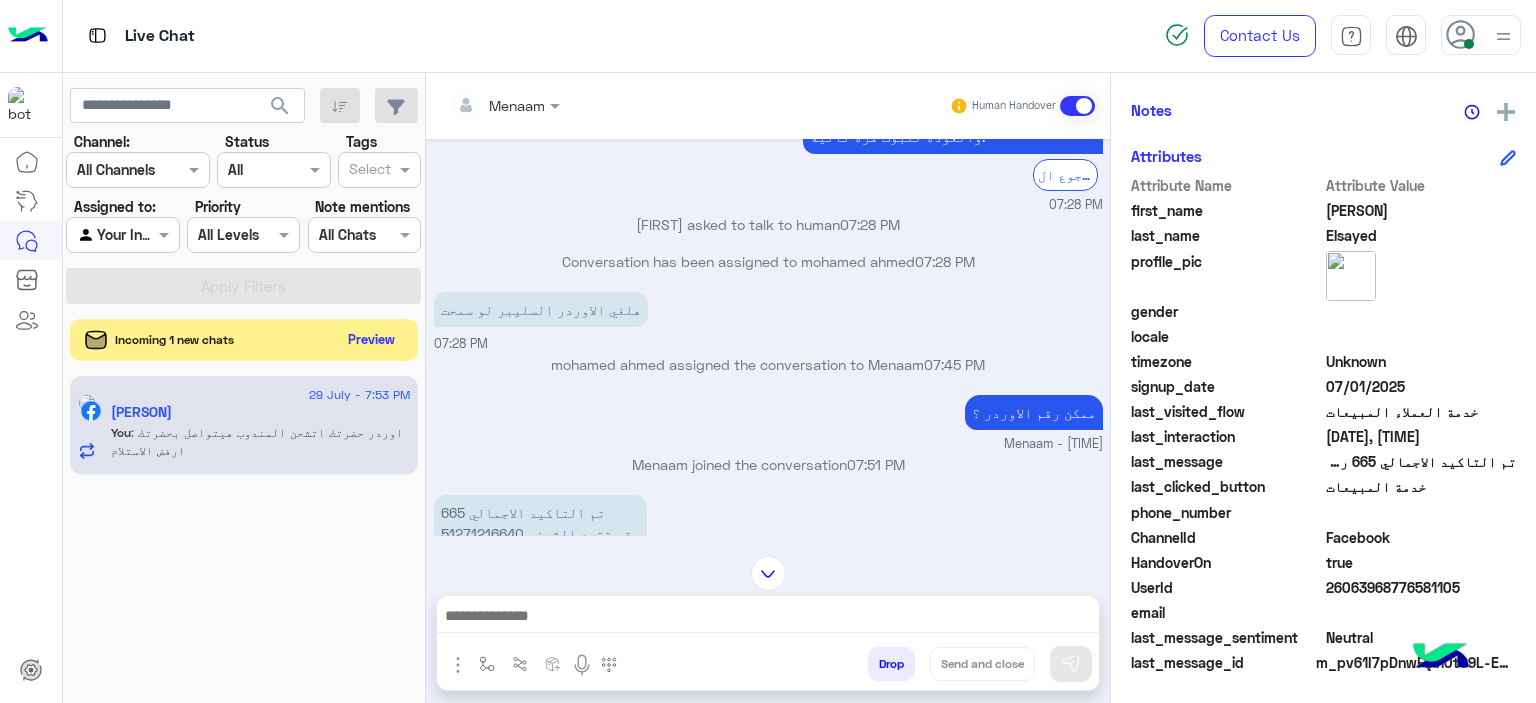 click on "Preview" 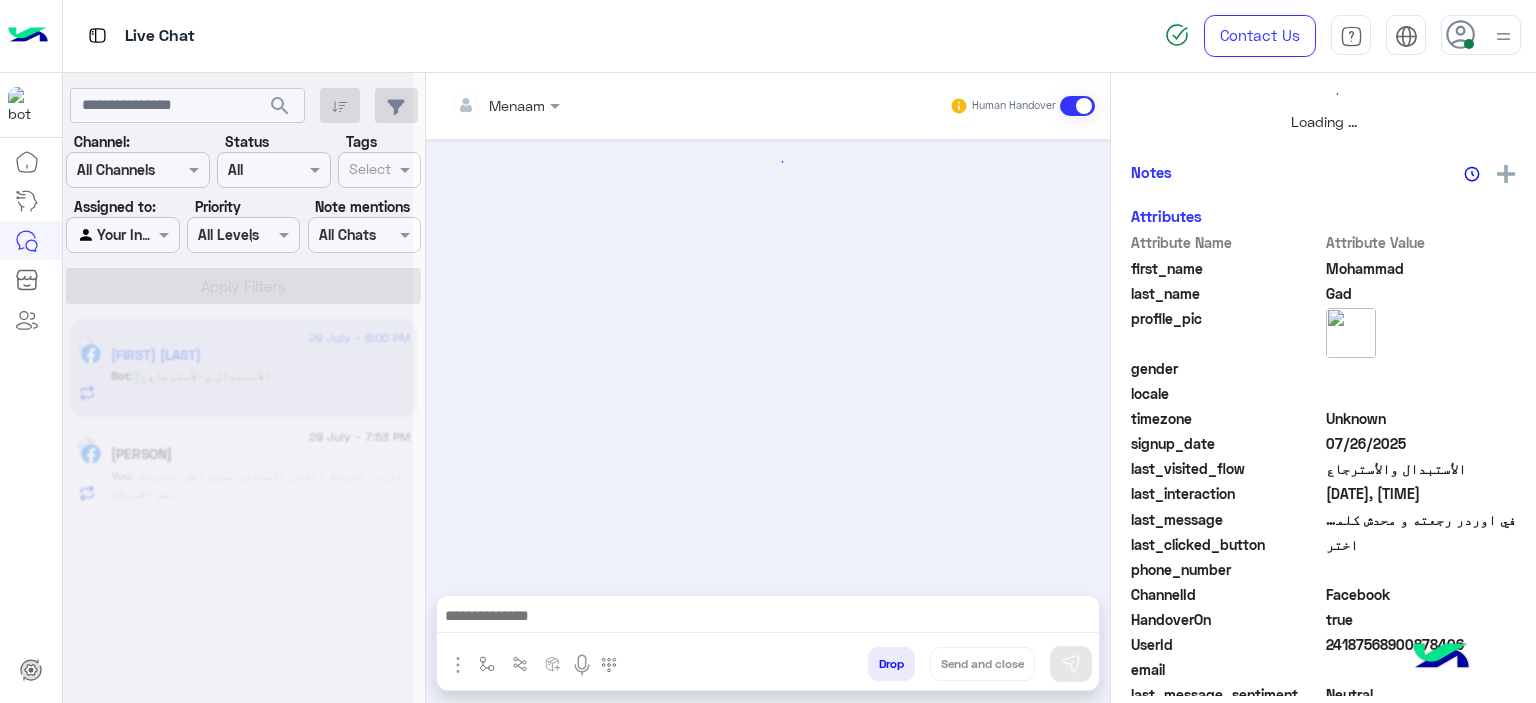 scroll, scrollTop: 514, scrollLeft: 0, axis: vertical 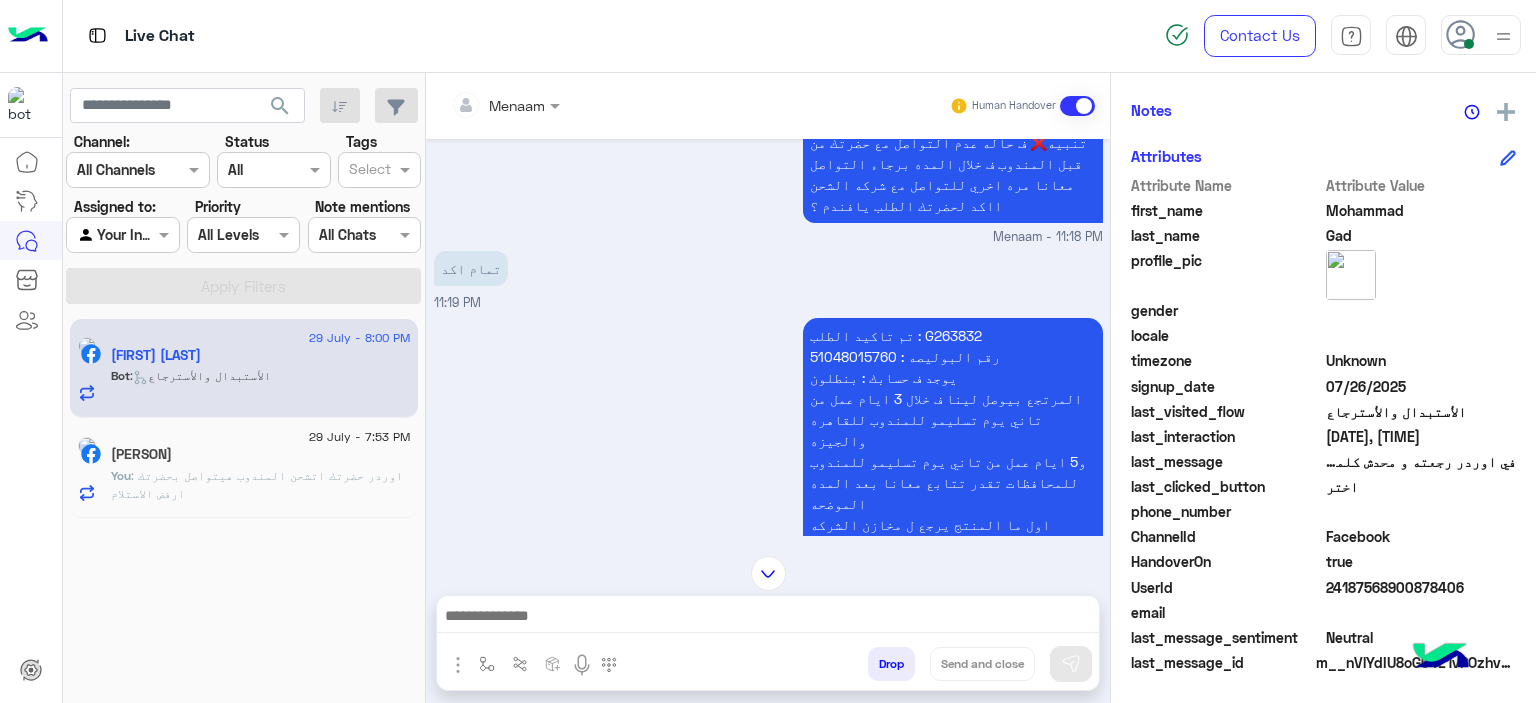 click on "تم تاكيد الطلب :   G263832 رقم البوليصه :   51048015760 يوجد ف حسابك :   بنطلون  المرتجع بيوصل لينا ف خلال 3 ايام عمل من تاني يوم تسليمو للمندوب للقاهره والجيزه  و5 ايام عمل من تاني يوم تسليمو للمندوب للمحافظات تقدر تتابع معانا بعد المده الموضحه اول ما المنتج يرجع ل مخازن الشركه    حضرتك بتتواصل معانا  ومسؤل التبديلات بيتابع مع حضرتك لتاكيد اوردر جديد  المندوب هيتواصل معاك خلال 3 ايام عمل بحد اقصي لاستلام المنتج من حضرتك  تنبيه❌  ف حاله عدم التواصل مع حضرتك من قبل المندوب ف خلال المده برجاء التواصل معانا مره اخري للتواصل مع شركه الشحن" at bounding box center [953, 503] 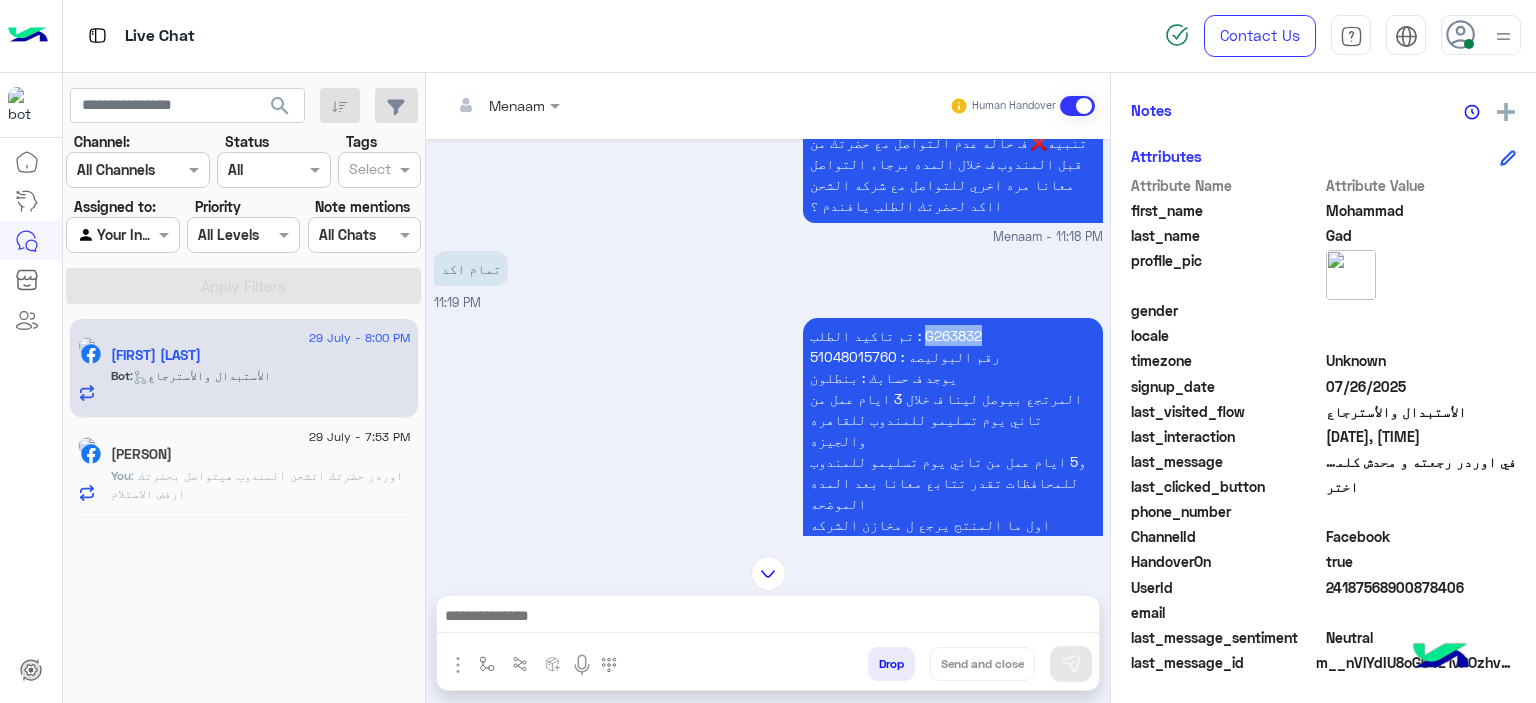 click on "تم تاكيد الطلب :   G263832 رقم البوليصه :   51048015760 يوجد ف حسابك :   بنطلون  المرتجع بيوصل لينا ف خلال 3 ايام عمل من تاني يوم تسليمو للمندوب للقاهره والجيزه  و5 ايام عمل من تاني يوم تسليمو للمندوب للمحافظات تقدر تتابع معانا بعد المده الموضحه اول ما المنتج يرجع ل مخازن الشركه    حضرتك بتتواصل معانا  ومسؤل التبديلات بيتابع مع حضرتك لتاكيد اوردر جديد  المندوب هيتواصل معاك خلال 3 ايام عمل بحد اقصي لاستلام المنتج من حضرتك  تنبيه❌  ف حاله عدم التواصل مع حضرتك من قبل المندوب ف خلال المده برجاء التواصل معانا مره اخري للتواصل مع شركه الشحن" at bounding box center (953, 503) 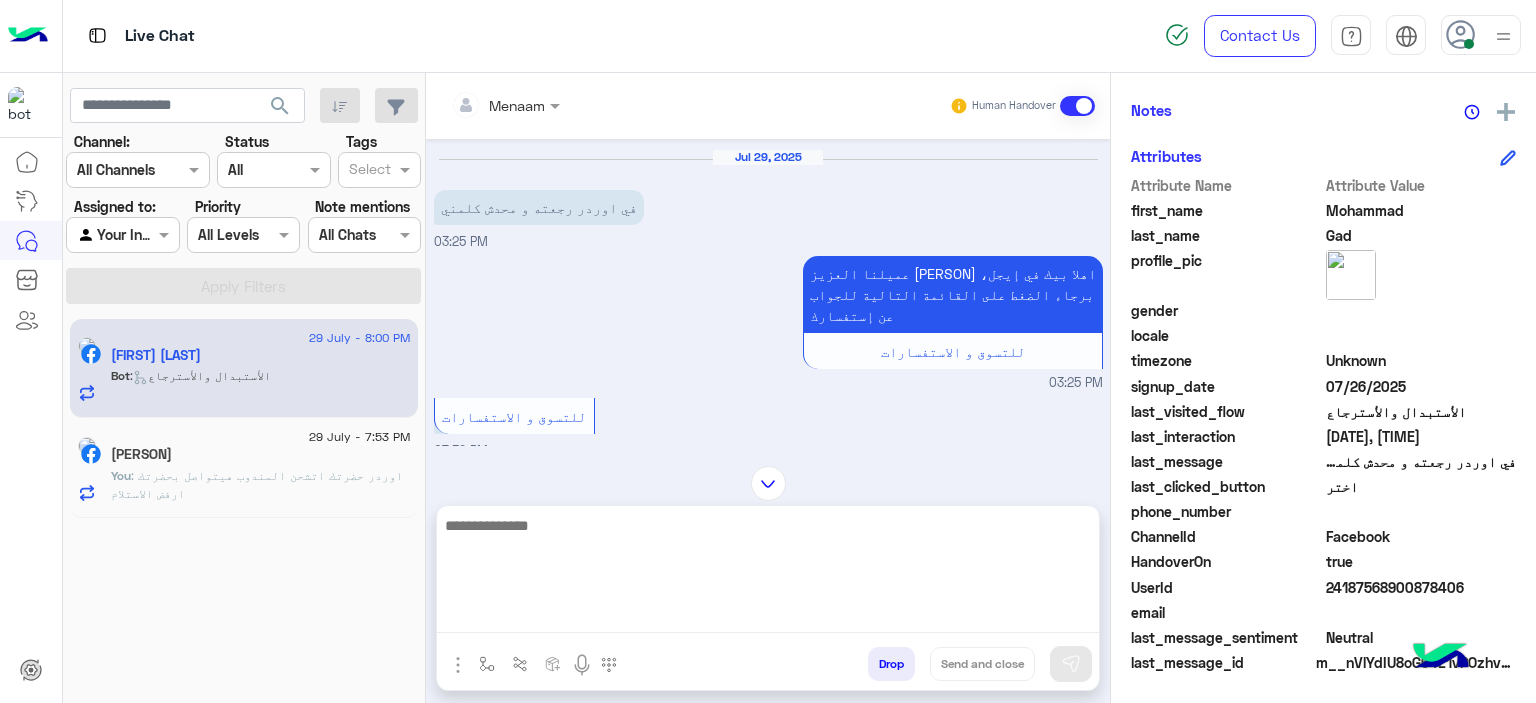 click at bounding box center [768, 573] 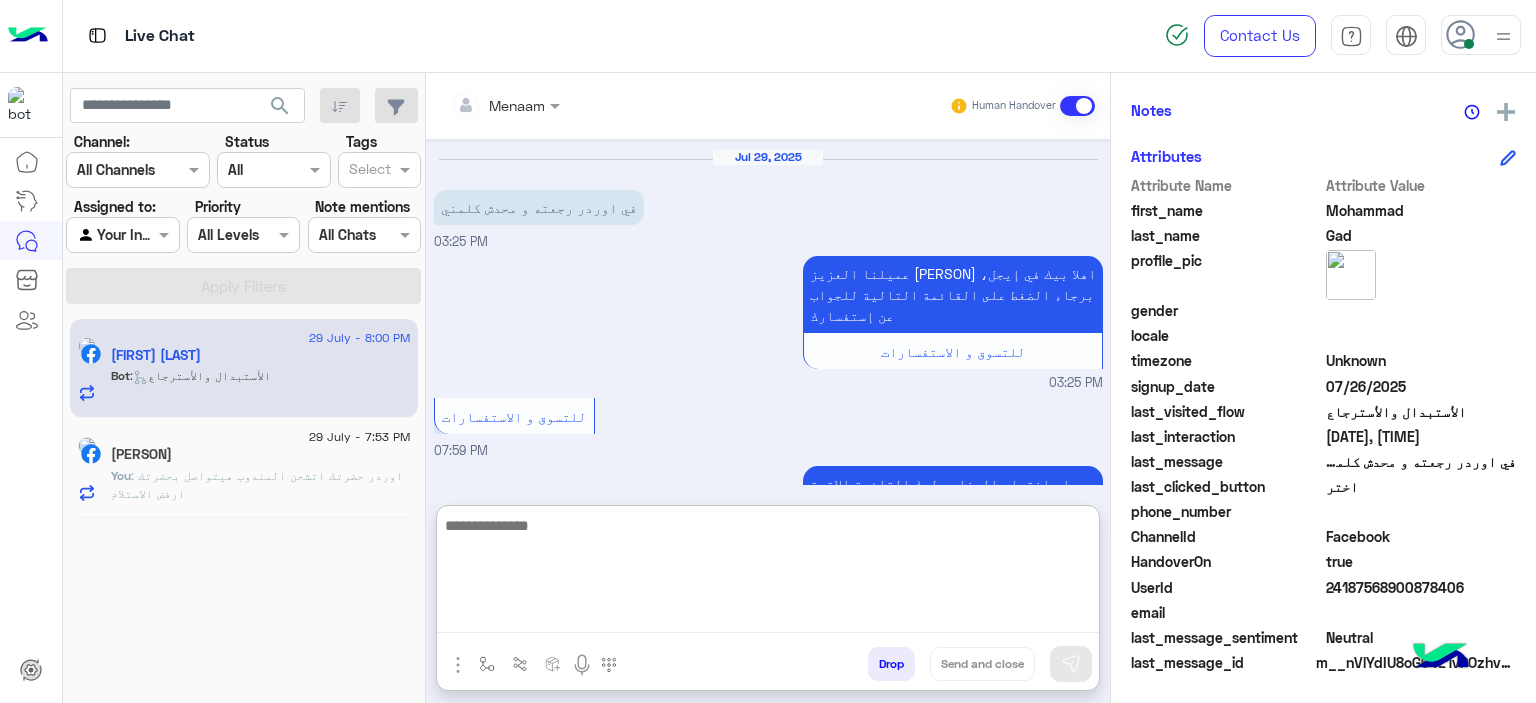 scroll, scrollTop: 2508, scrollLeft: 0, axis: vertical 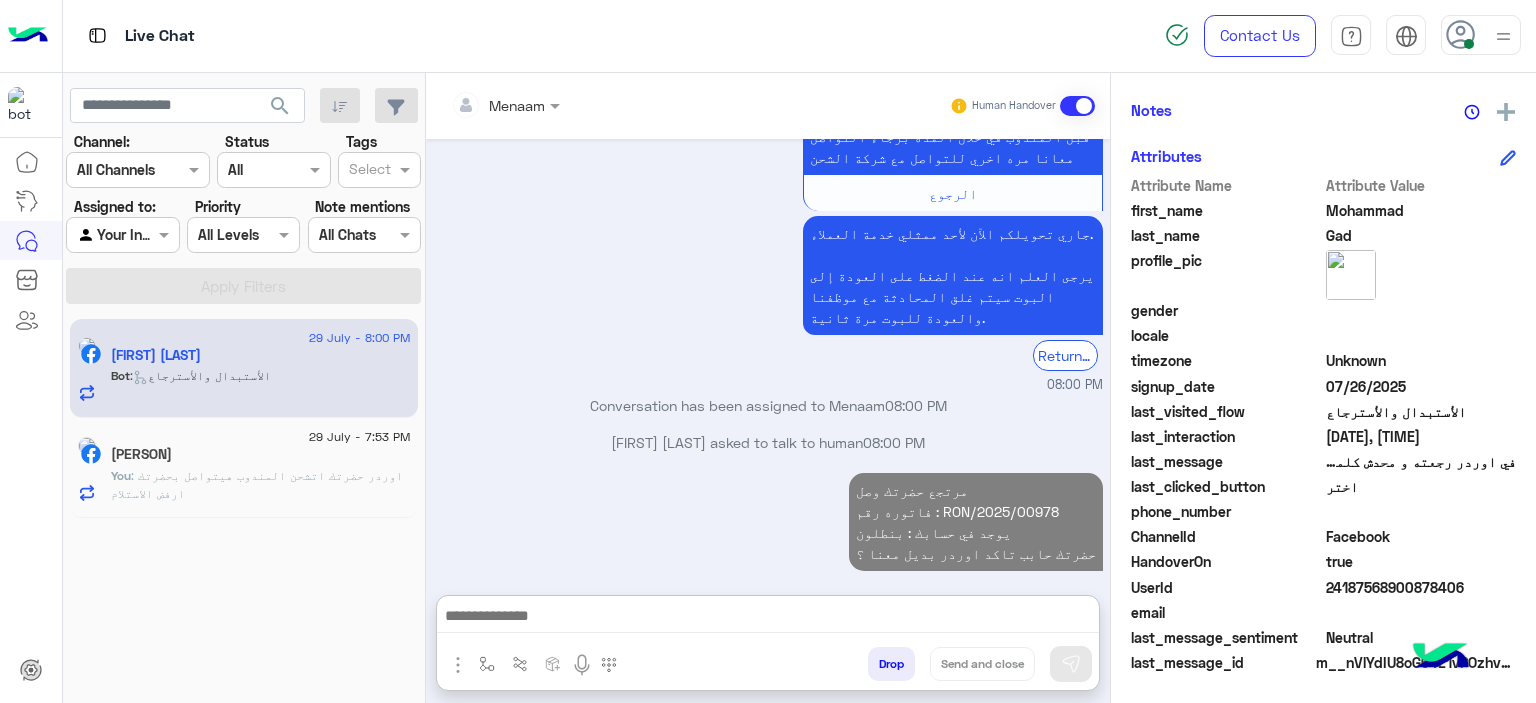 click on "You  : اوردر حضرتك اتشحن المندوب هيتواصل بحضرتك ارفض الاستلام" 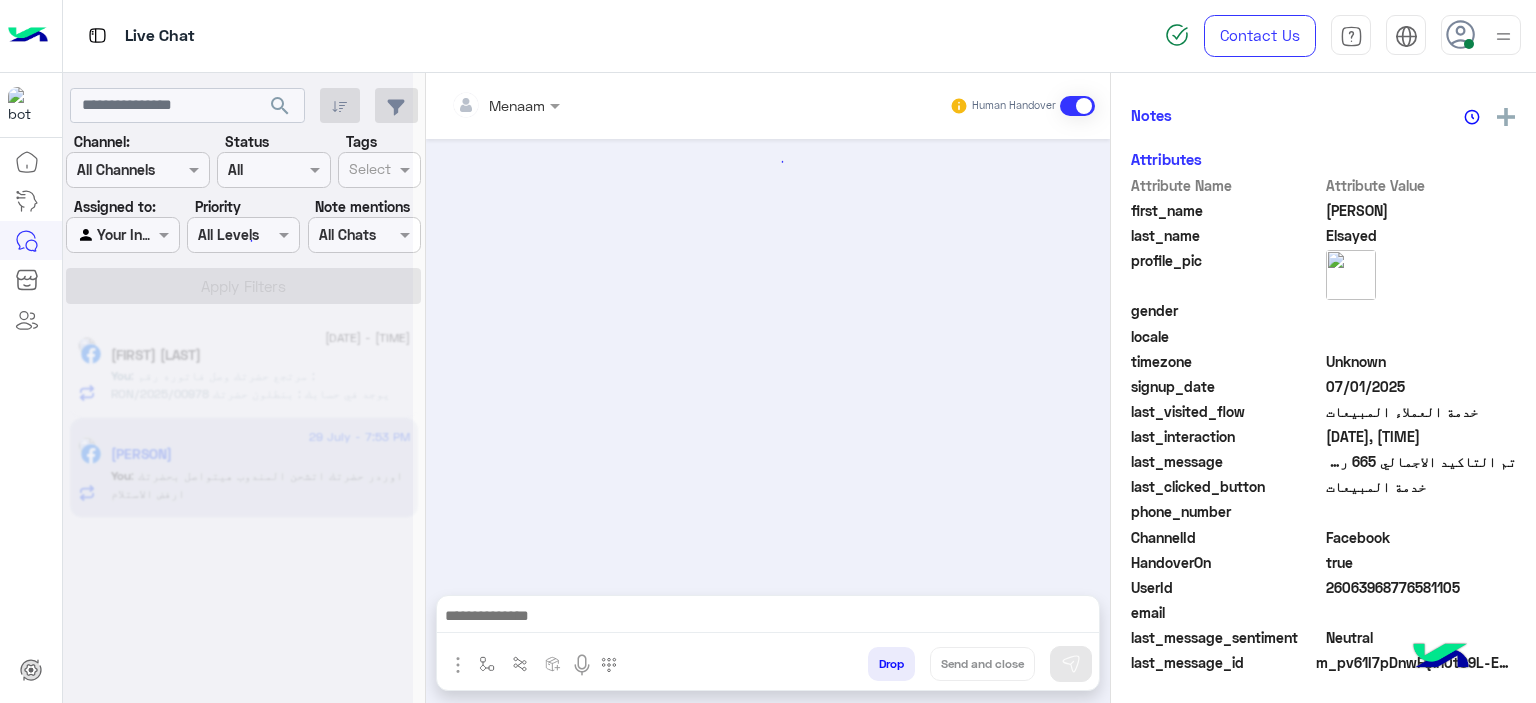 scroll, scrollTop: 452, scrollLeft: 0, axis: vertical 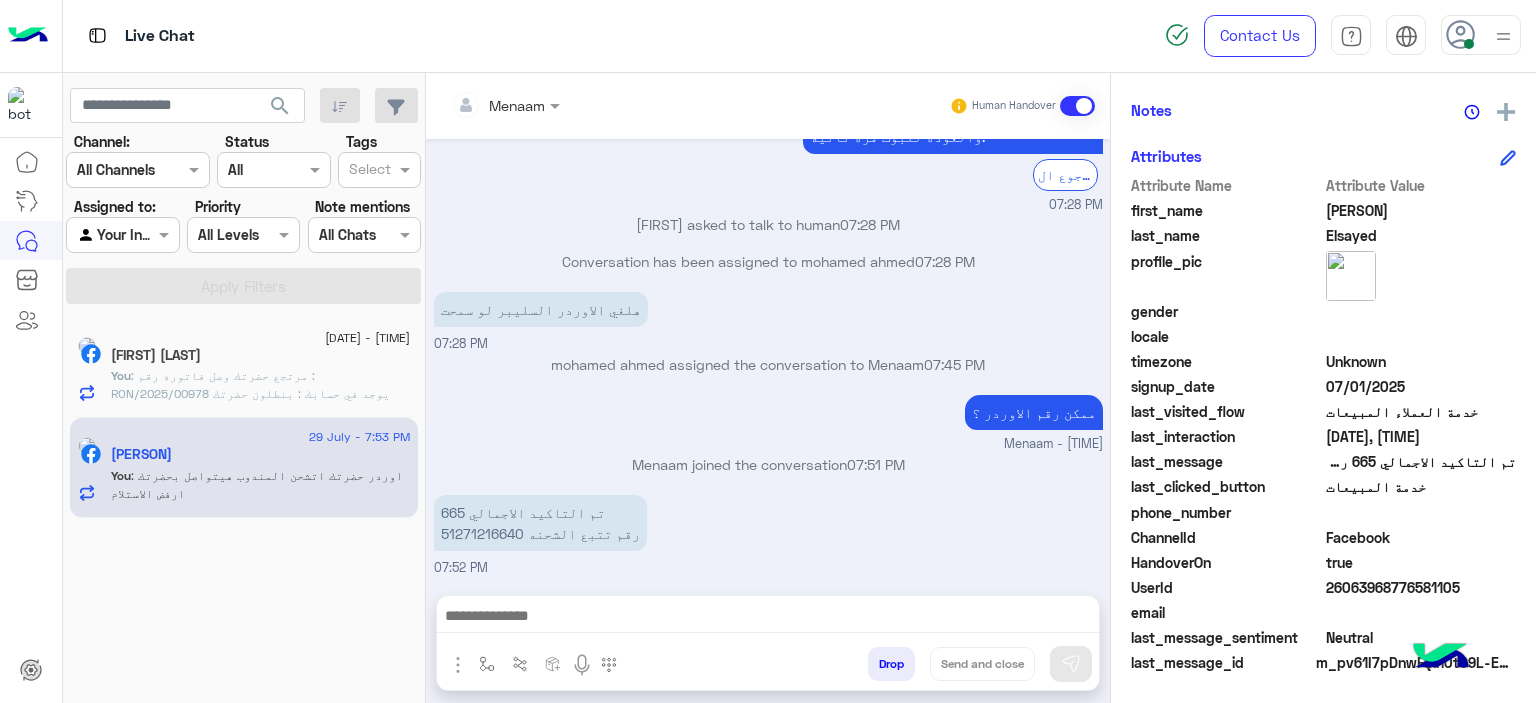 click on "تم التاكيد الاجمالي 665 رقم تتبع الشحنه 51271216640" at bounding box center (540, 523) 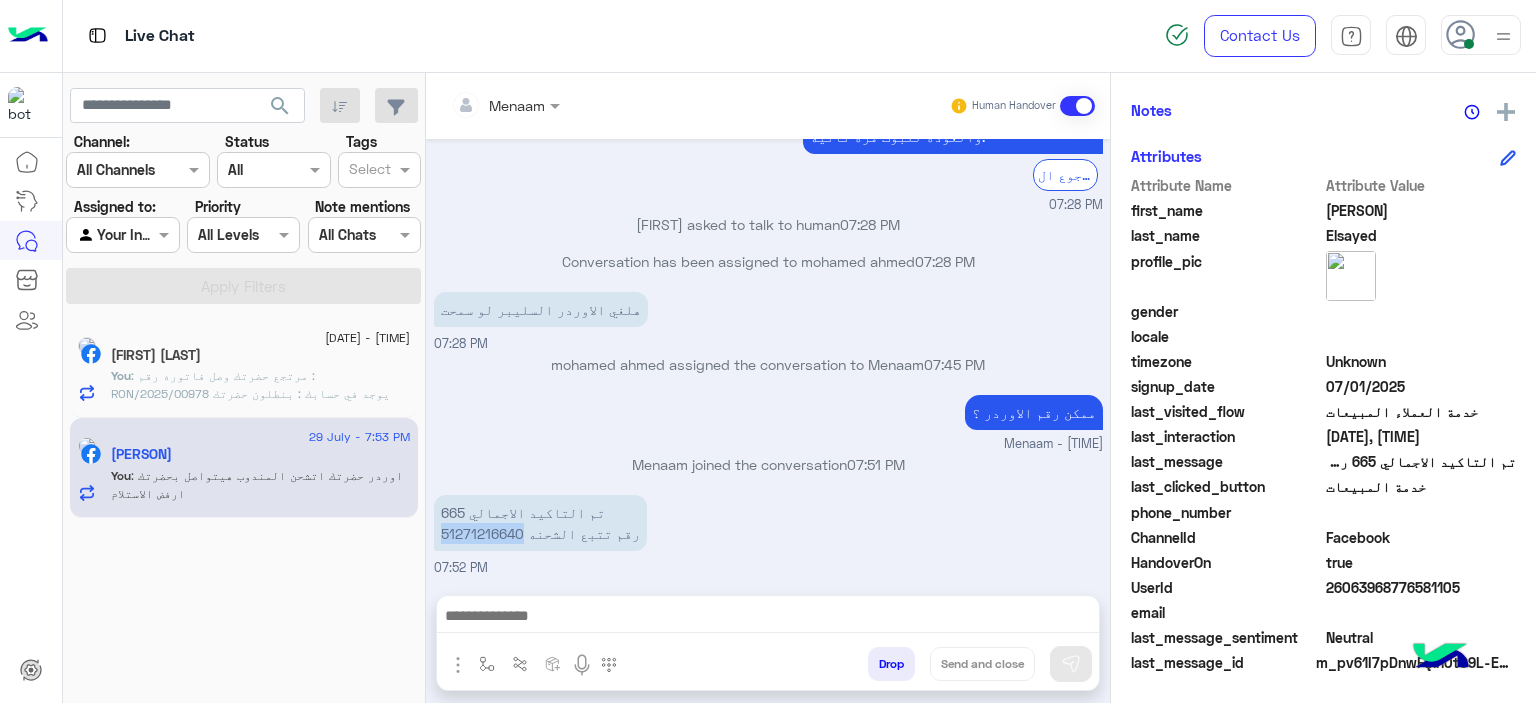 copy on "[PHONE]" 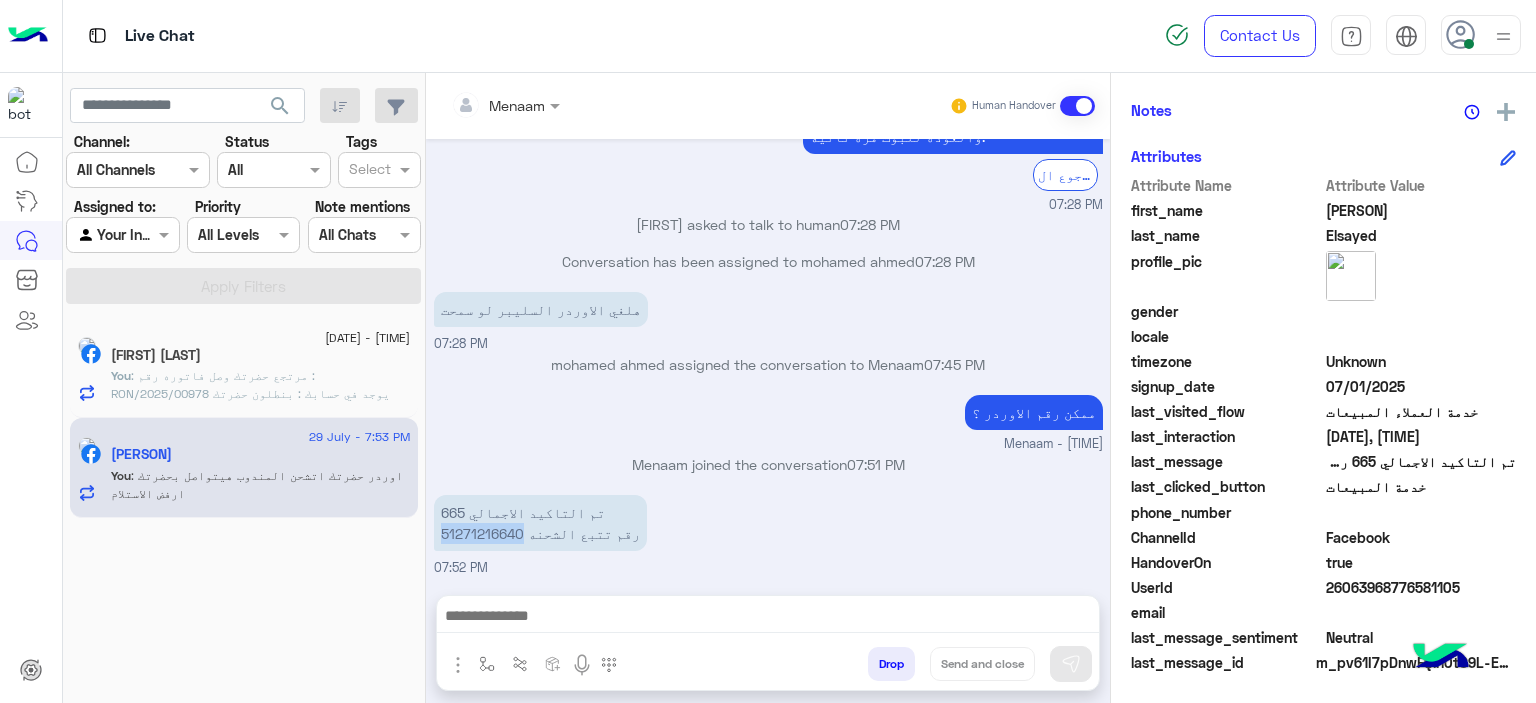 click on "Drop" at bounding box center [891, 664] 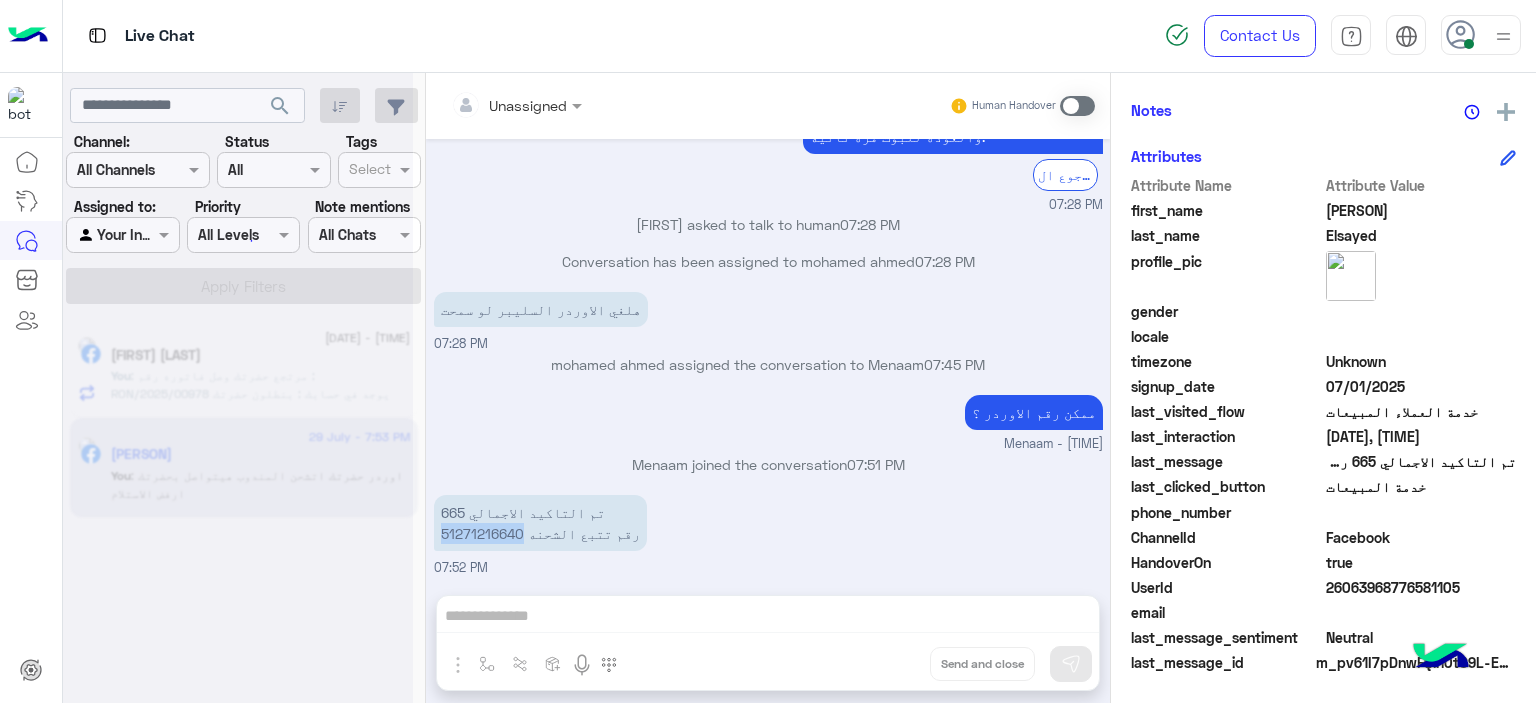 scroll, scrollTop: 1765, scrollLeft: 0, axis: vertical 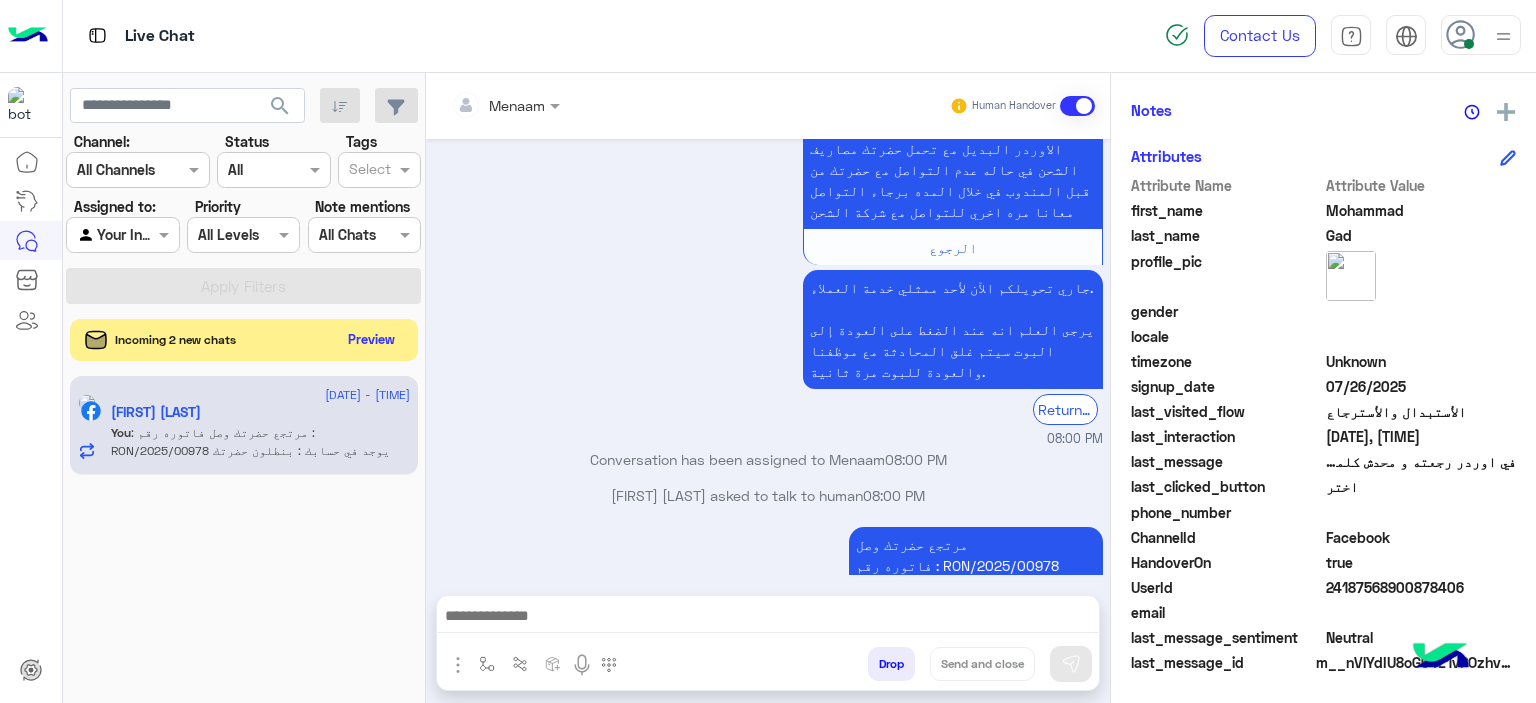 click on "Preview" 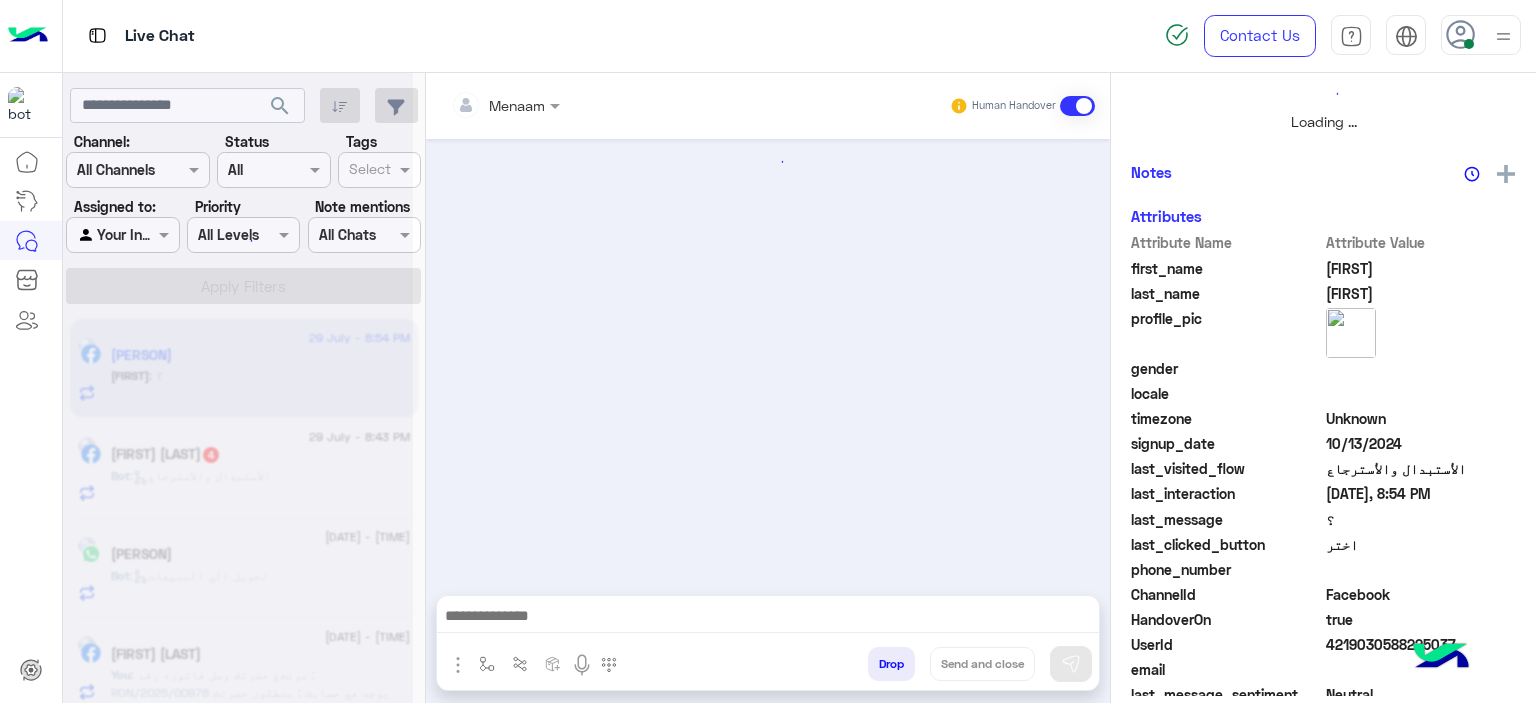 scroll, scrollTop: 514, scrollLeft: 0, axis: vertical 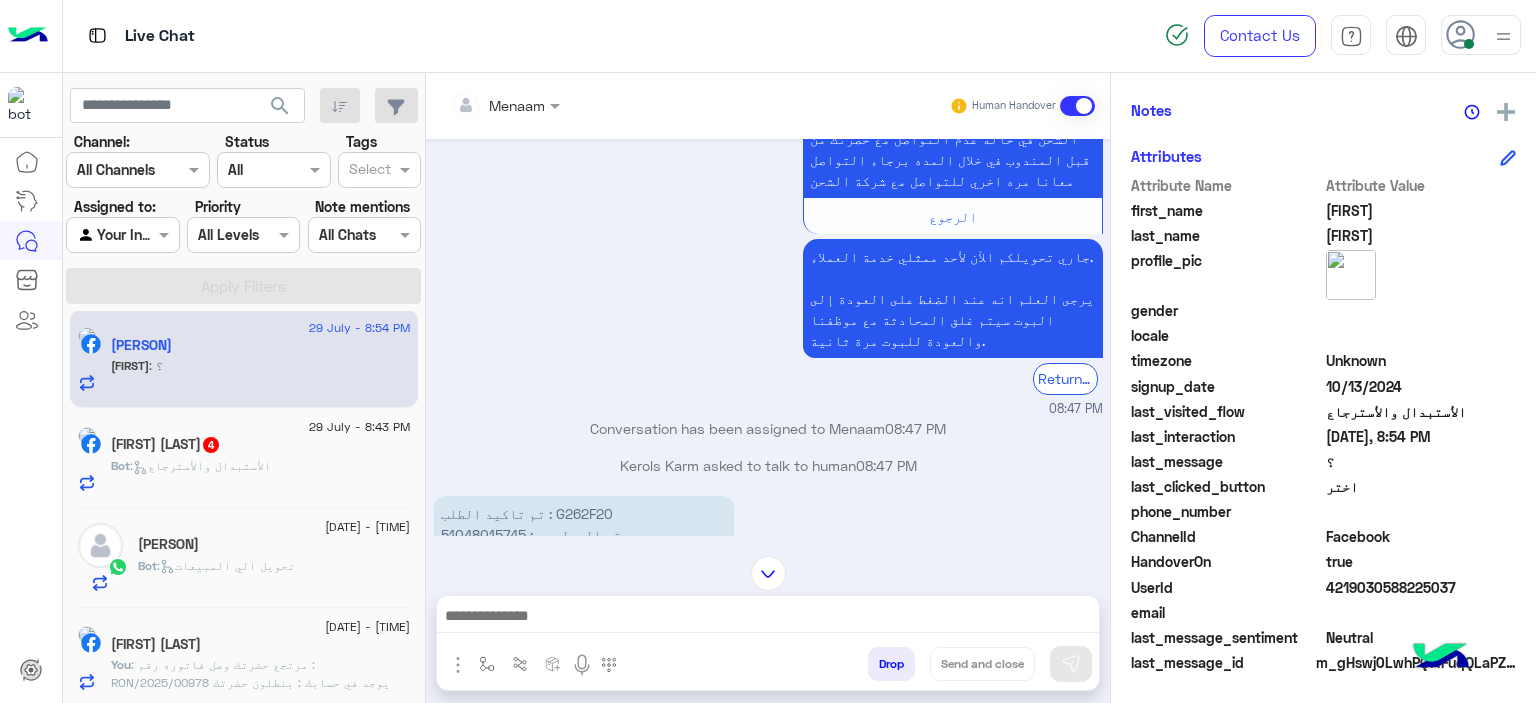 click on "تم تاكيد الطلب :   G262F20 رقم البوليصه :   51048015745 يوجد ف حسابك :   5 بنطلون و 2 تيشرت  المرتجع بيوصل لينا ف خلال 3 ايام عمل من تاني يوم تسليمو للمندوب للقاهره والجيزه  و5 ايام عمل من تاني يوم تسليمو للمندوب للمحافظات تقدر تتابع معانا بعد المده الموضحه اول ما المنتج يرجع ل مخازن الشركه    حضرتك بتتواصل معانا  ومسؤل التبديلات بيتابع مع حضرتك لتاكيد اوردر جديد  المندوب هيتواصل معاك خلال 3 ايام عمل بحد اقصي لاستلام المنتج من حضرتك  تنبيه❌  ف حاله عدم التواصل مع حضرتك من قبل المندوب ف خلال المده برجاء التواصل معانا مره اخري للتواصل مع شركه الشحن" at bounding box center (584, 681) 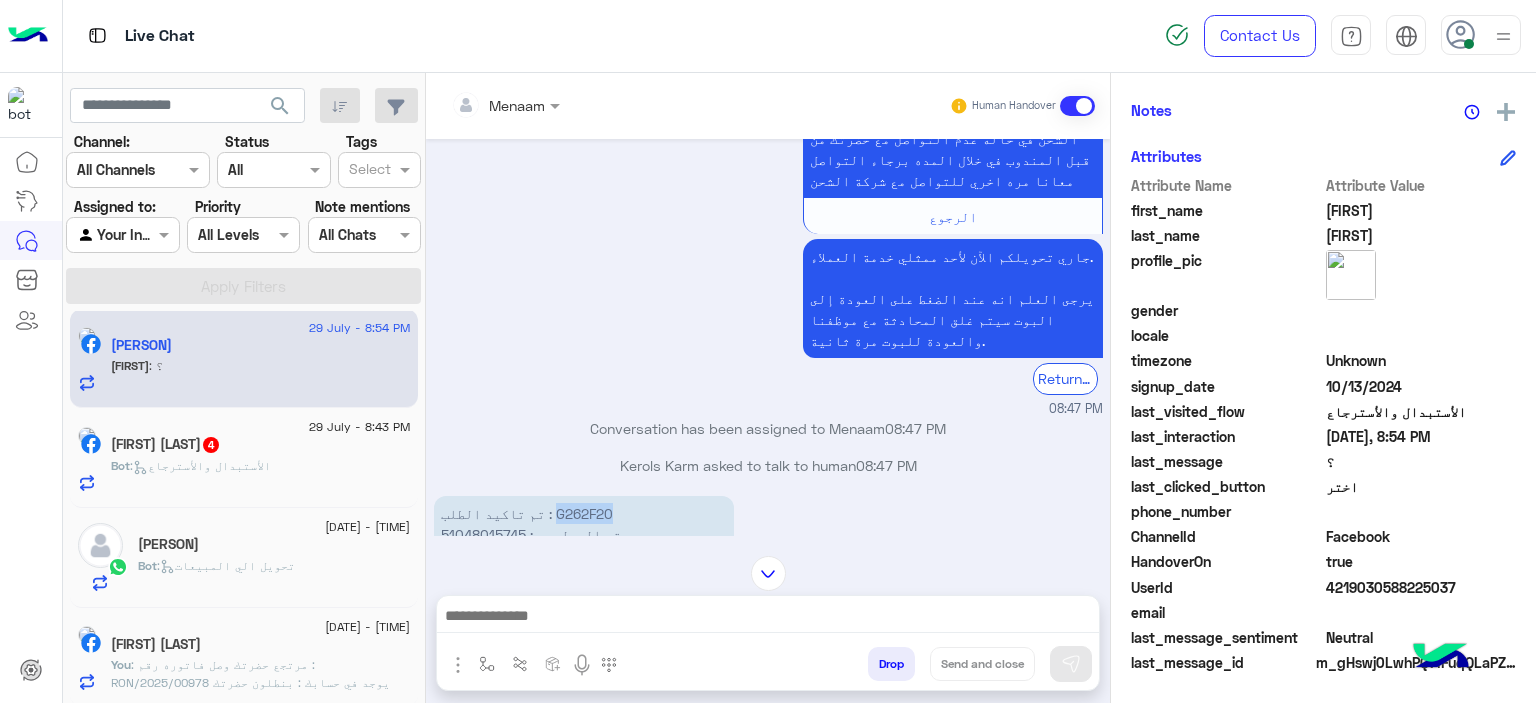 click on "تم تاكيد الطلب :   G262F20 رقم البوليصه :   51048015745 يوجد ف حسابك :   5 بنطلون و 2 تيشرت  المرتجع بيوصل لينا ف خلال 3 ايام عمل من تاني يوم تسليمو للمندوب للقاهره والجيزه  و5 ايام عمل من تاني يوم تسليمو للمندوب للمحافظات تقدر تتابع معانا بعد المده الموضحه اول ما المنتج يرجع ل مخازن الشركه    حضرتك بتتواصل معانا  ومسؤل التبديلات بيتابع مع حضرتك لتاكيد اوردر جديد  المندوب هيتواصل معاك خلال 3 ايام عمل بحد اقصي لاستلام المنتج من حضرتك  تنبيه❌  ف حاله عدم التواصل مع حضرتك من قبل المندوب ف خلال المده برجاء التواصل معانا مره اخري للتواصل مع شركه الشحن" at bounding box center [584, 681] 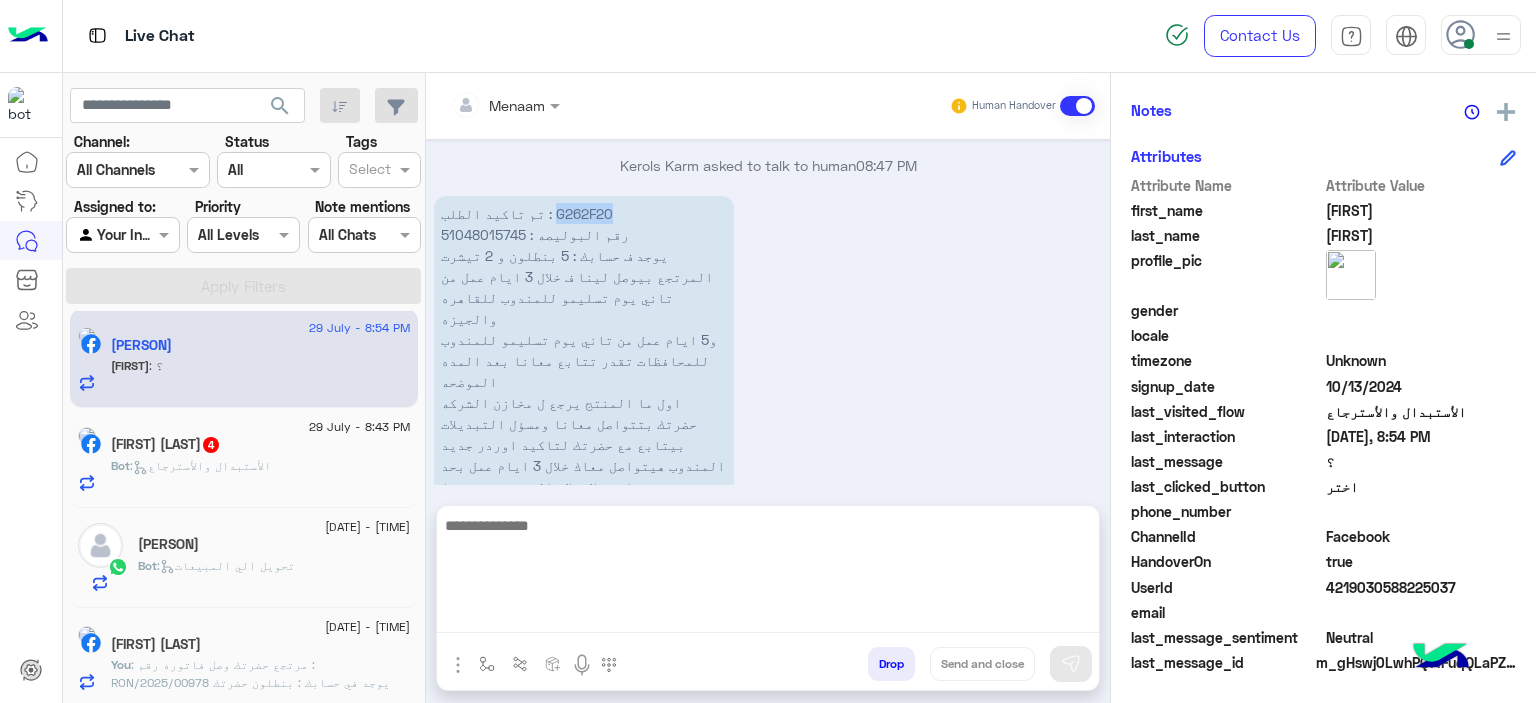click at bounding box center [768, 573] 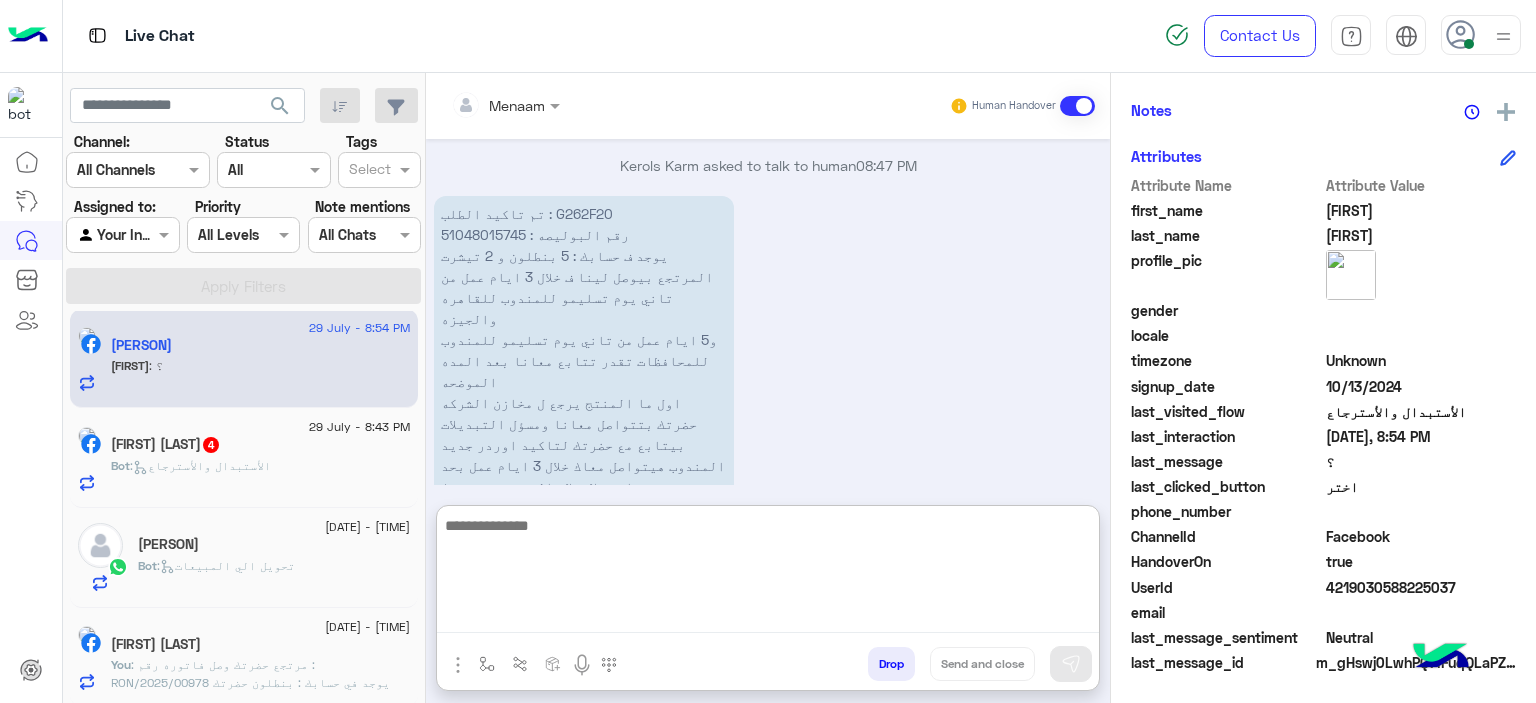 paste on "**********" 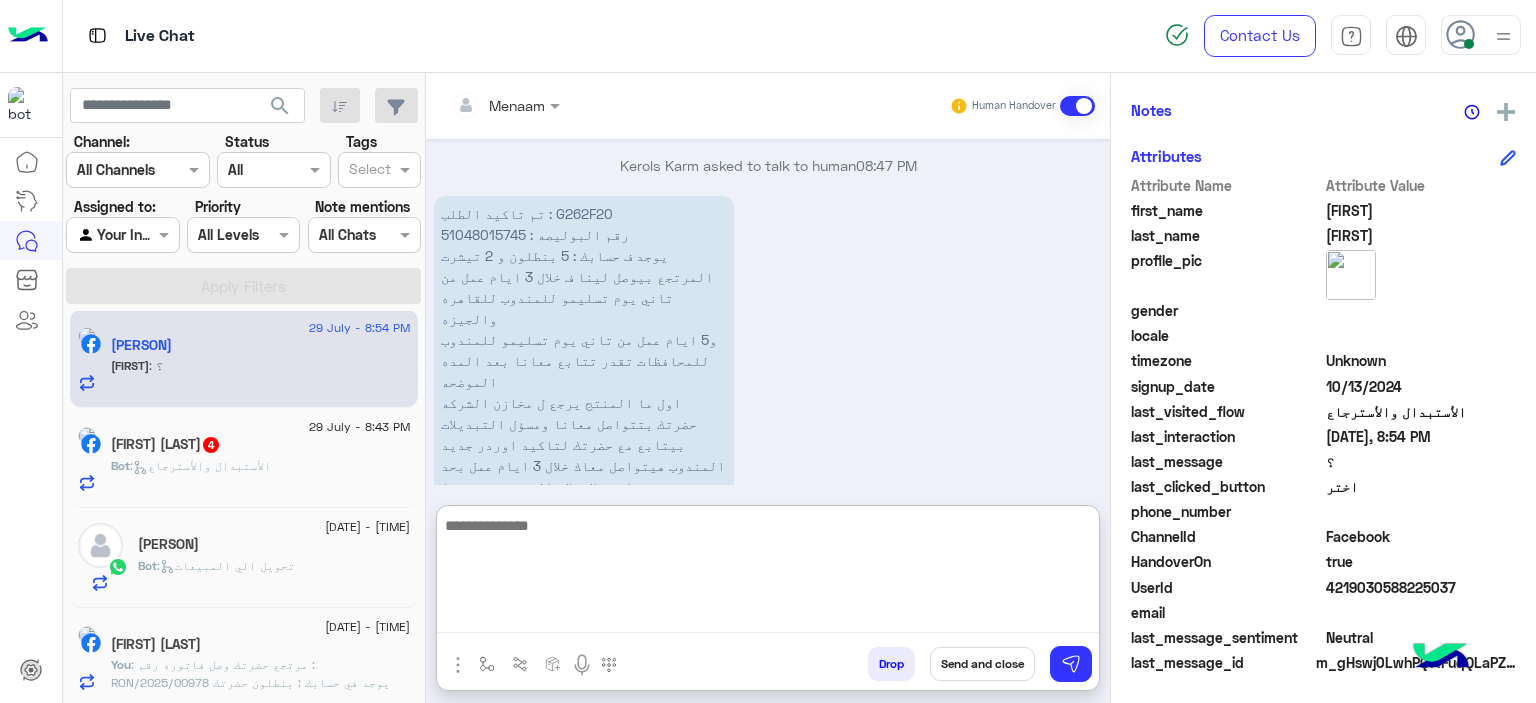 scroll, scrollTop: 2516, scrollLeft: 0, axis: vertical 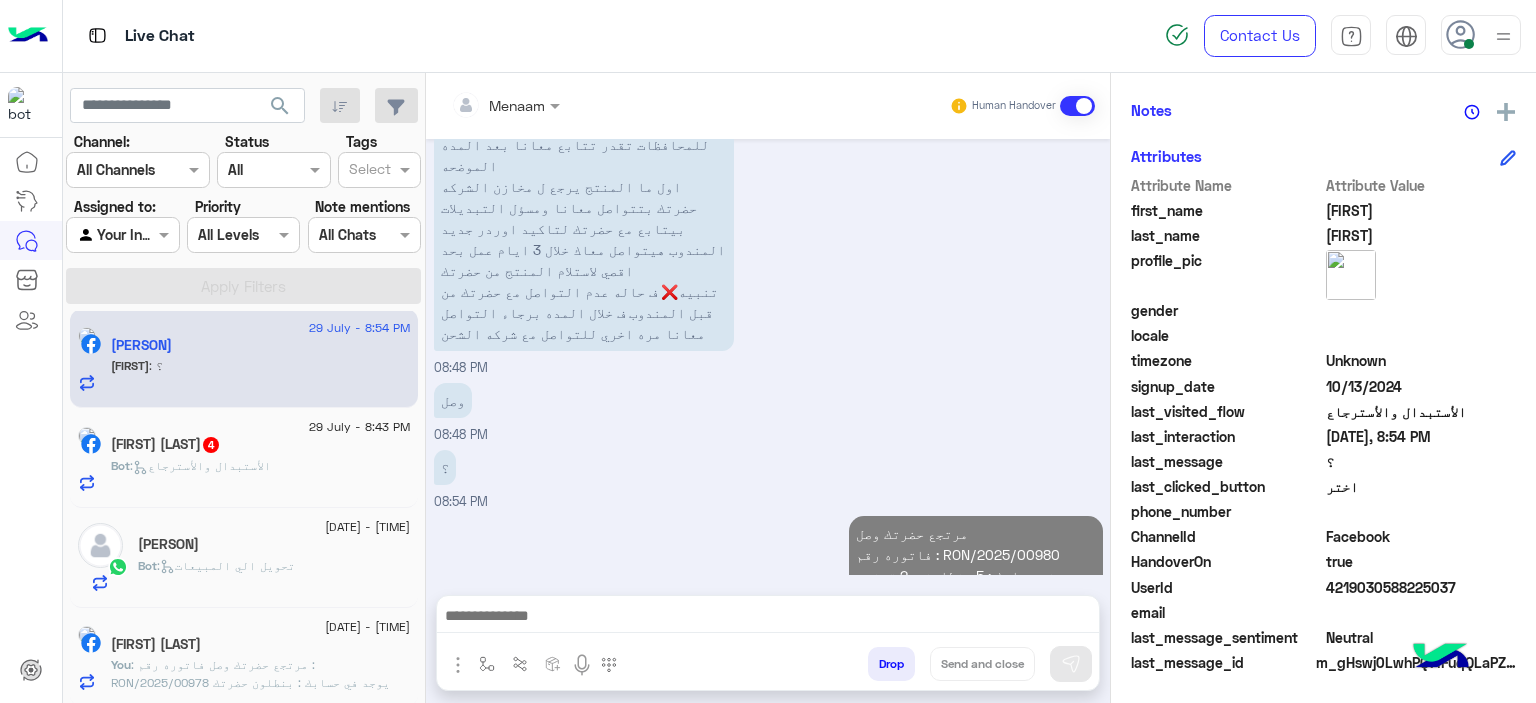 click on ":   الأستبدال والأسترجاع" 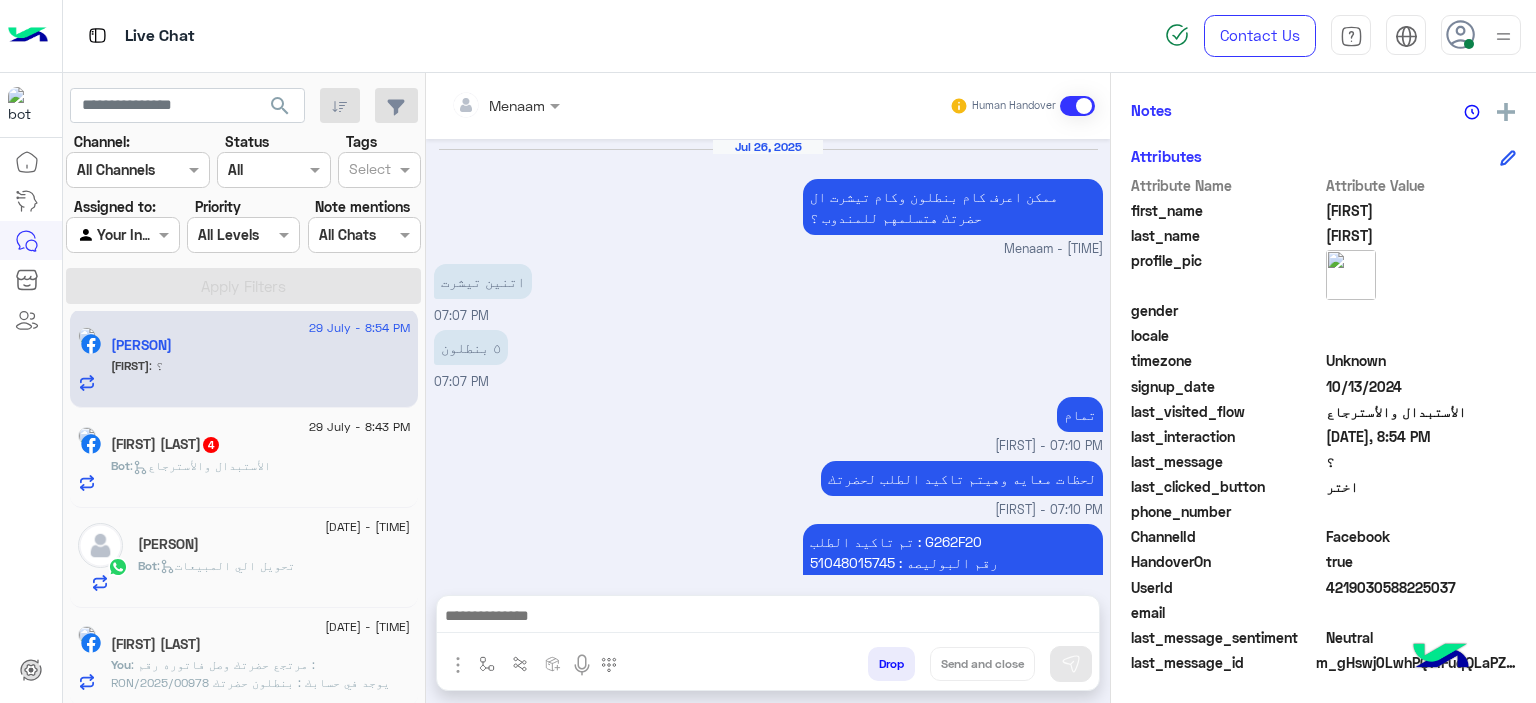 scroll, scrollTop: 478, scrollLeft: 0, axis: vertical 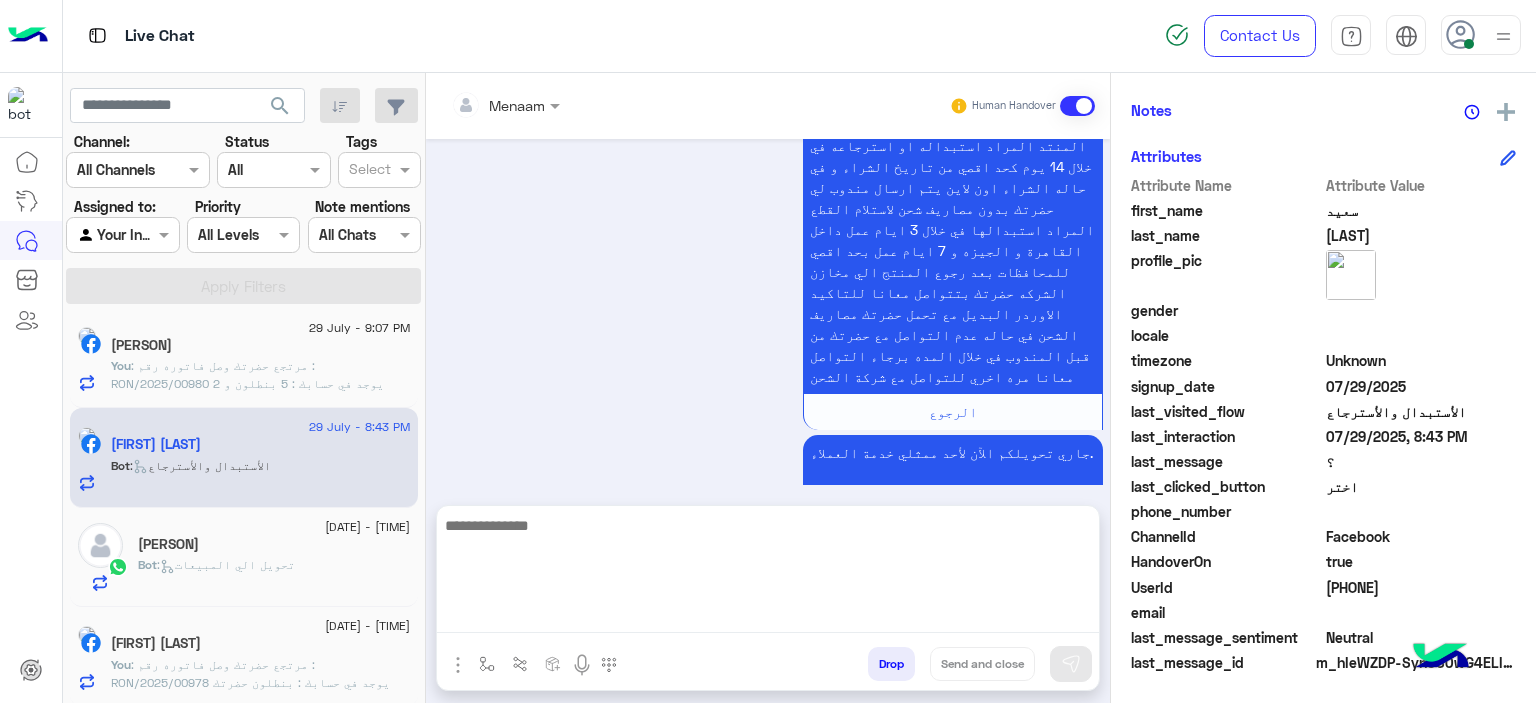 click at bounding box center (768, 573) 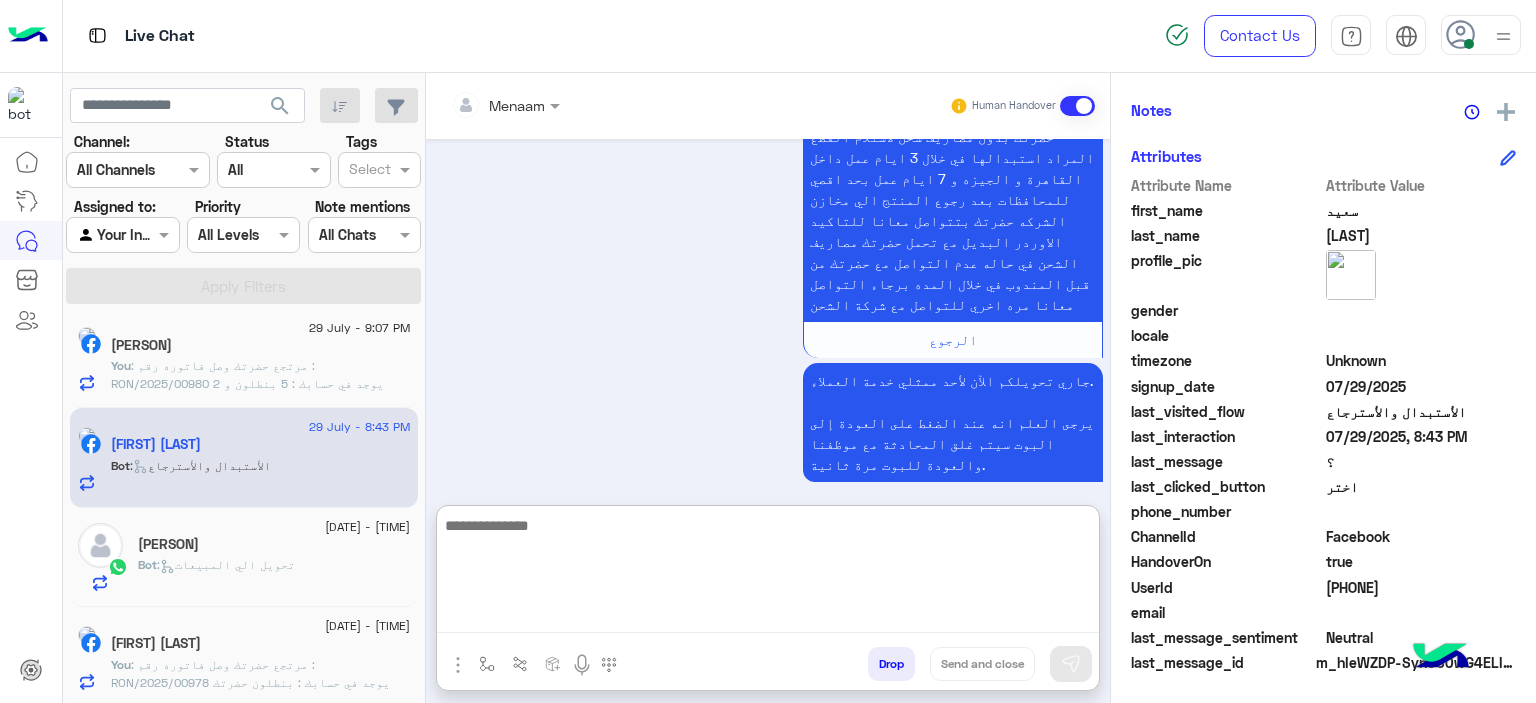 scroll, scrollTop: 2720, scrollLeft: 0, axis: vertical 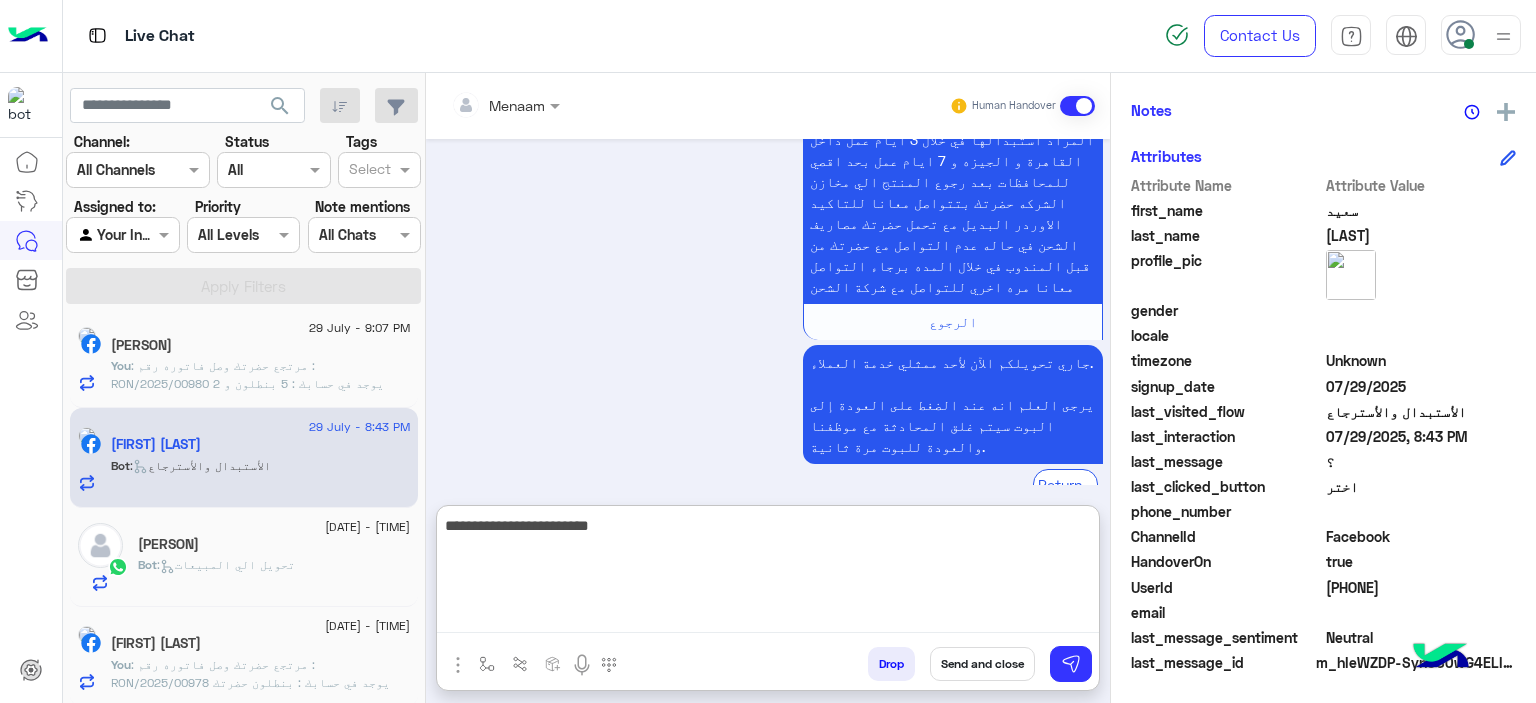 type on "**********" 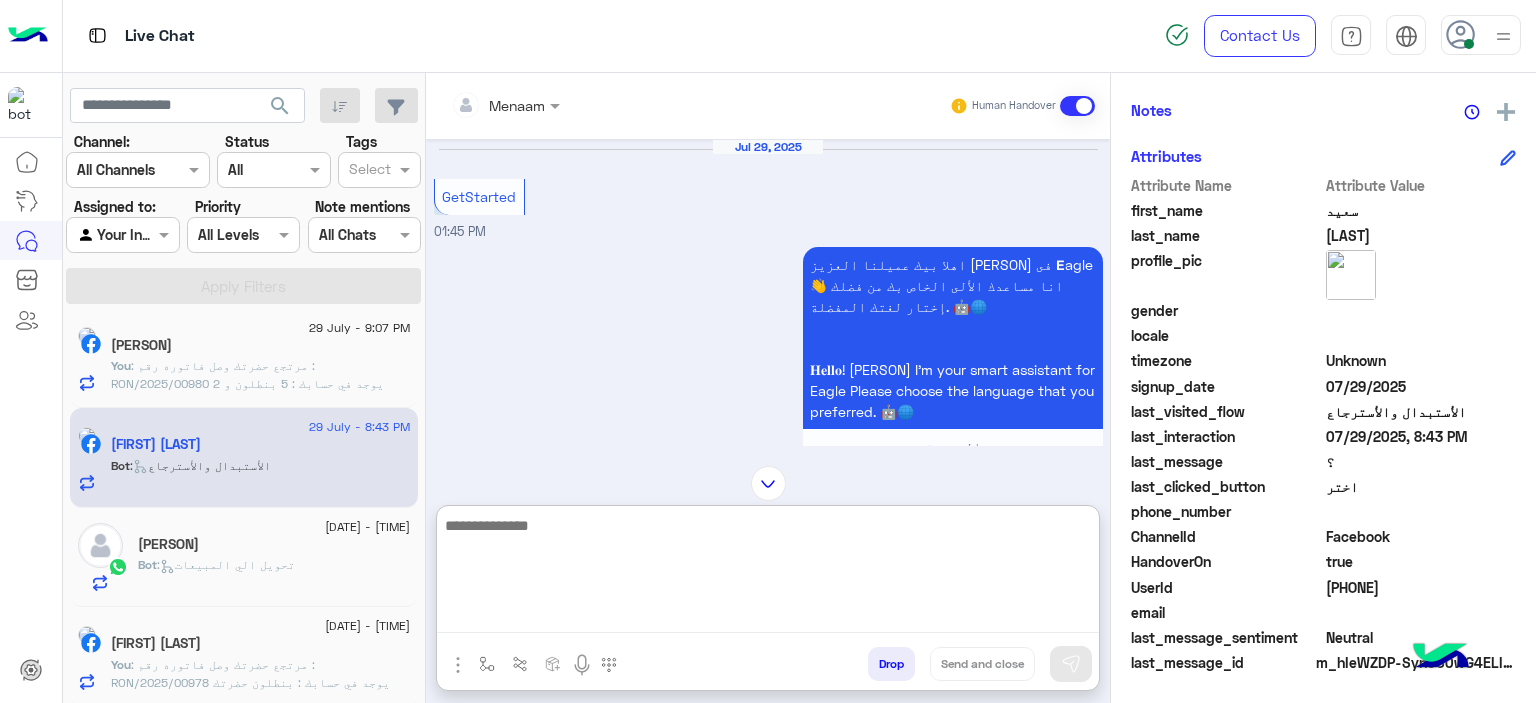 scroll, scrollTop: 2820, scrollLeft: 0, axis: vertical 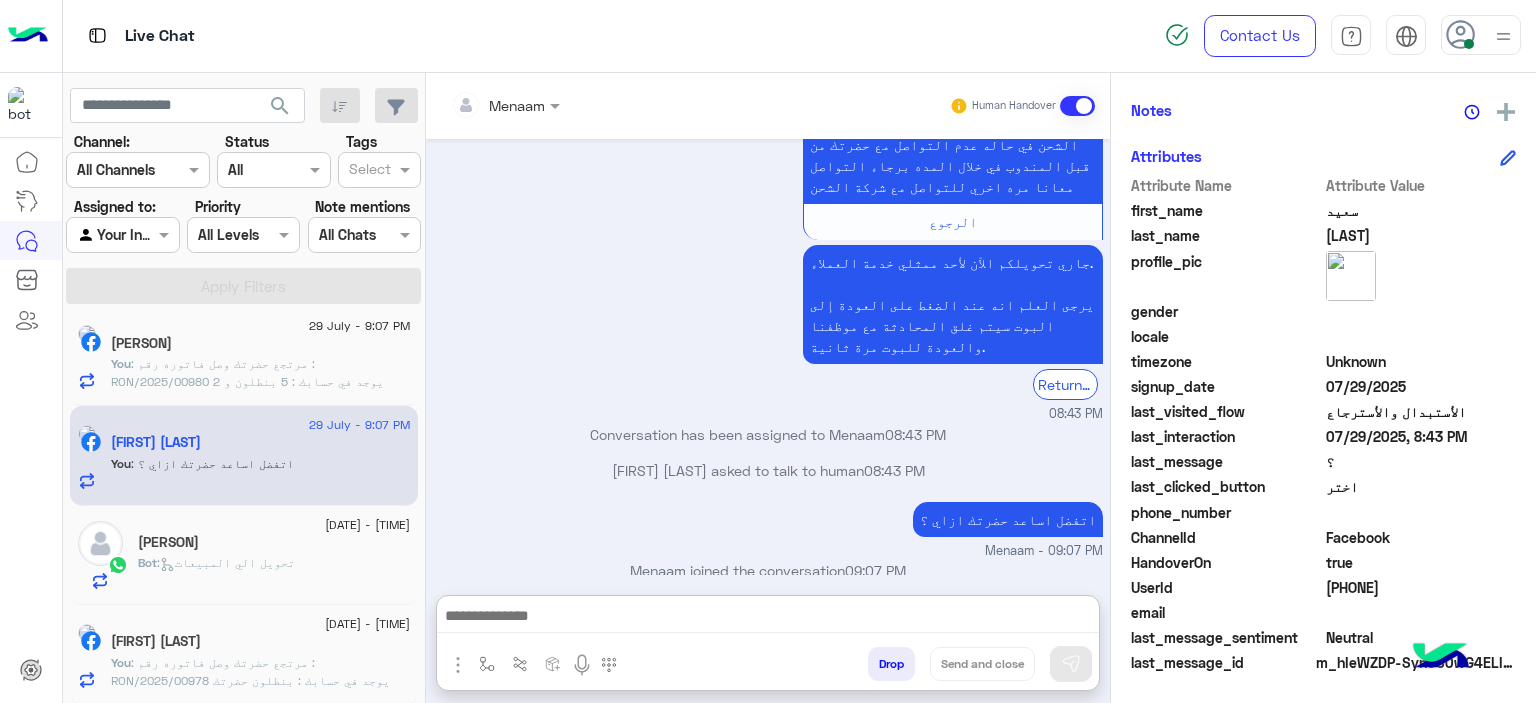 click on "You  : مرتجع حضرتك وصل
فاتوره رقم :  RON/2025/00980
يوجد في حسابك :  5 بنطلون و 2 تيشرت
حضرتك حابب تاكد اوردر بديل معنا ؟" 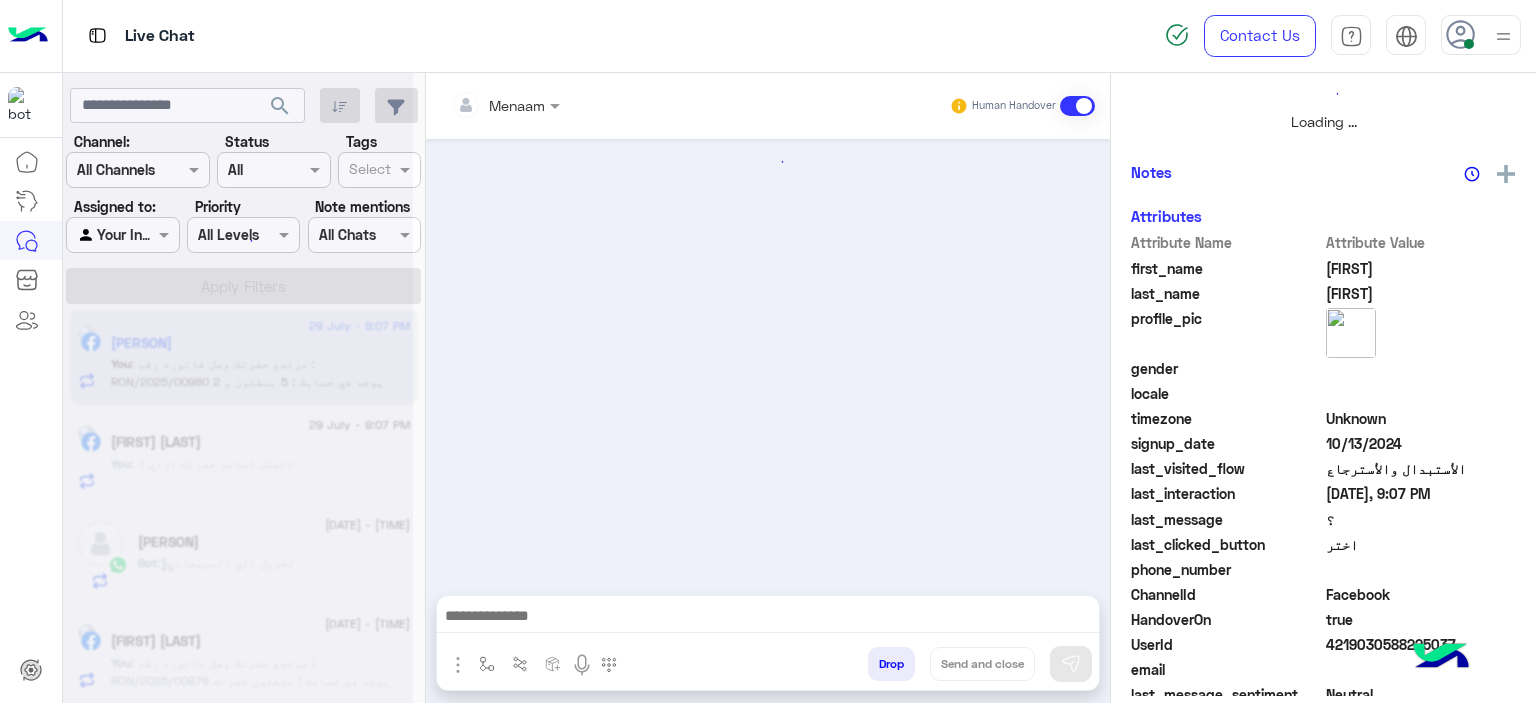 scroll, scrollTop: 0, scrollLeft: 0, axis: both 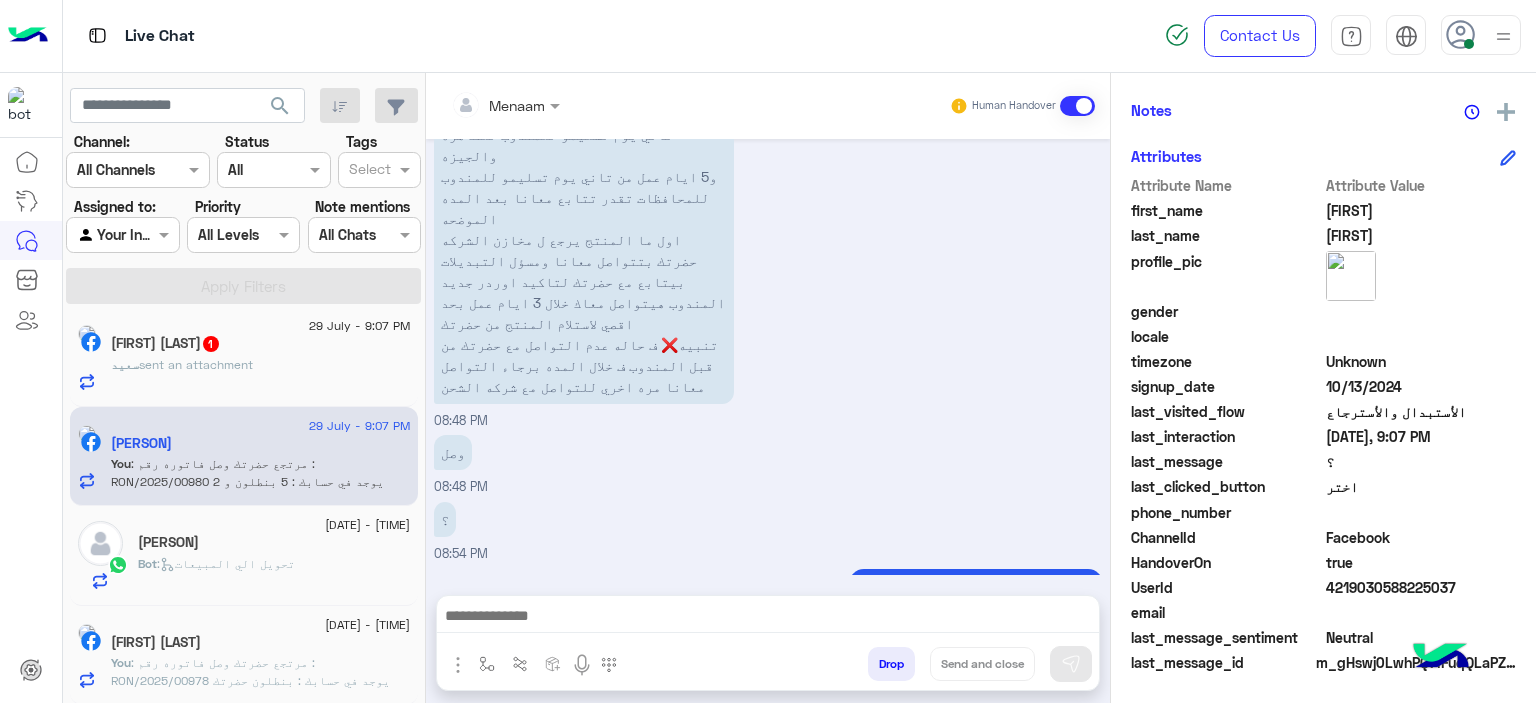 click on "You  : مرتجع حضرتك وصل
فاتوره رقم :  RON/2025/00980
يوجد في حسابك :  5 بنطلون و 2 تيشرت
حضرتك حابب تاكد اوردر بديل معنا ؟" 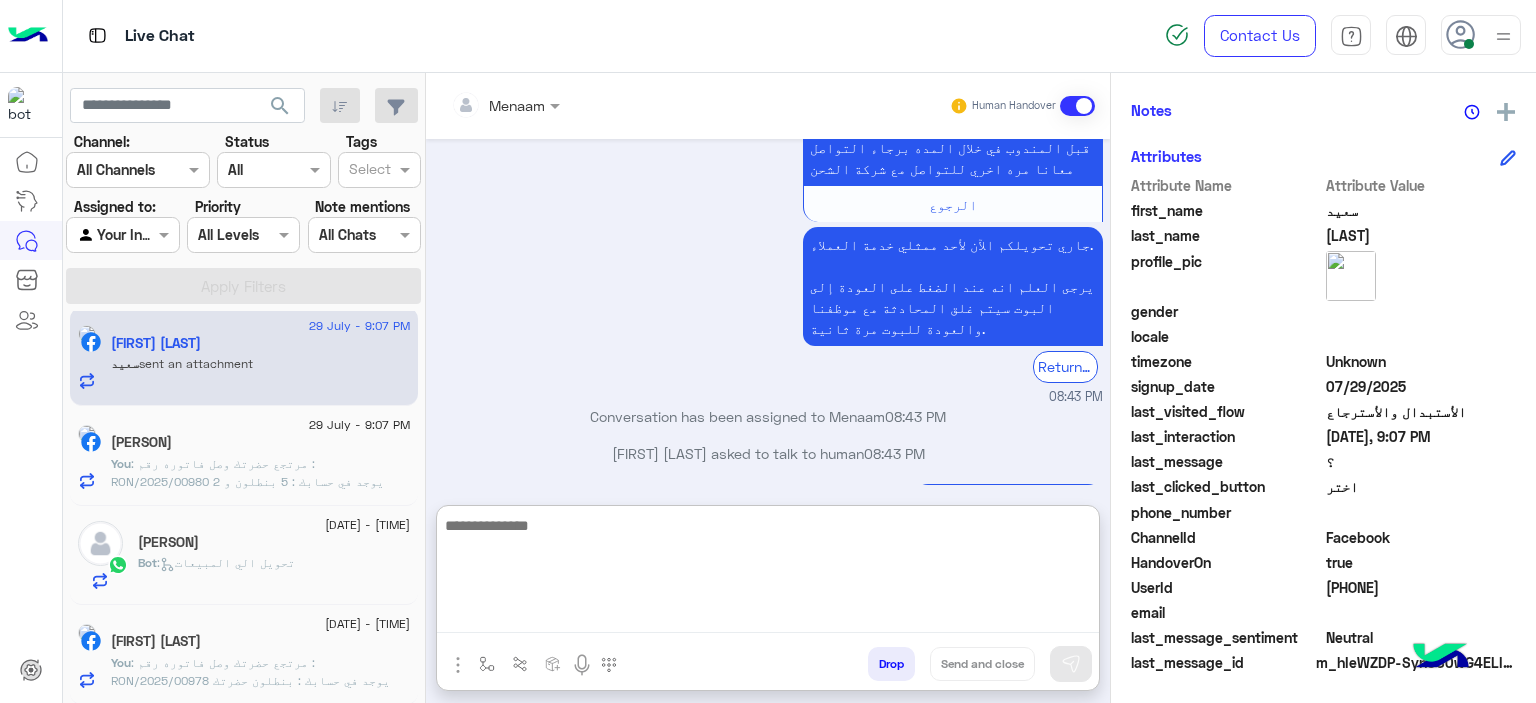 click at bounding box center (768, 573) 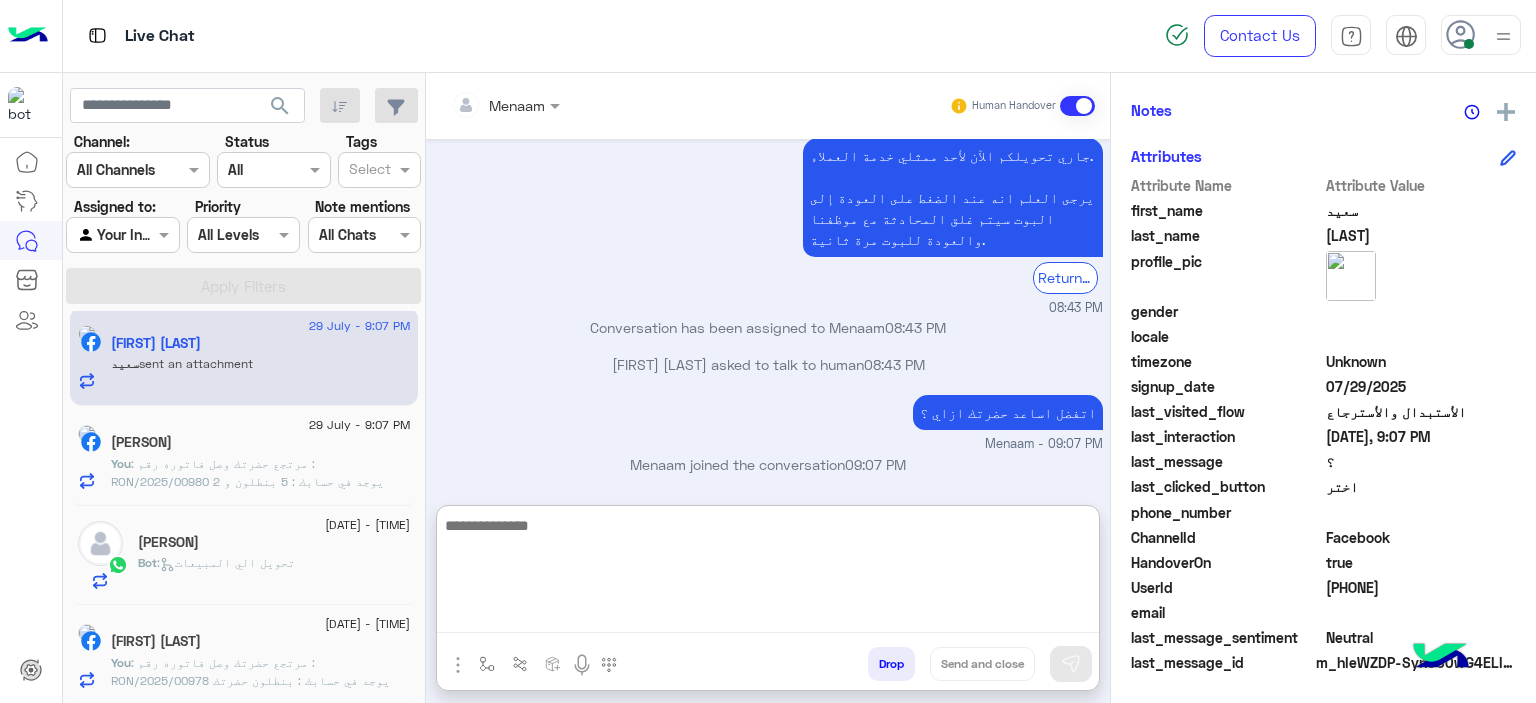 scroll, scrollTop: 2241, scrollLeft: 0, axis: vertical 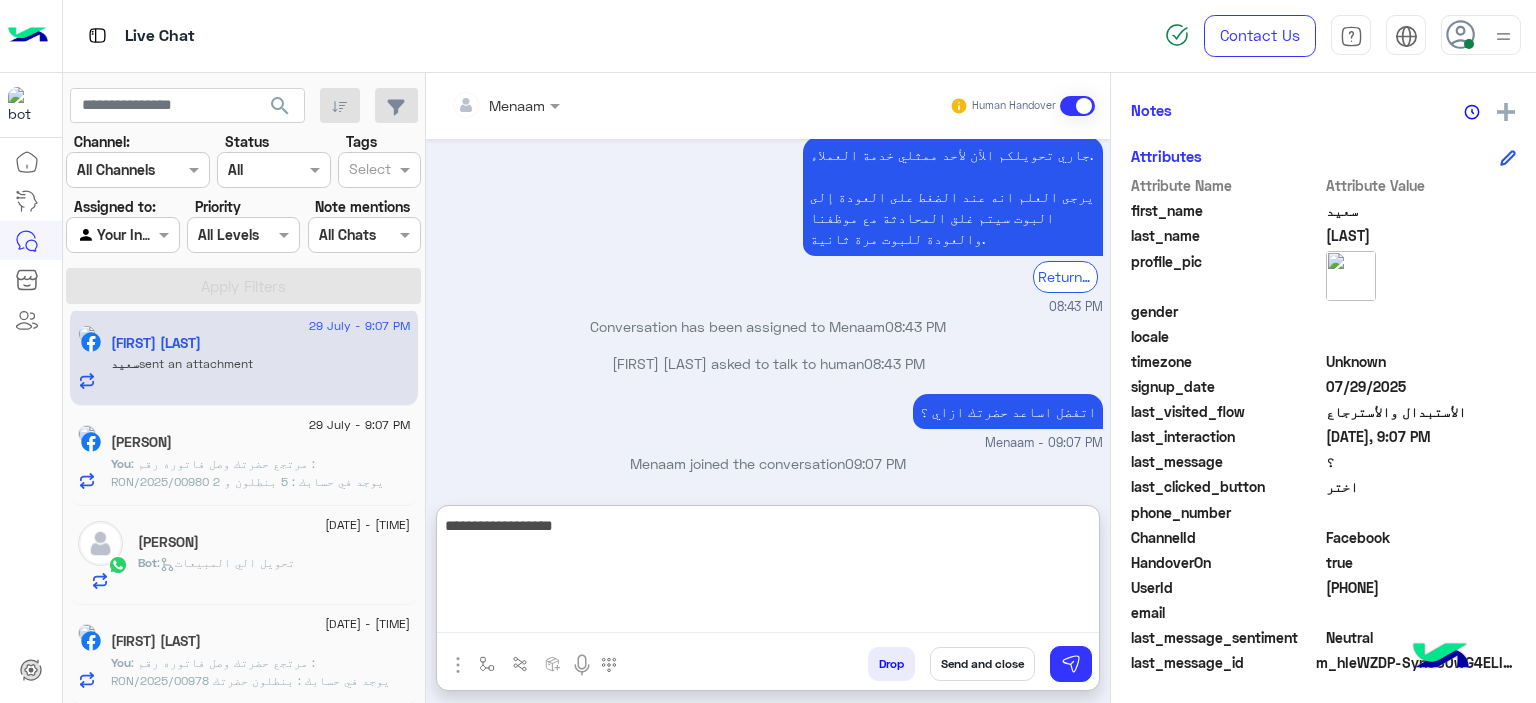 type on "**********" 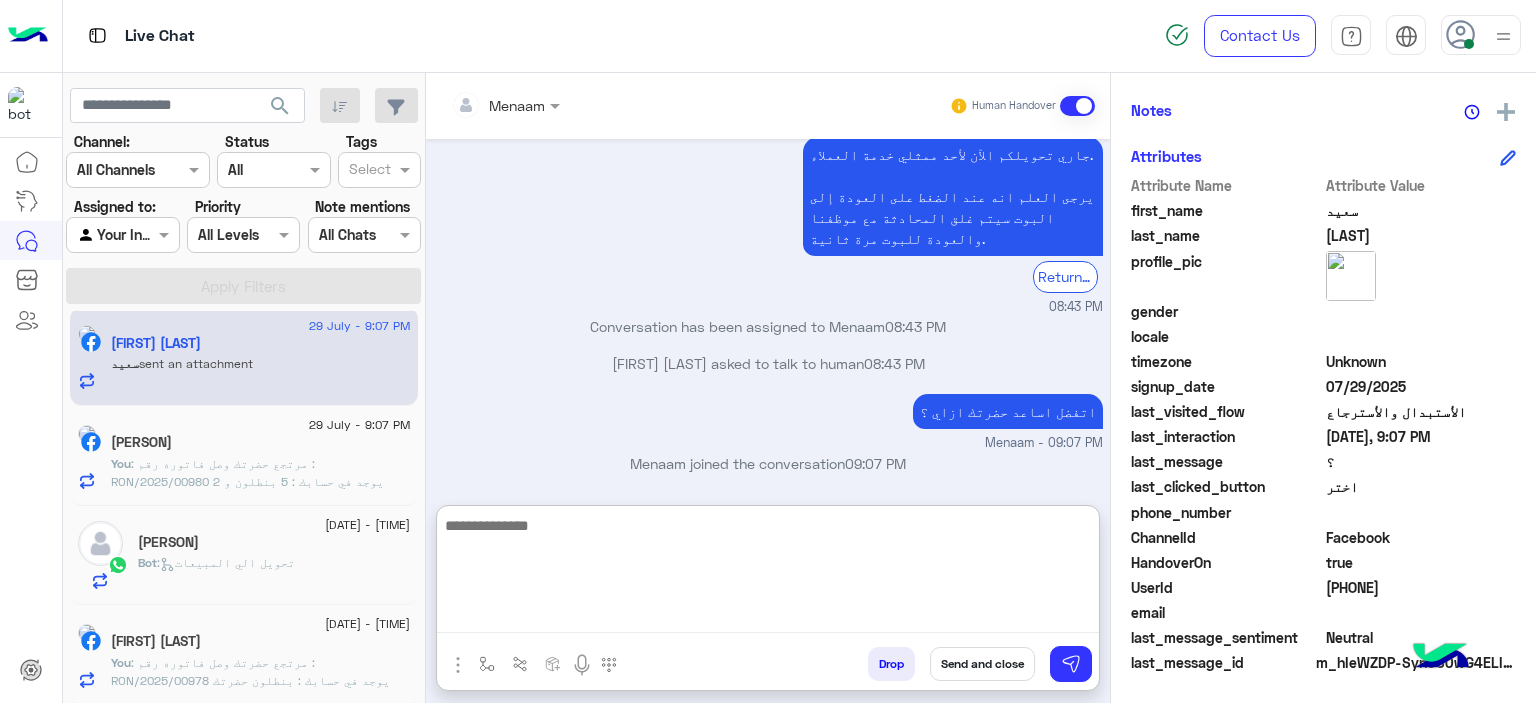 scroll, scrollTop: 2304, scrollLeft: 0, axis: vertical 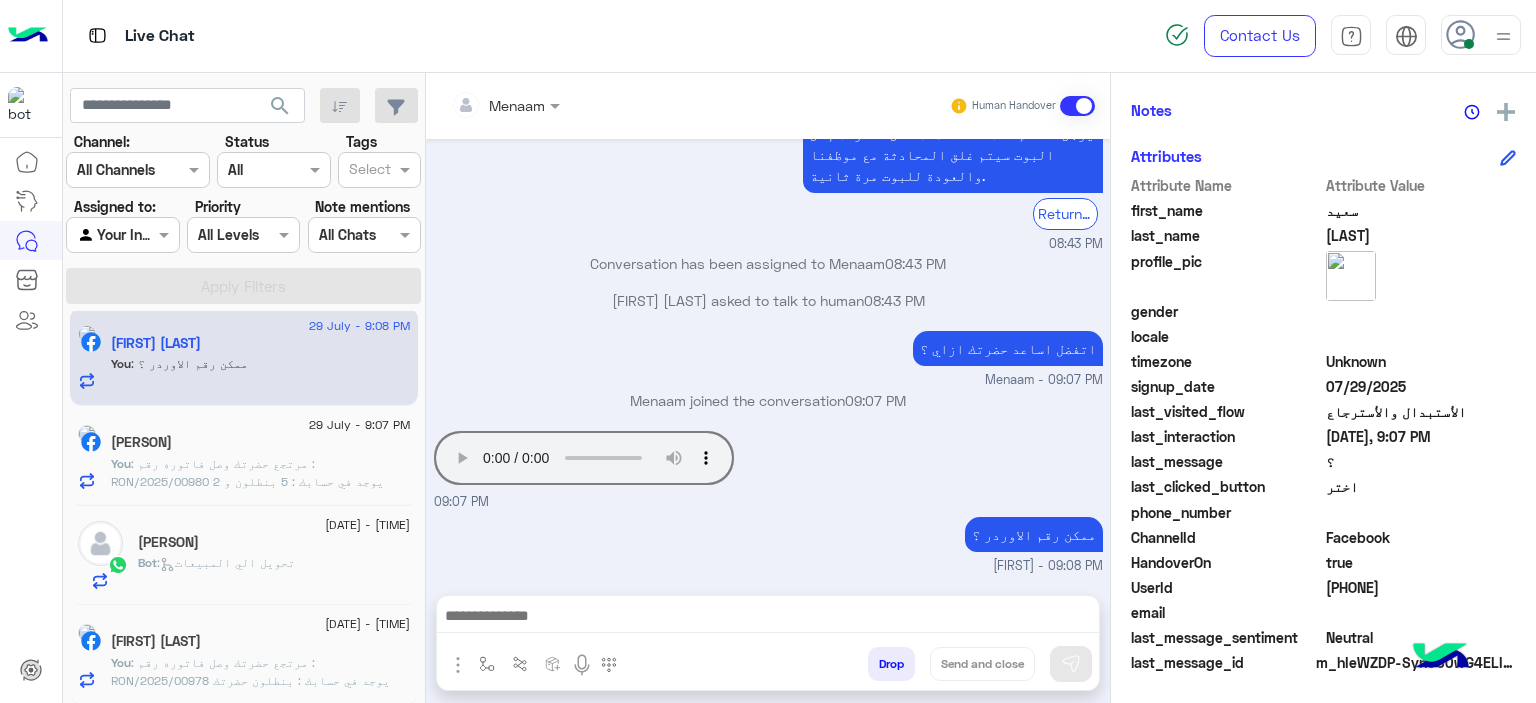 click on "[FIRST] [LAST]" 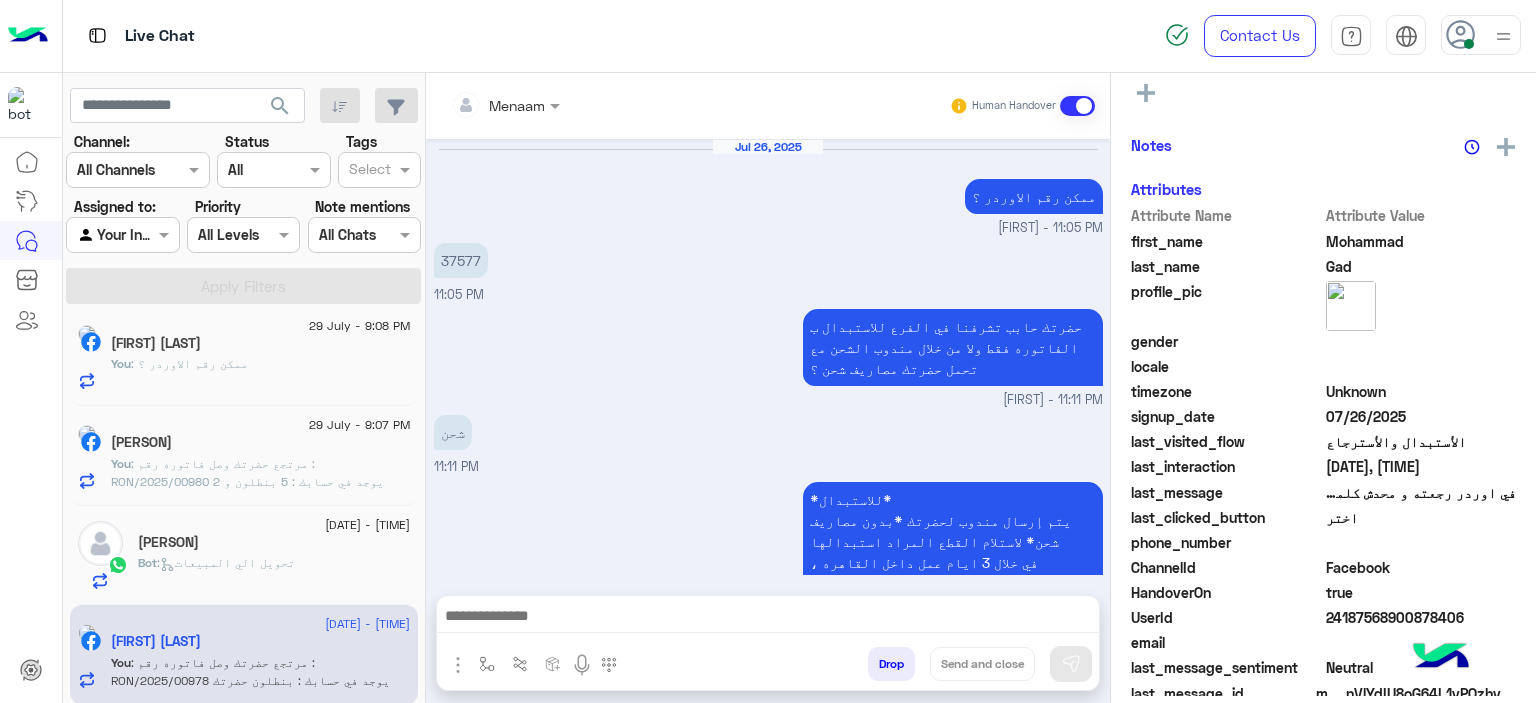 scroll, scrollTop: 545, scrollLeft: 0, axis: vertical 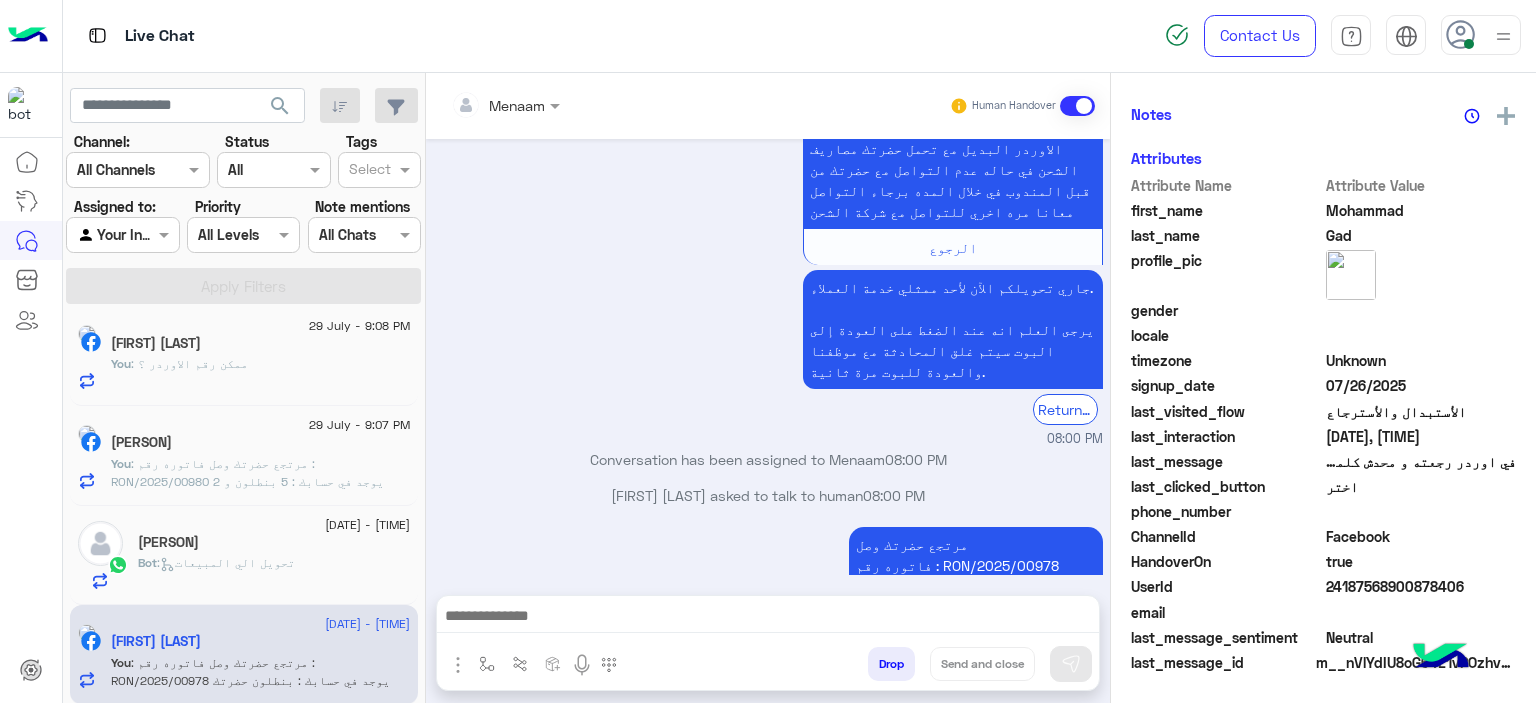click on ":   تحويل الي المبيعات" 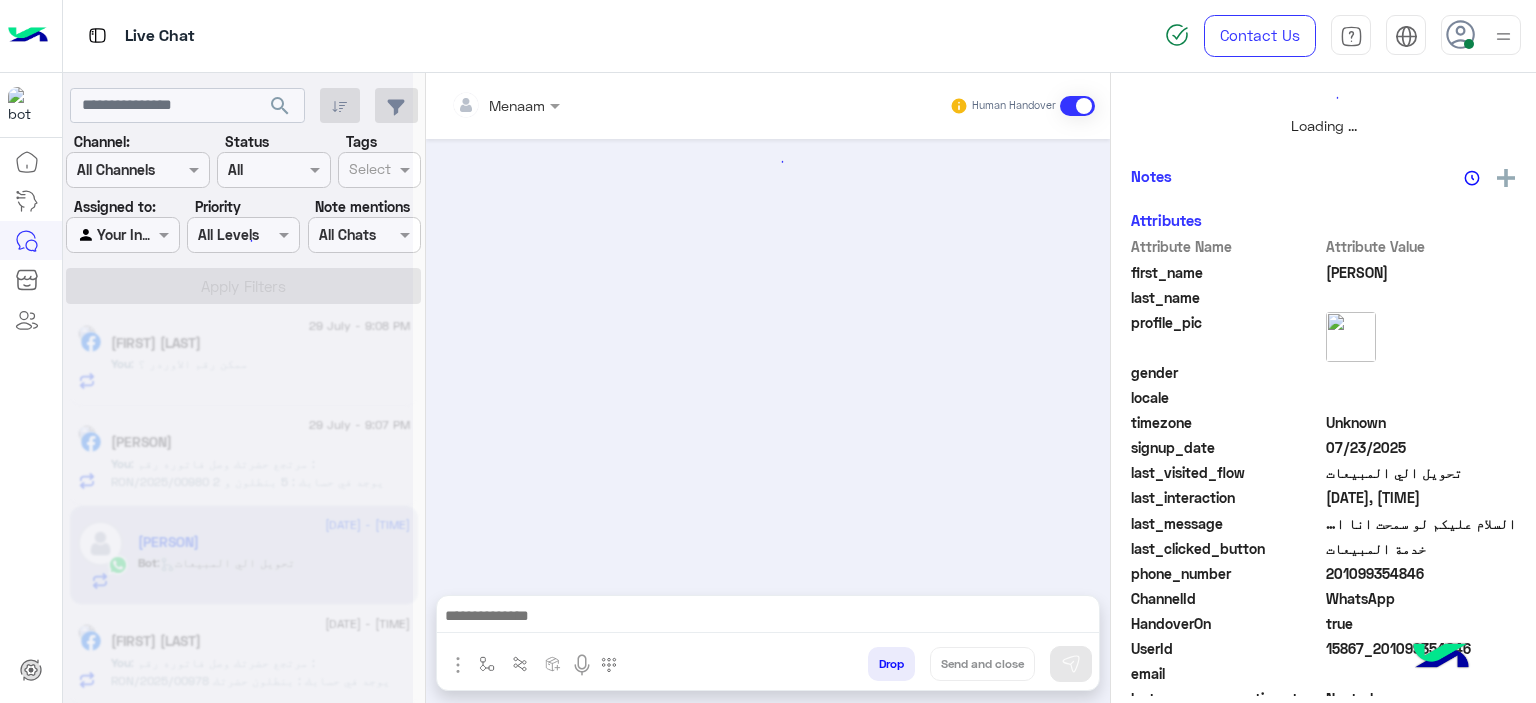scroll, scrollTop: 514, scrollLeft: 0, axis: vertical 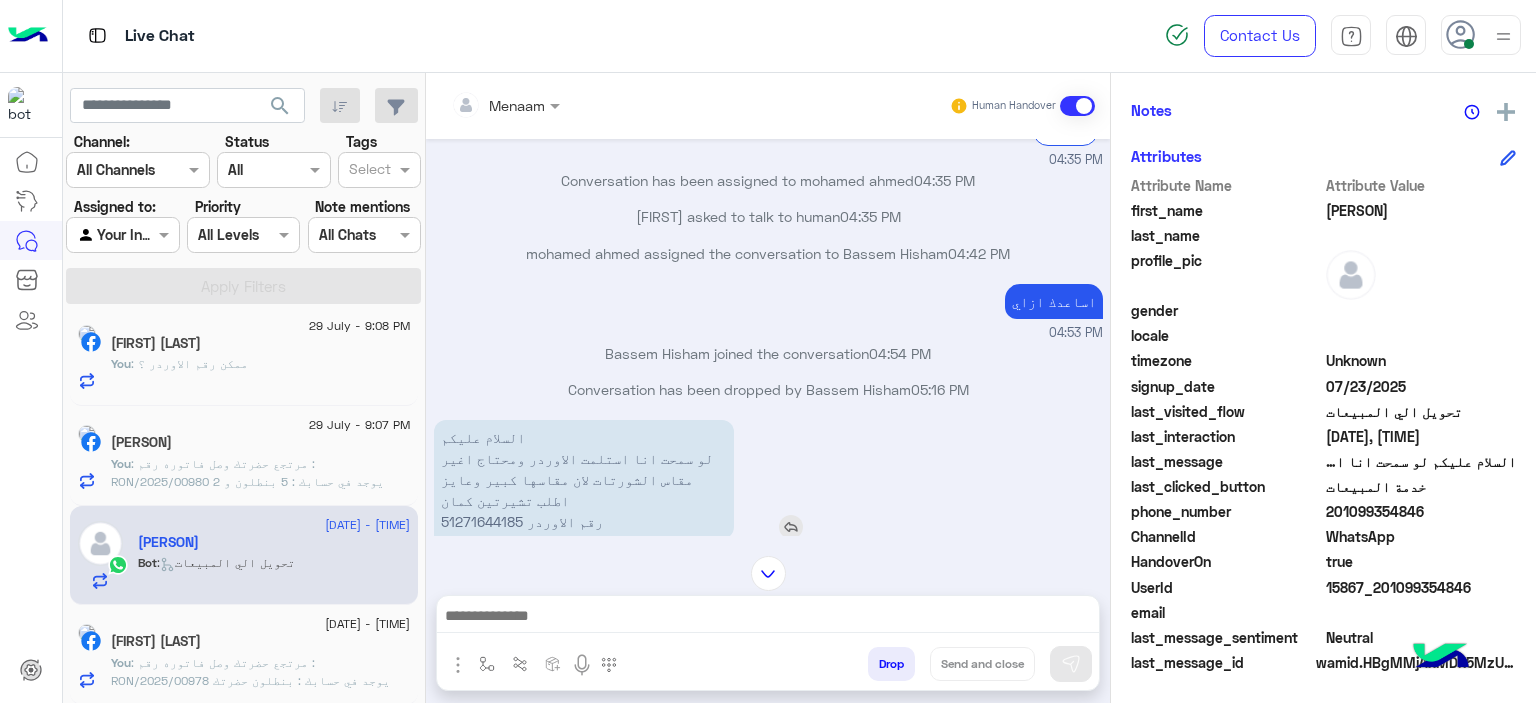 click on "السلام عليكم  لو سمحت انا استلمت الاوردر ومحتاج اغير مقاس الشورتات لان مقاسها كبير وعايز اطلب تشيرتين كمان رقم الاوردر 51271644185" at bounding box center (584, 479) 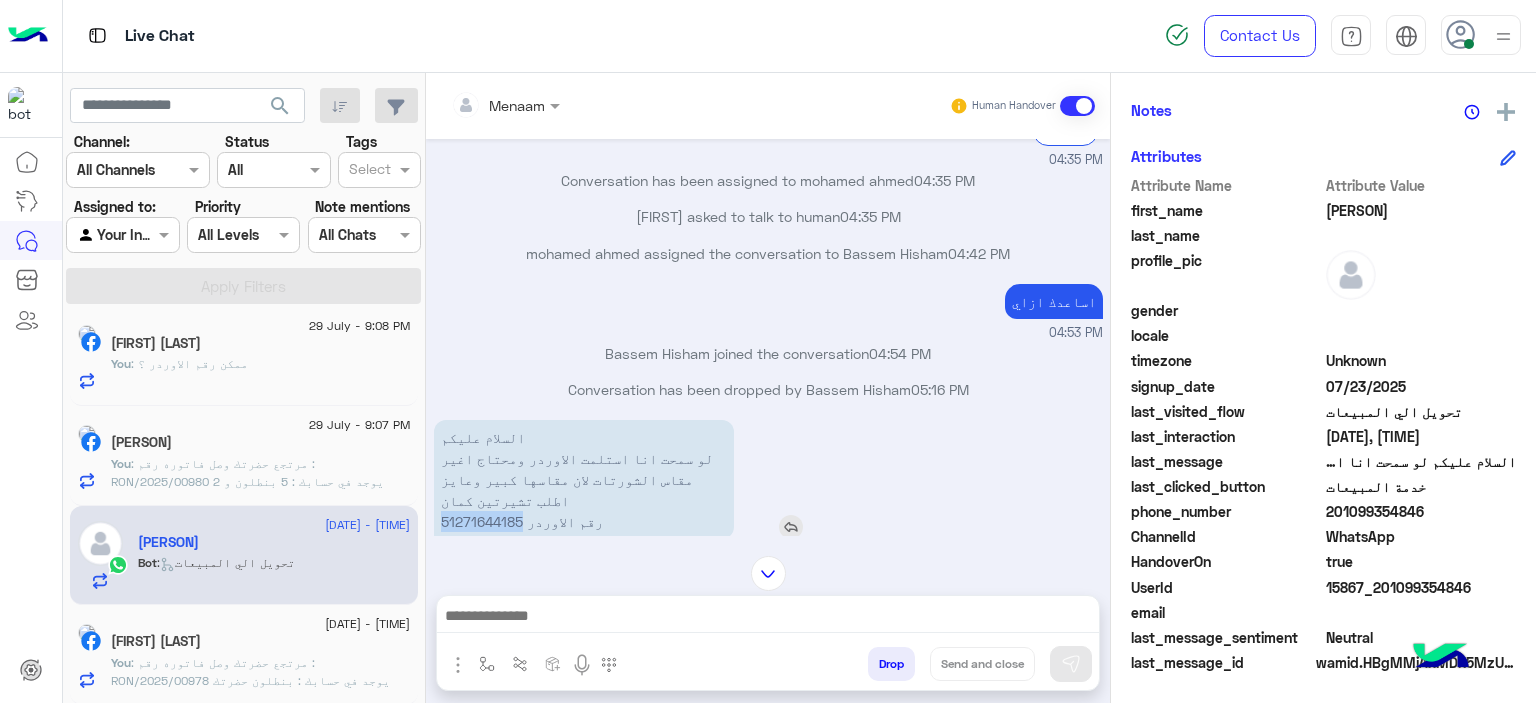 click on "السلام عليكم  لو سمحت انا استلمت الاوردر ومحتاج اغير مقاس الشورتات لان مقاسها كبير وعايز اطلب تشيرتين كمان رقم الاوردر 51271644185" at bounding box center [584, 479] 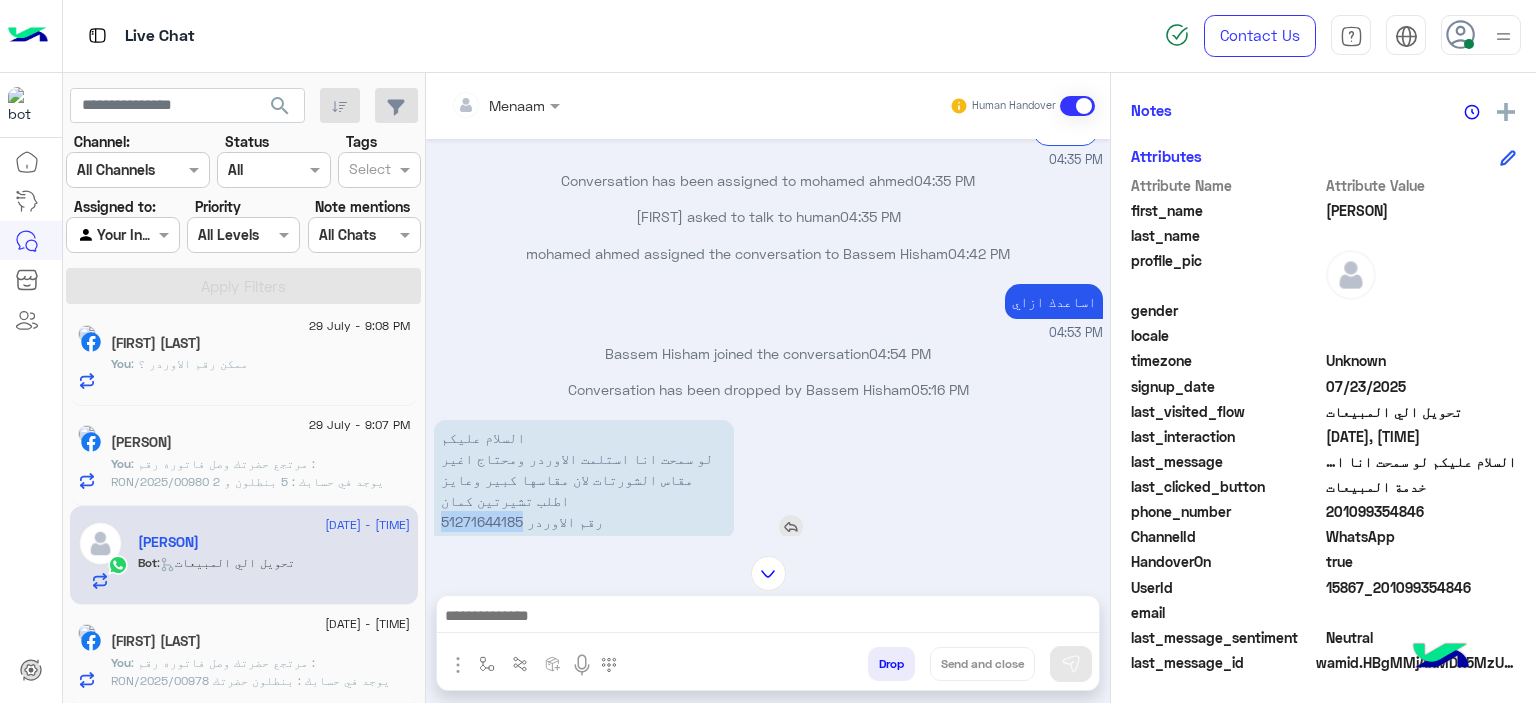 copy on "51271644185" 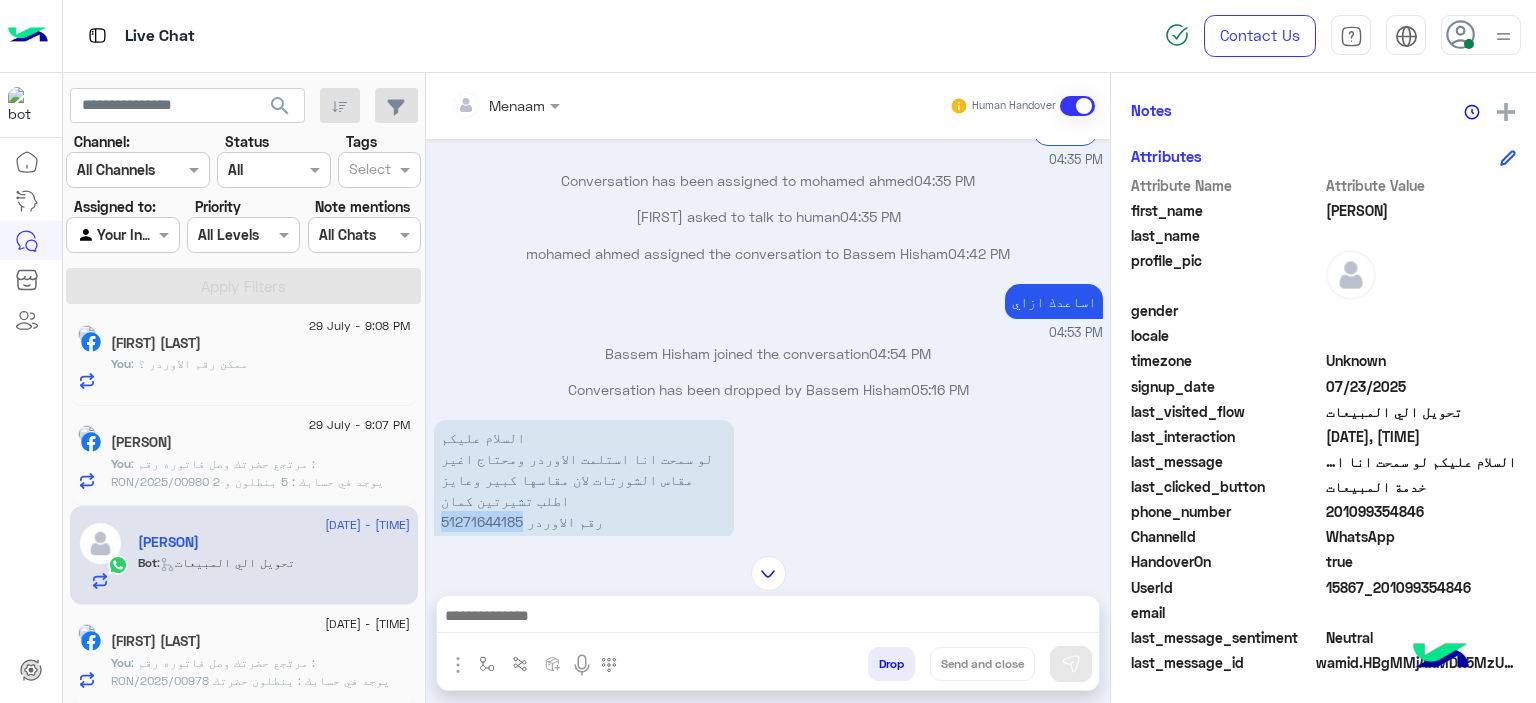 scroll, scrollTop: 1308, scrollLeft: 0, axis: vertical 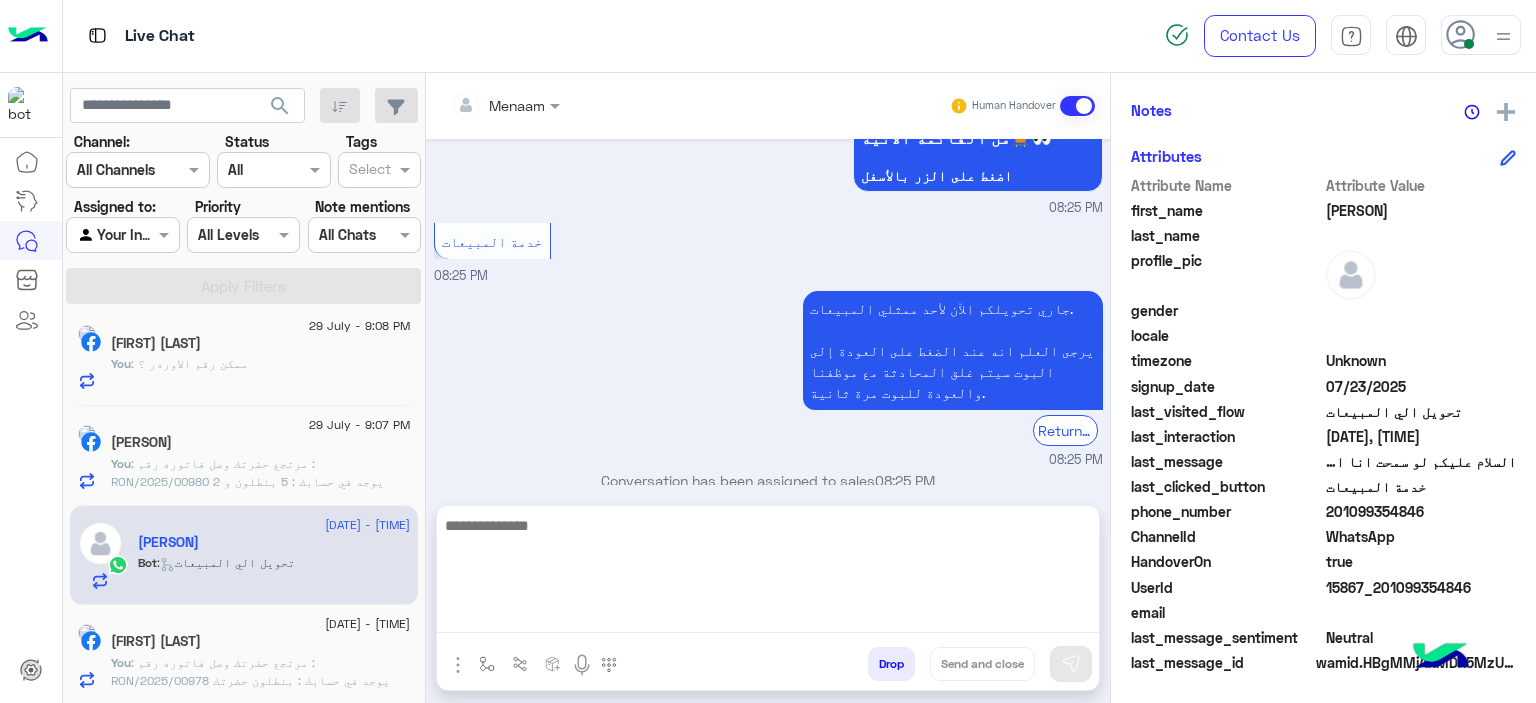 click at bounding box center [768, 573] 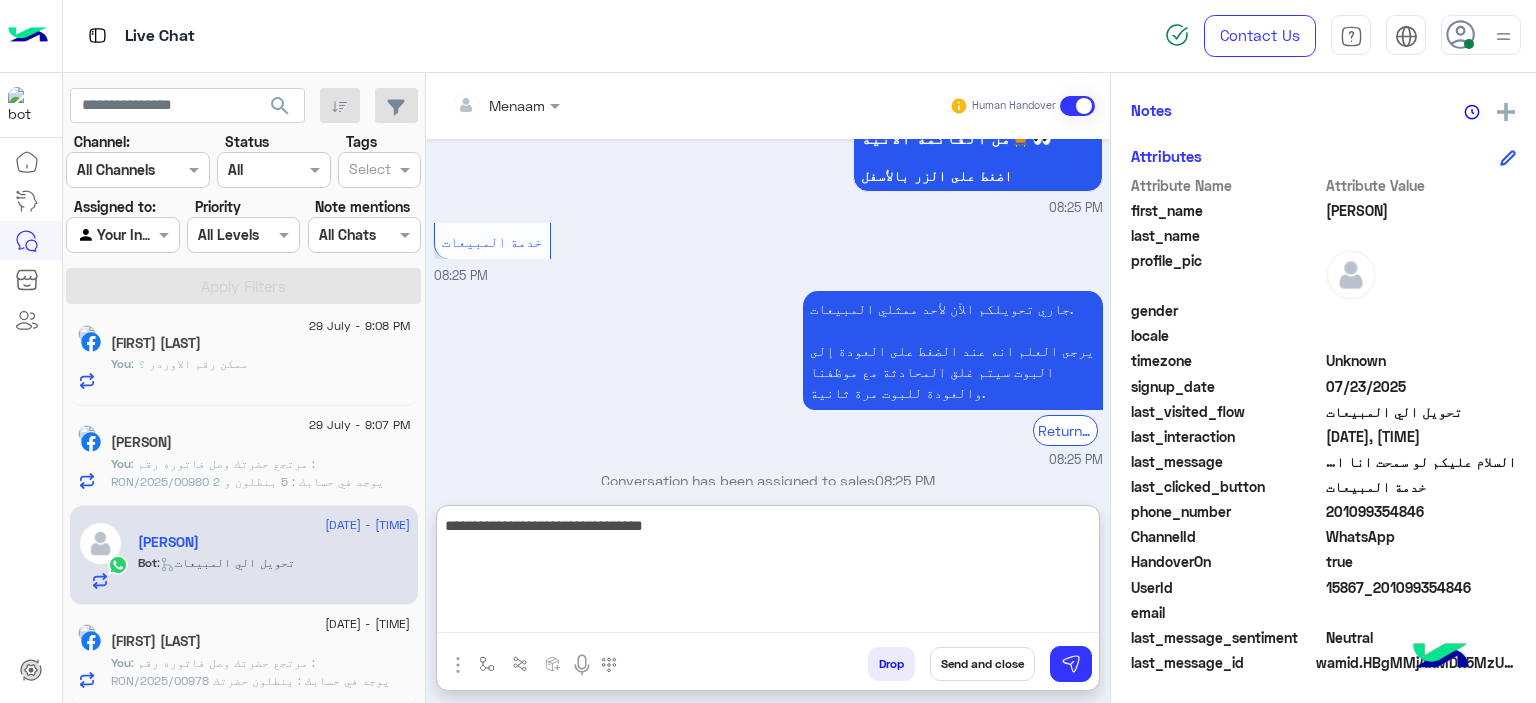 type on "**********" 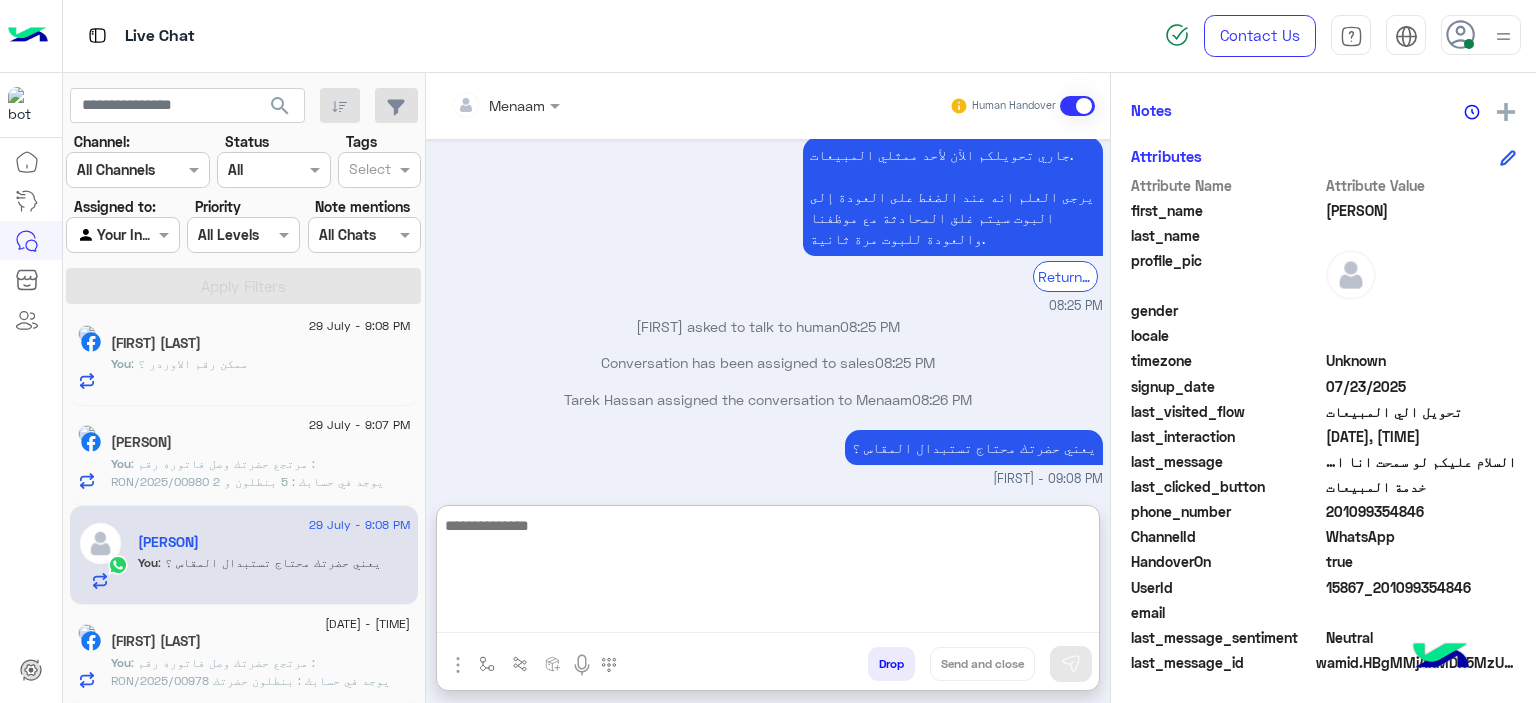 scroll, scrollTop: 1499, scrollLeft: 0, axis: vertical 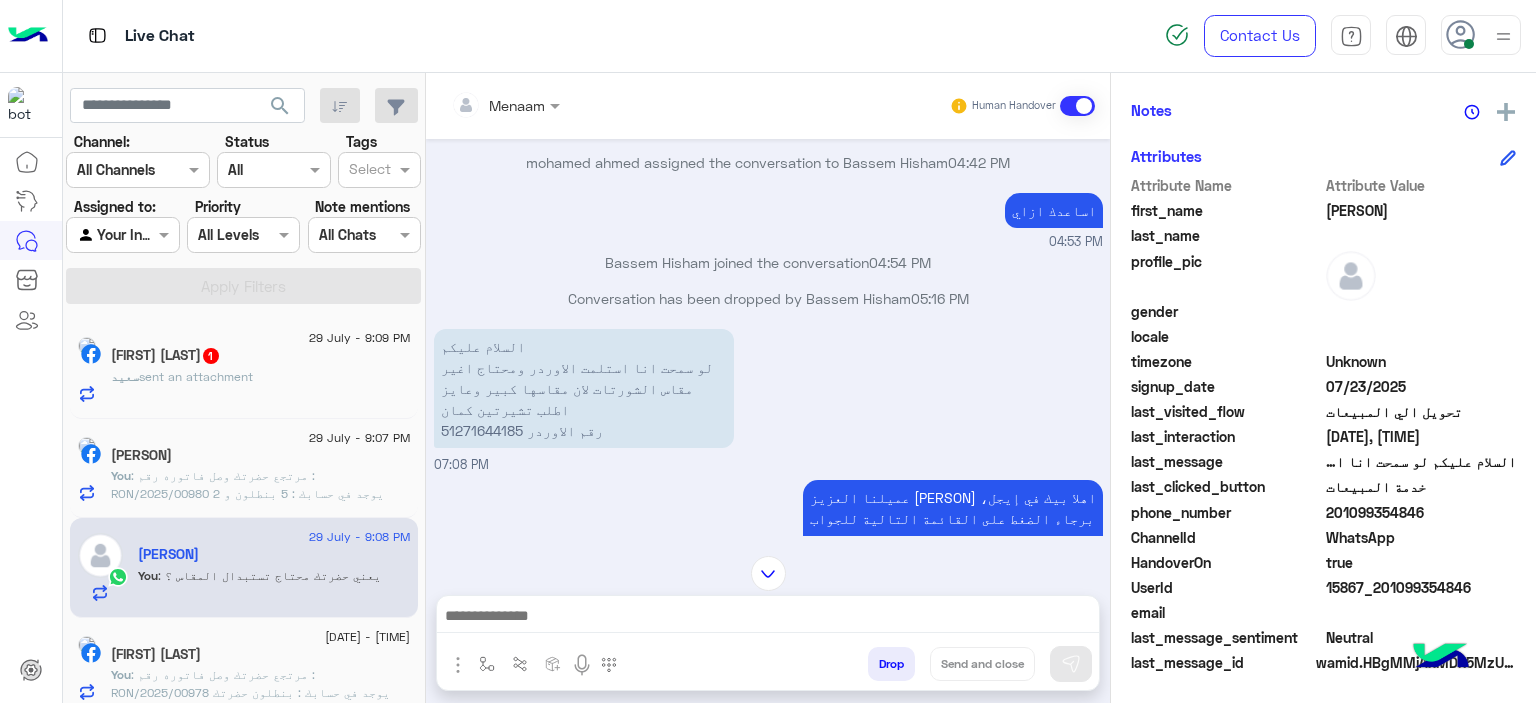 click on "29 July - 9:09 PM  [FIRST] [LAST]  1 [FIRST]  sent an attachment" 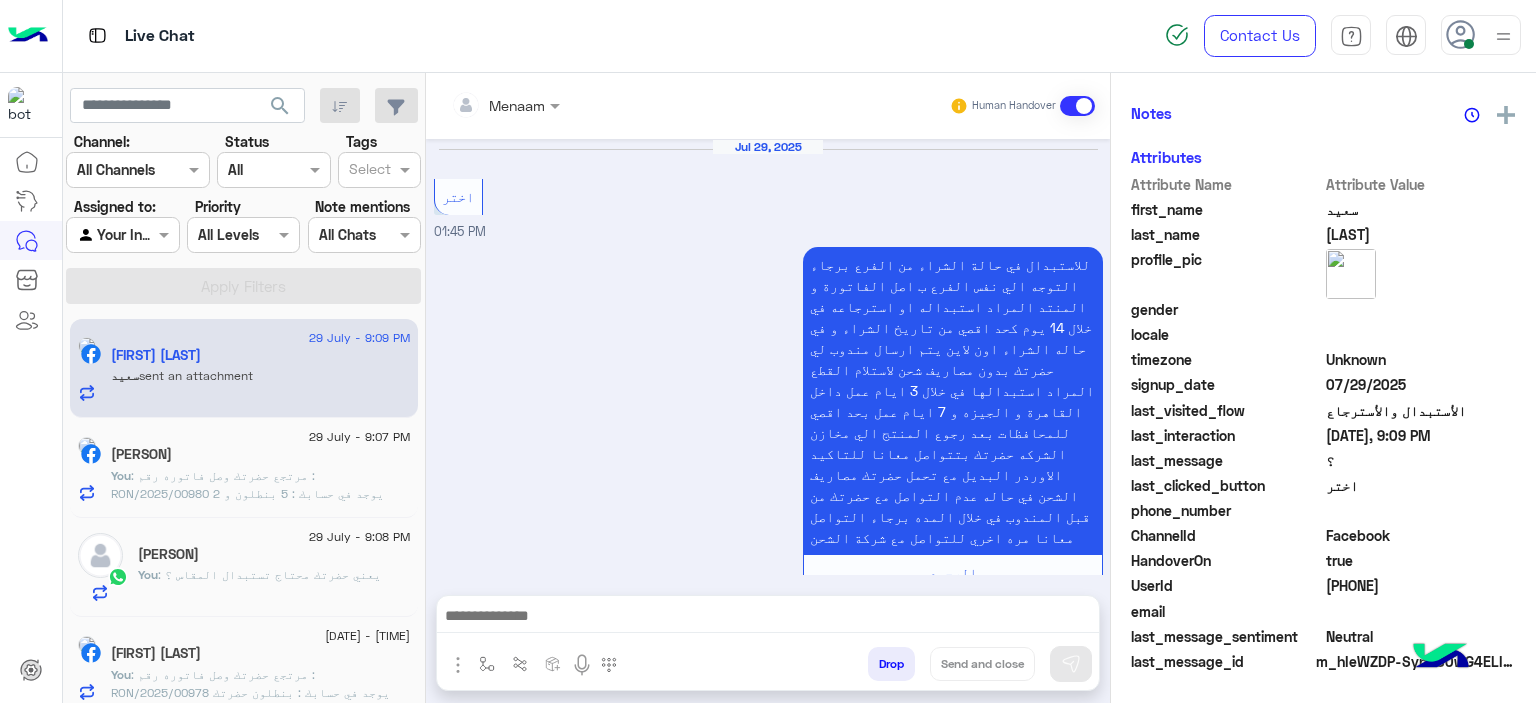 scroll, scrollTop: 452, scrollLeft: 0, axis: vertical 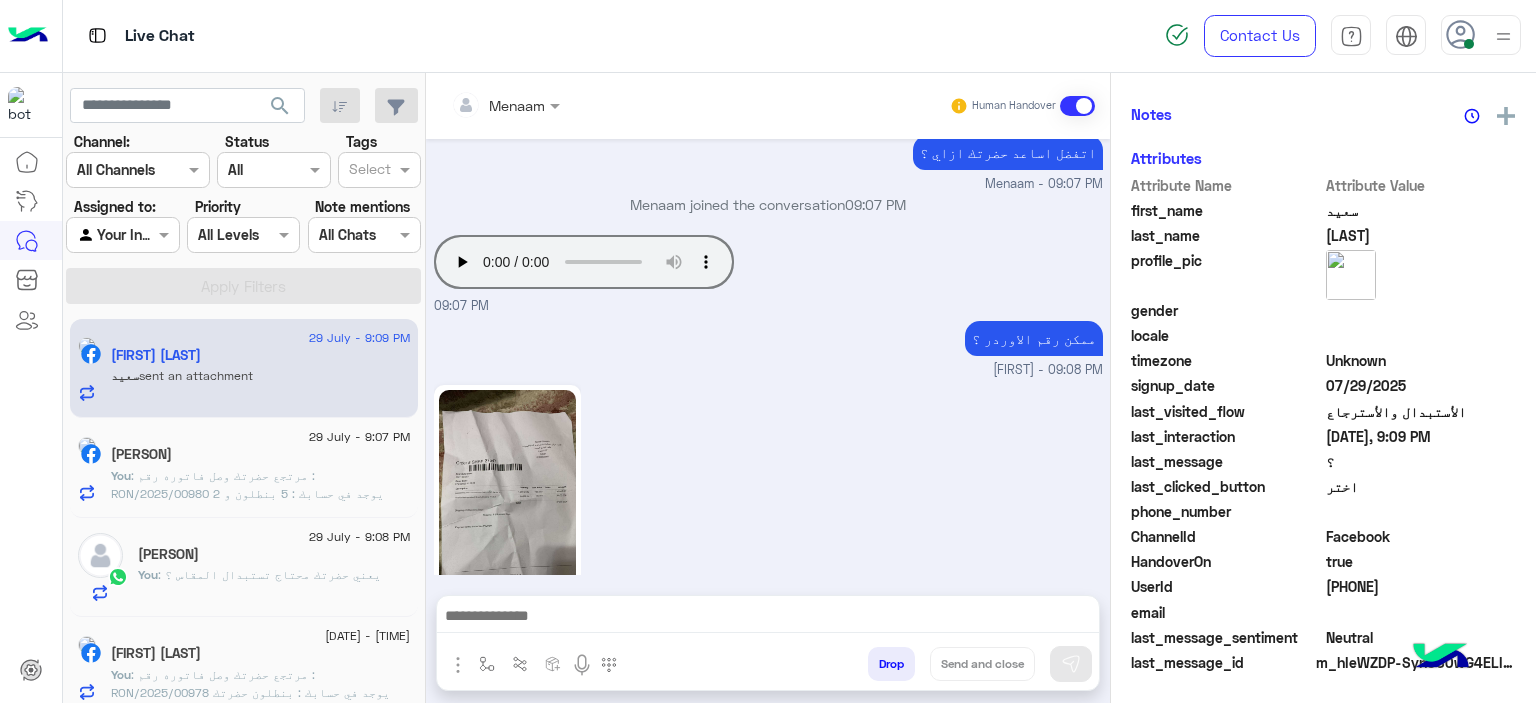 click 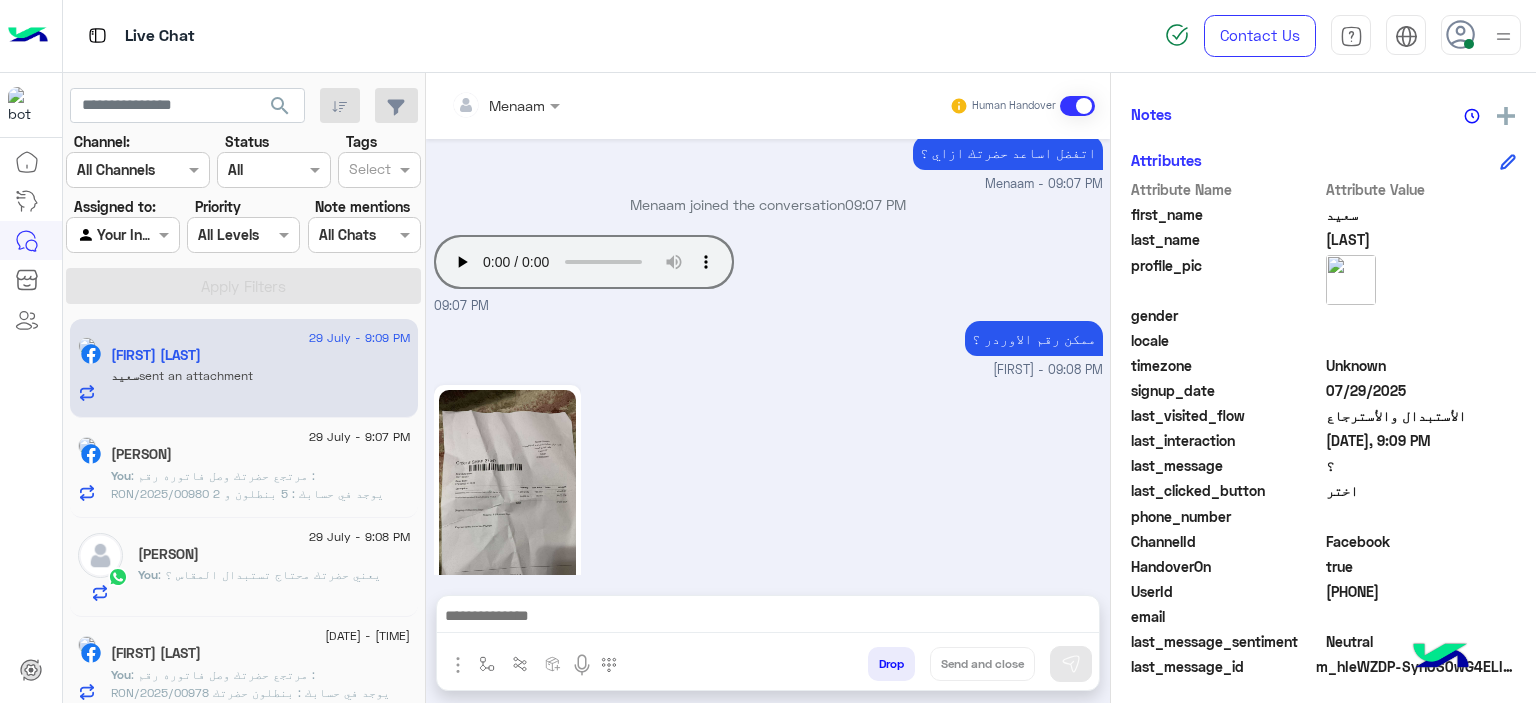 scroll, scrollTop: 456, scrollLeft: 0, axis: vertical 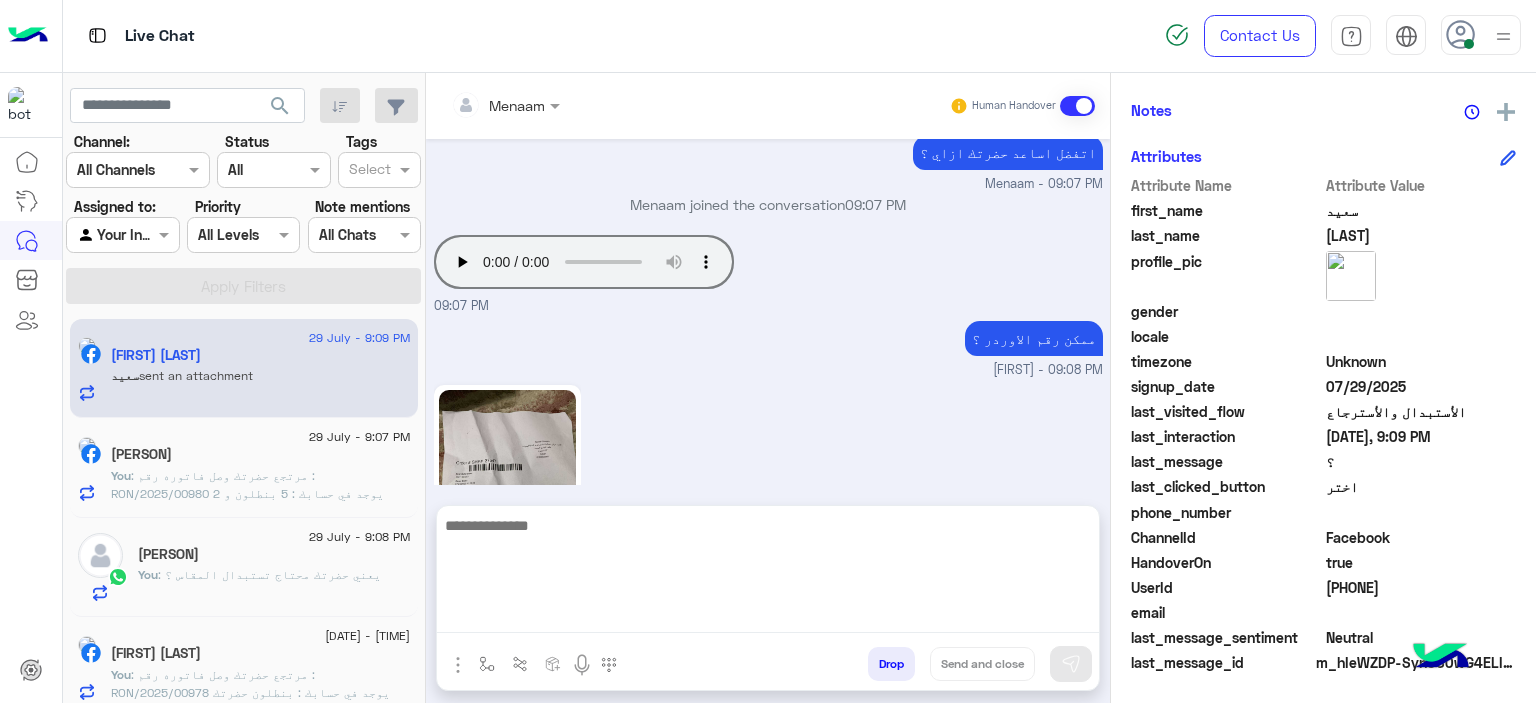 click at bounding box center [768, 573] 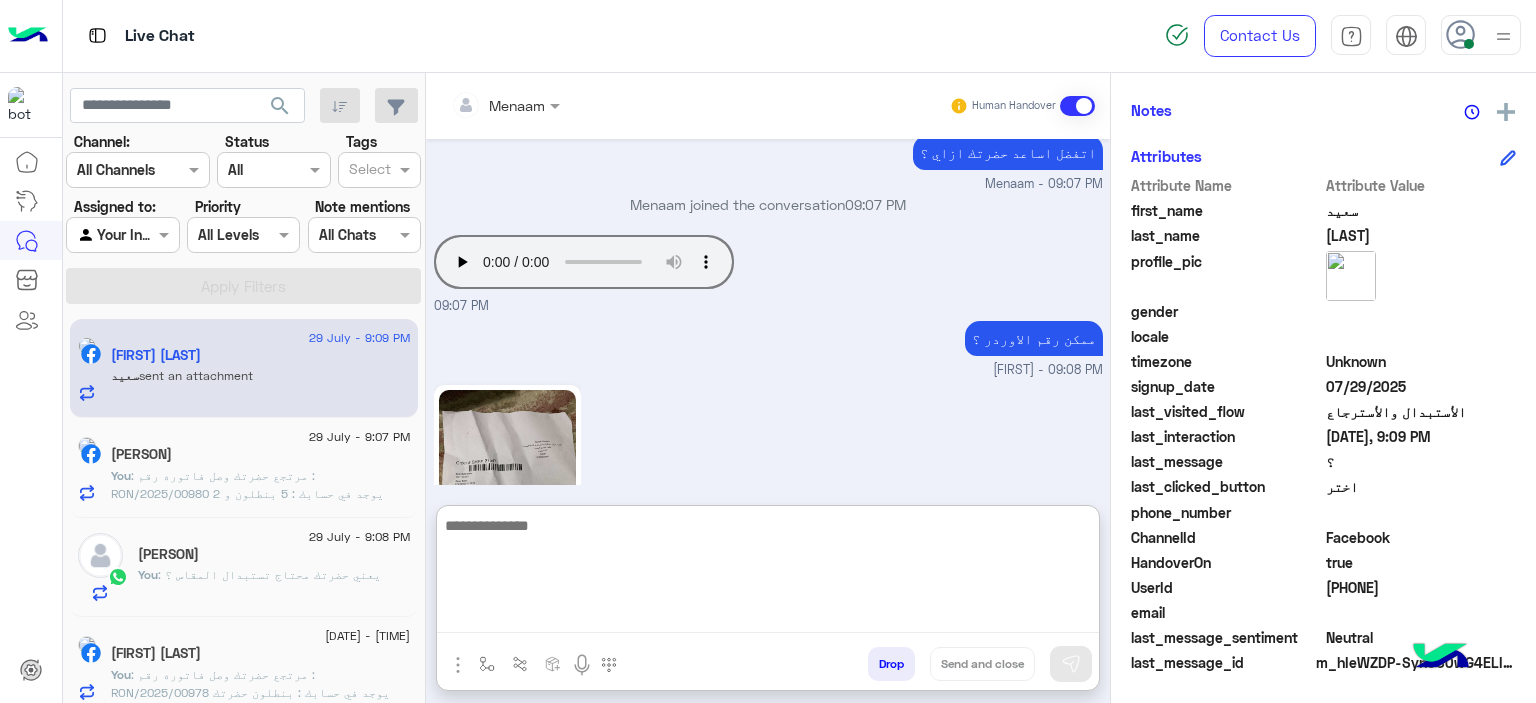 paste on "**********" 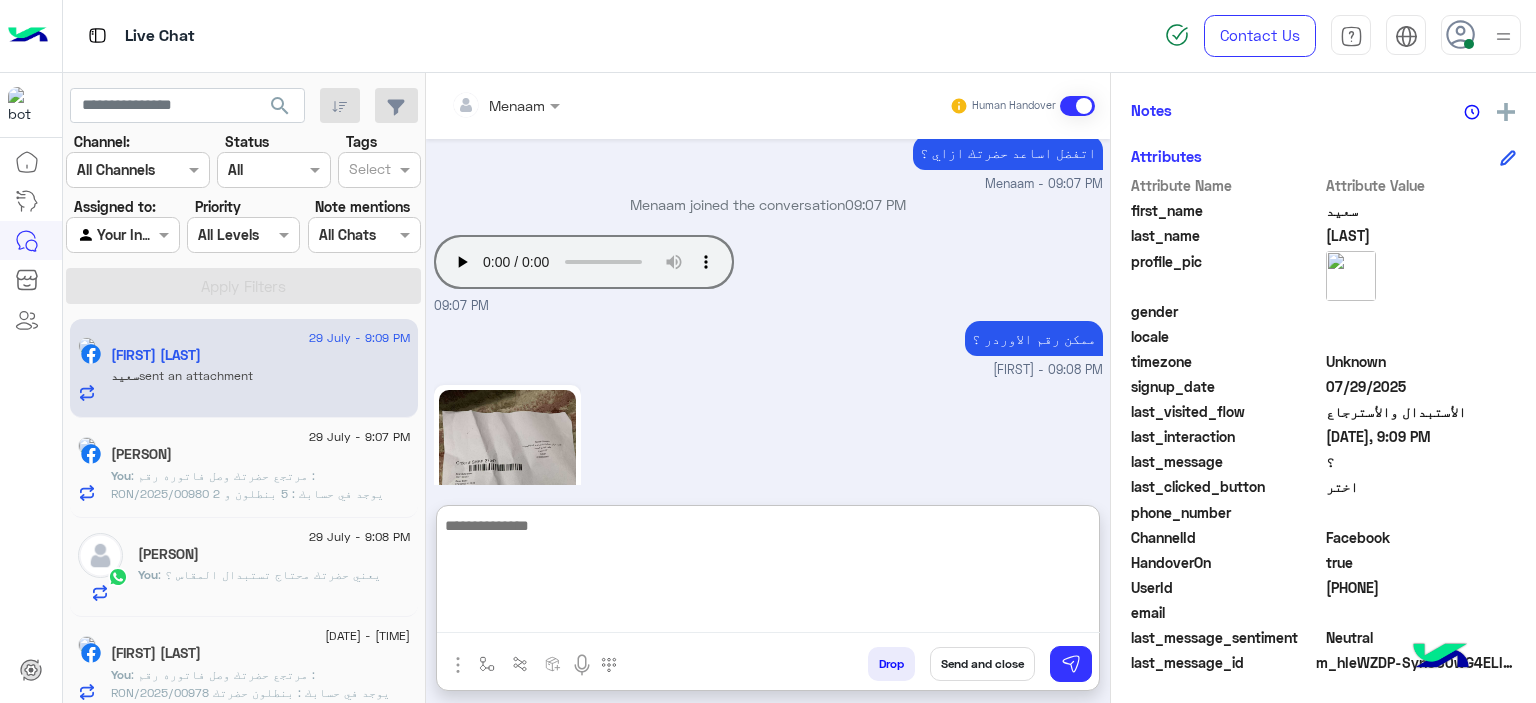 scroll, scrollTop: 0, scrollLeft: 0, axis: both 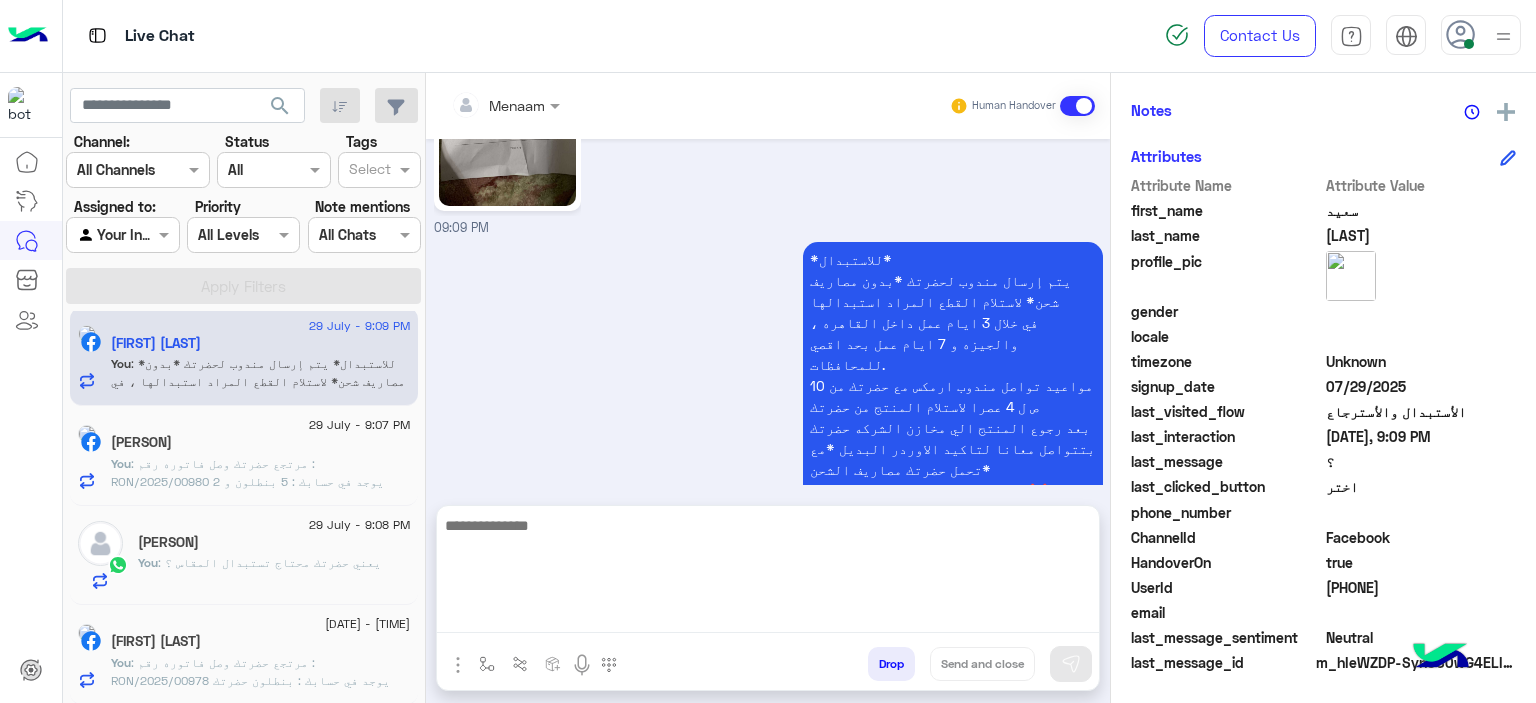 click on "You  : مرتجع حضرتك وصل
فاتوره رقم :  RON/2025/00980
يوجد في حسابك :  5 بنطلون و 2 تيشرت
حضرتك حابب تاكد اوردر بديل معنا ؟" 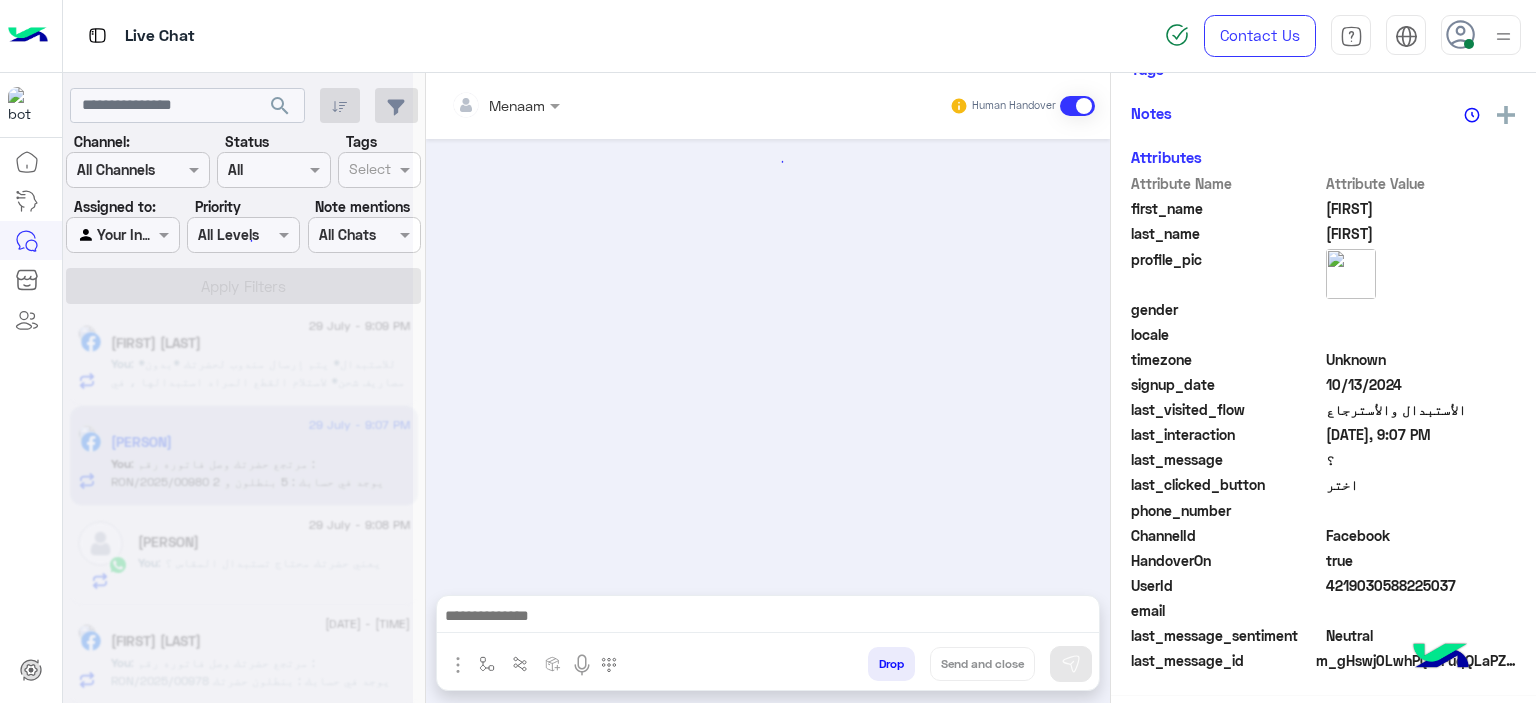 scroll, scrollTop: 413, scrollLeft: 0, axis: vertical 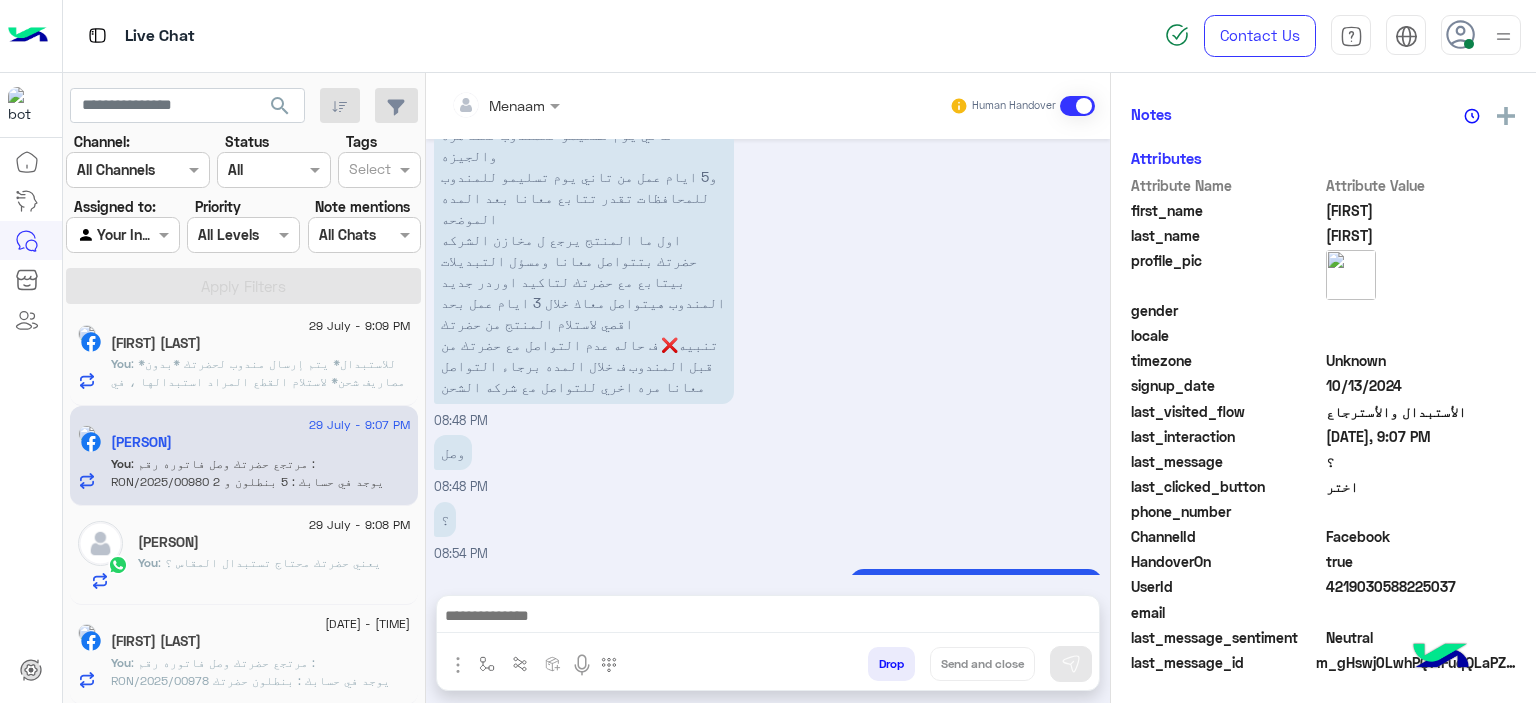 click on ": يعني حضرتك محتاج تستبدال المقاس ؟" 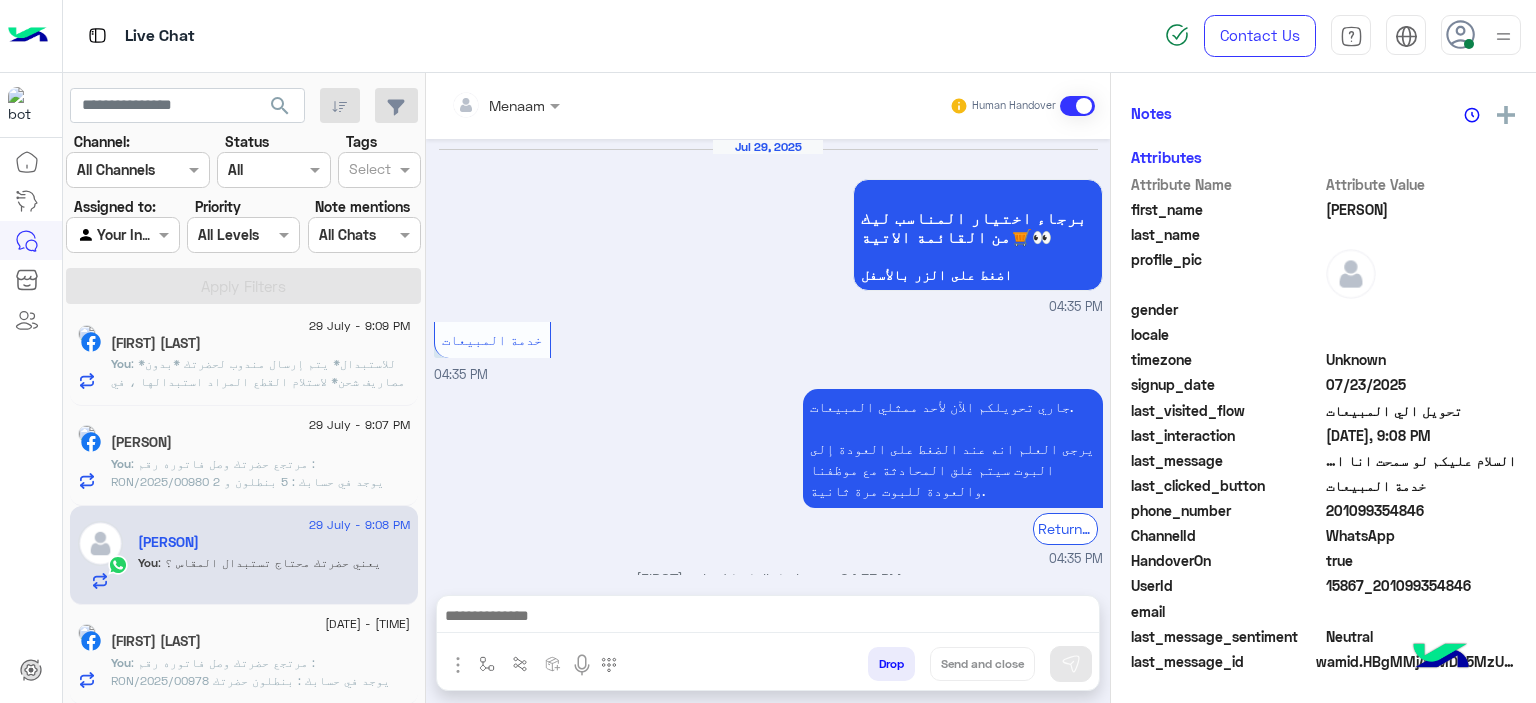 scroll, scrollTop: 1199, scrollLeft: 0, axis: vertical 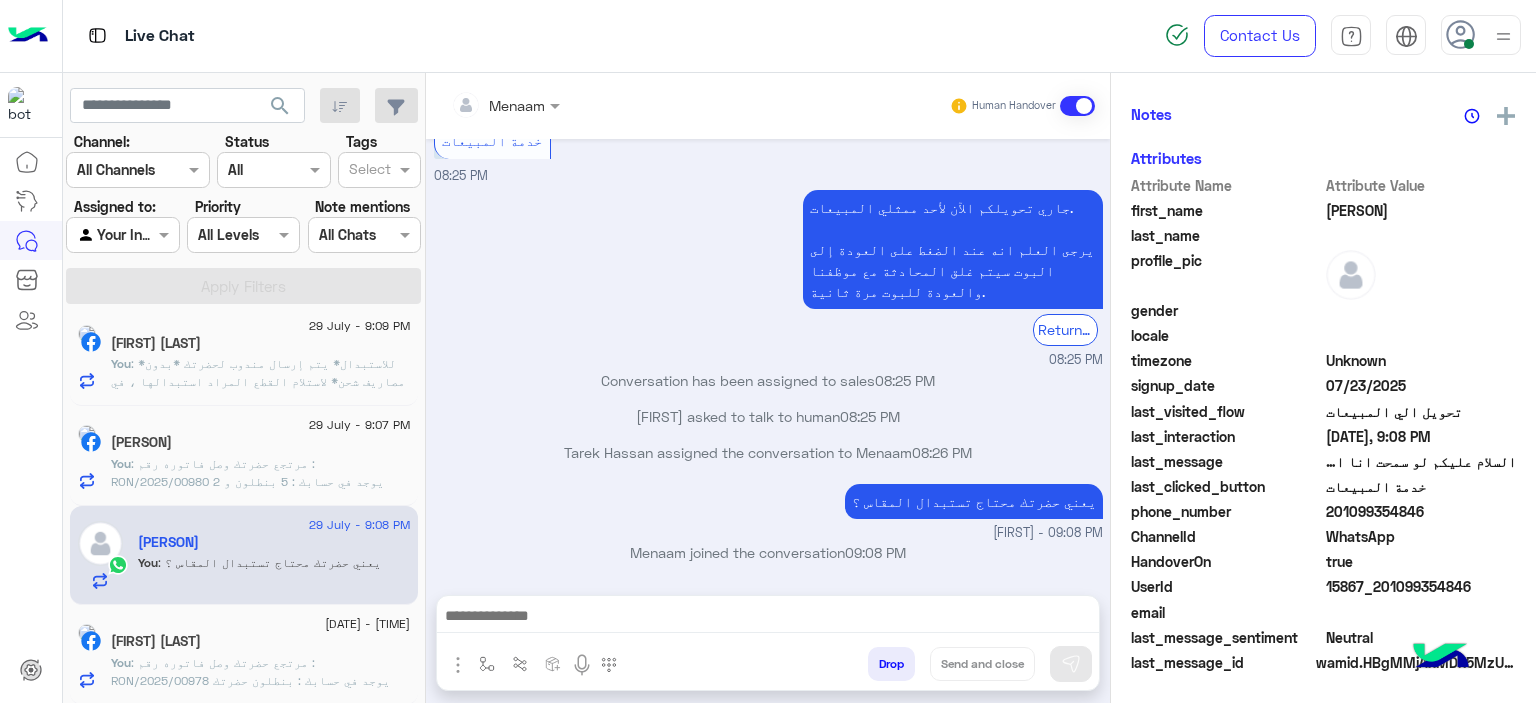 click on "[FIRST] [LAST]" 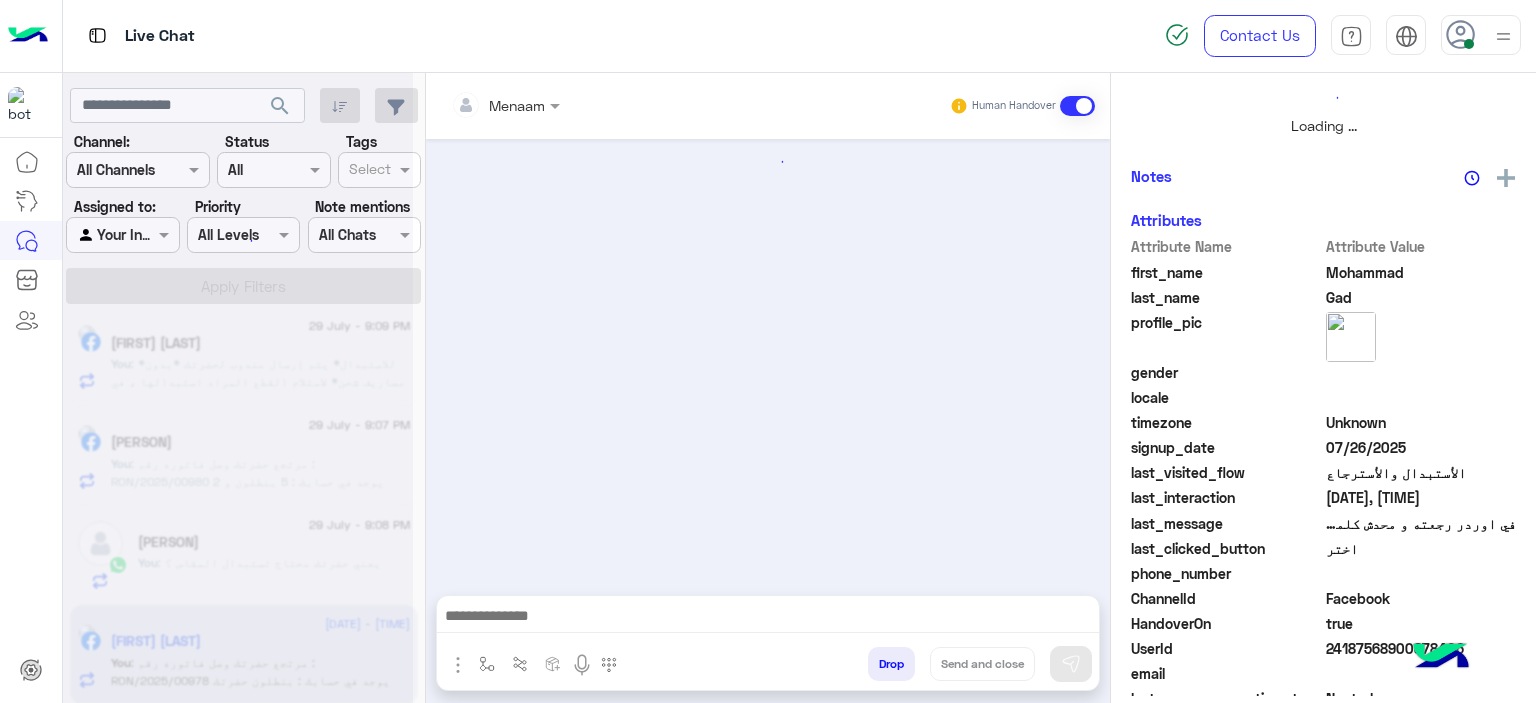 scroll, scrollTop: 514, scrollLeft: 0, axis: vertical 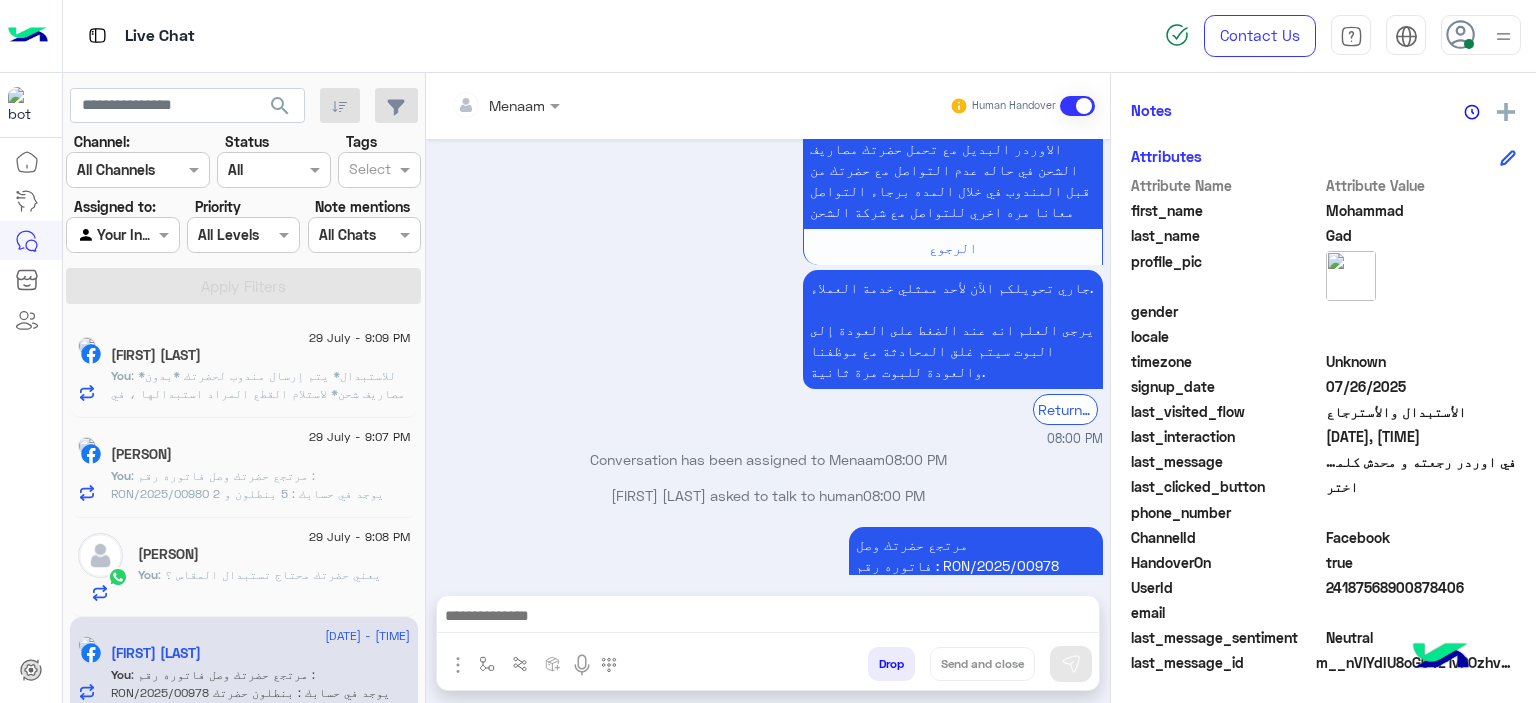 click on "[FIRST] [LAST]" 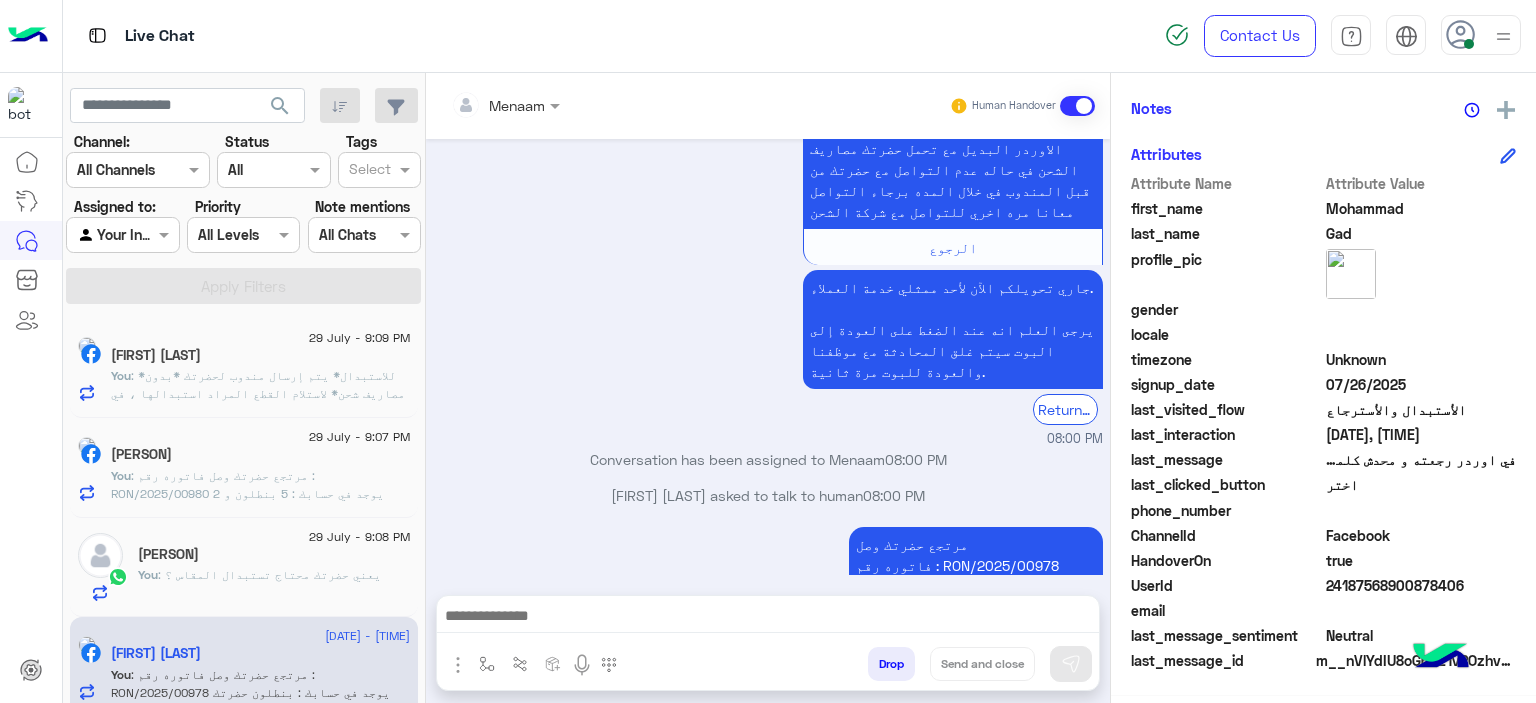 scroll, scrollTop: 0, scrollLeft: 0, axis: both 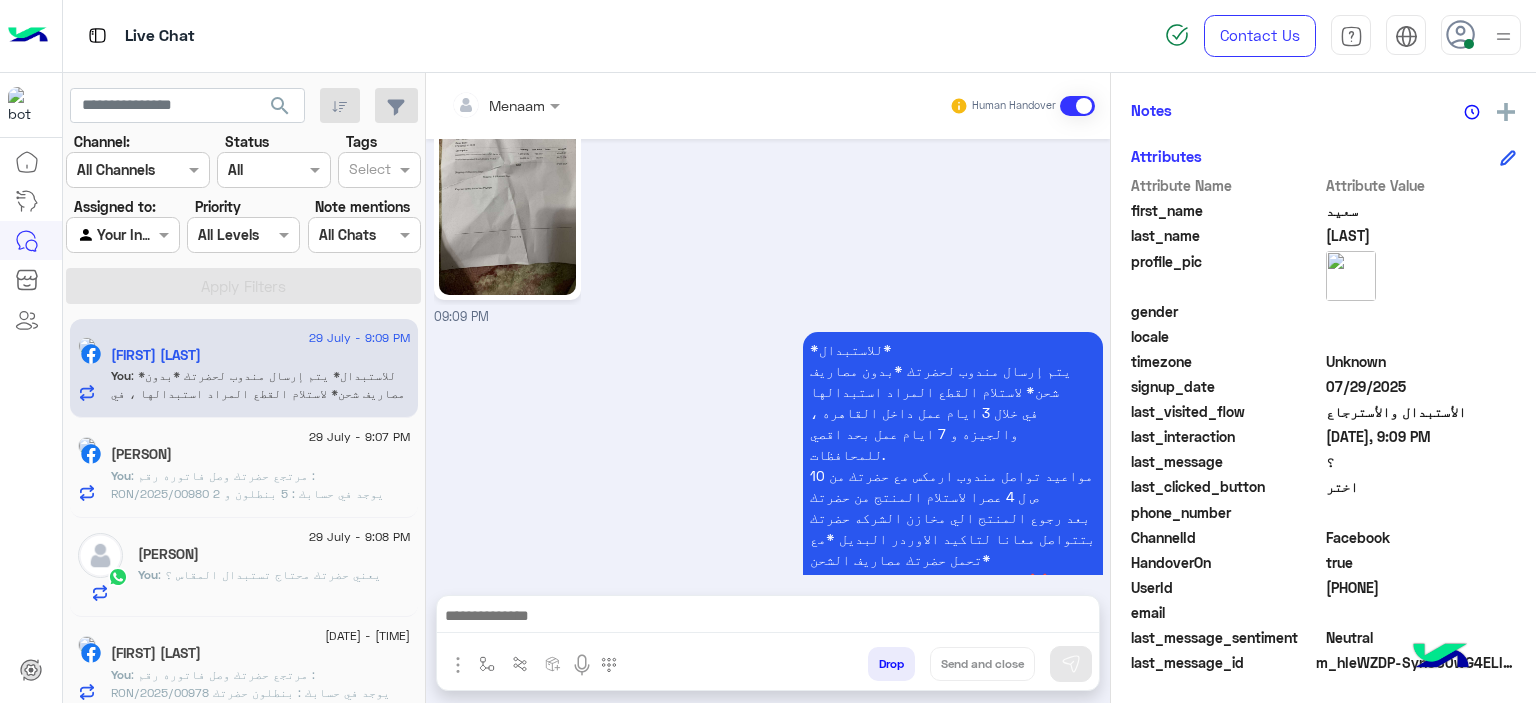 click on ": مرتجع حضرتك وصل
فاتوره رقم :  RON/2025/00980
يوجد في حسابك :  5 بنطلون و 2 تيشرت
حضرتك حابب تاكد اوردر بديل معنا ؟" 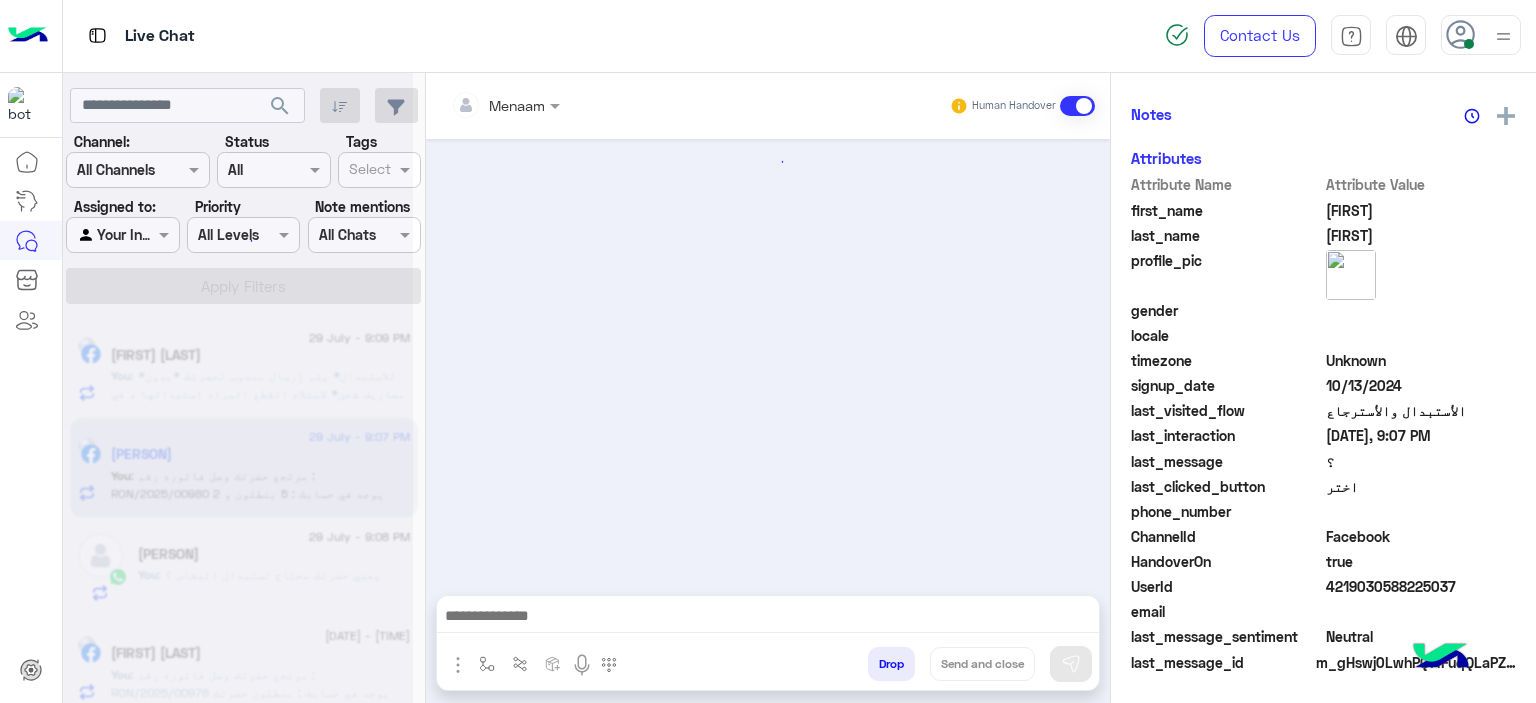 scroll, scrollTop: 452, scrollLeft: 0, axis: vertical 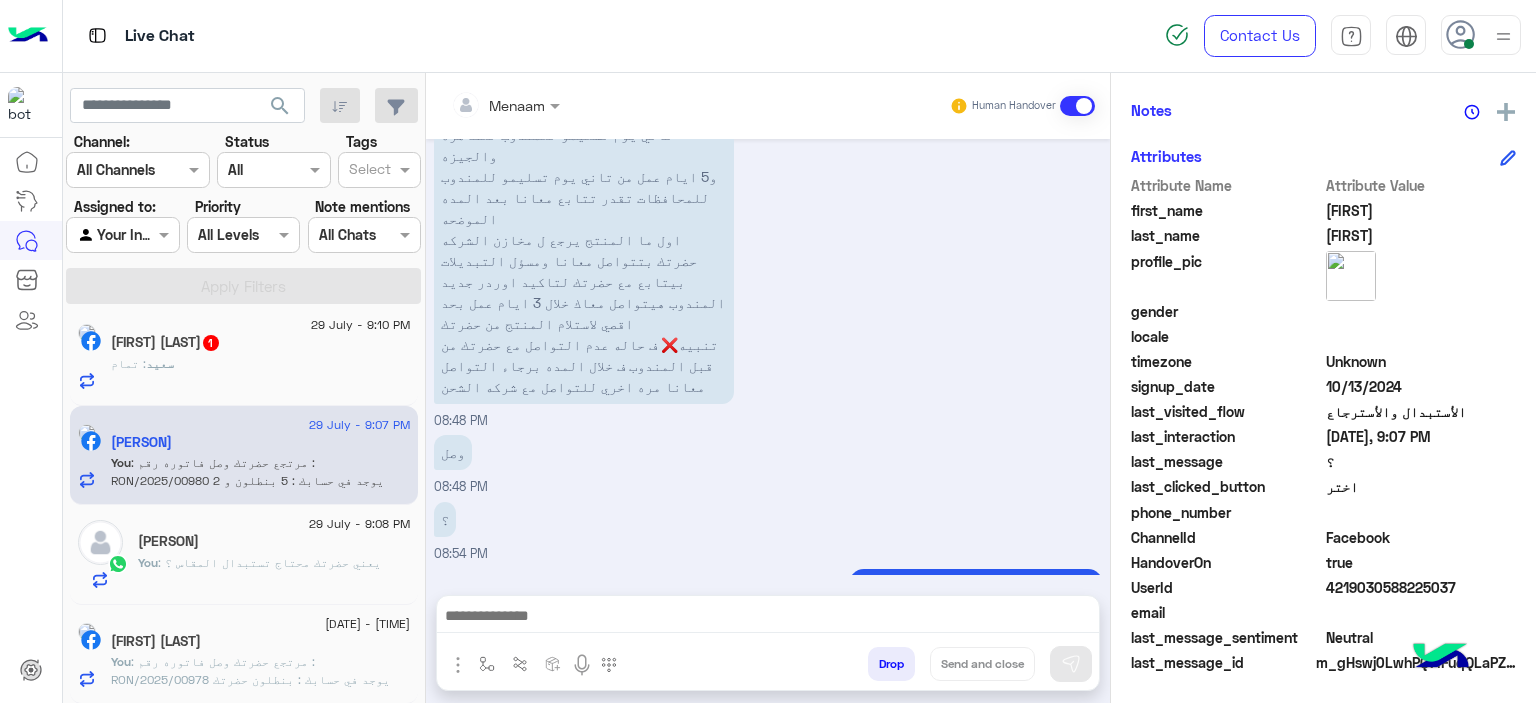 click on "[FIRST] [LAST]  1" 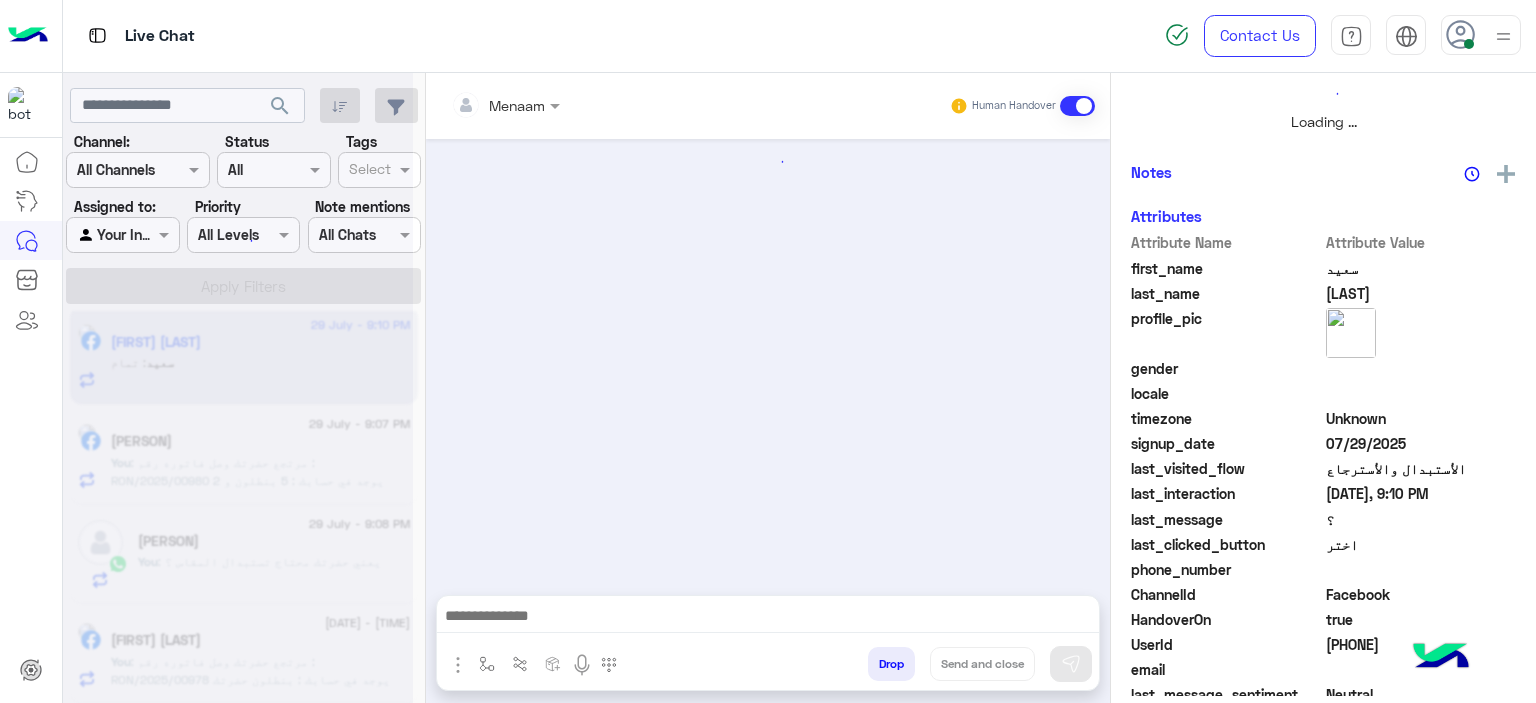 scroll, scrollTop: 514, scrollLeft: 0, axis: vertical 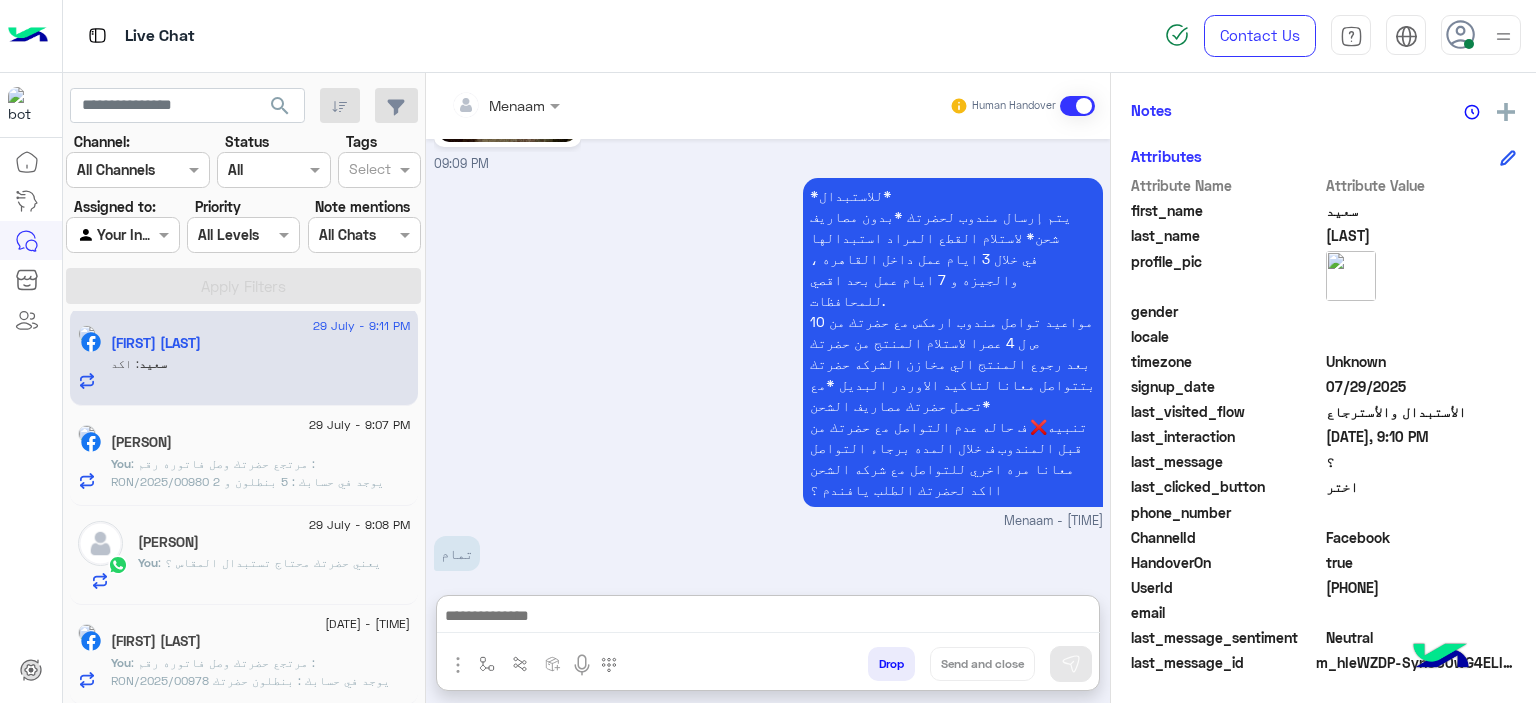 click at bounding box center (768, 618) 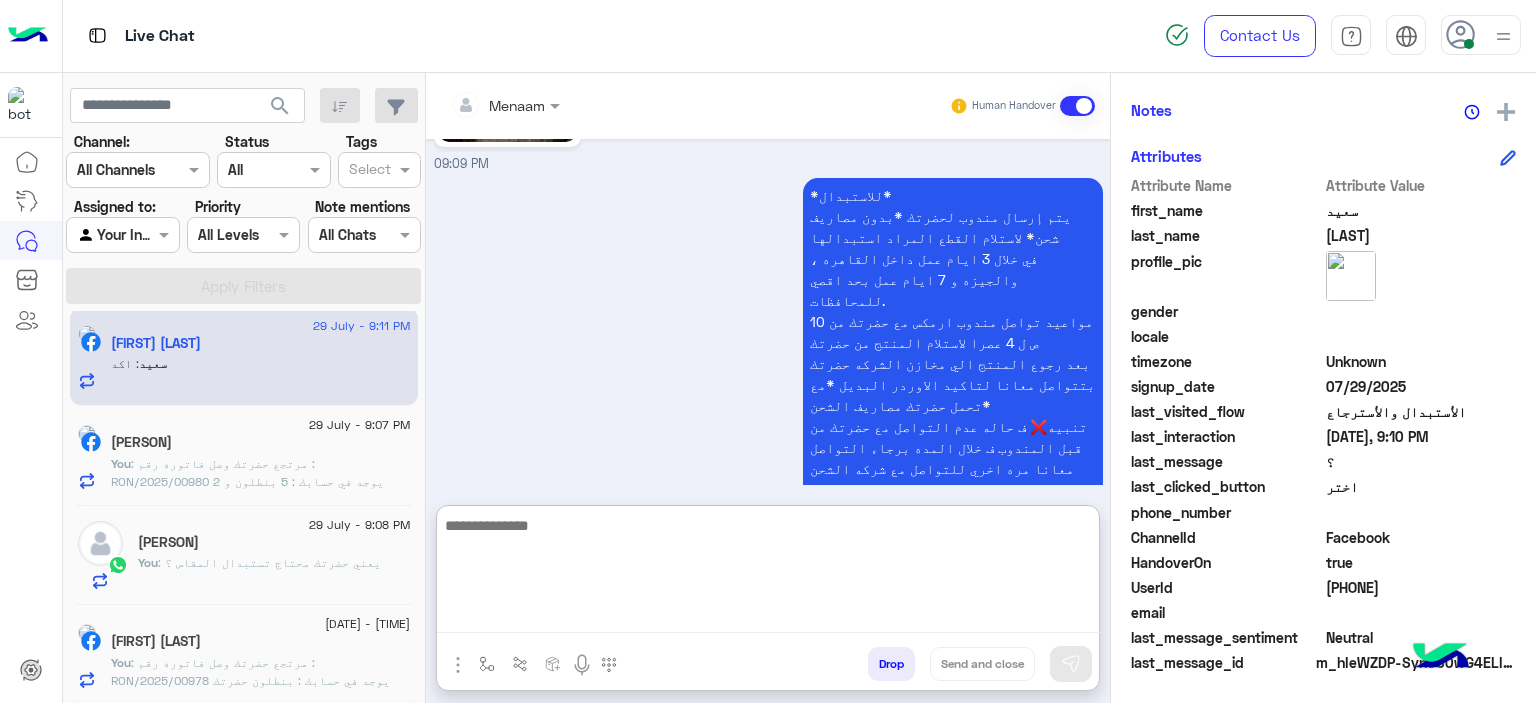 scroll, scrollTop: 0, scrollLeft: 0, axis: both 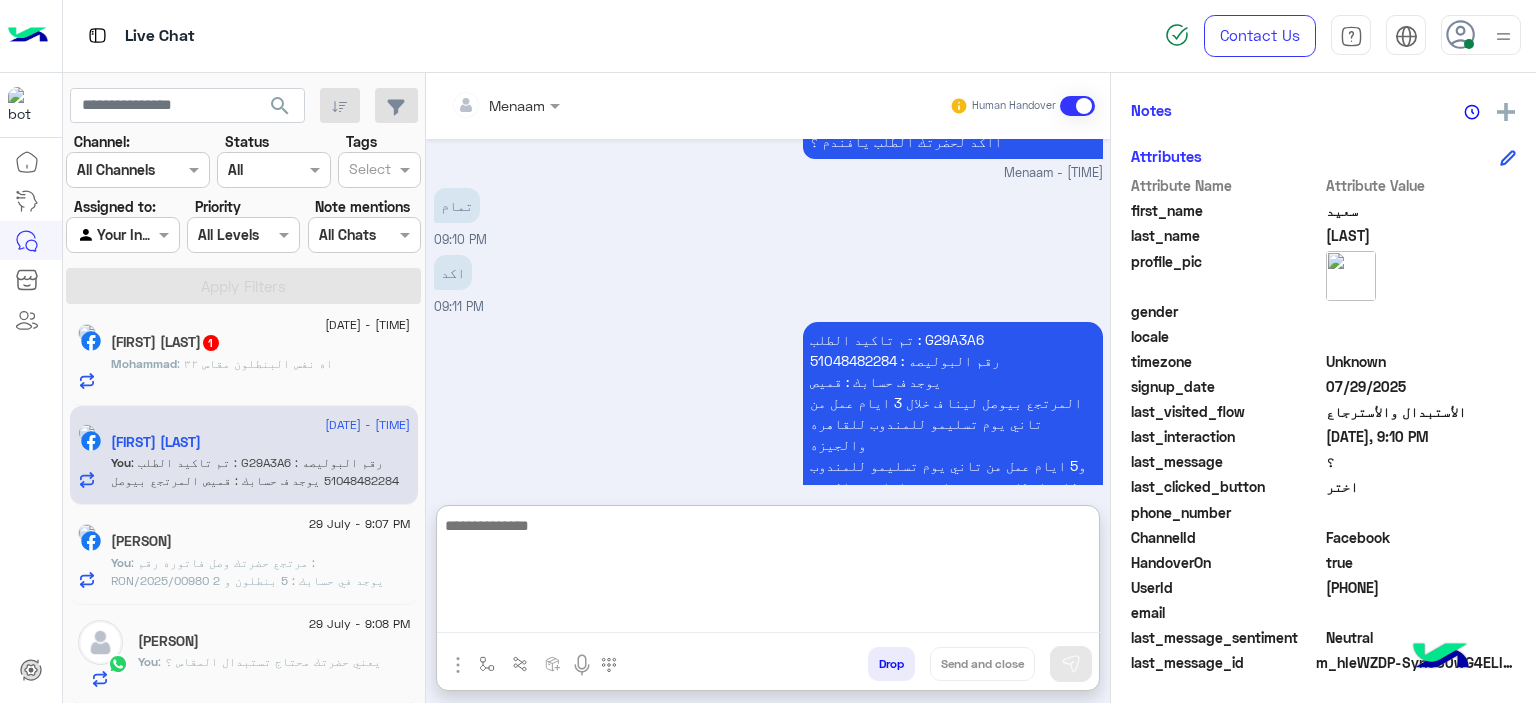 click on "تم تاكيد الطلب :   G29A3A6 رقم البوليصه :   51048482284 يوجد ف حسابك :    قميص  المرتجع بيوصل لينا ف خلال 3 ايام عمل من تاني يوم تسليمو للمندوب للقاهره والجيزه  و5 ايام عمل من تاني يوم تسليمو للمندوب للمحافظات تقدر تتابع معانا بعد المده الموضحه اول ما المنتج يرجع ل مخازن الشركه    حضرتك بتتواصل معانا  ومسؤل التبديلات بيتابع مع حضرتك لتاكيد اوردر جديد  المندوب هيتواصل معاك خلال 3 ايام عمل بحد اقصي لاستلام المنتج من حضرتك  تنبيه❌  ف حاله عدم التواصل مع حضرتك من قبل المندوب ف خلال المده برجاء التواصل معانا مره اخري للتواصل مع شركه الشحن" at bounding box center [953, 507] 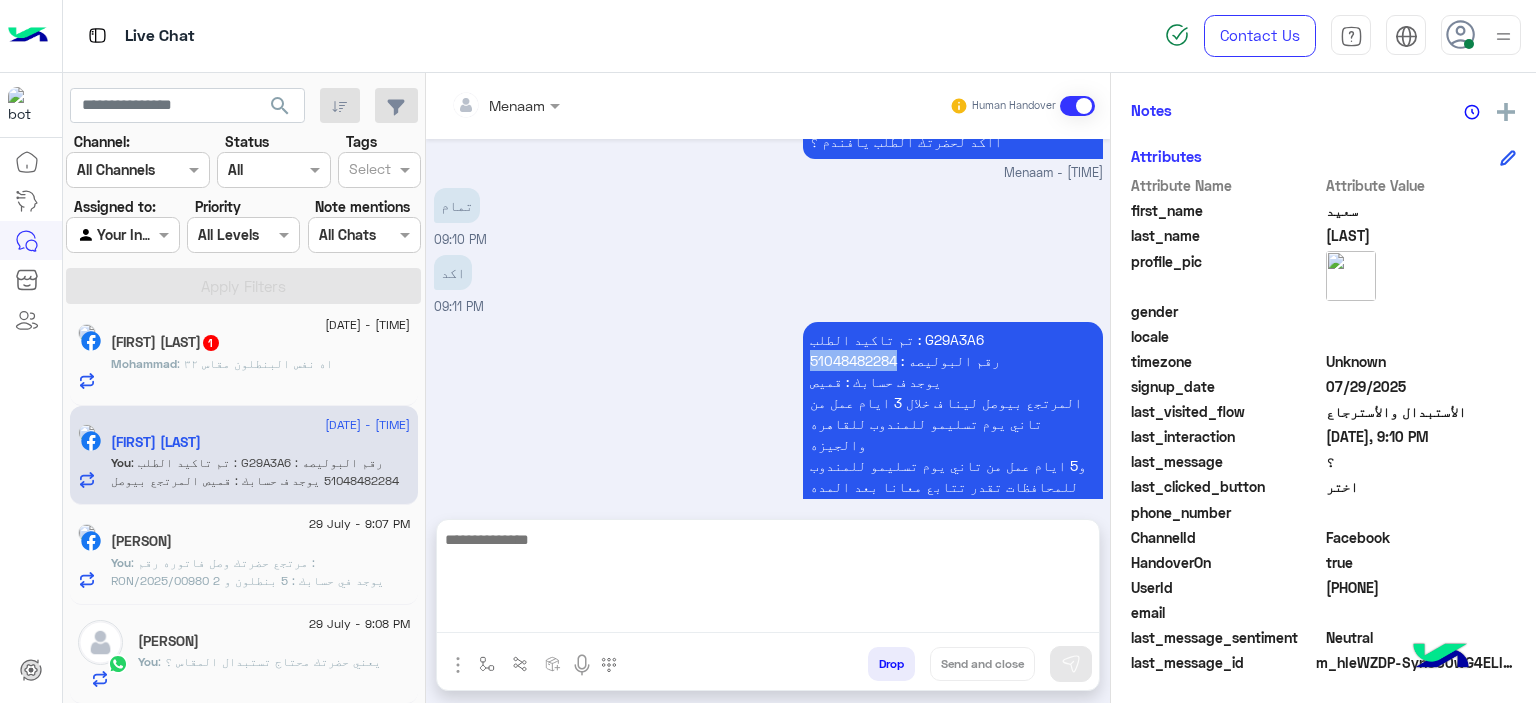 click on "تم تاكيد الطلب :   G29A3A6 رقم البوليصه :   51048482284 يوجد ف حسابك :    قميص  المرتجع بيوصل لينا ف خلال 3 ايام عمل من تاني يوم تسليمو للمندوب للقاهره والجيزه  و5 ايام عمل من تاني يوم تسليمو للمندوب للمحافظات تقدر تتابع معانا بعد المده الموضحه اول ما المنتج يرجع ل مخازن الشركه    حضرتك بتتواصل معانا  ومسؤل التبديلات بيتابع مع حضرتك لتاكيد اوردر جديد  المندوب هيتواصل معاك خلال 3 ايام عمل بحد اقصي لاستلام المنتج من حضرتك  تنبيه❌  ف حاله عدم التواصل مع حضرتك من قبل المندوب ف خلال المده برجاء التواصل معانا مره اخري للتواصل مع شركه الشحن" at bounding box center (953, 507) 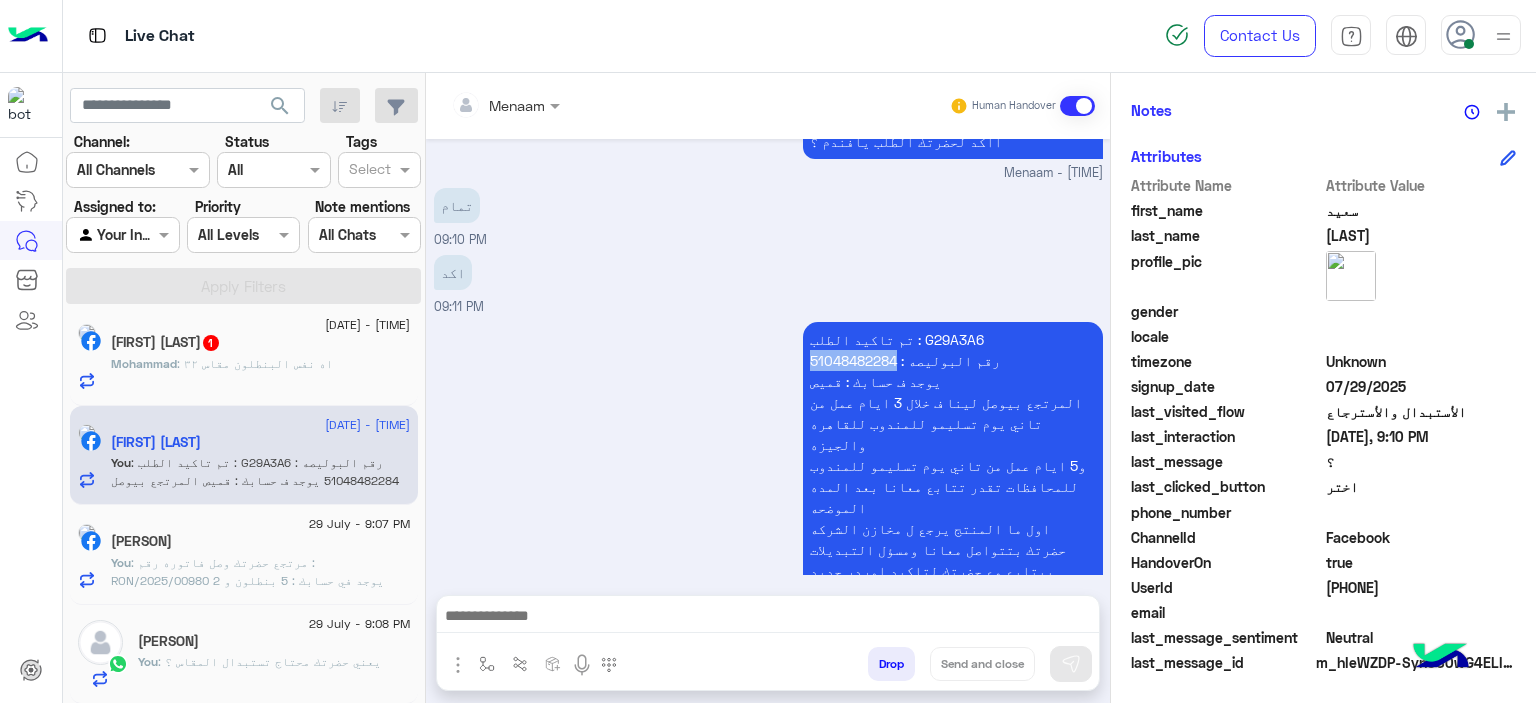 copy on "[PHONE]" 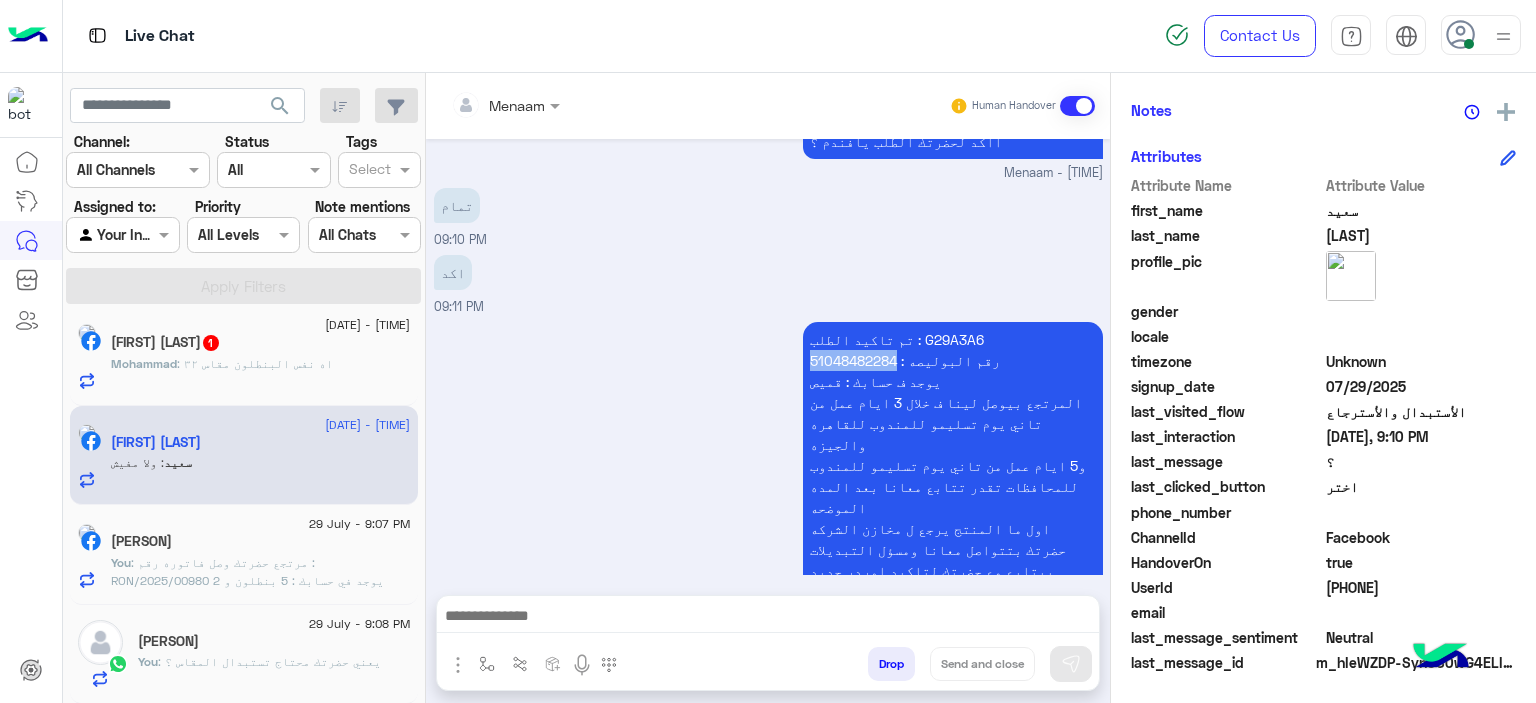 scroll, scrollTop: 2635, scrollLeft: 0, axis: vertical 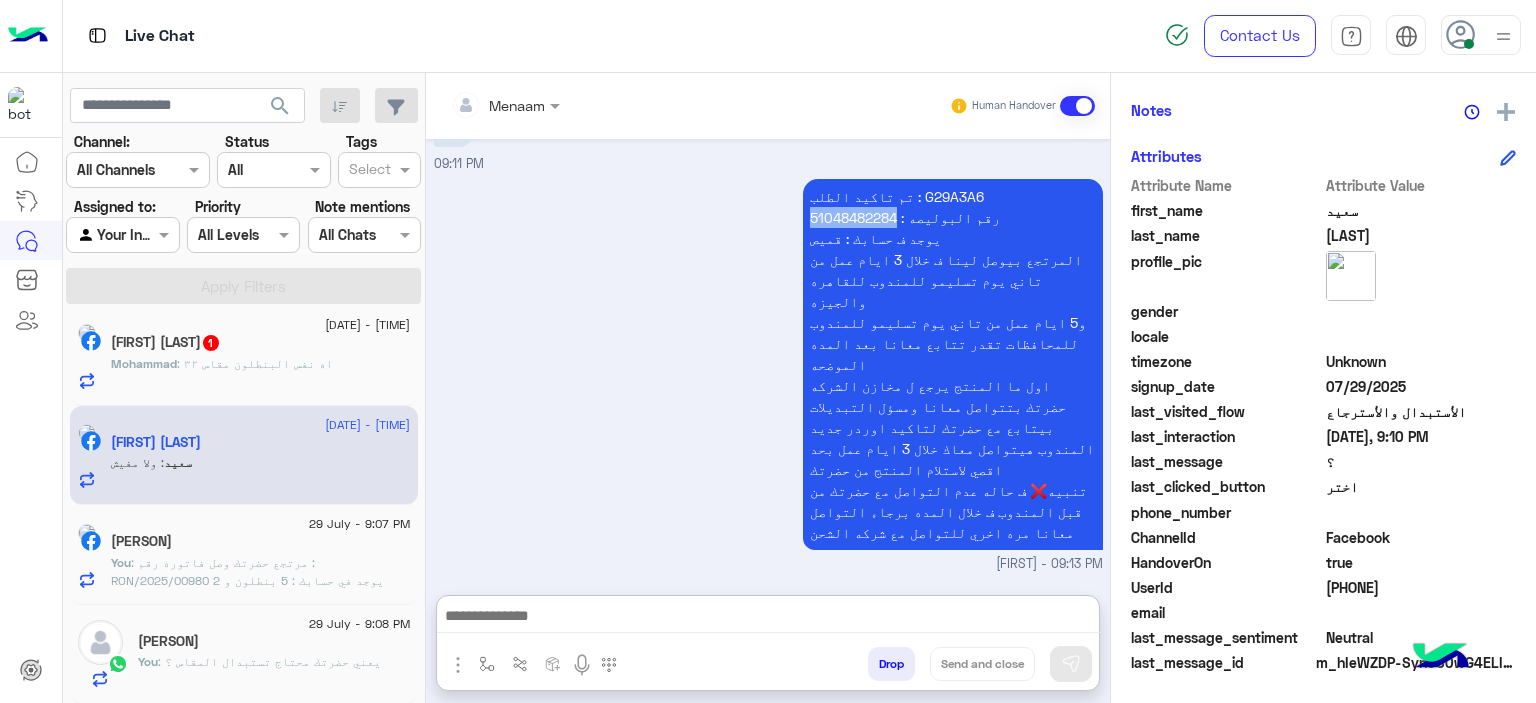 click at bounding box center (768, 618) 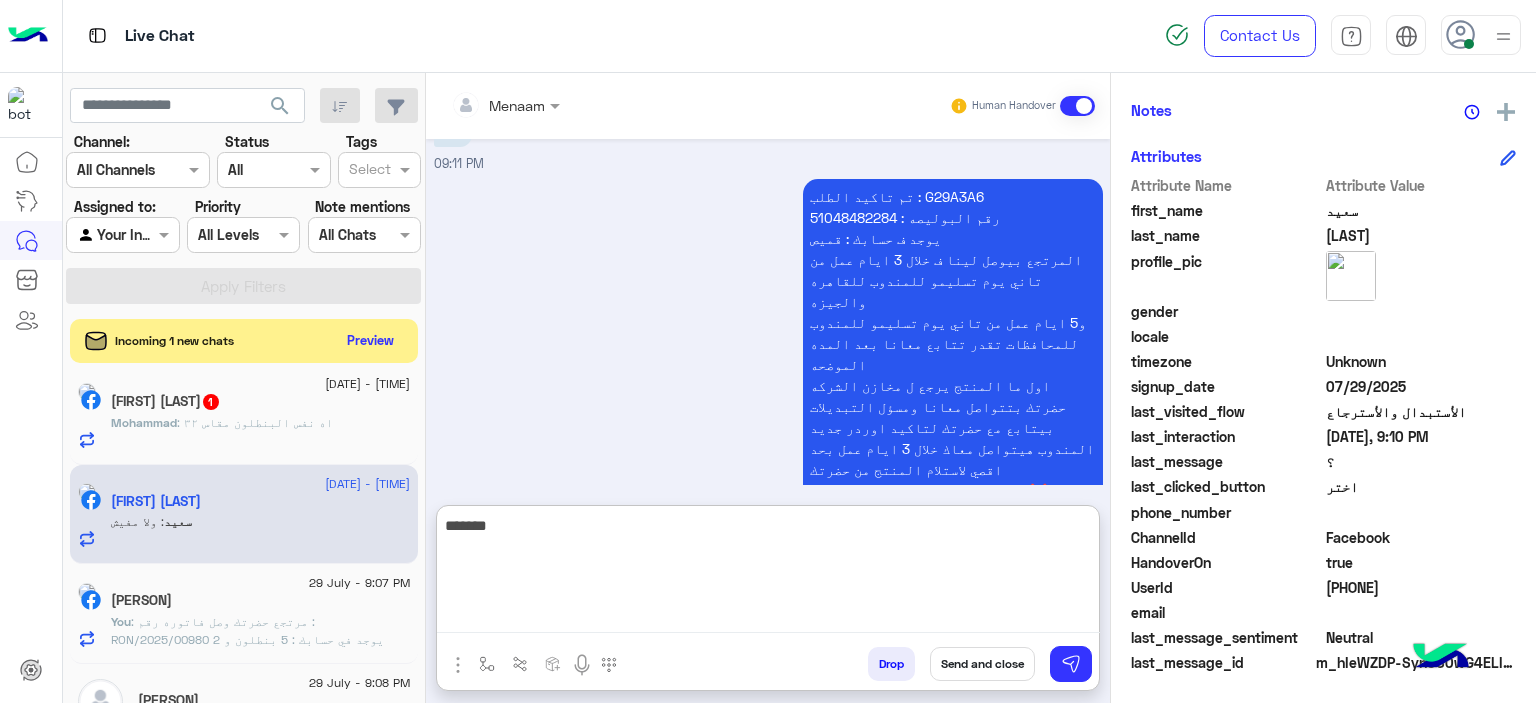 type on "*******" 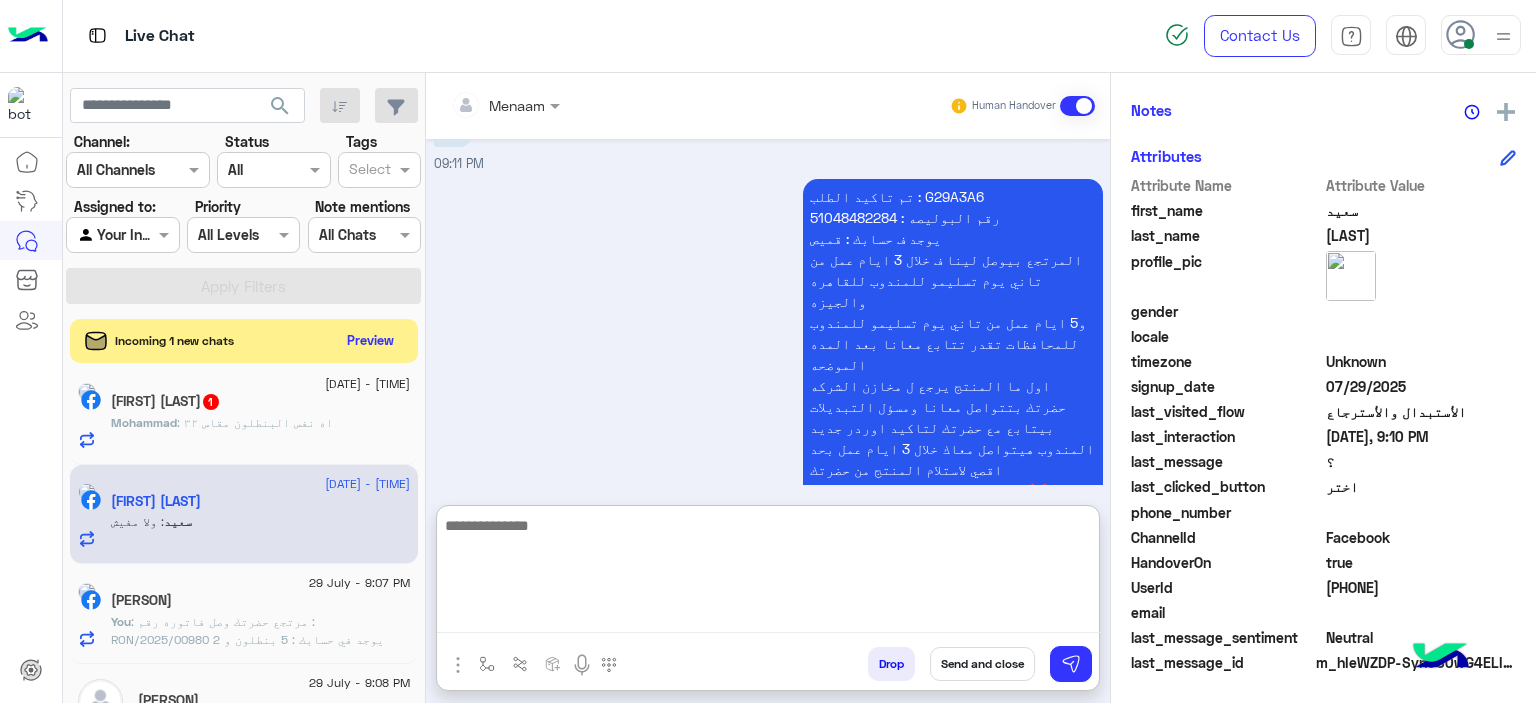 scroll, scrollTop: 2789, scrollLeft: 0, axis: vertical 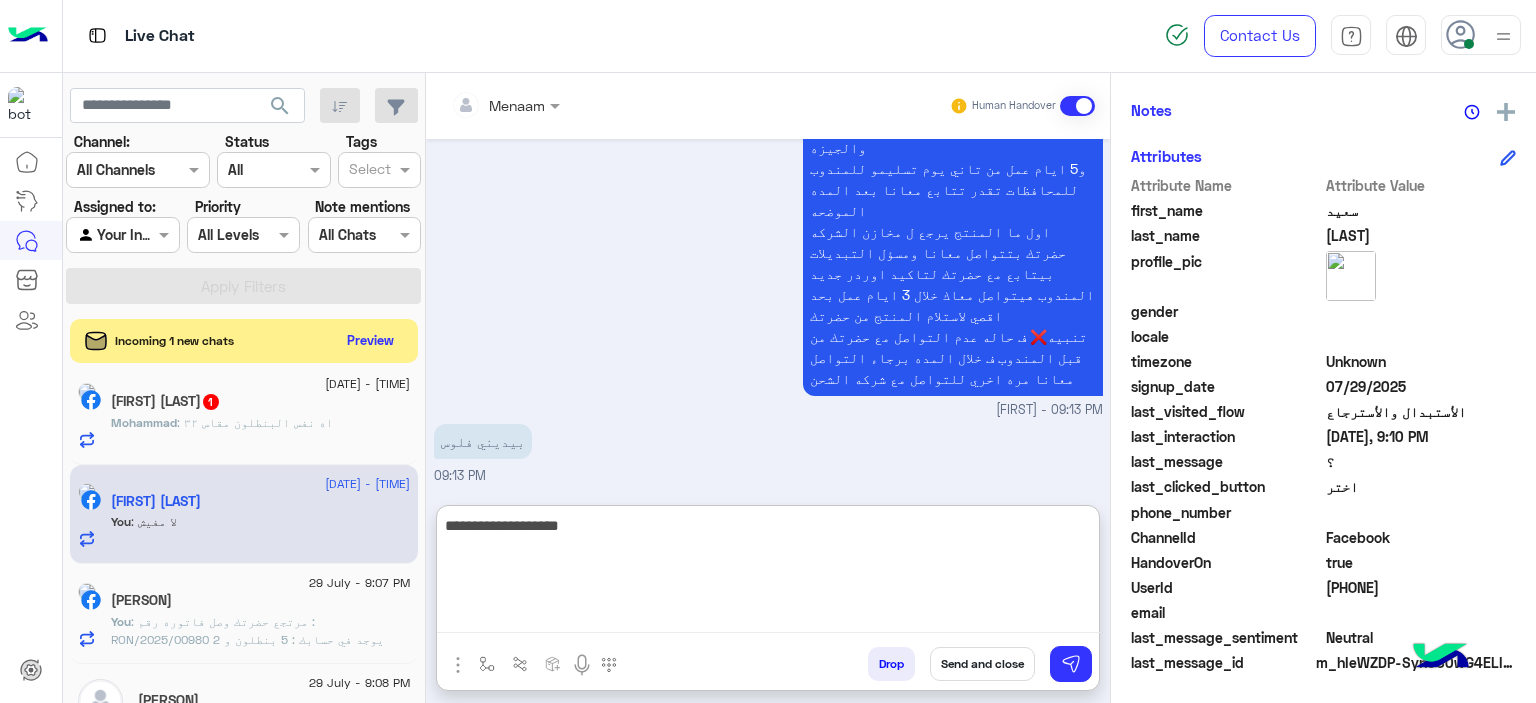 type on "**********" 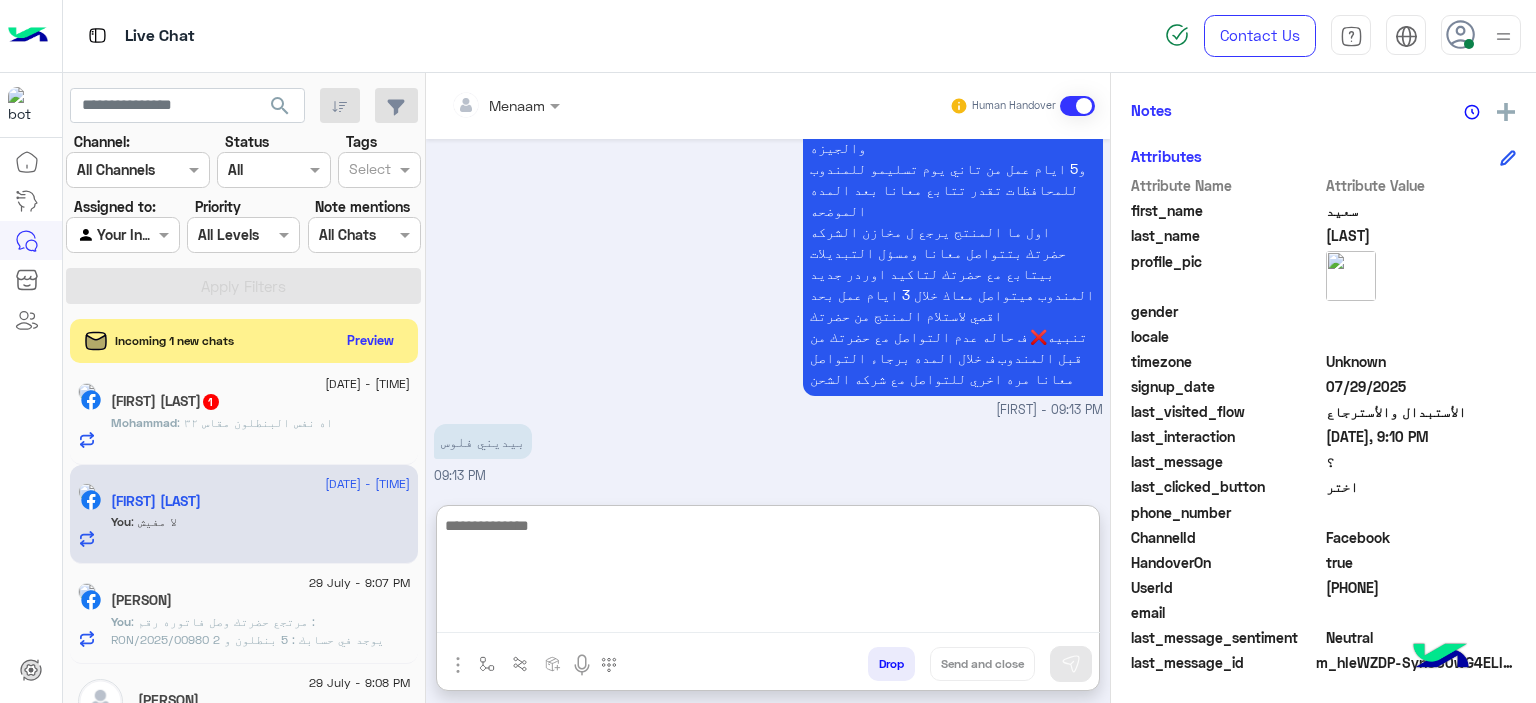 scroll, scrollTop: 2853, scrollLeft: 0, axis: vertical 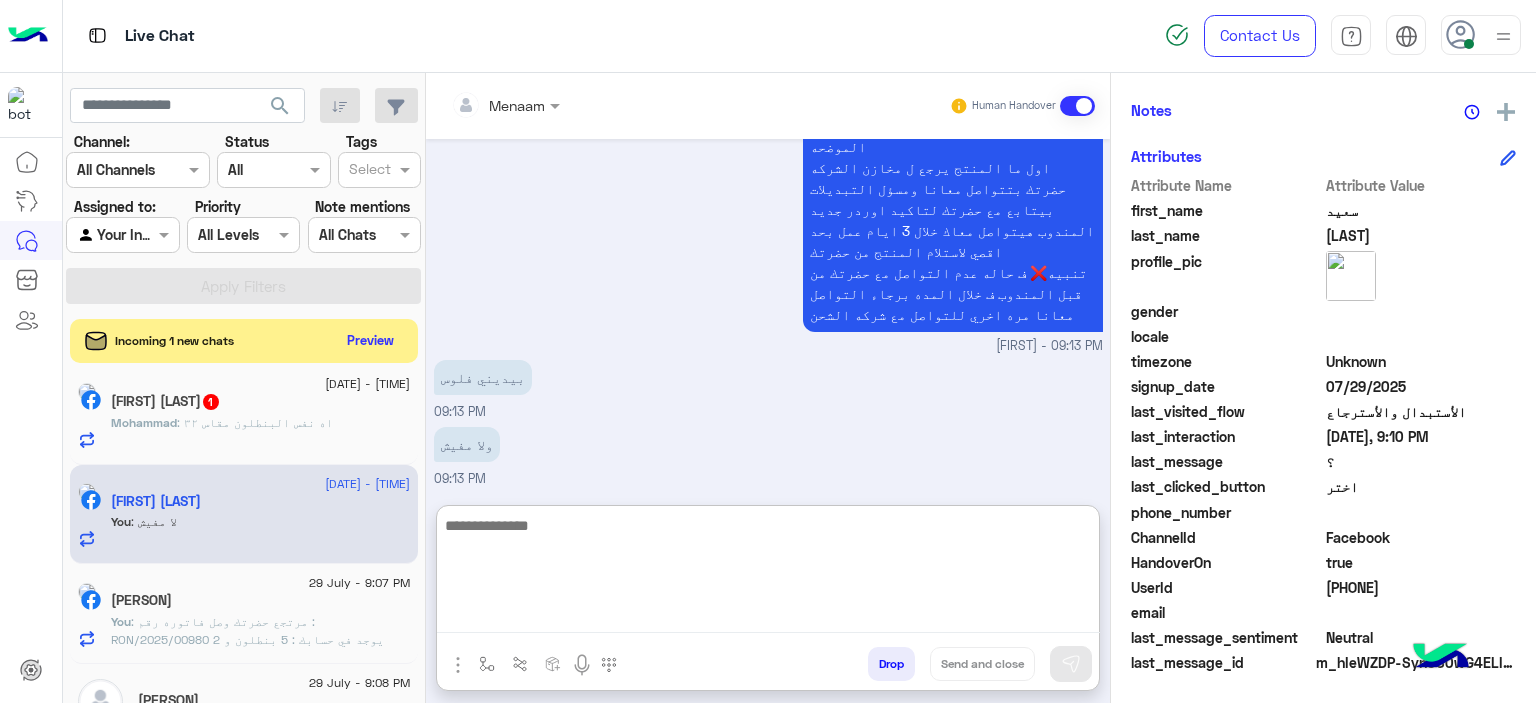 click on ": اه نفس البنطلون مقاس ٣٢" 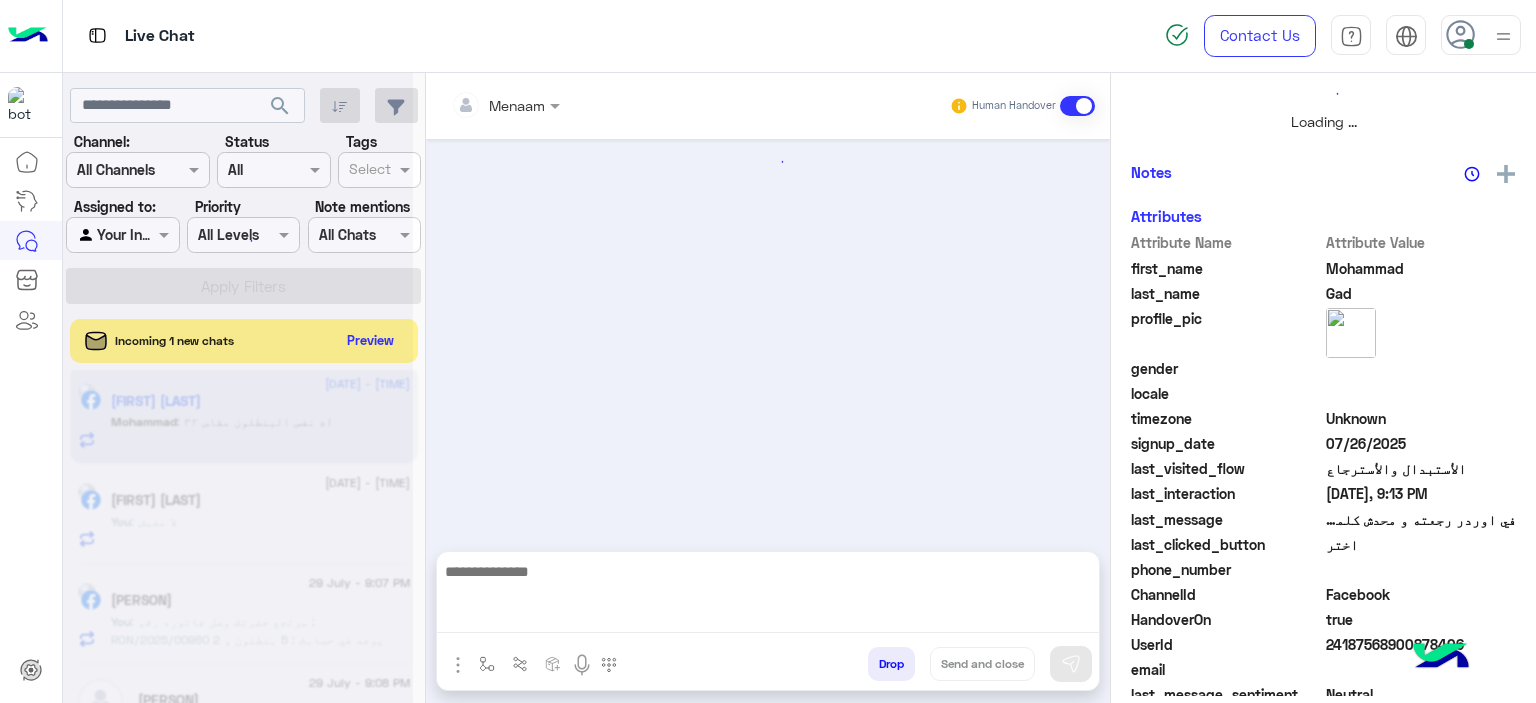 scroll, scrollTop: 0, scrollLeft: 0, axis: both 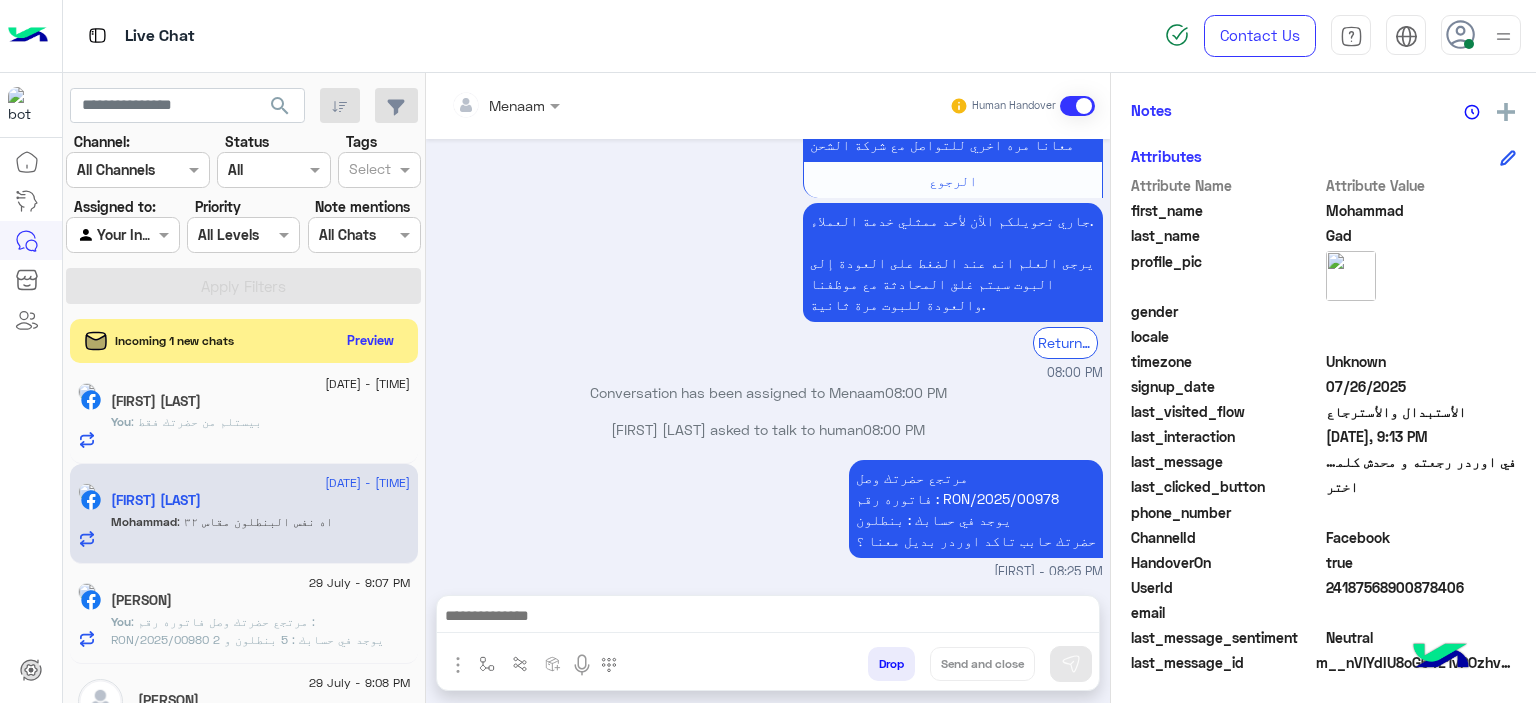 click at bounding box center [768, 618] 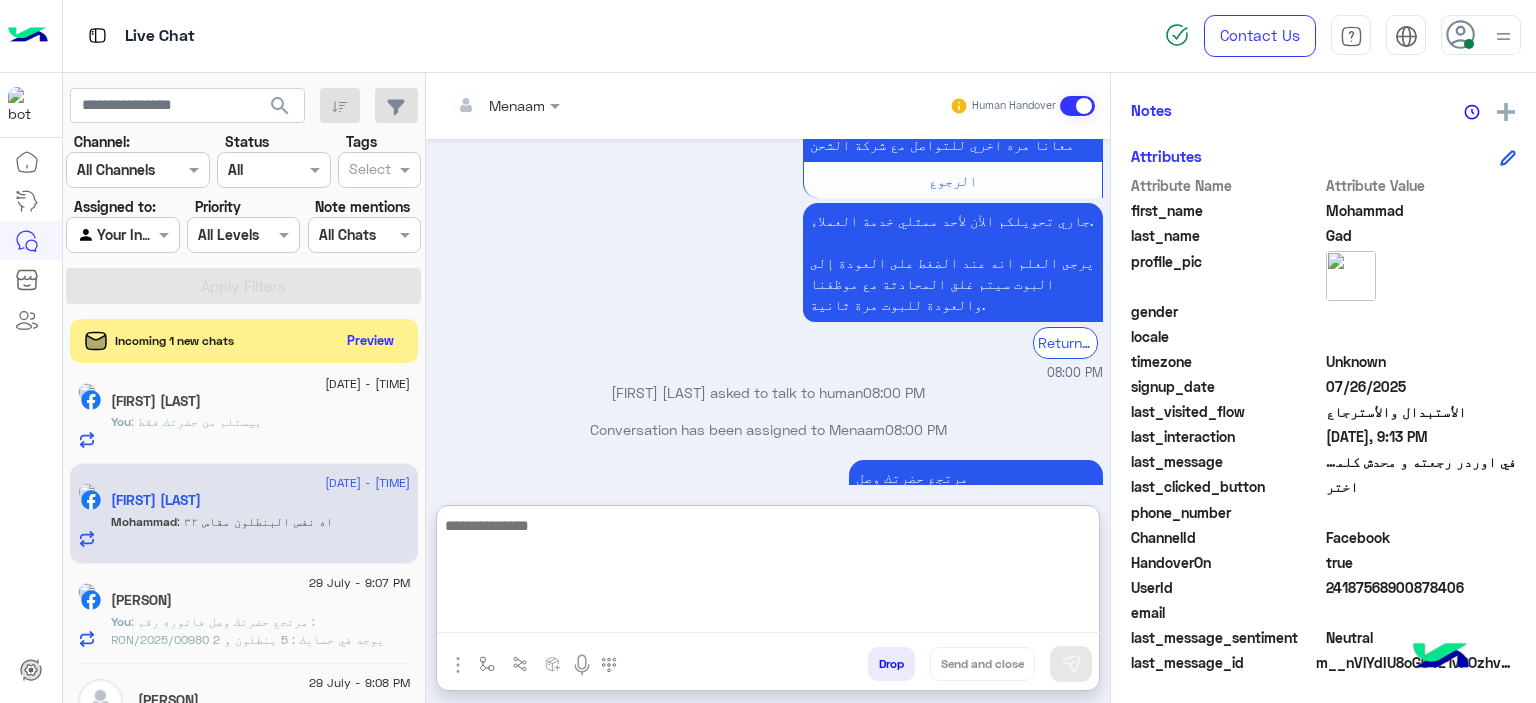 scroll, scrollTop: 2592, scrollLeft: 0, axis: vertical 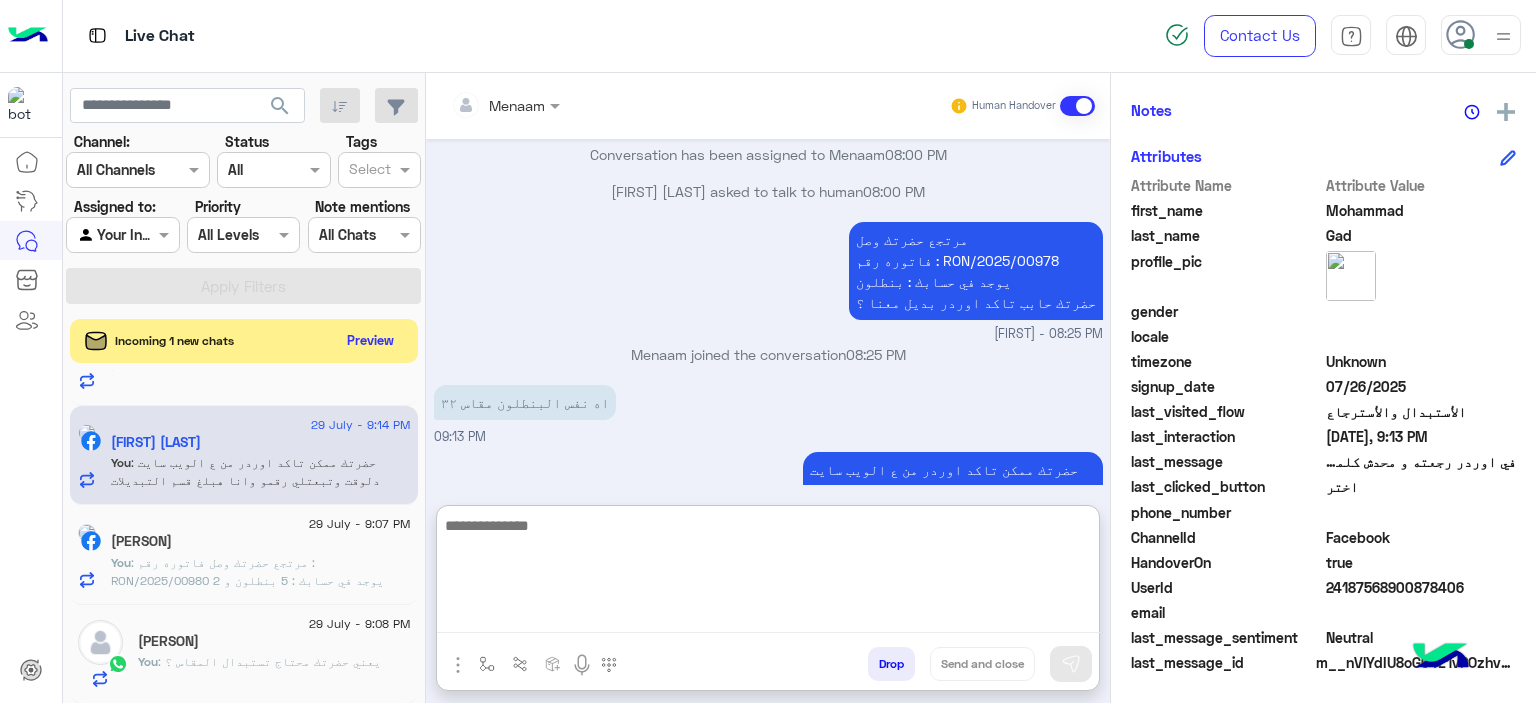 click on "[PERSON]" 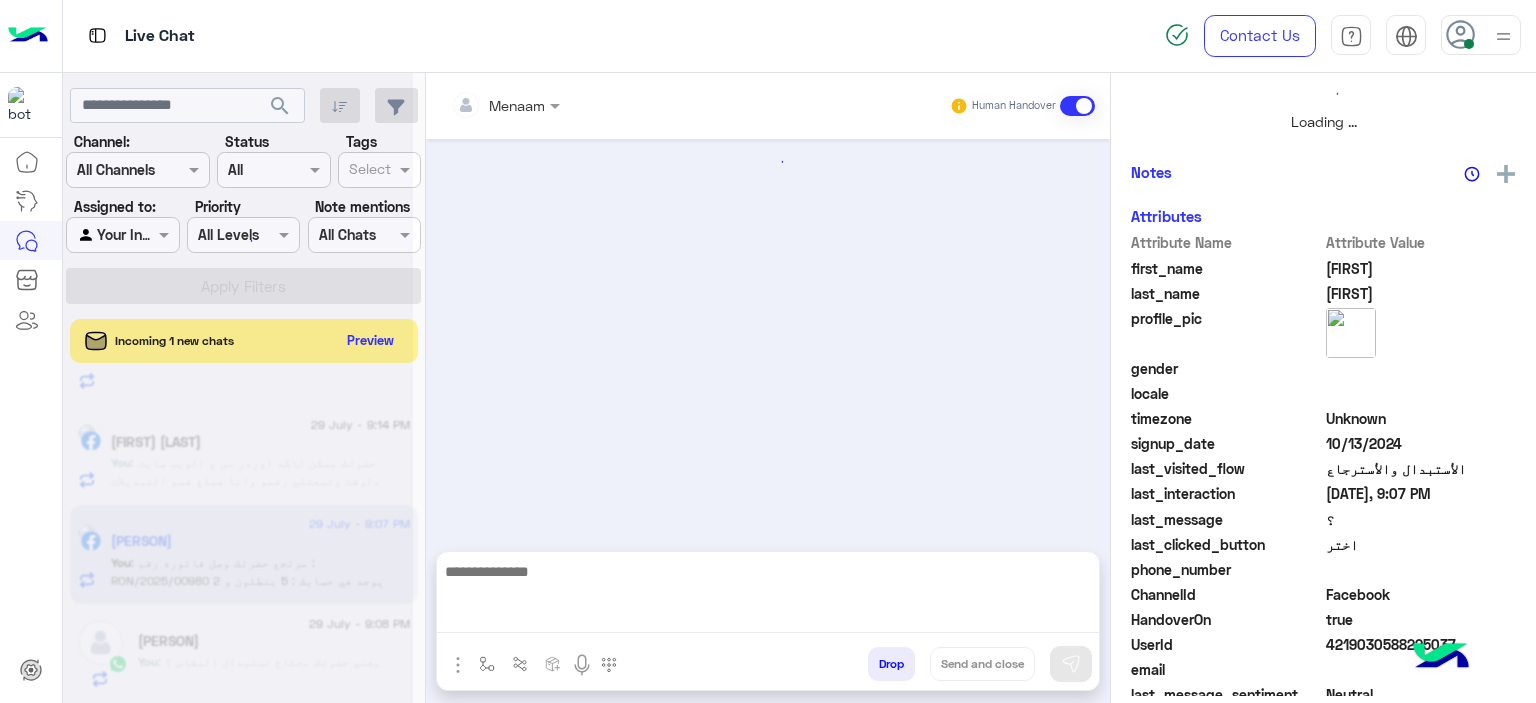 scroll, scrollTop: 0, scrollLeft: 0, axis: both 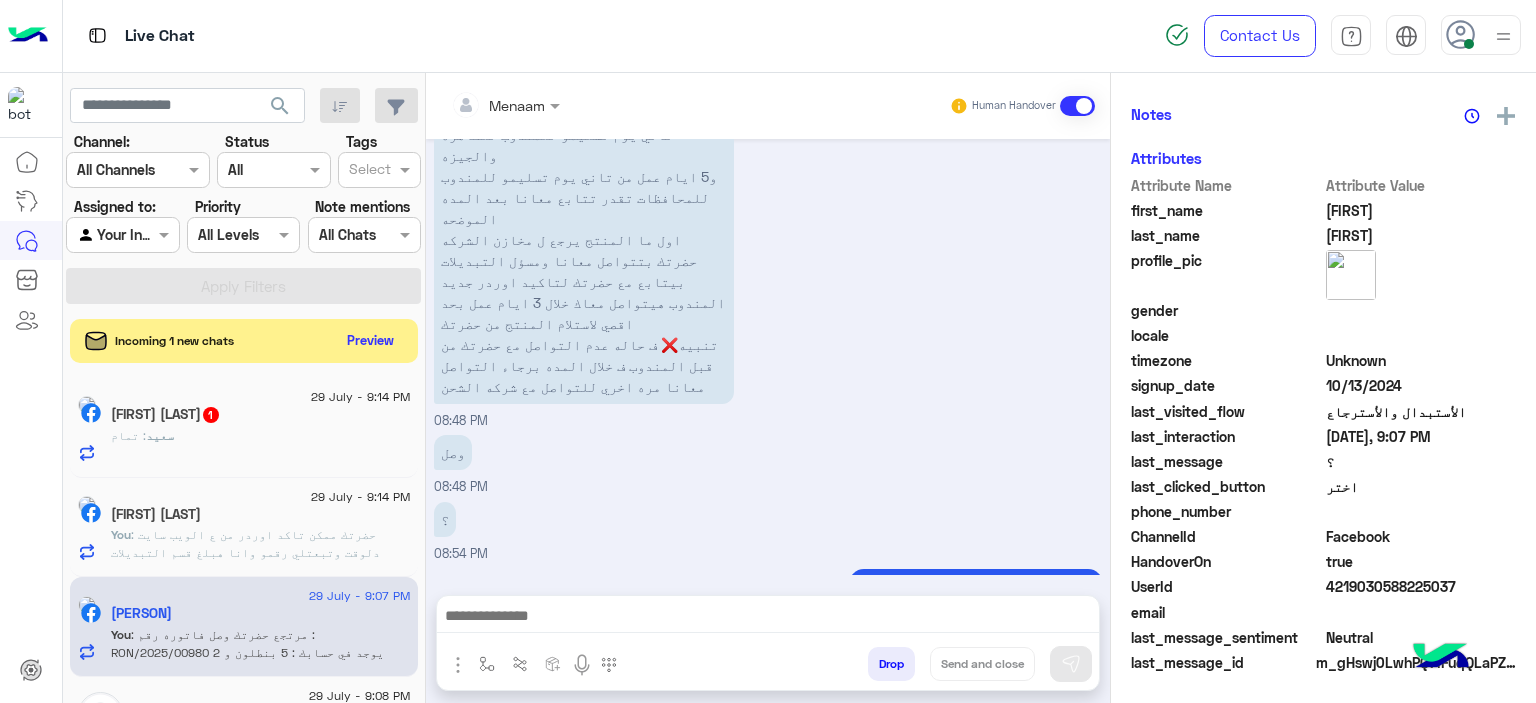click on "[FIRST] [LAST]  1" 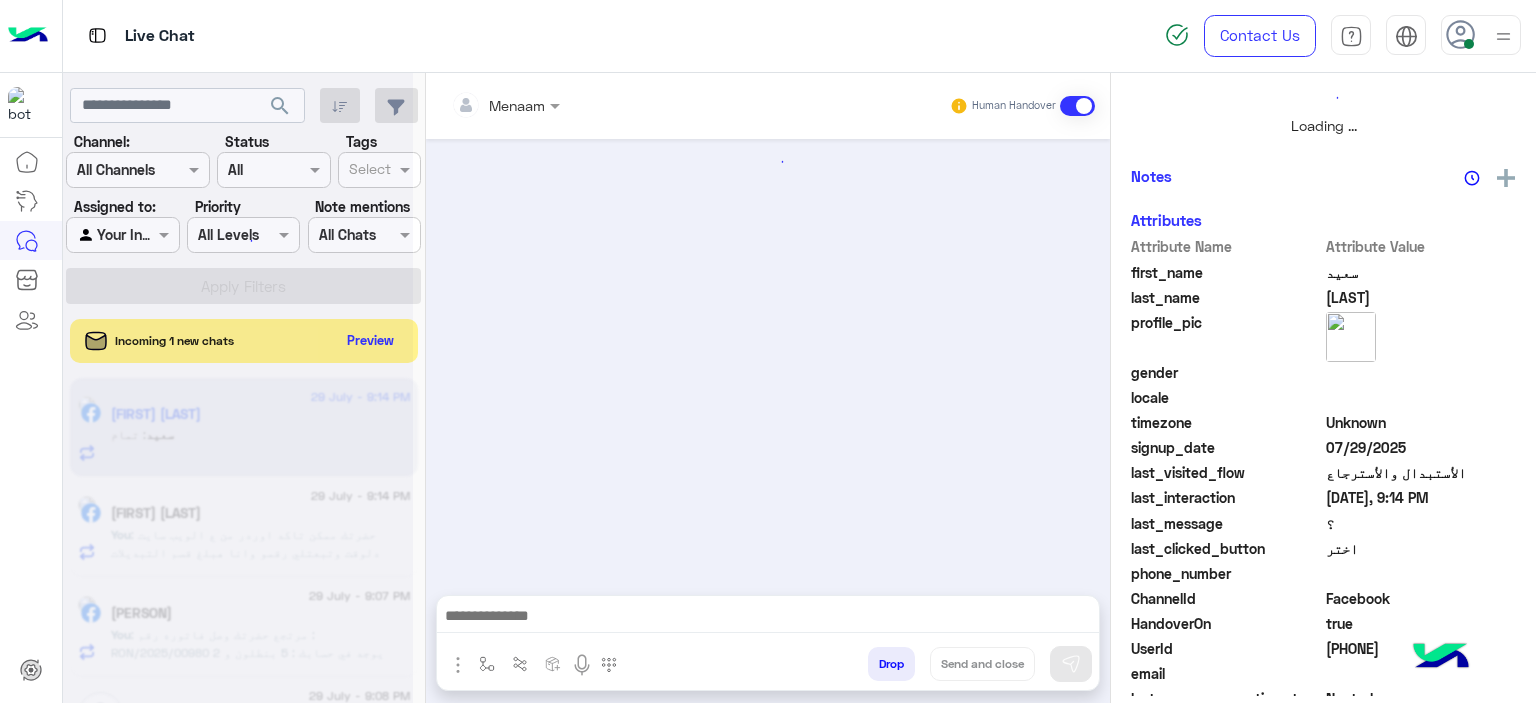 scroll, scrollTop: 514, scrollLeft: 0, axis: vertical 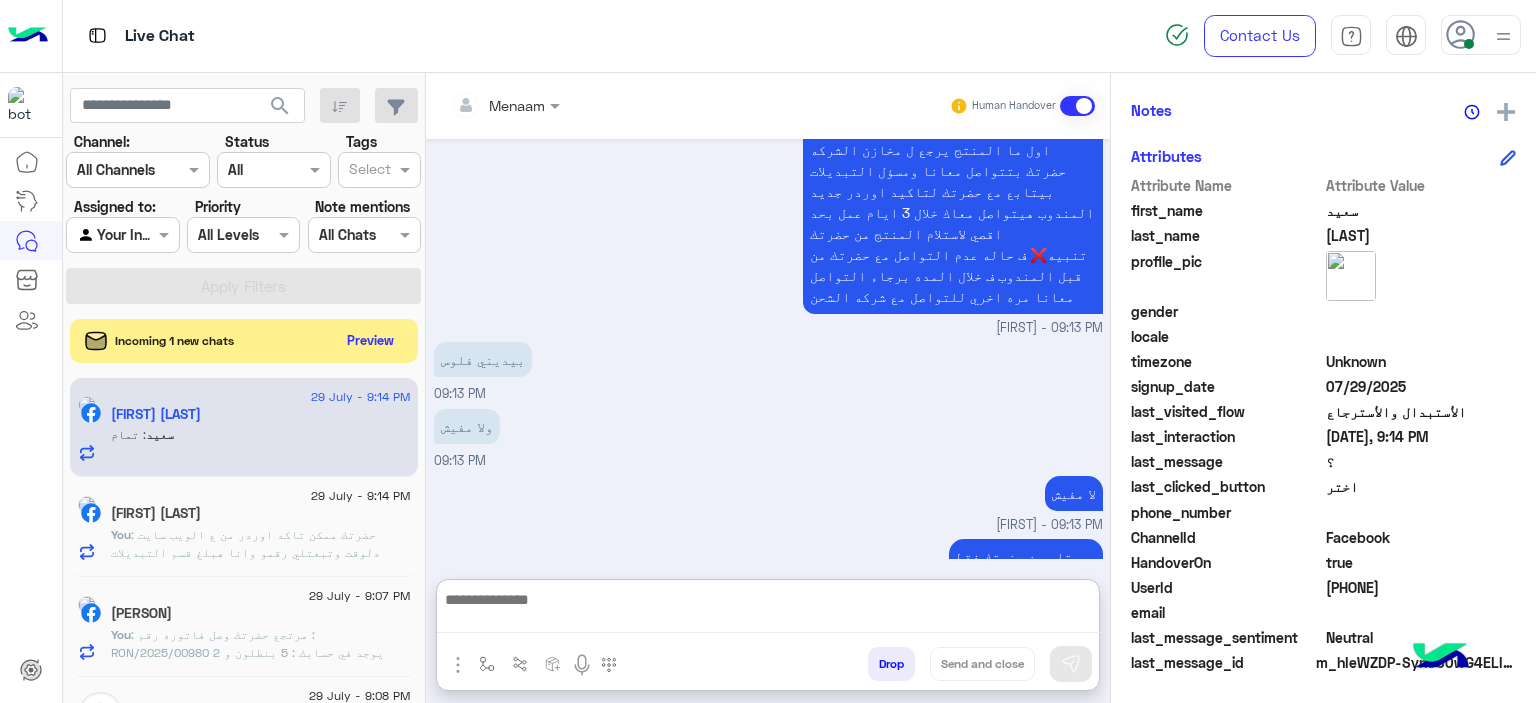 click at bounding box center (768, 610) 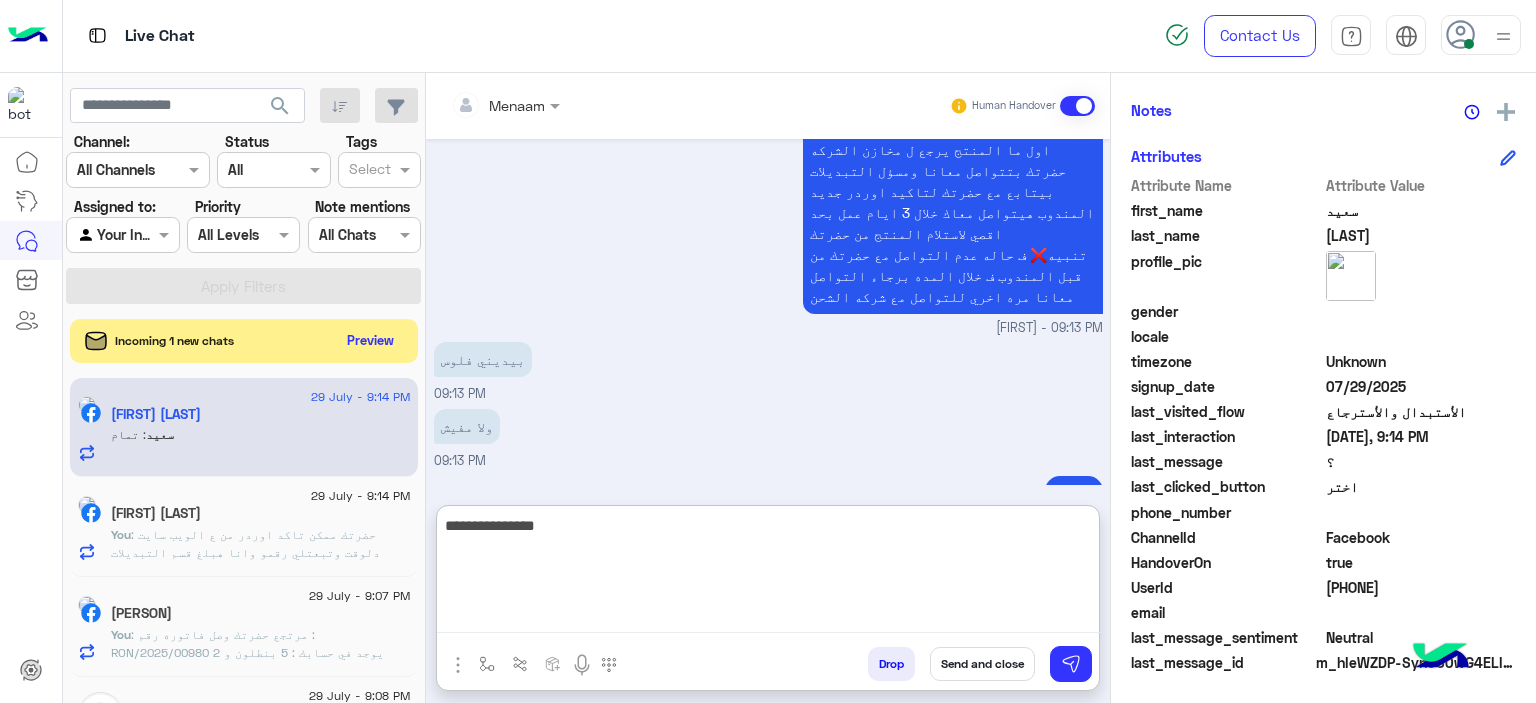 type on "**********" 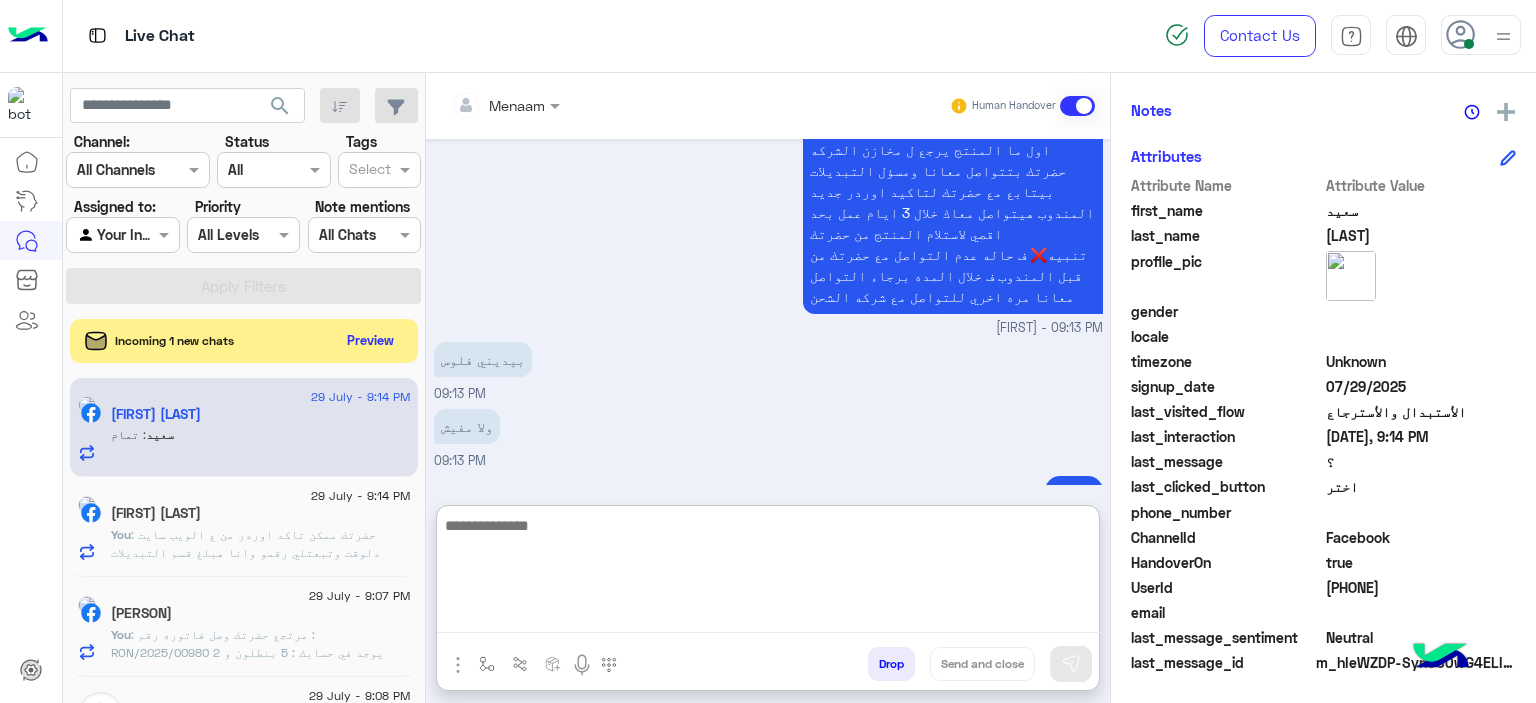 scroll, scrollTop: 2336, scrollLeft: 0, axis: vertical 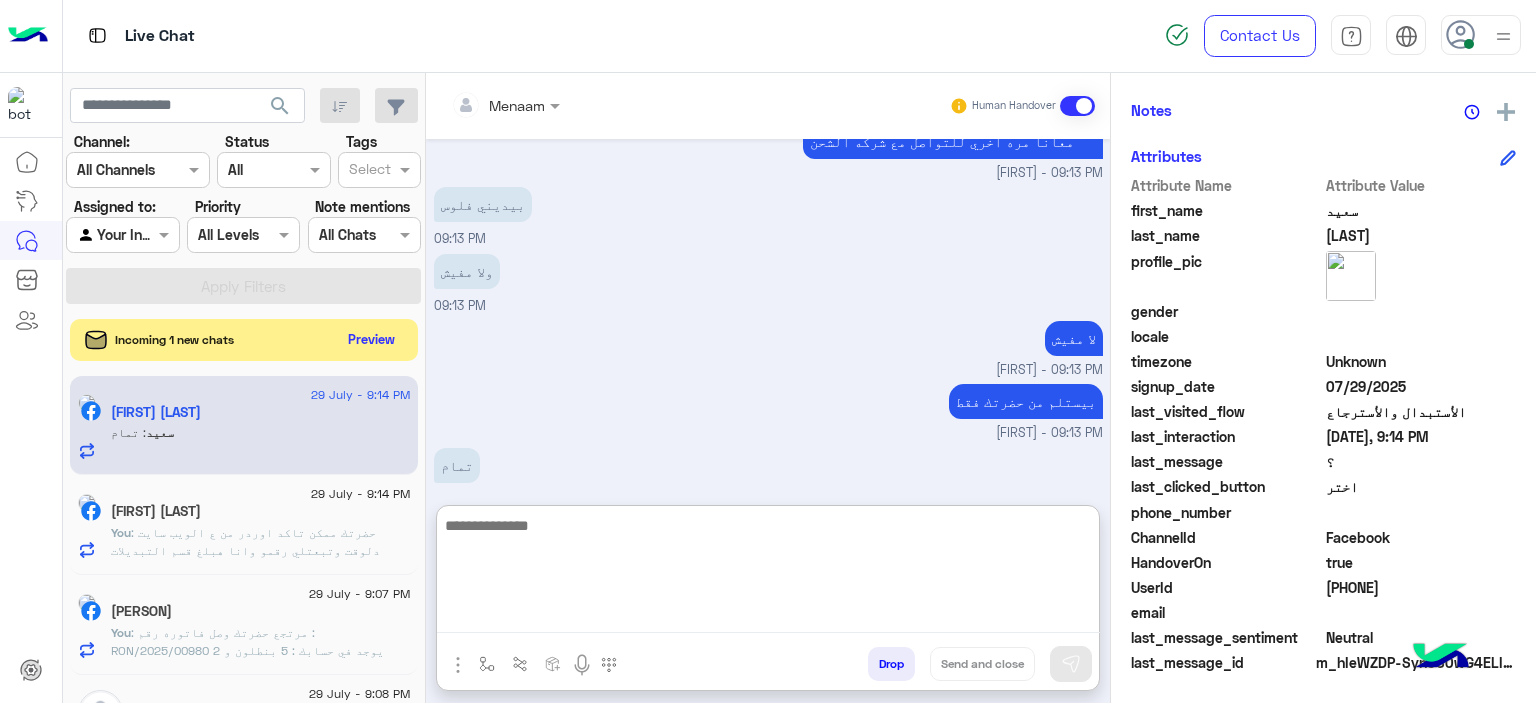 click on "Preview" 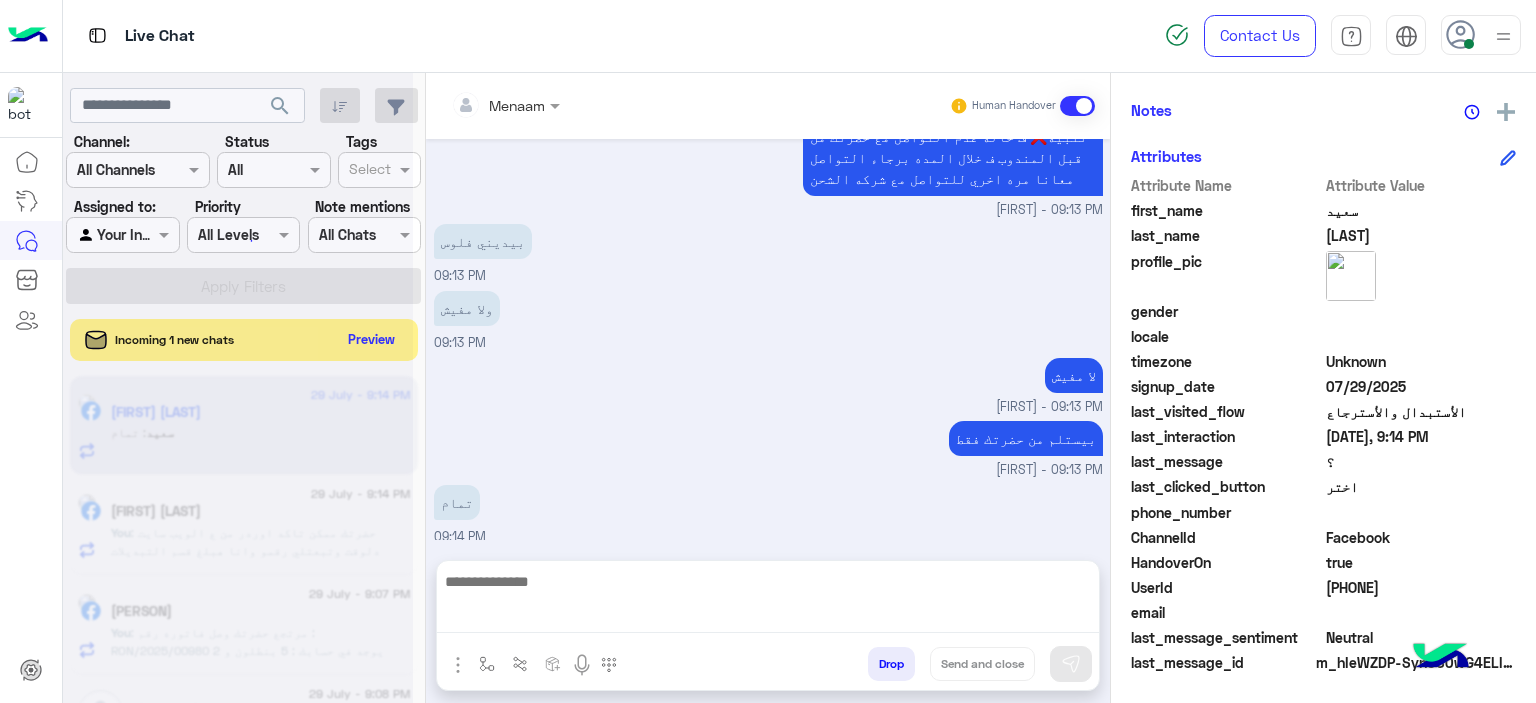 scroll, scrollTop: 2245, scrollLeft: 0, axis: vertical 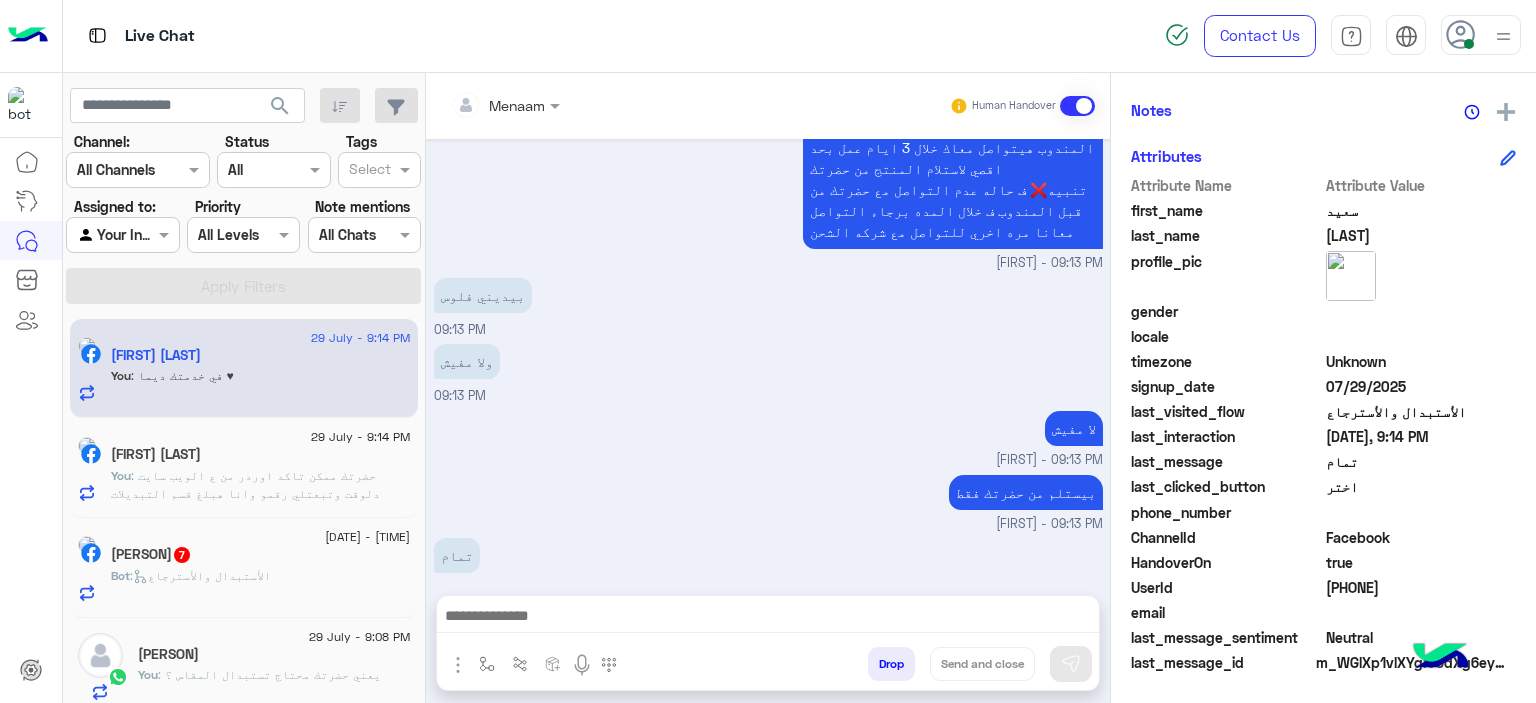 click on "[FIRST] [LAST]" 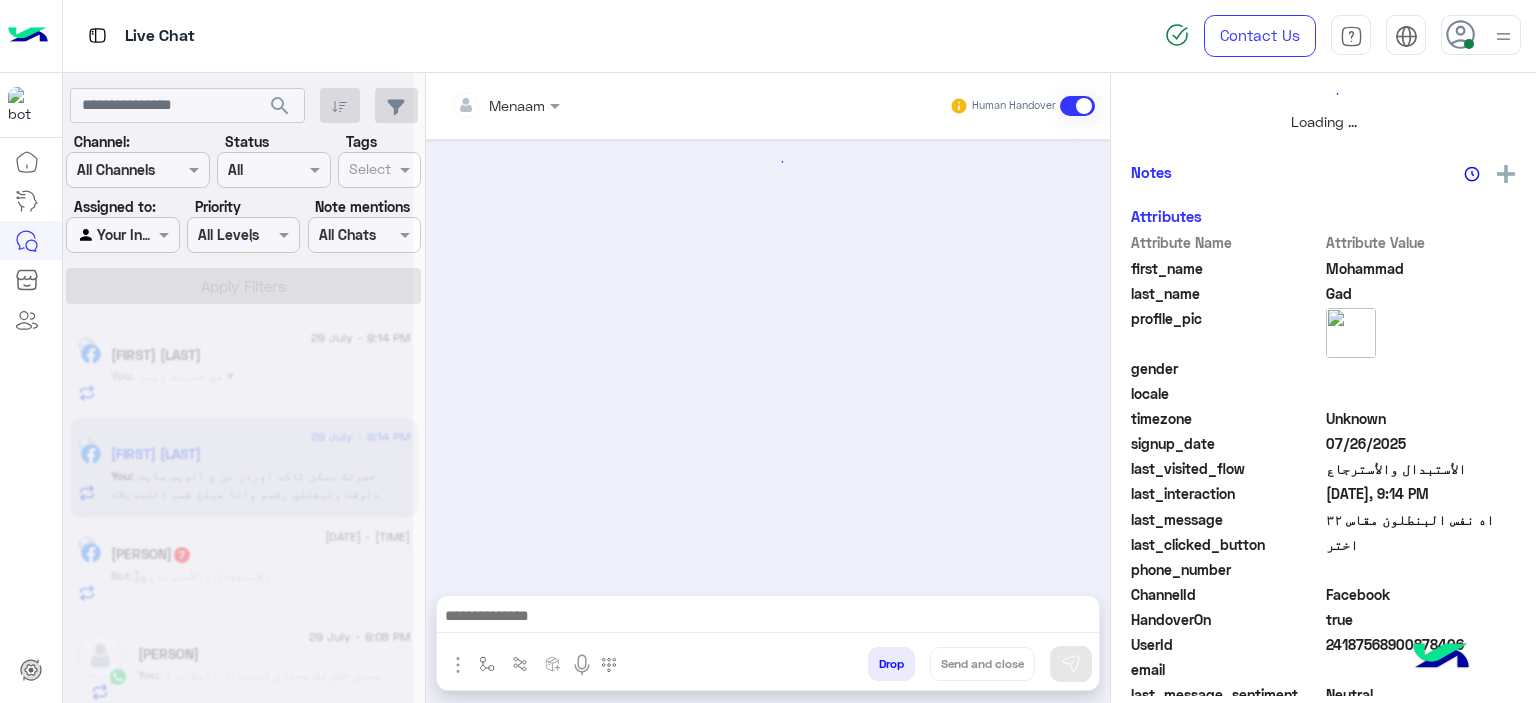 scroll, scrollTop: 514, scrollLeft: 0, axis: vertical 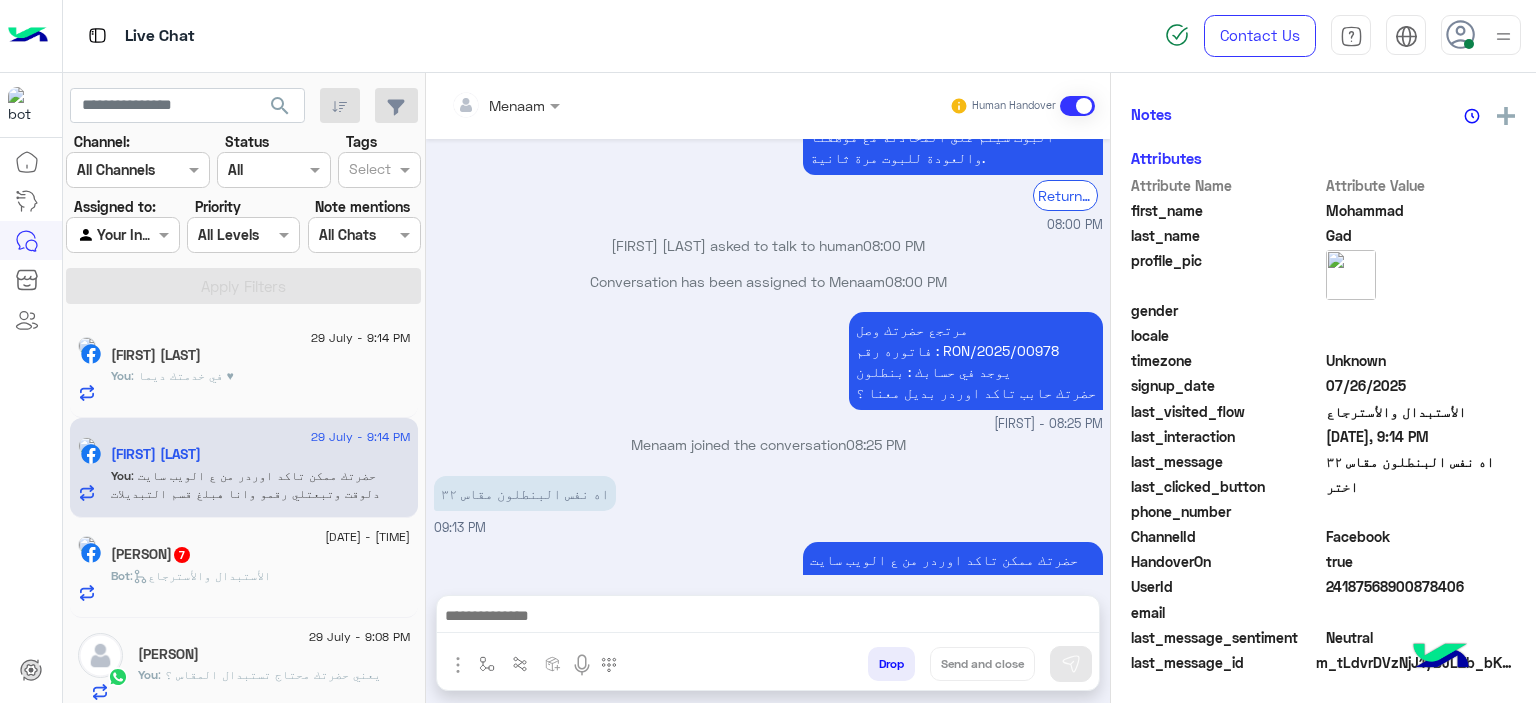 click on "[PERSON]  7" 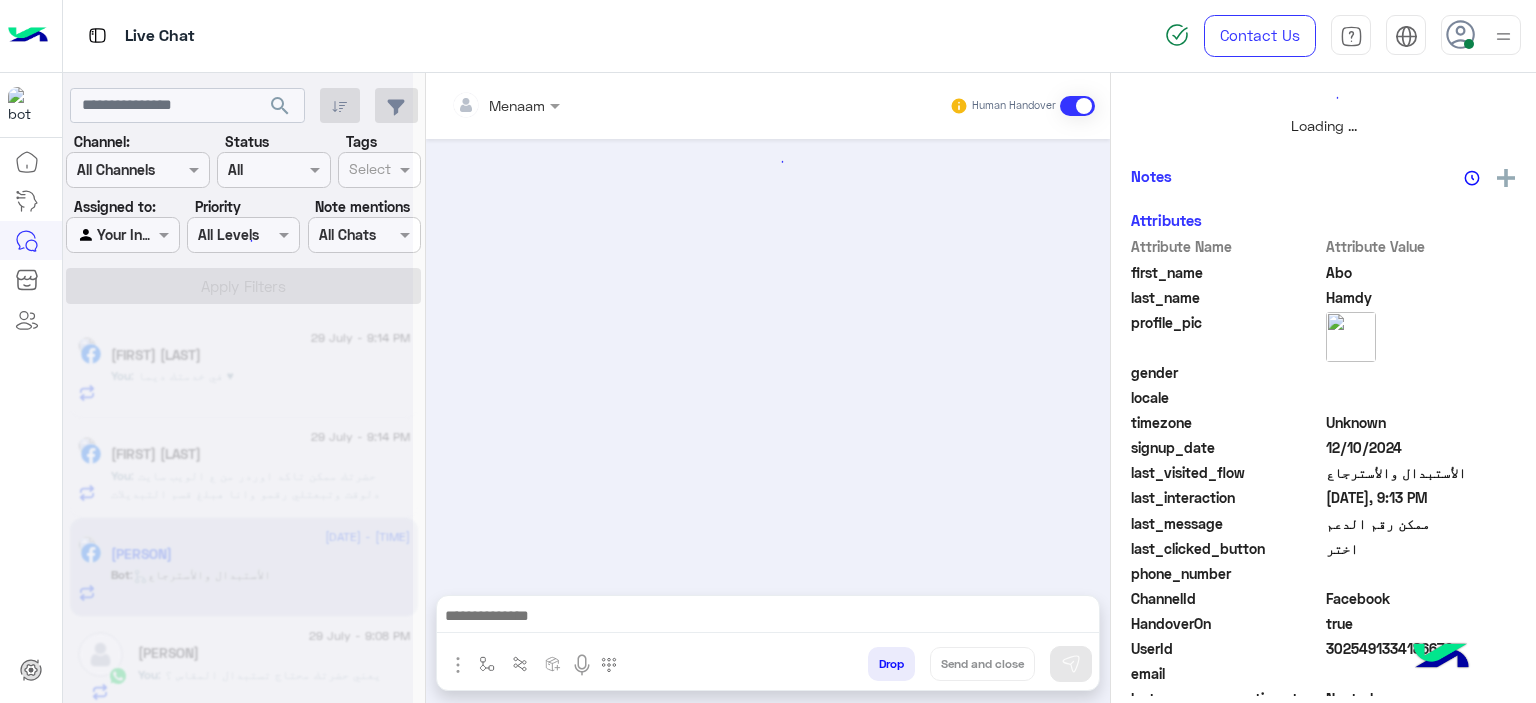 scroll, scrollTop: 514, scrollLeft: 0, axis: vertical 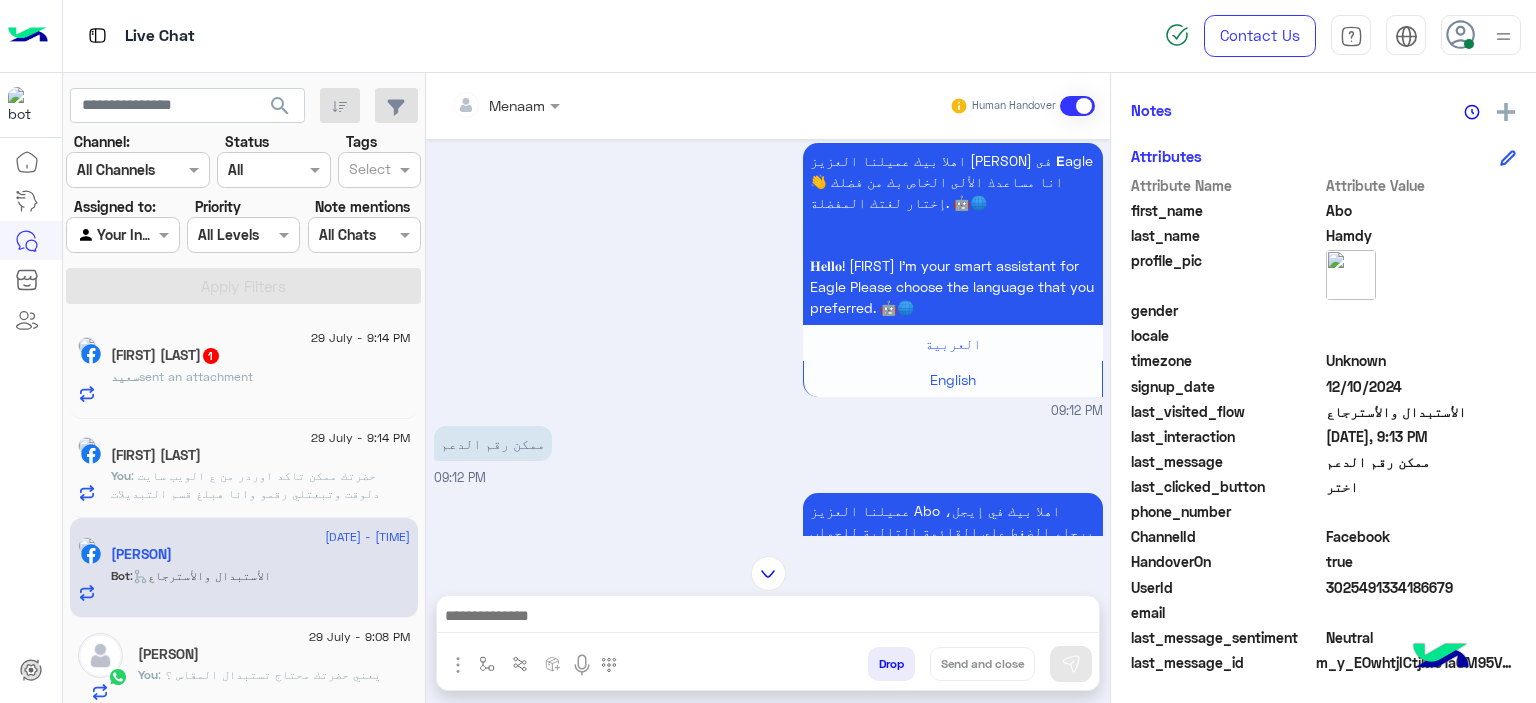 click on "Drop   Send and close" at bounding box center [768, 643] 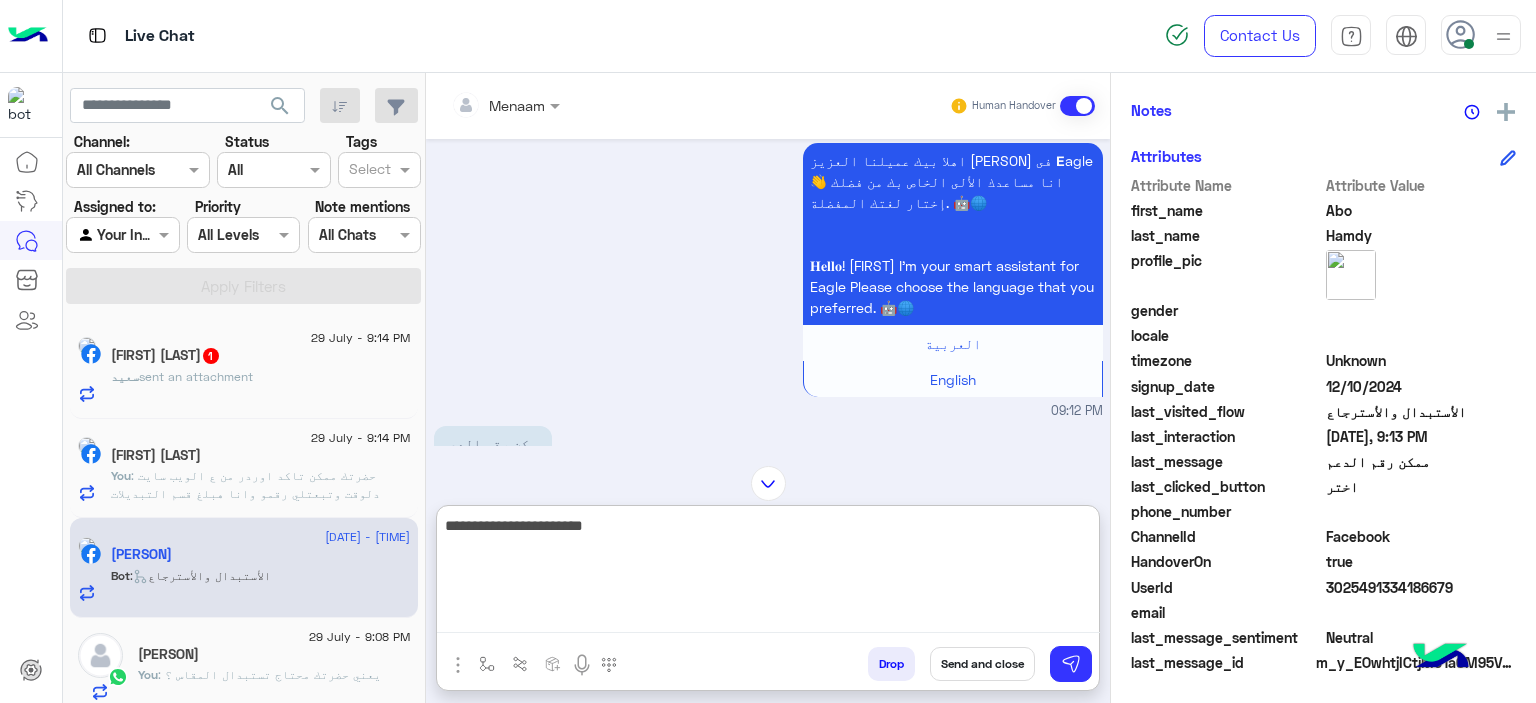 type on "**********" 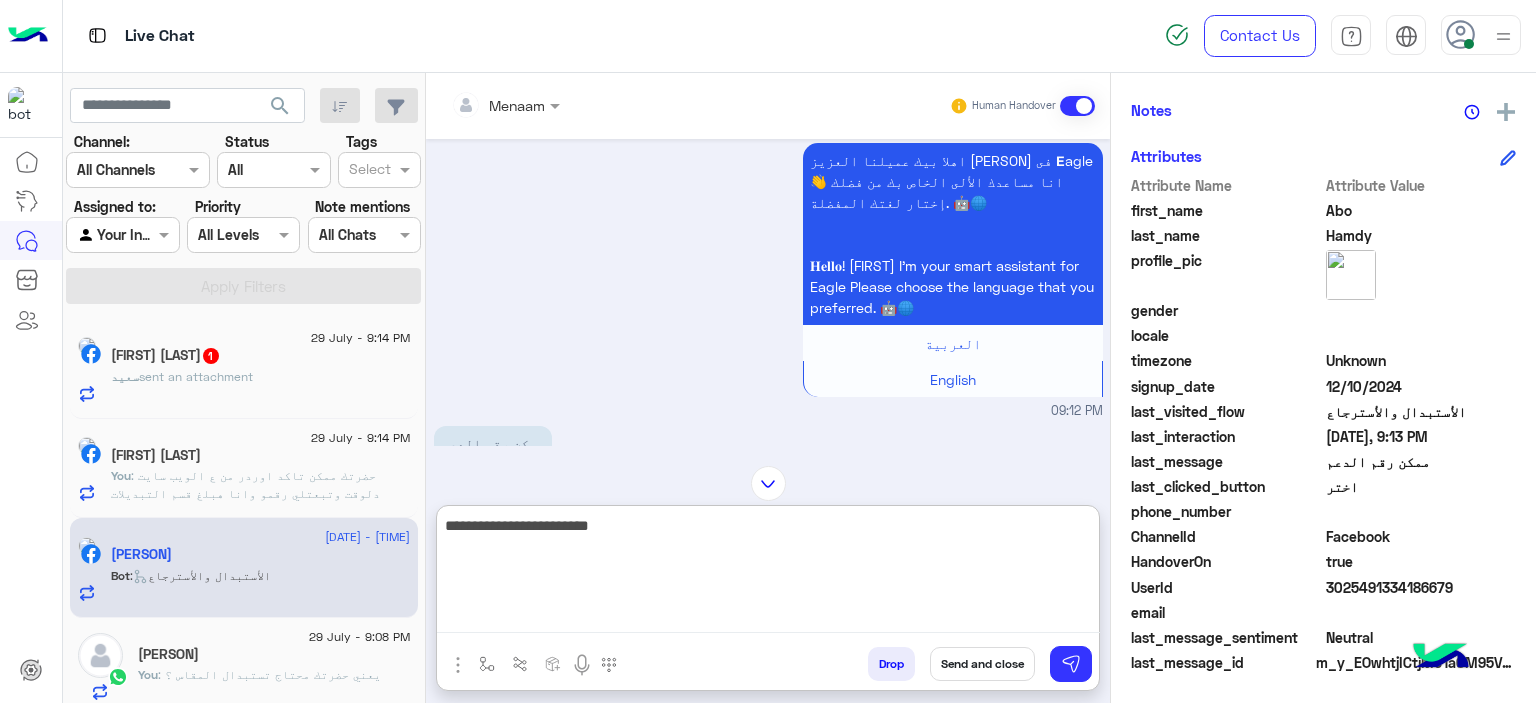 type 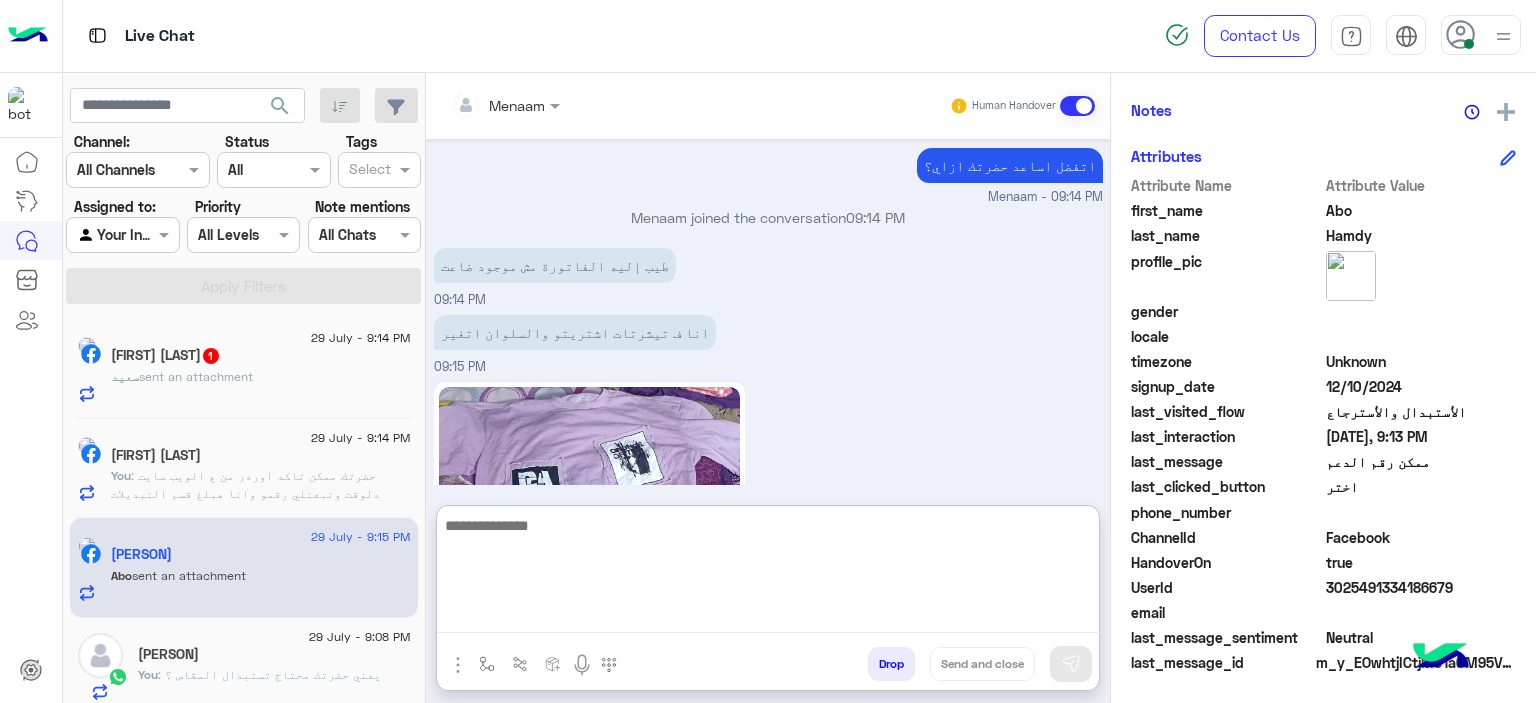 scroll, scrollTop: 2298, scrollLeft: 0, axis: vertical 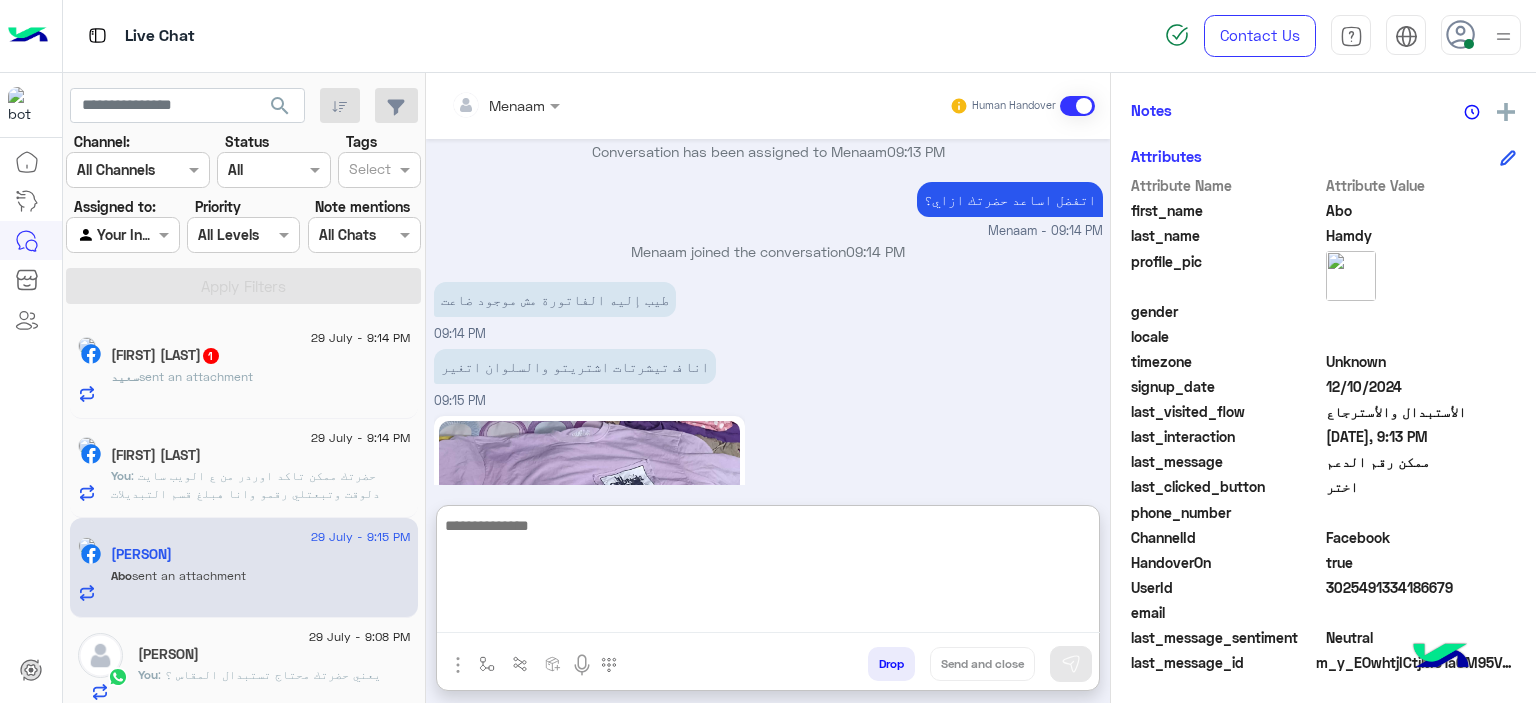 click 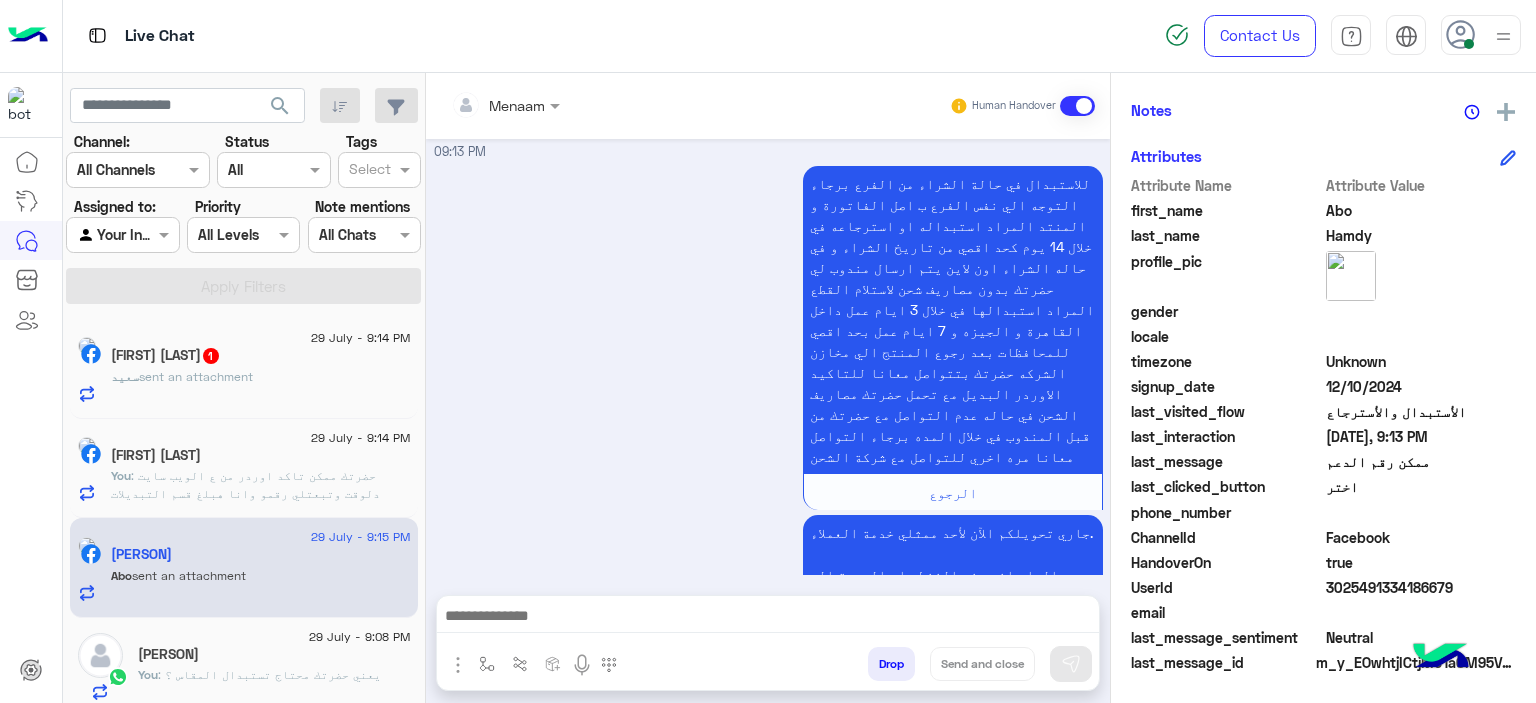 scroll, scrollTop: 2592, scrollLeft: 0, axis: vertical 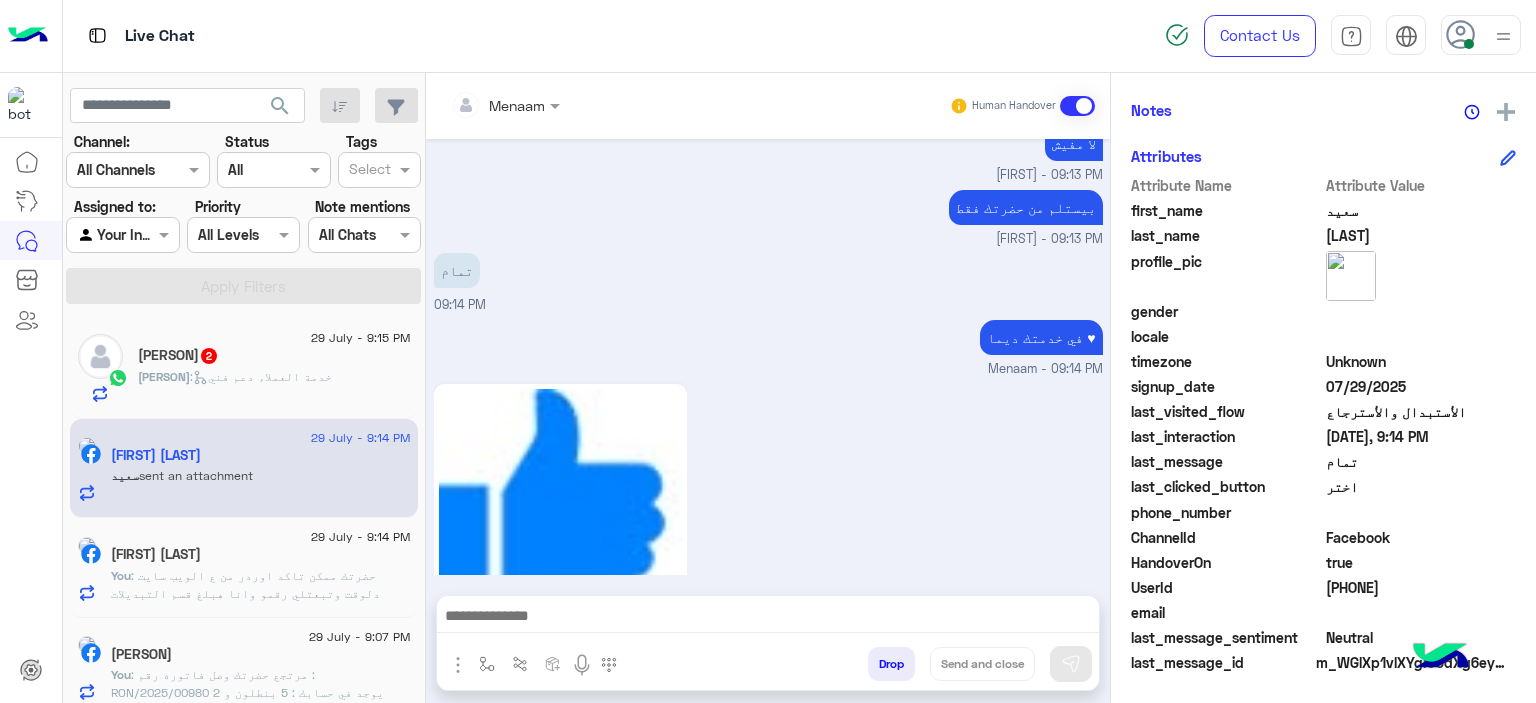 click on "Drop" at bounding box center (891, 664) 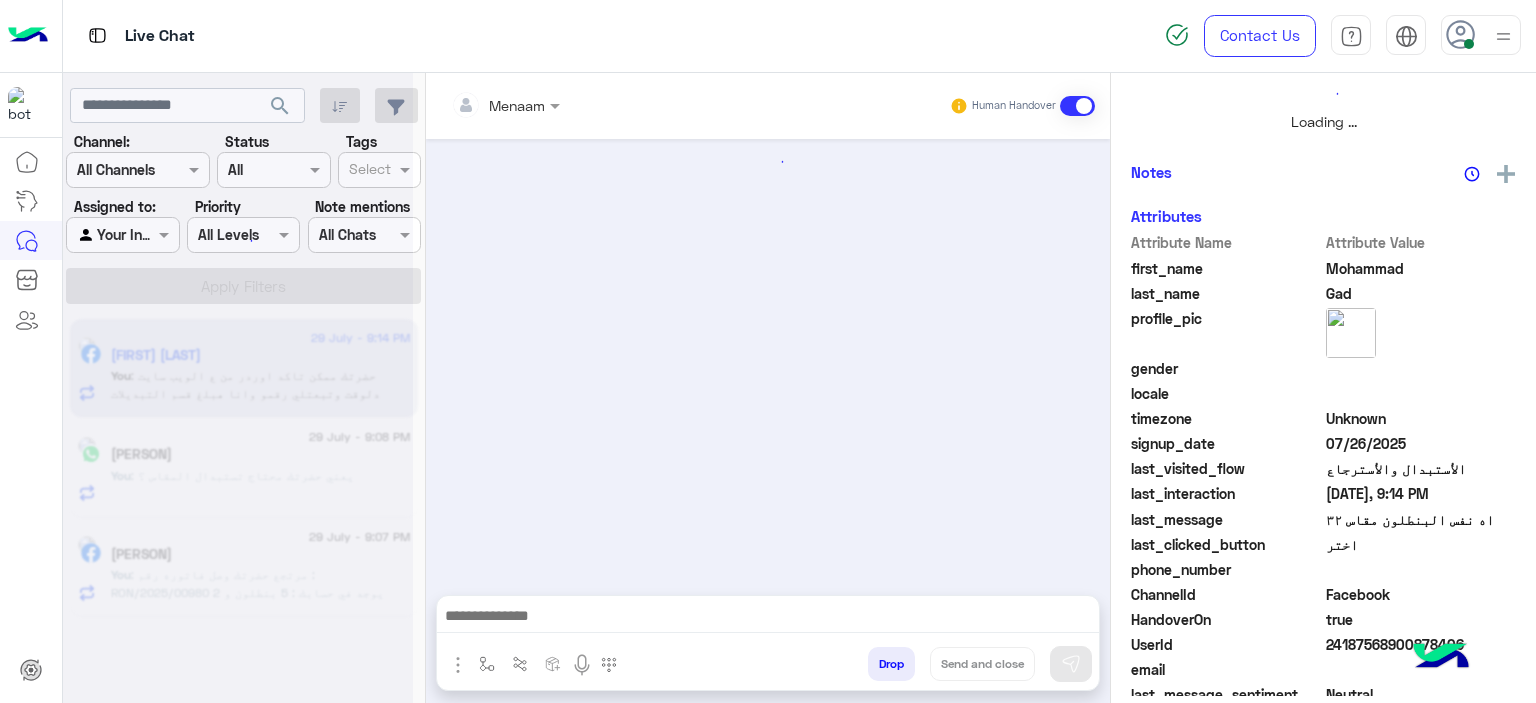 scroll, scrollTop: 514, scrollLeft: 0, axis: vertical 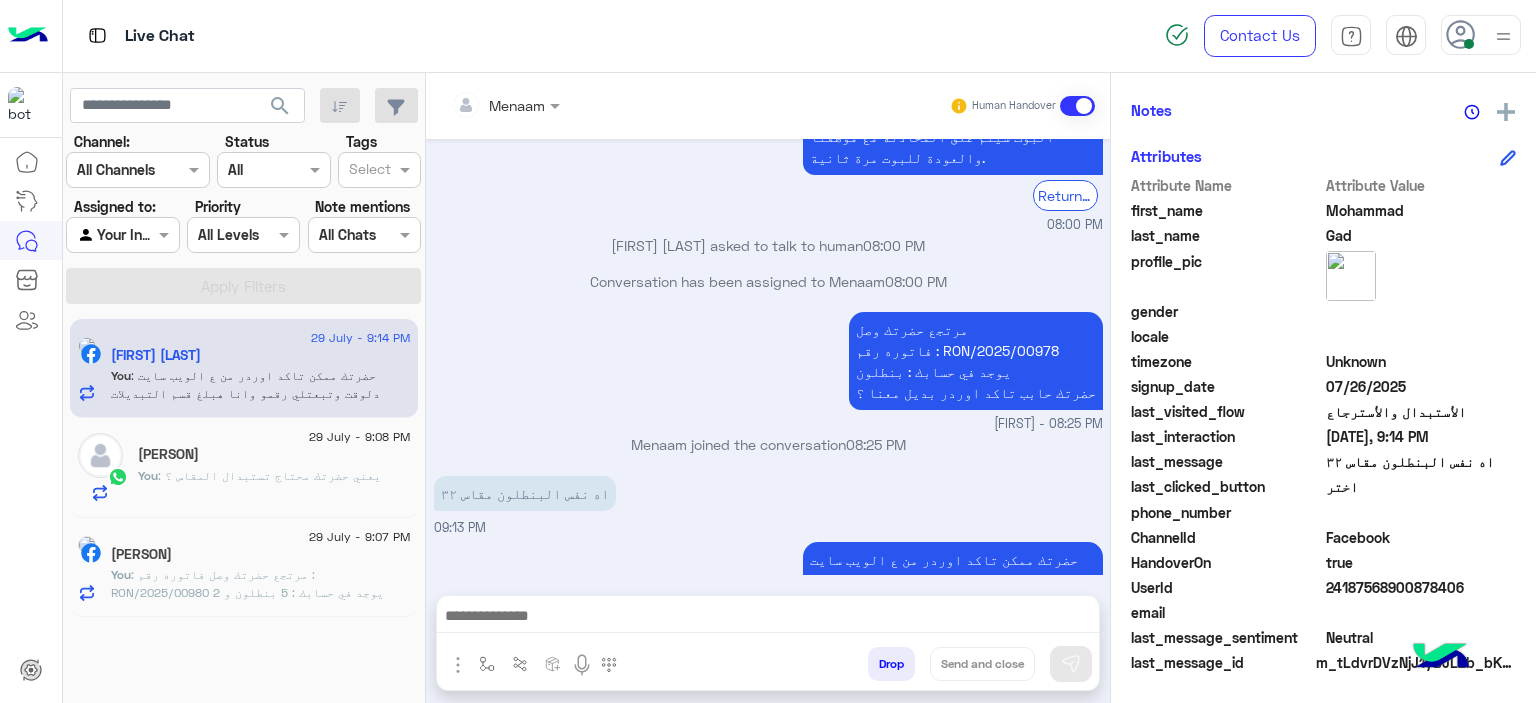 click on "You  : يعني حضرتك محتاج تستبدال المقاس ؟" 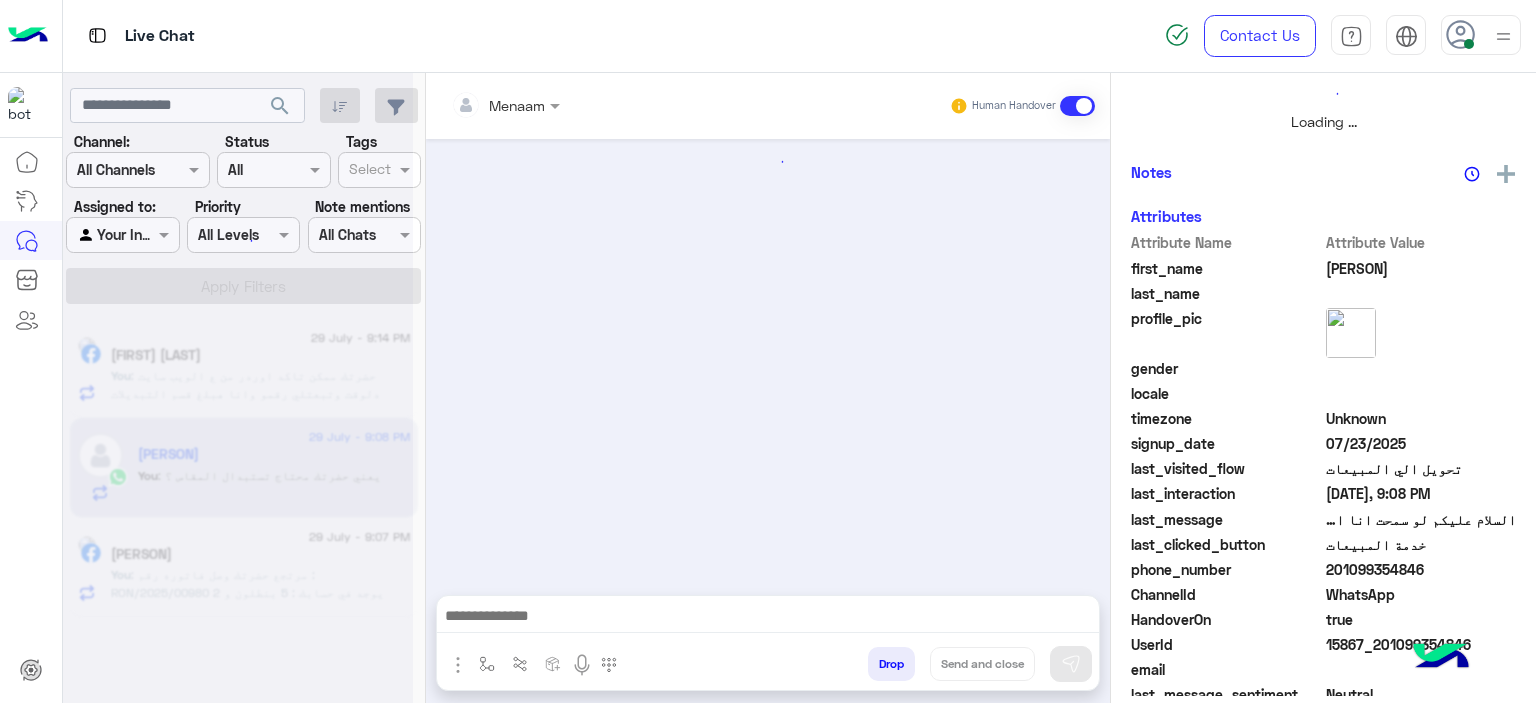 scroll, scrollTop: 514, scrollLeft: 0, axis: vertical 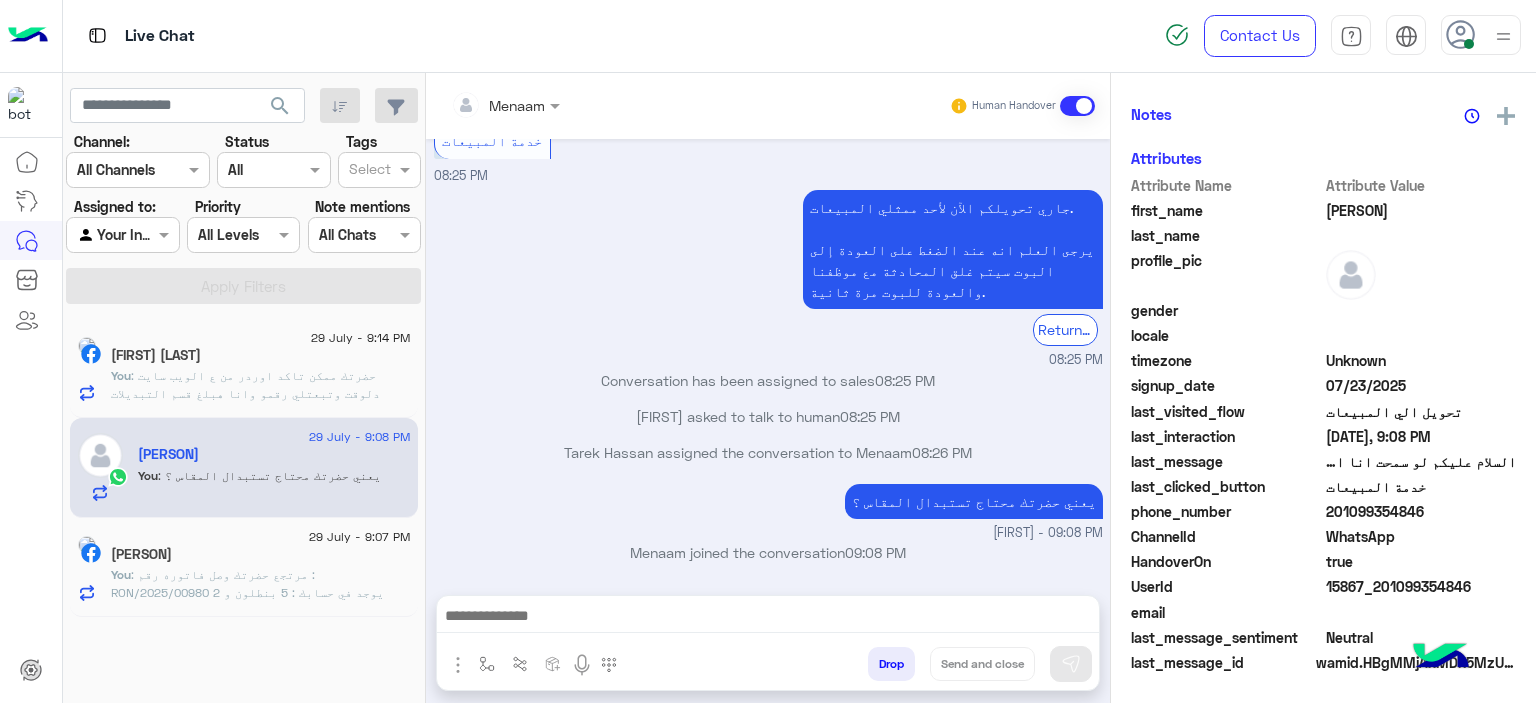 click on ": مرتجع حضرتك وصل
فاتوره رقم :  RON/2025/00980
يوجد في حسابك :  5 بنطلون و 2 تيشرت
حضرتك حابب تاكد اوردر بديل معنا ؟" 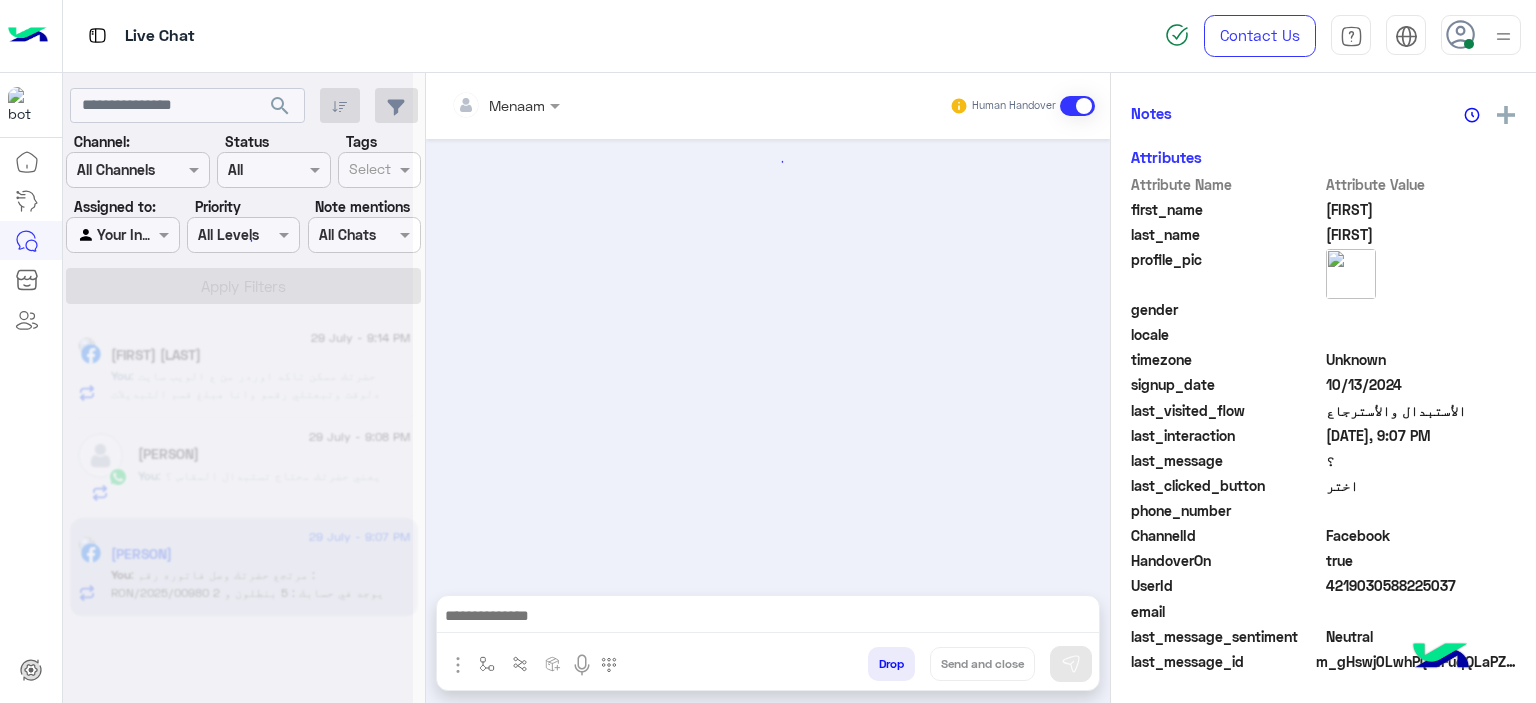 scroll, scrollTop: 452, scrollLeft: 0, axis: vertical 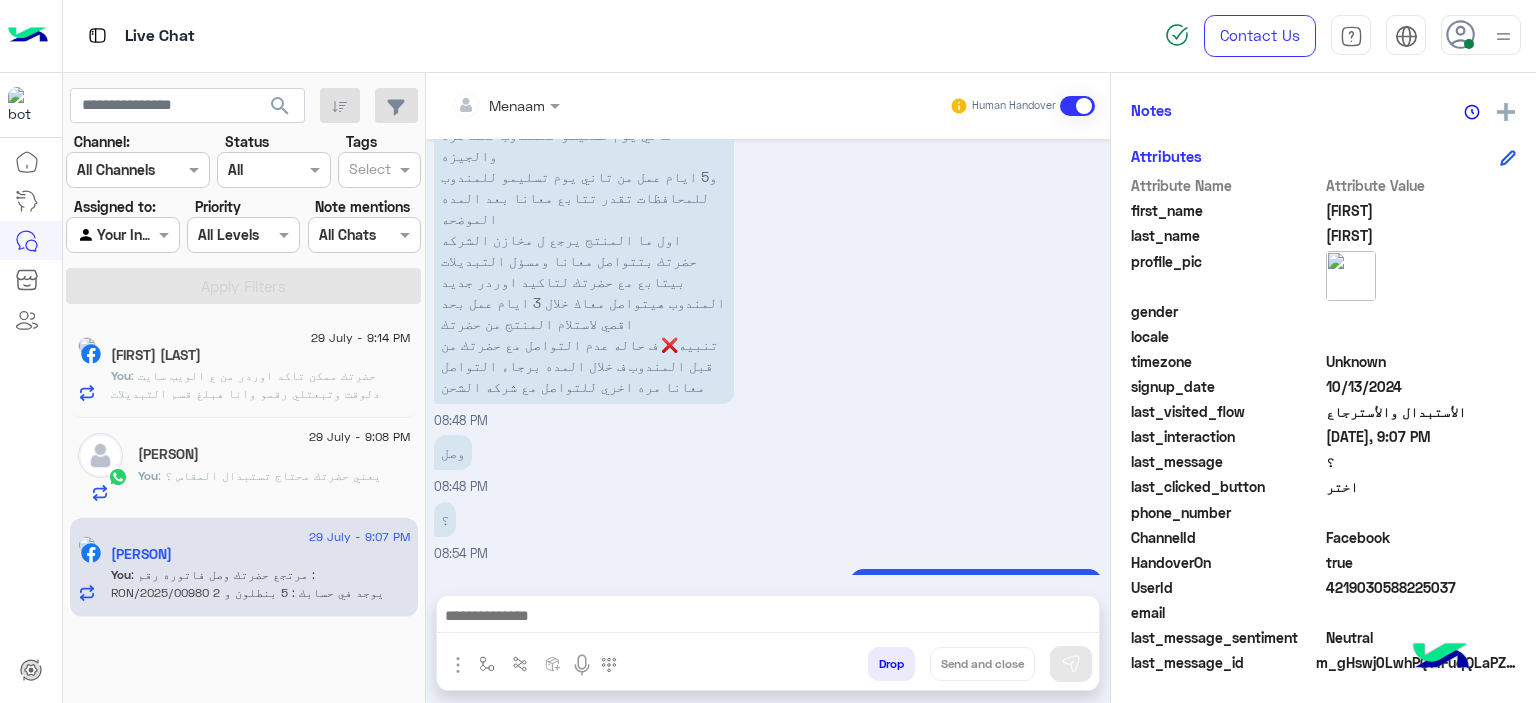 click on "You  : يعني حضرتك محتاج تستبدال المقاس ؟" 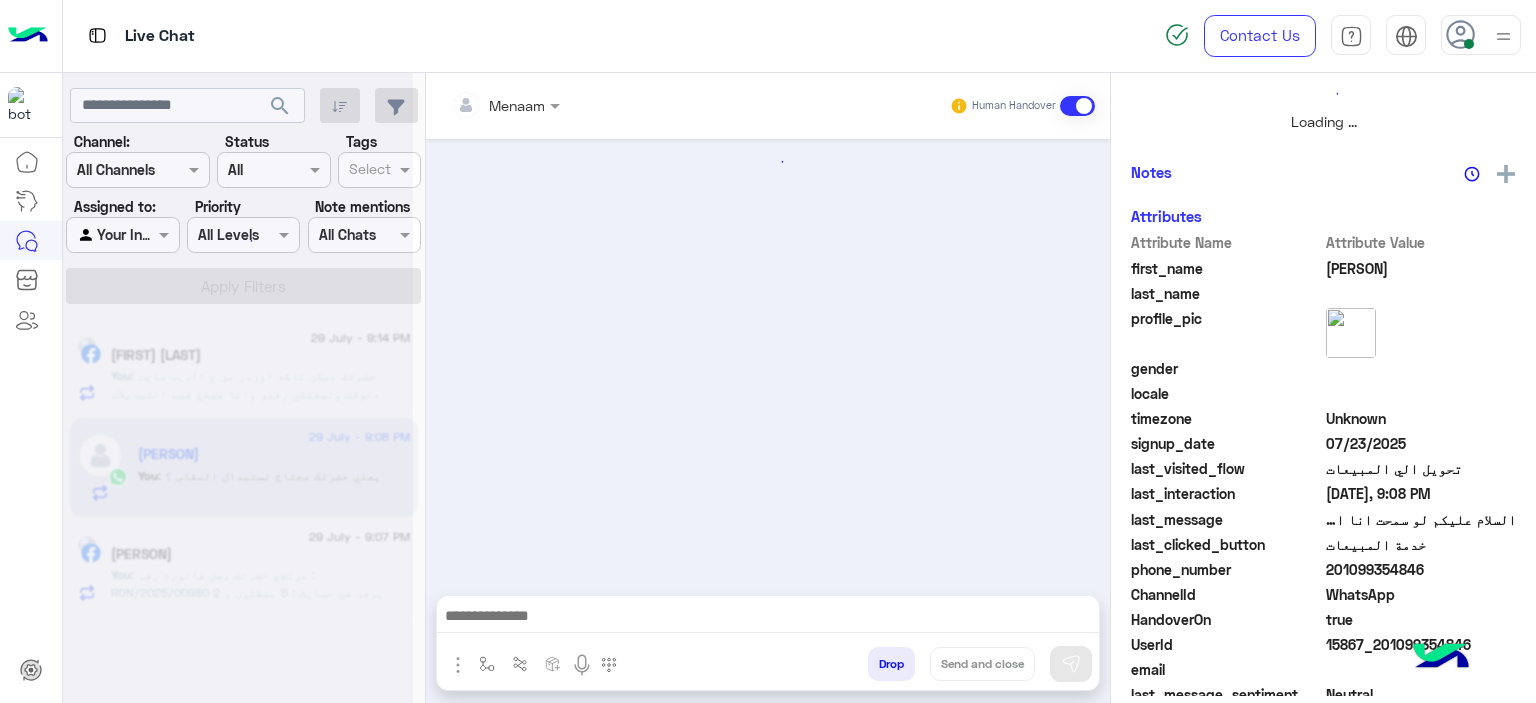 scroll, scrollTop: 514, scrollLeft: 0, axis: vertical 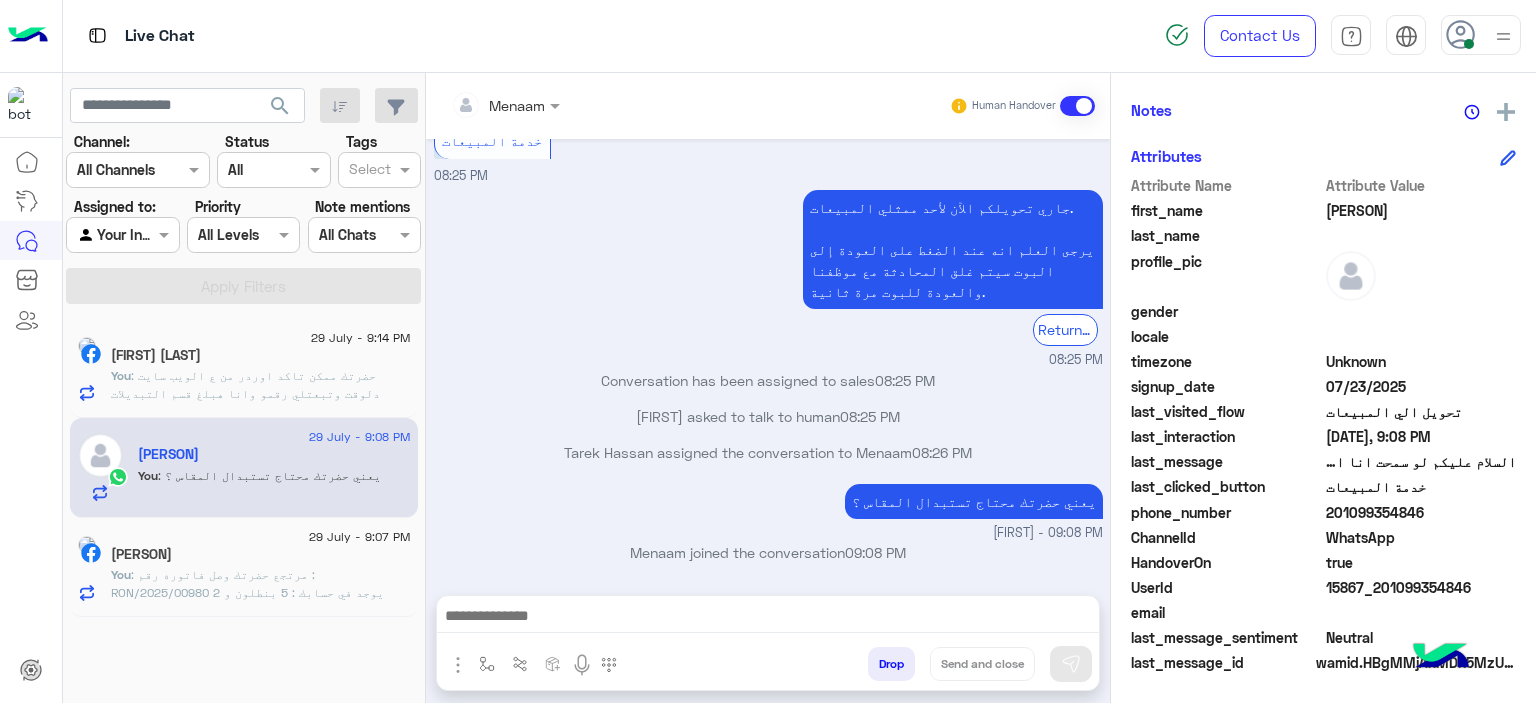 click on ": حضرتك ممكن تاكد اوردر من ع الويب سايت دلوقت وتبعتلي رقمو وانا هبلغ قسم التبديلات لتاكيد الطلب وخصم قيمه المرتجع من الاوردر البديل
www.eagle.com.eg" 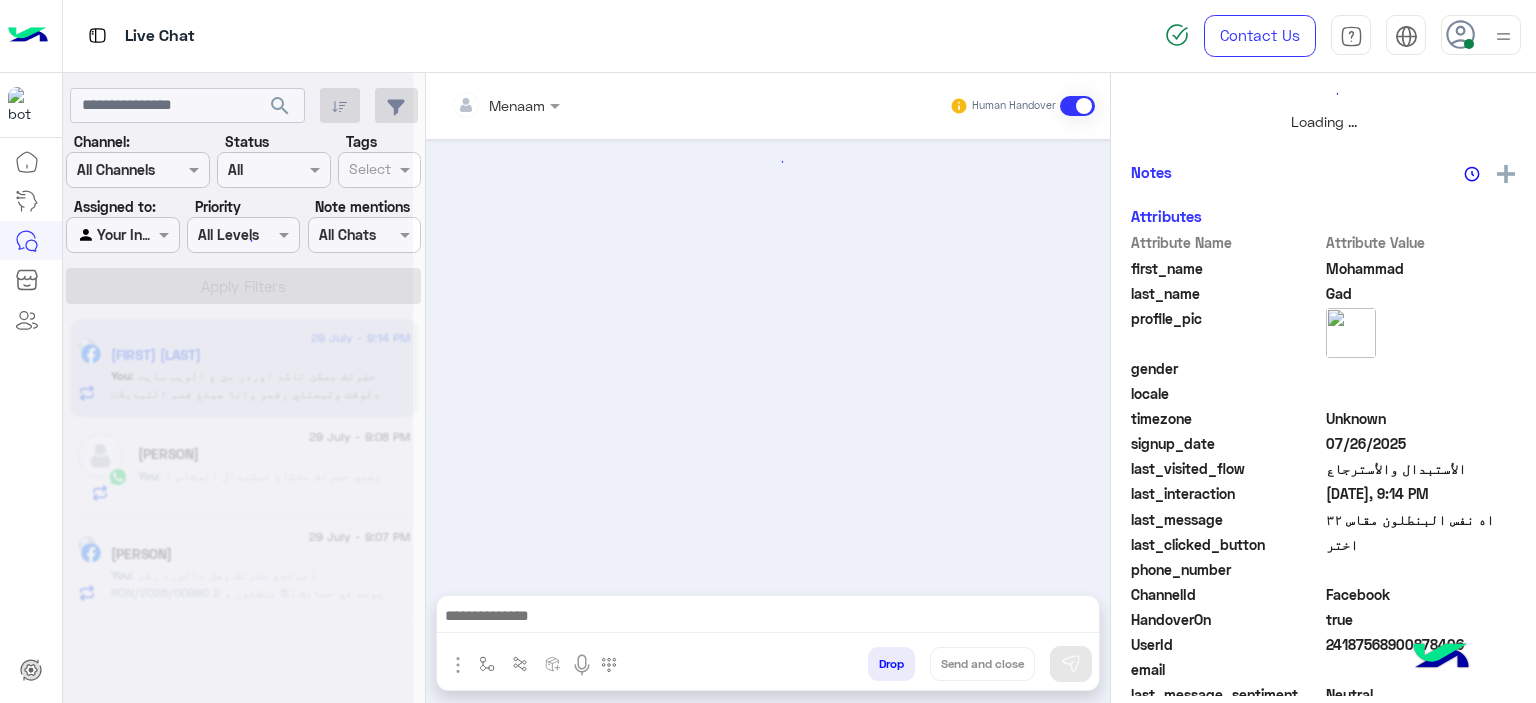 scroll, scrollTop: 514, scrollLeft: 0, axis: vertical 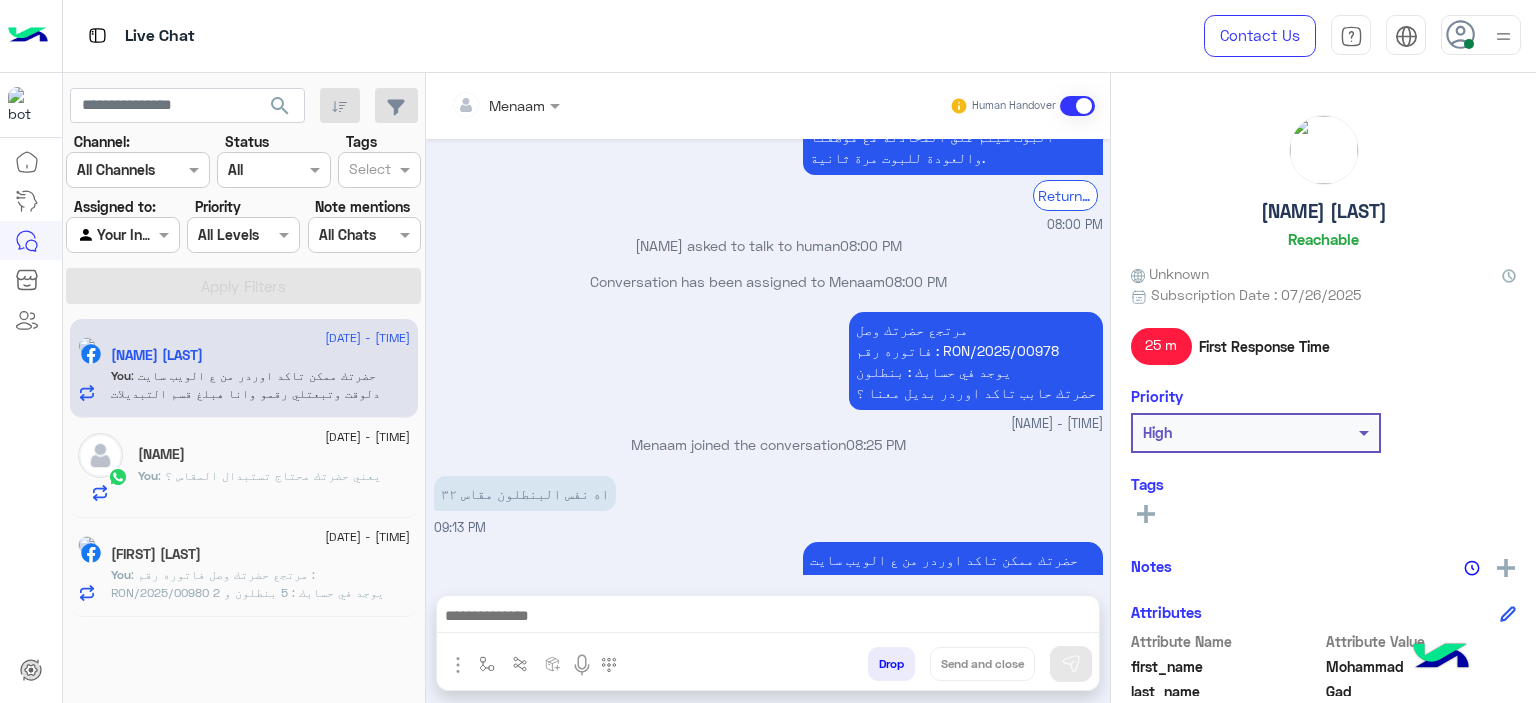 click on "حضرتك ممكن تاكد اوردر من ع الويب سايت دلوقت وتبعتلي رقمو وانا هبلغ قسم التبديلات لتاكيد الطلب وخصم قيمه المرتجع من الاوردر البديل www.eagle.com.eg [NAME] - [TIME]" at bounding box center [768, 611] 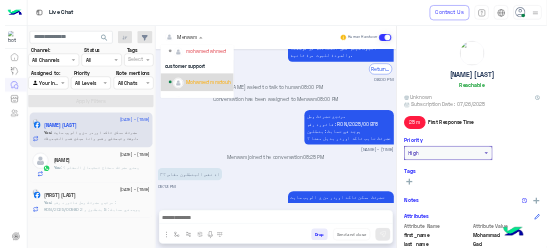 scroll, scrollTop: 229, scrollLeft: 0, axis: vertical 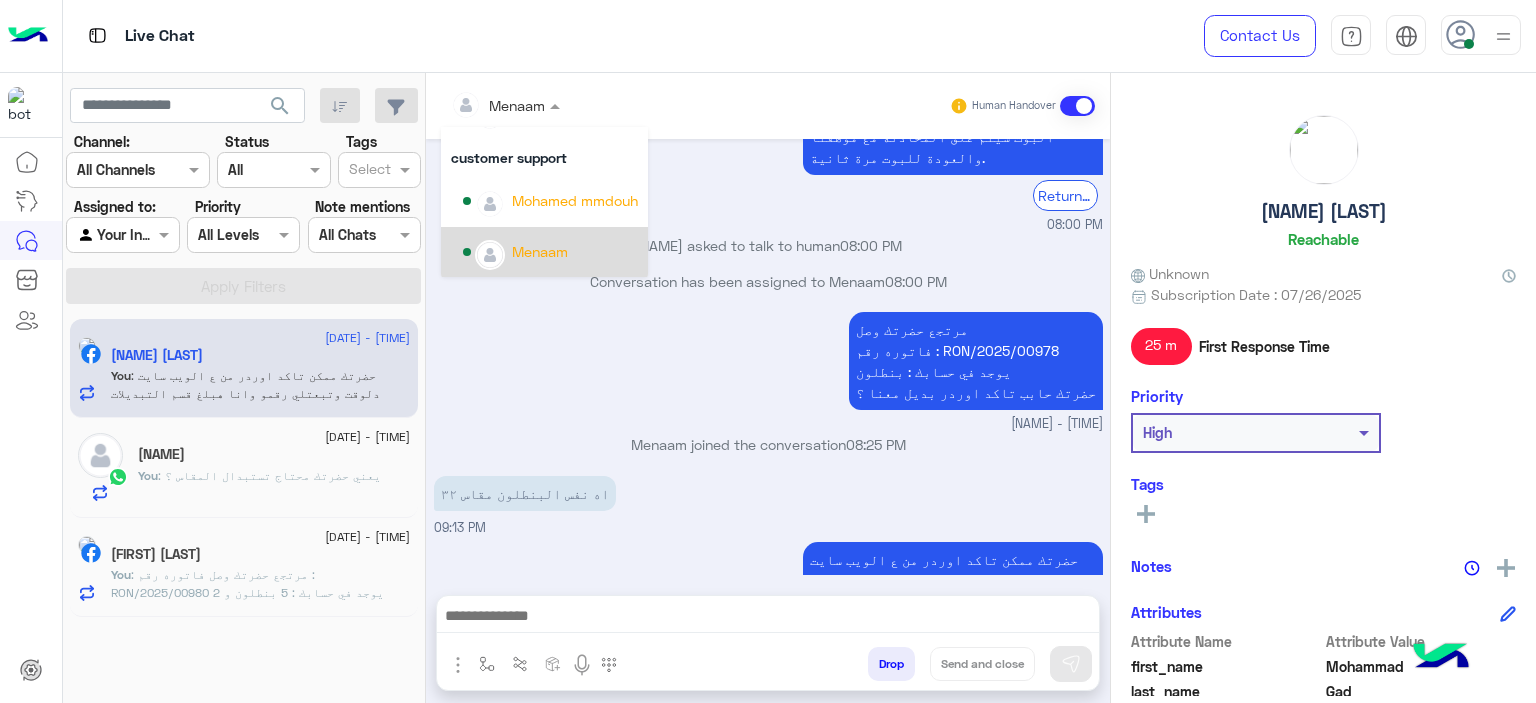 click on "[FIRST]  -  08:25 PM" at bounding box center (768, 424) 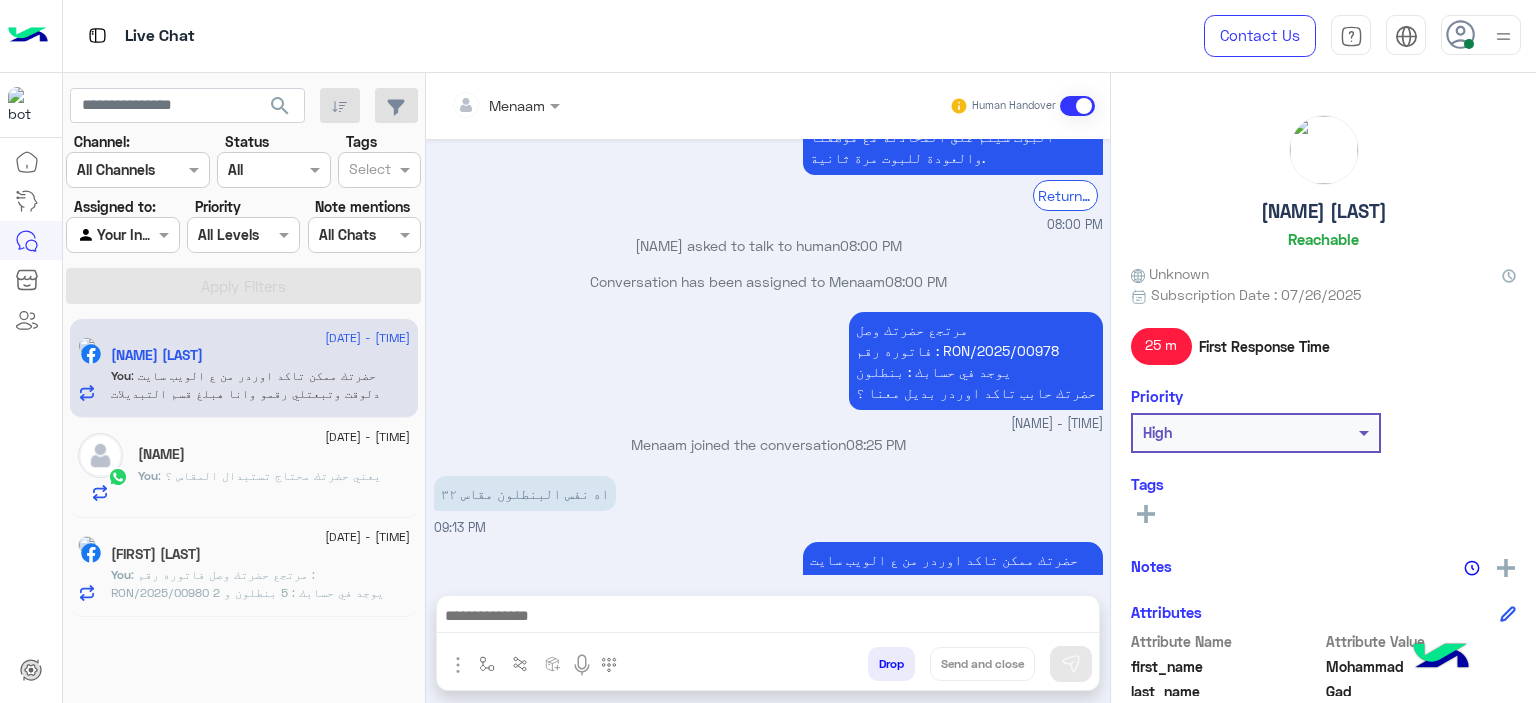 click at bounding box center (100, 235) 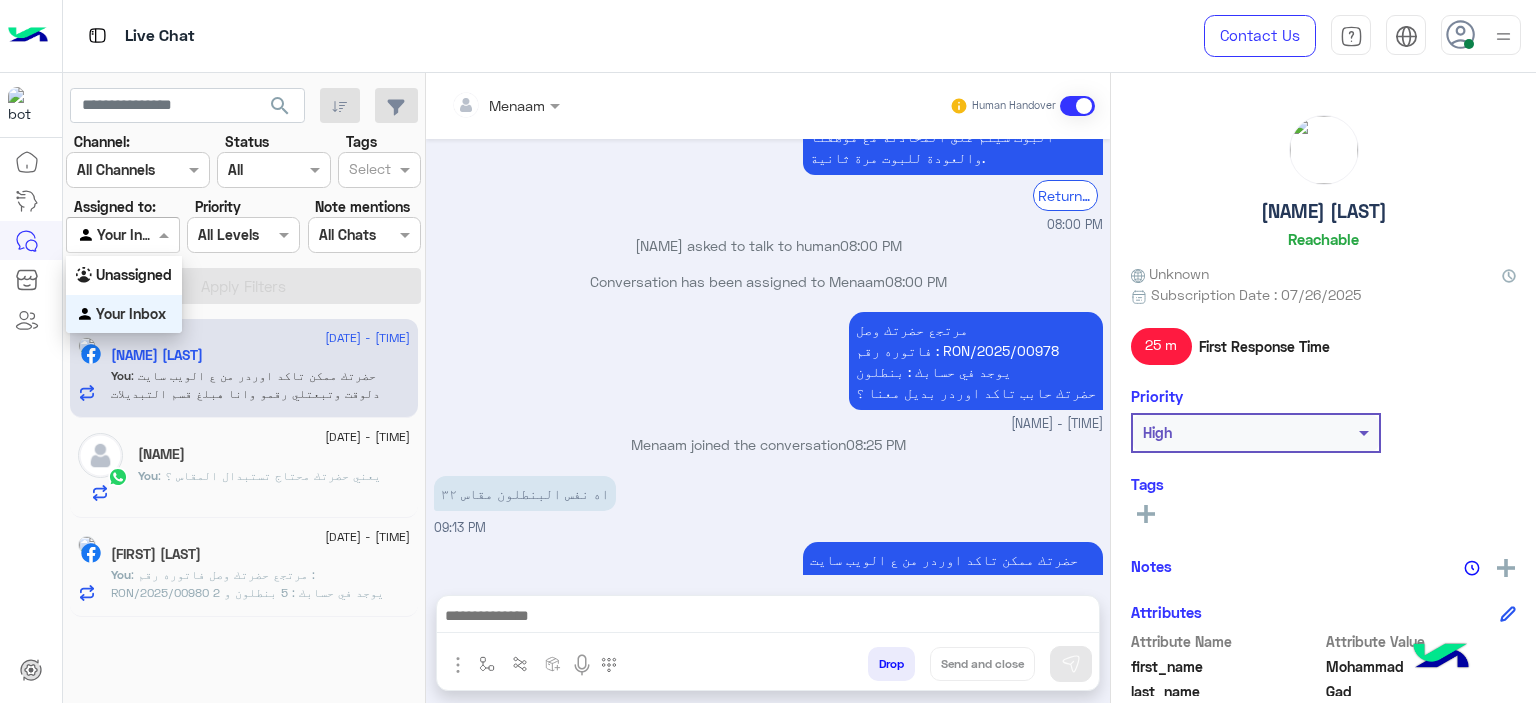 click at bounding box center [100, 235] 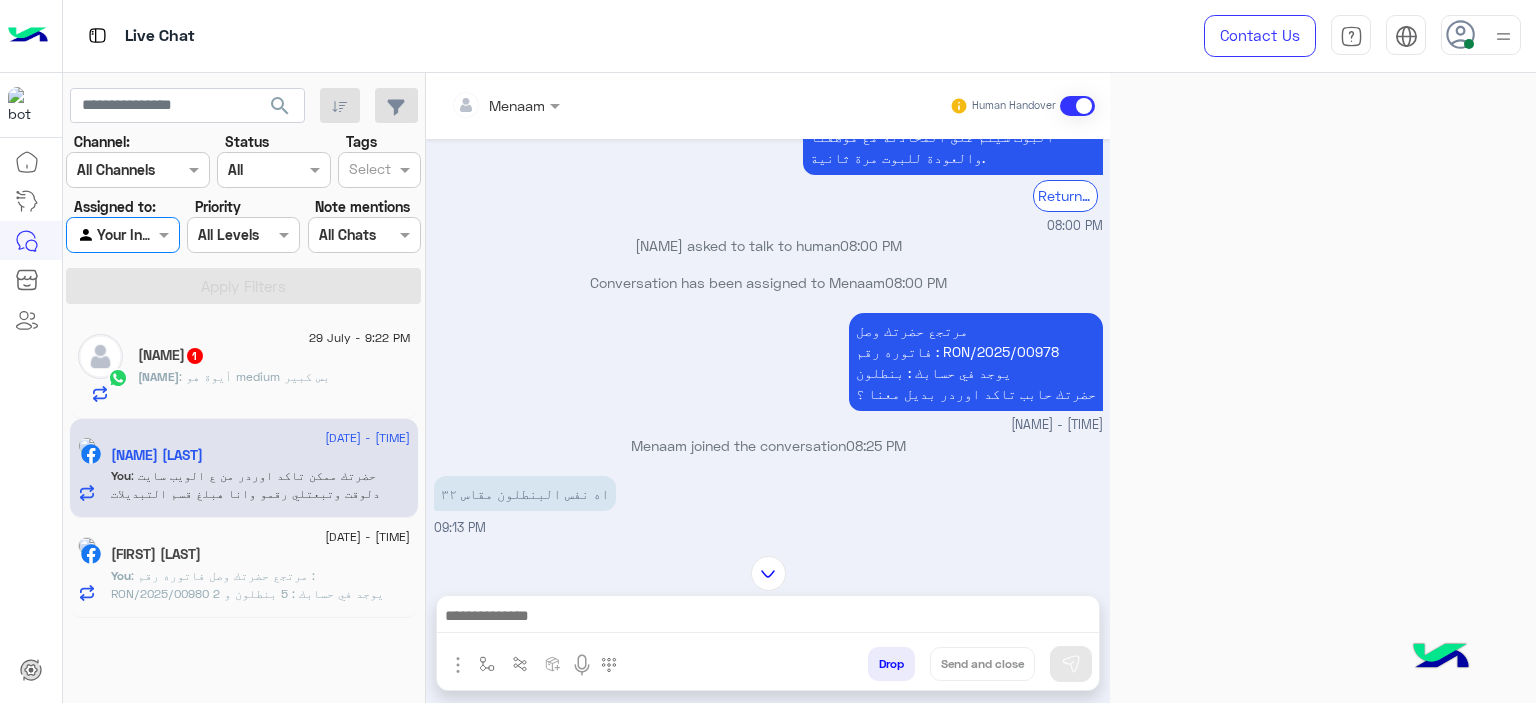scroll, scrollTop: 2435, scrollLeft: 0, axis: vertical 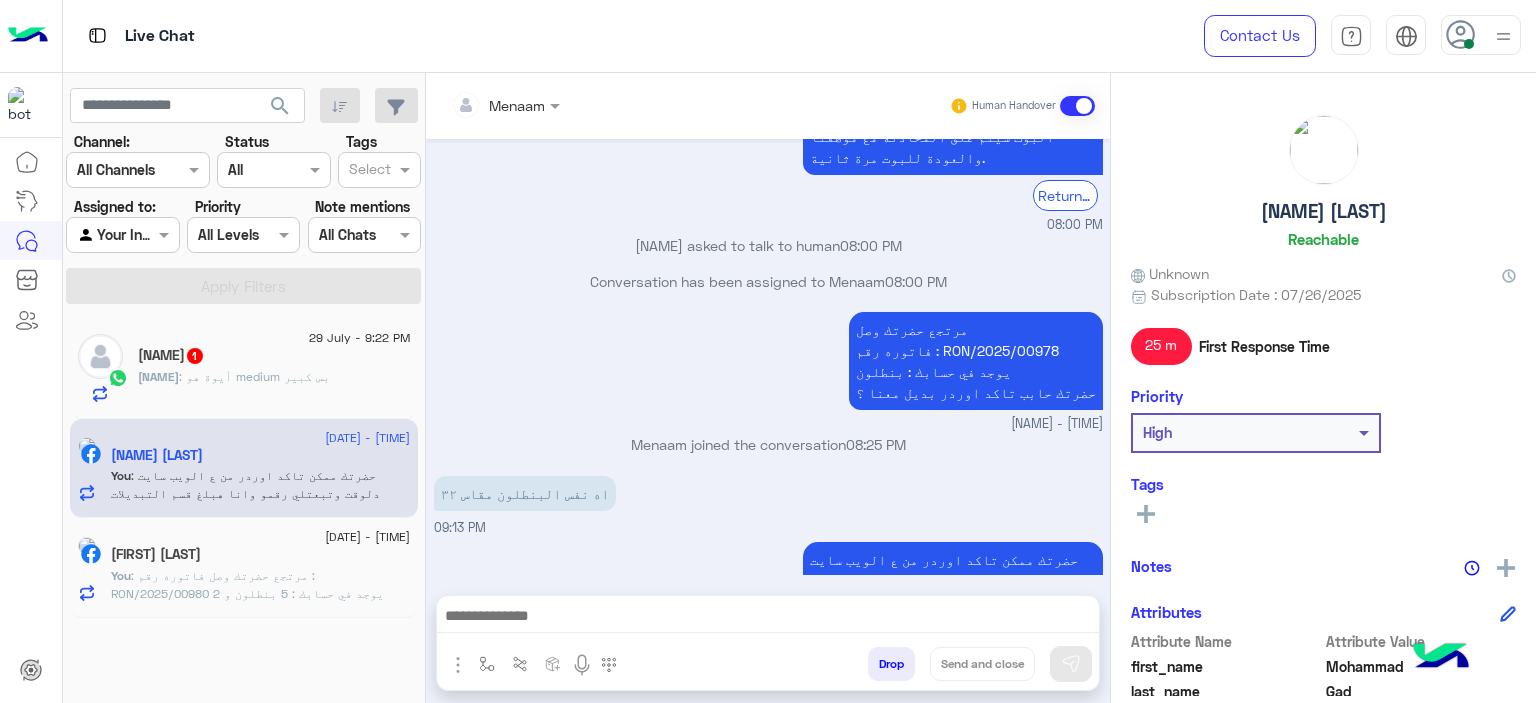 click on ": أيوة هو medium بس كبير" 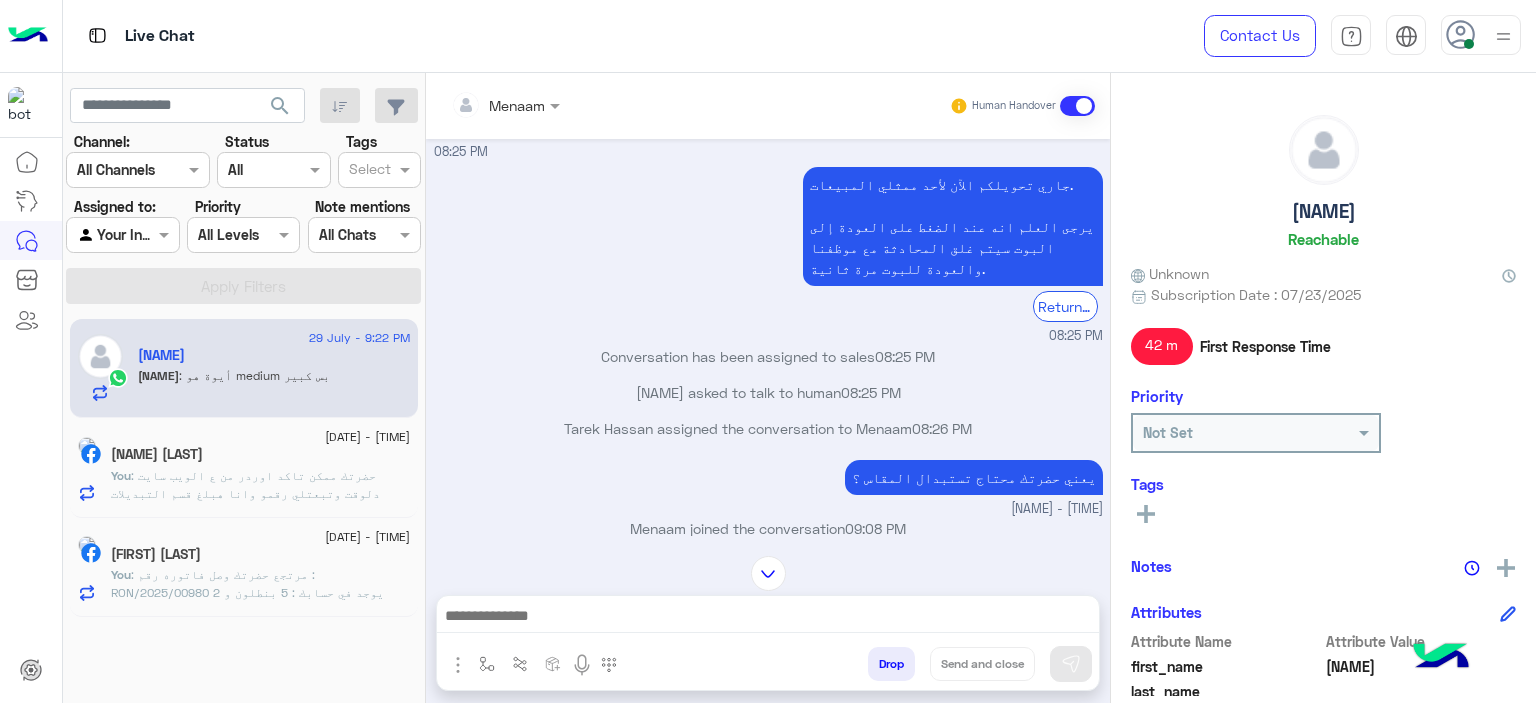 scroll, scrollTop: 3477, scrollLeft: 0, axis: vertical 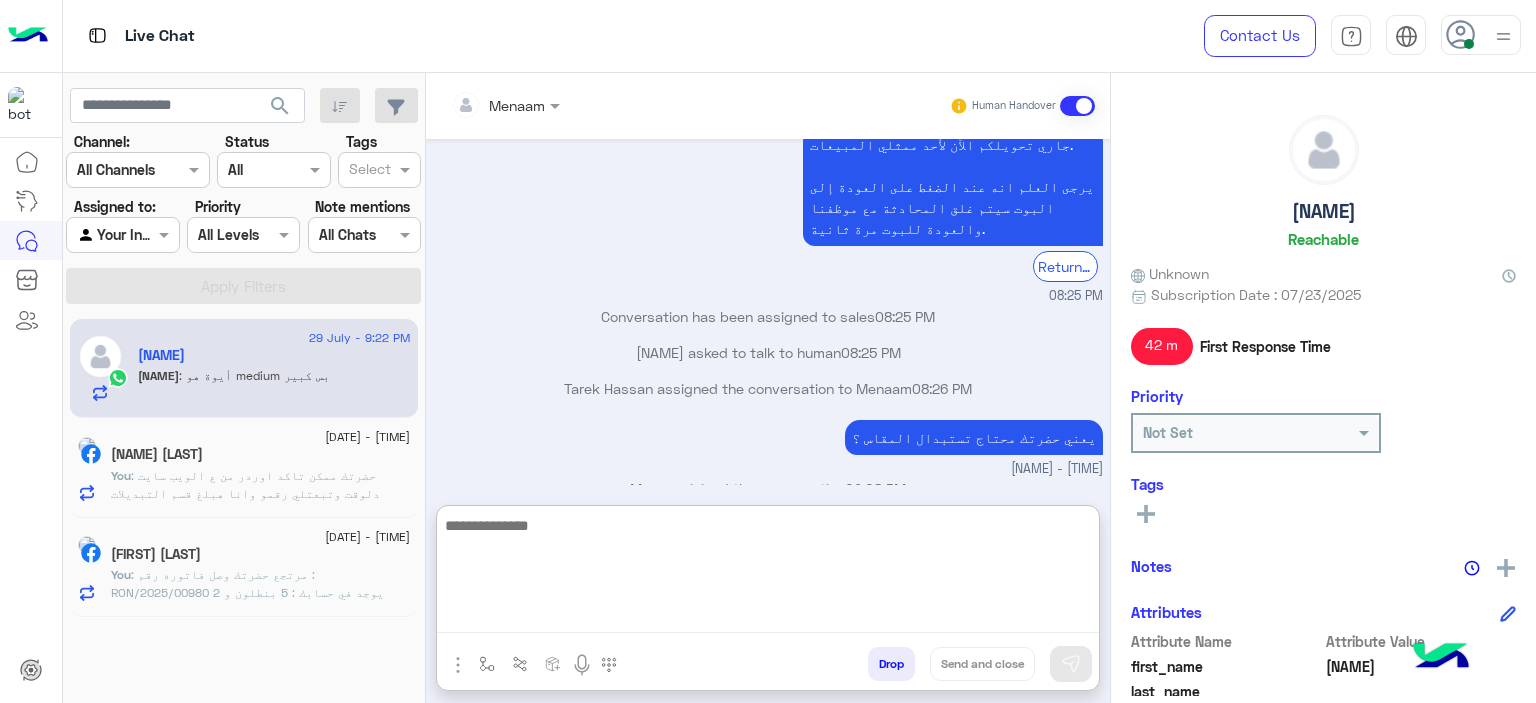 click at bounding box center [768, 573] 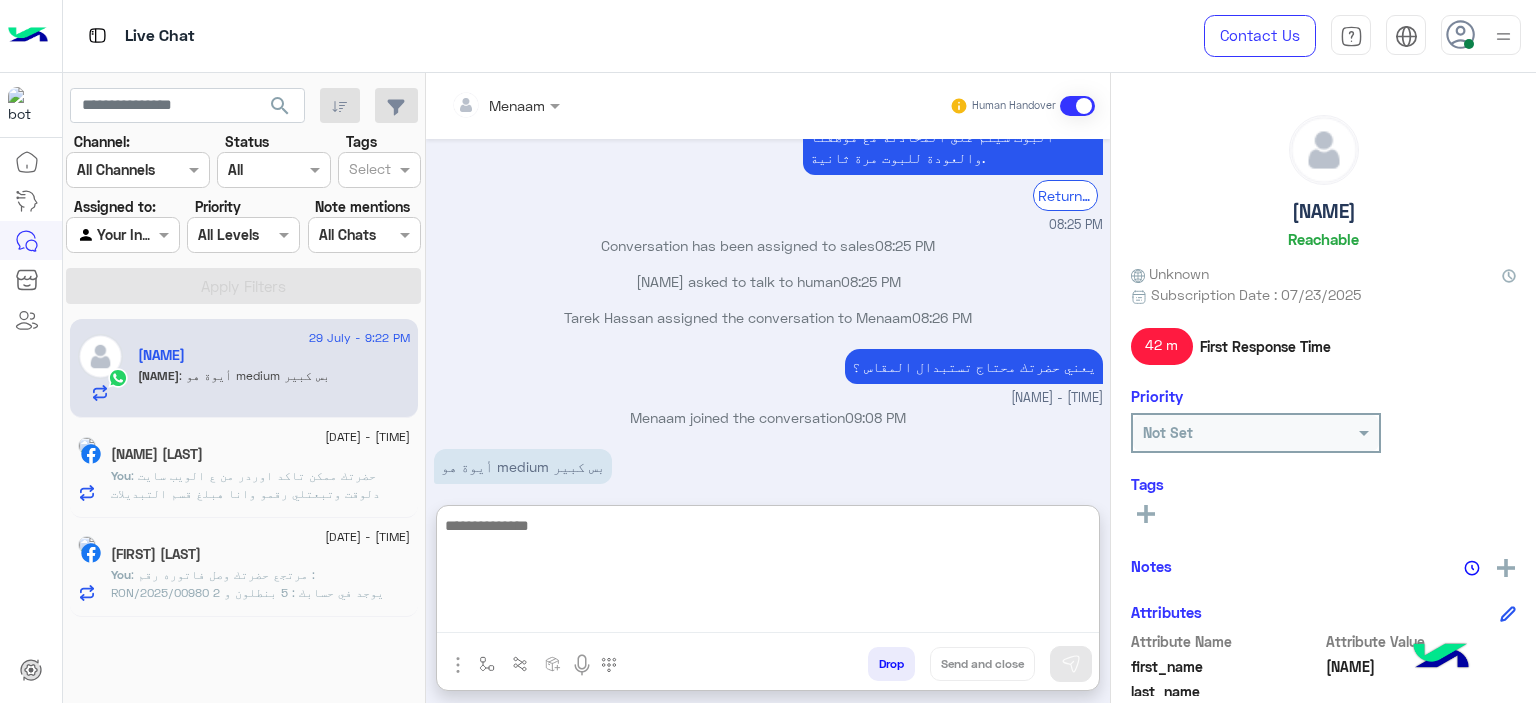 scroll, scrollTop: 3568, scrollLeft: 0, axis: vertical 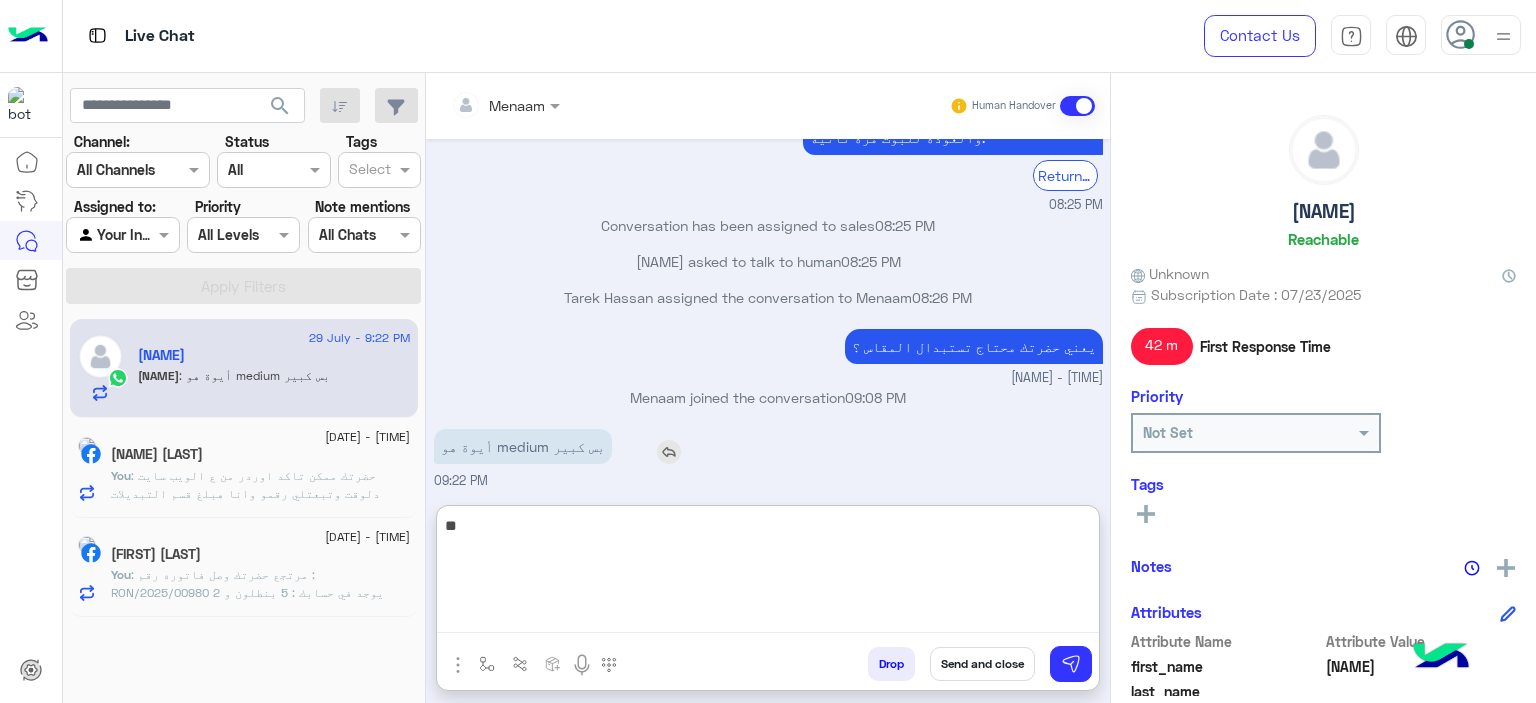 type on "*" 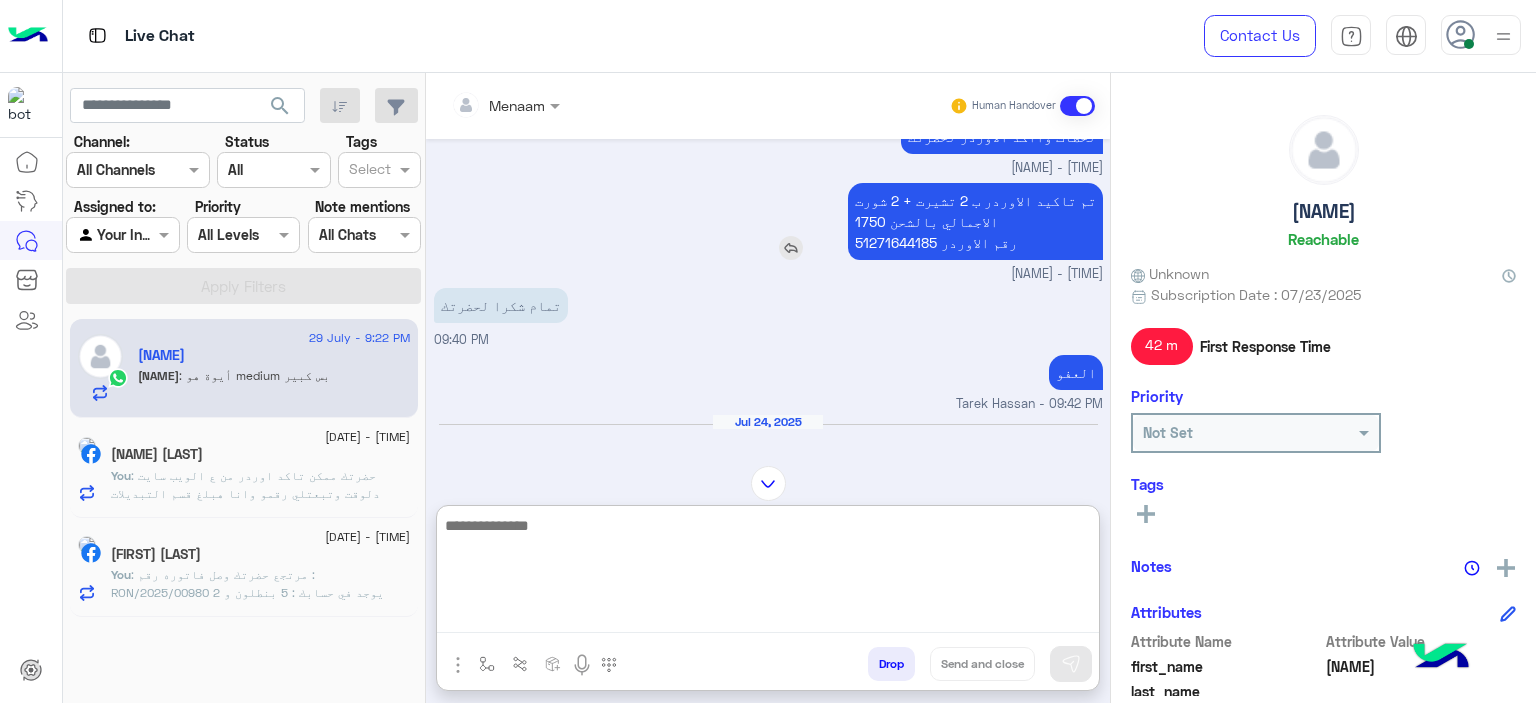 scroll, scrollTop: 1268, scrollLeft: 0, axis: vertical 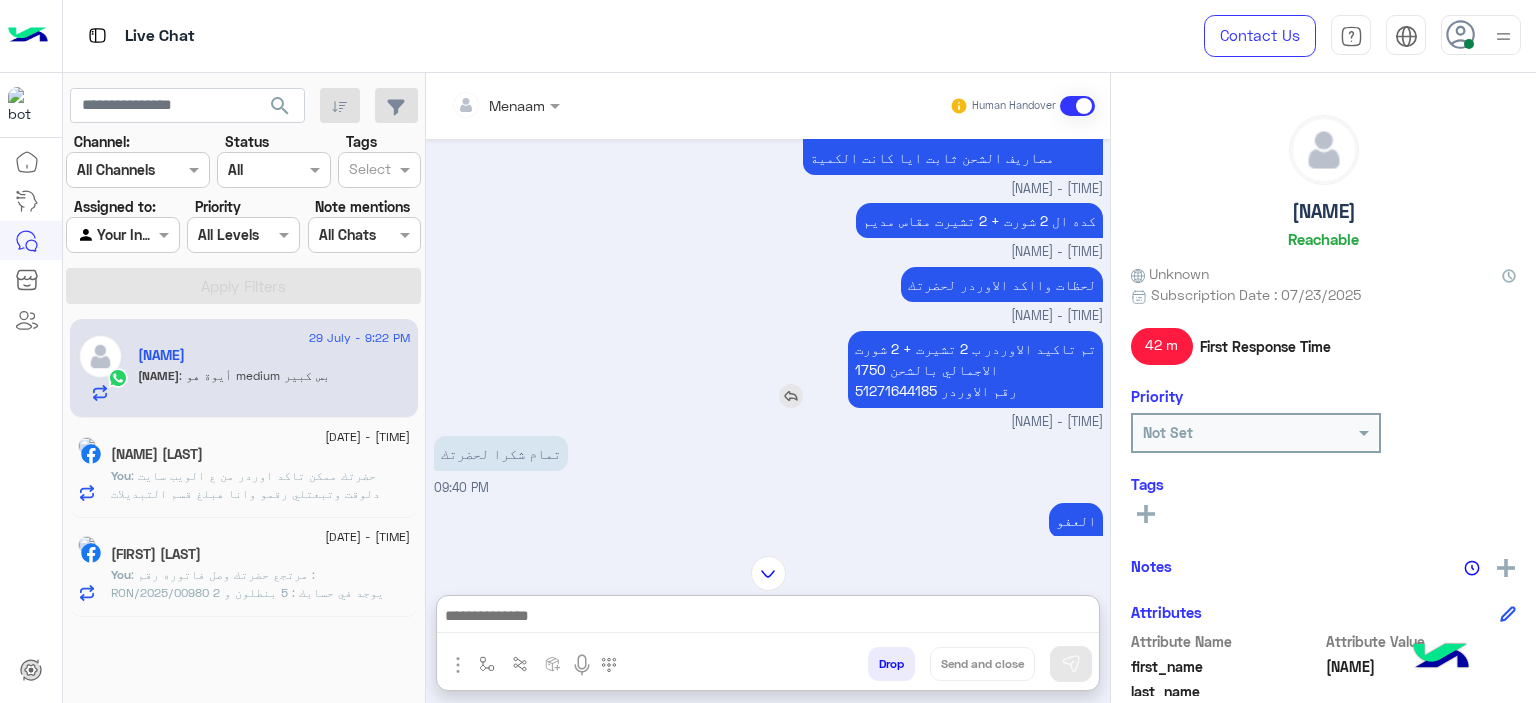 click on "تم تاكيد الاوردر ب 2 تشيرت + 2 شورت  الاجمالي بالشحن 1750 رقم الاوردر 51271644185" at bounding box center [975, 369] 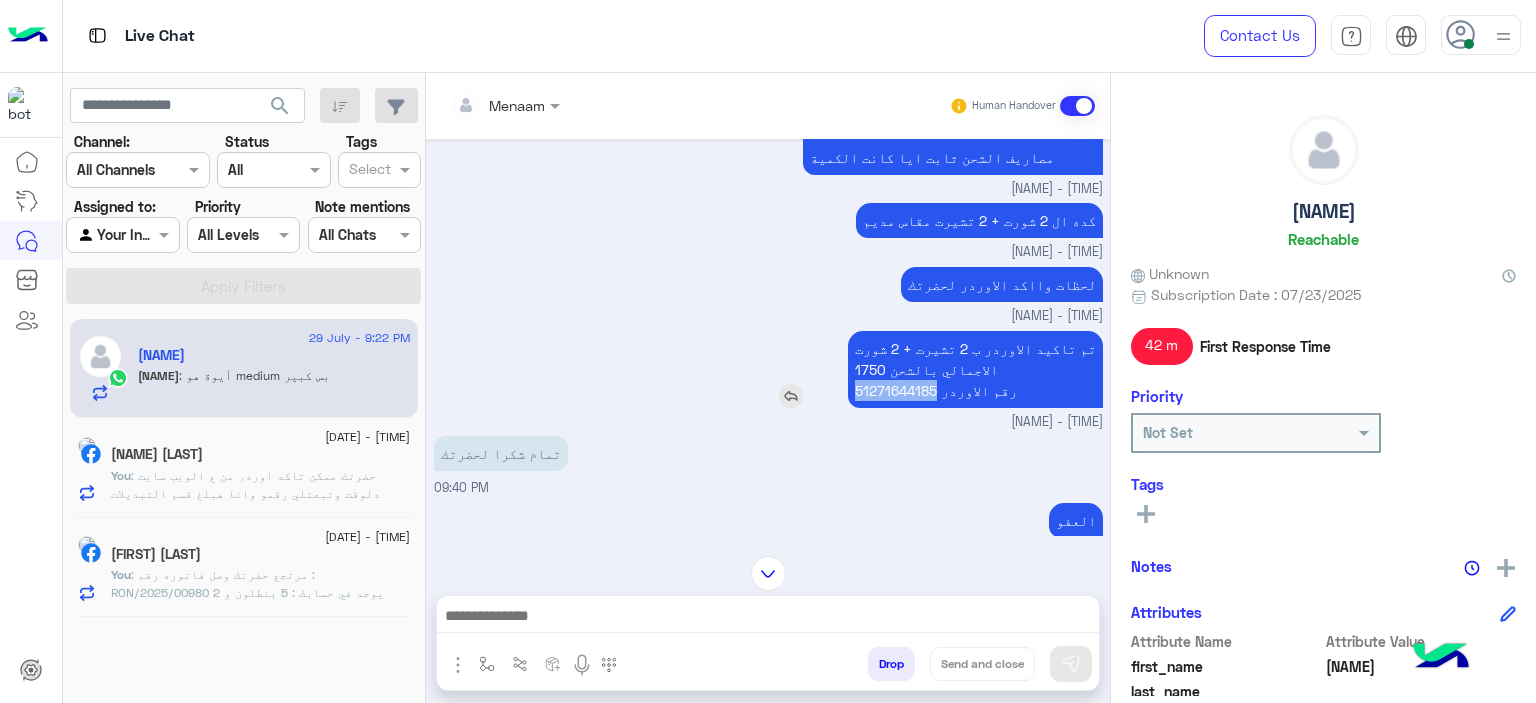 click on "تم تاكيد الاوردر ب 2 تشيرت + 2 شورت  الاجمالي بالشحن 1750 رقم الاوردر 51271644185" at bounding box center [975, 369] 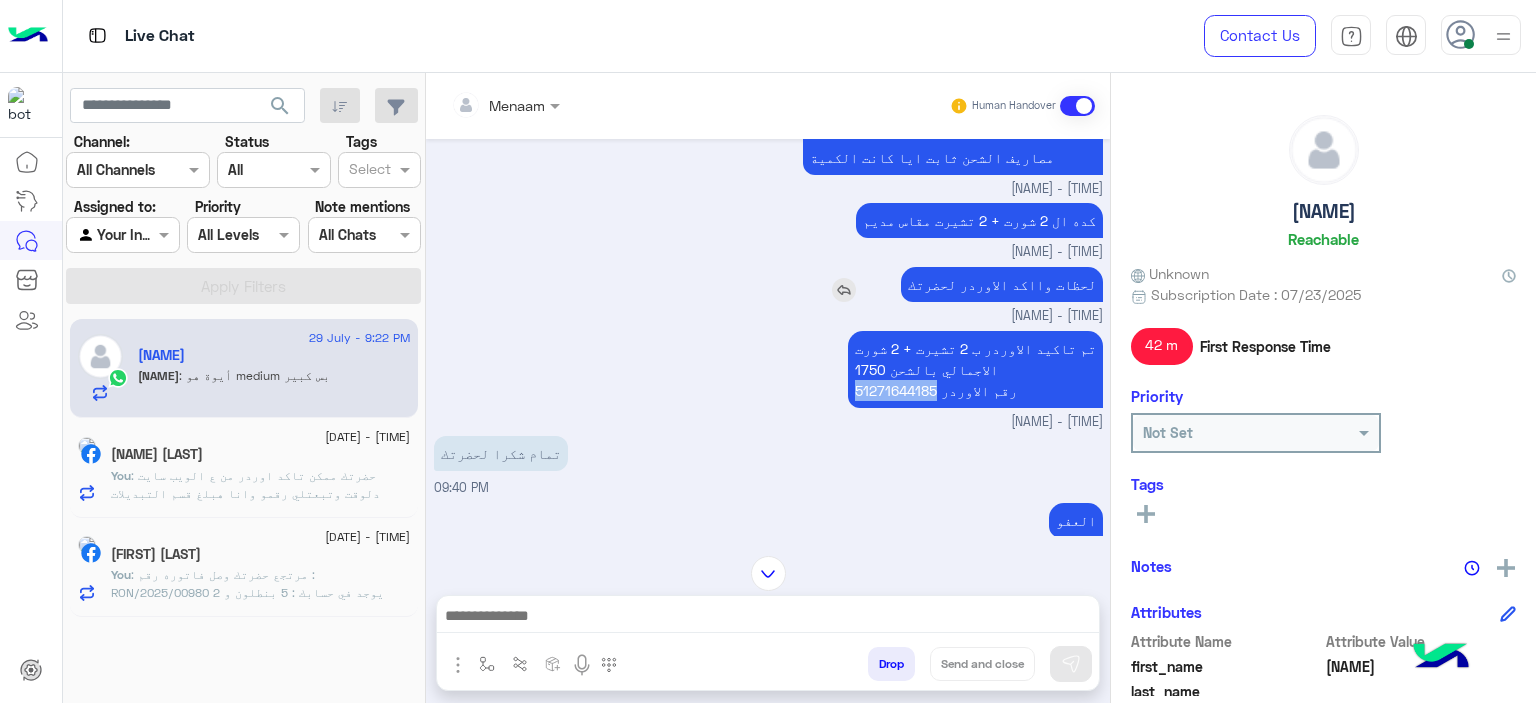 copy on "51271644185" 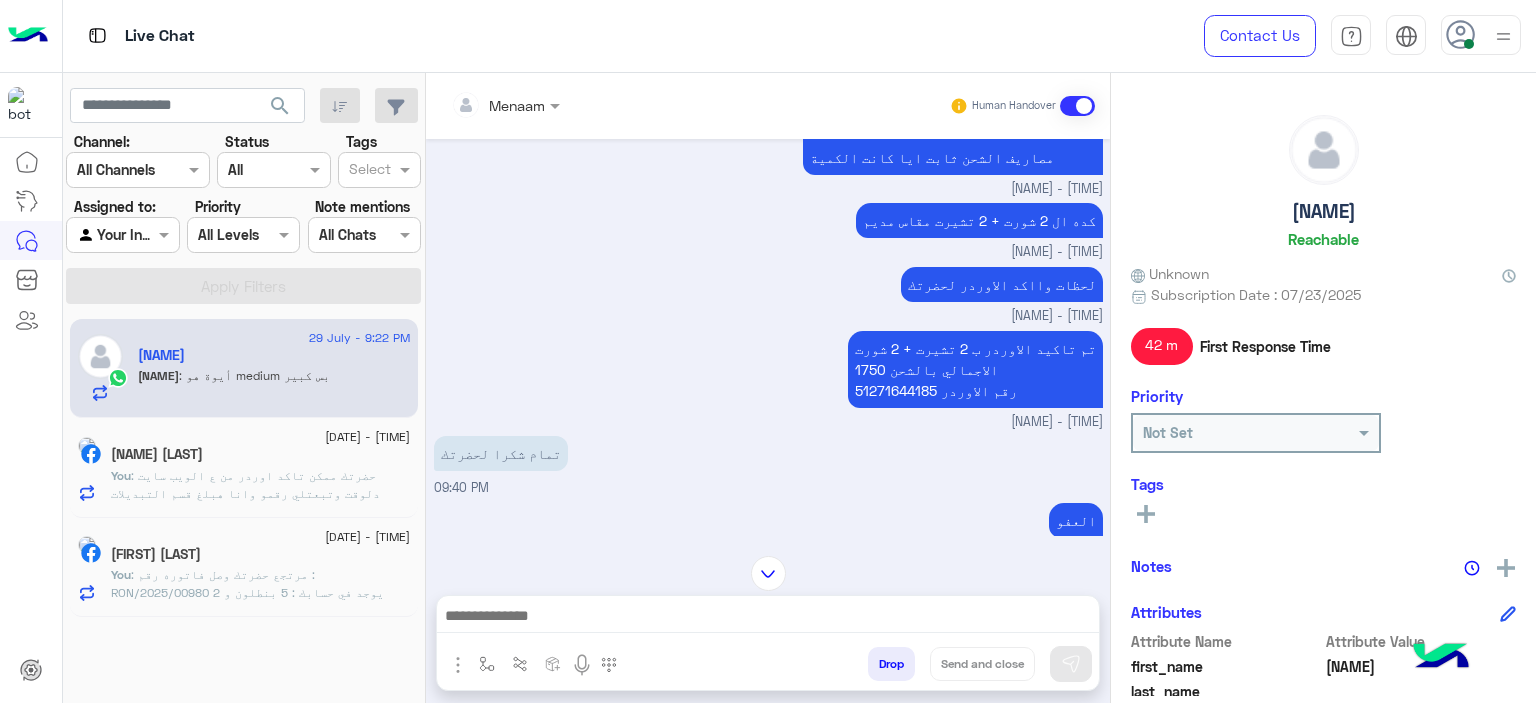 click on ": حضرتك ممكن تاكد اوردر من ع الويب سايت دلوقت وتبعتلي رقمو وانا هبلغ قسم التبديلات لتاكيد الطلب وخصم قيمه المرتجع من الاوردر البديل
www.eagle.com.eg" 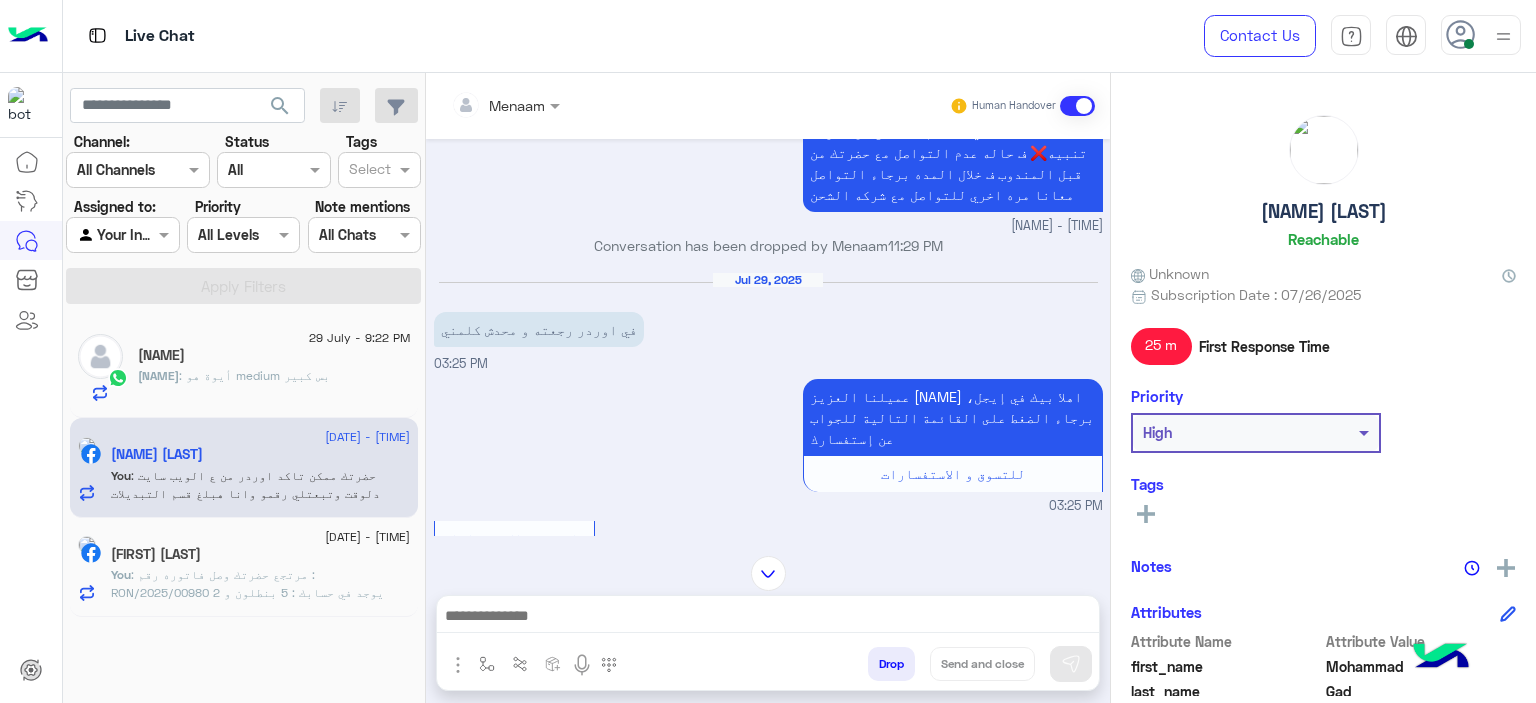 scroll, scrollTop: 535, scrollLeft: 0, axis: vertical 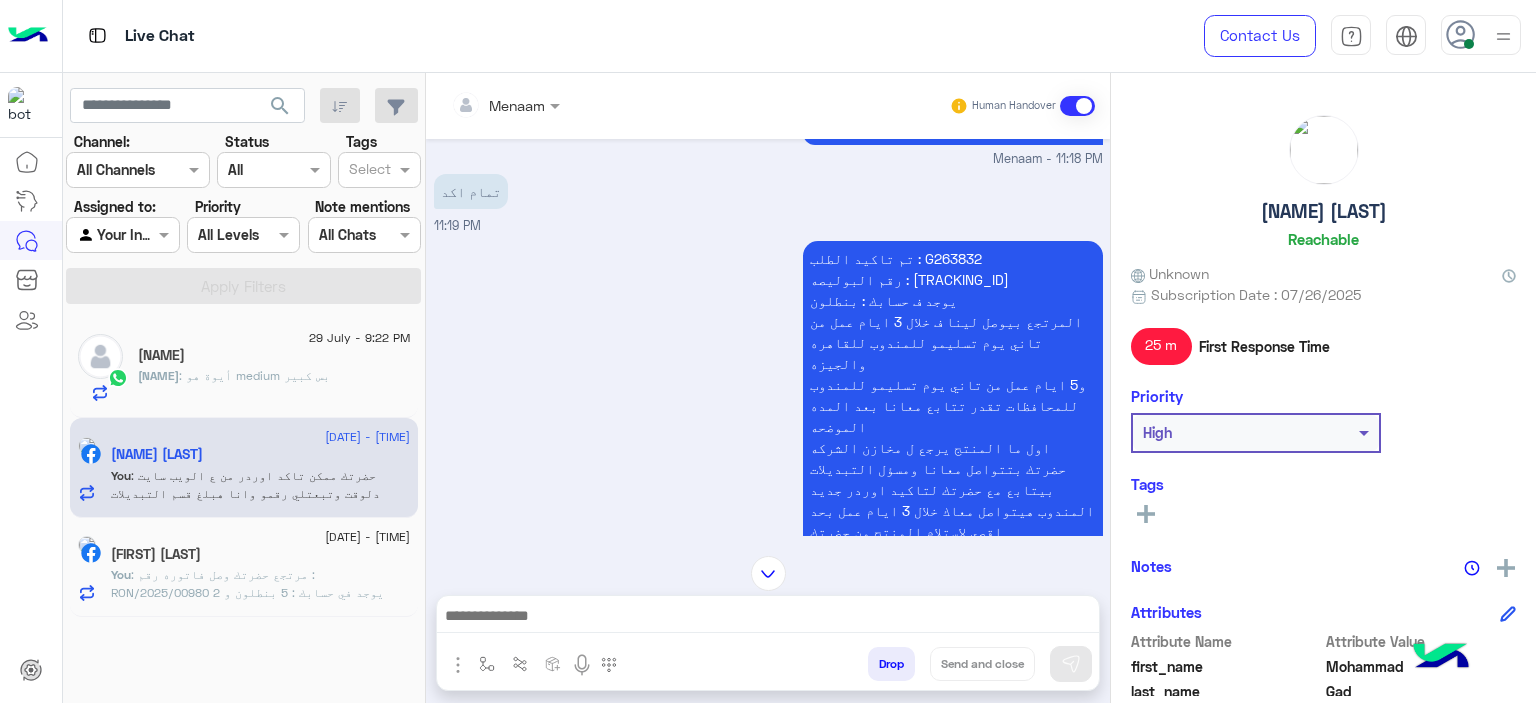 click on "تم تاكيد الطلب :   G263832 رقم البوليصه :   51048015760 يوجد ف حسابك :   بنطلون  المرتجع بيوصل لينا ف خلال 3 ايام عمل من تاني يوم تسليمو للمندوب للقاهره والجيزه  و5 ايام عمل من تاني يوم تسليمو للمندوب للمحافظات تقدر تتابع معانا بعد المده الموضحه اول ما المنتج يرجع ل مخازن الشركه    حضرتك بتتواصل معانا  ومسؤل التبديلات بيتابع مع حضرتك لتاكيد اوردر جديد  المندوب هيتواصل معاك خلال 3 ايام عمل بحد اقصي لاستلام المنتج من حضرتك  تنبيه❌  ف حاله عدم التواصل مع حضرتك من قبل المندوب ف خلال المده برجاء التواصل معانا مره اخري للتواصل مع شركه الشحن" at bounding box center (953, 426) 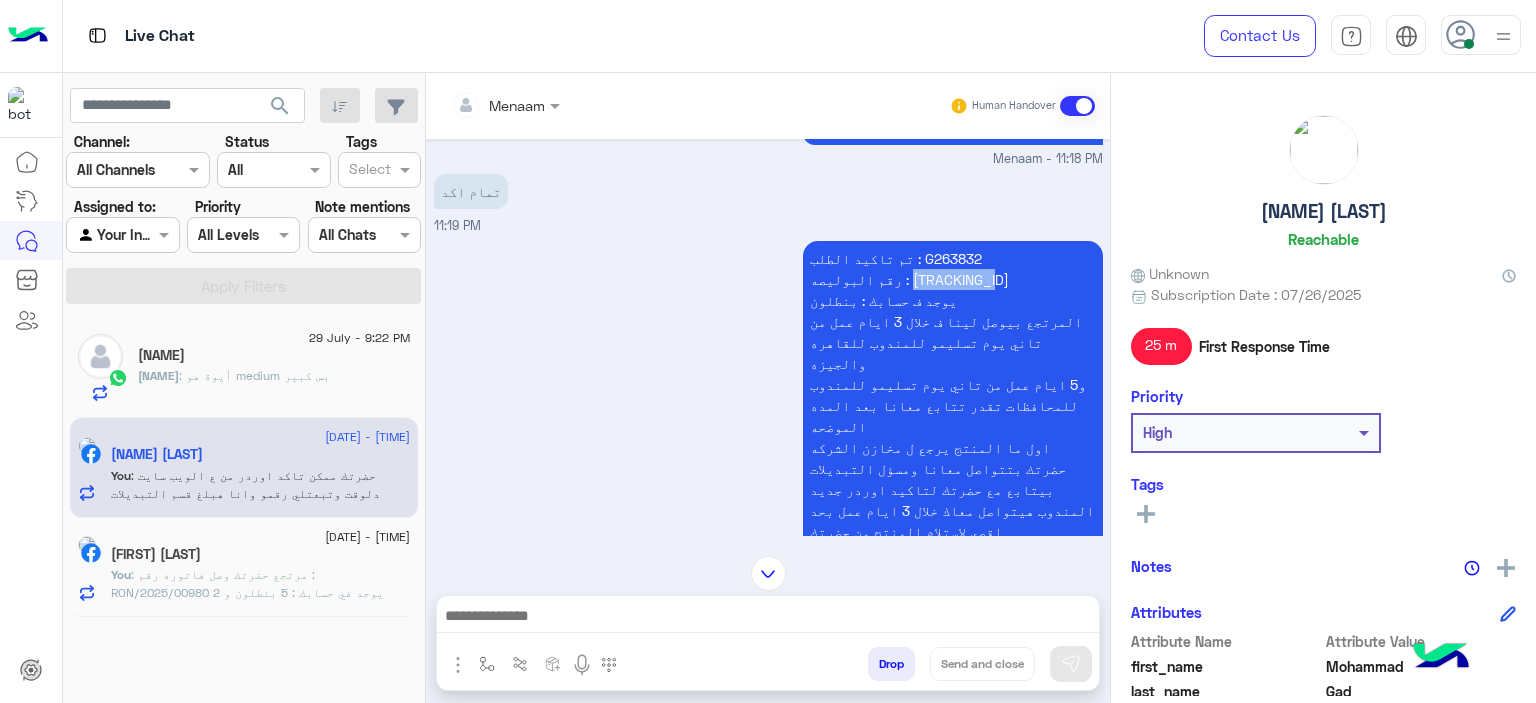click on "تم تاكيد الطلب :   G263832 رقم البوليصه :   51048015760 يوجد ف حسابك :   بنطلون  المرتجع بيوصل لينا ف خلال 3 ايام عمل من تاني يوم تسليمو للمندوب للقاهره والجيزه  و5 ايام عمل من تاني يوم تسليمو للمندوب للمحافظات تقدر تتابع معانا بعد المده الموضحه اول ما المنتج يرجع ل مخازن الشركه    حضرتك بتتواصل معانا  ومسؤل التبديلات بيتابع مع حضرتك لتاكيد اوردر جديد  المندوب هيتواصل معاك خلال 3 ايام عمل بحد اقصي لاستلام المنتج من حضرتك  تنبيه❌  ف حاله عدم التواصل مع حضرتك من قبل المندوب ف خلال المده برجاء التواصل معانا مره اخري للتواصل مع شركه الشحن" at bounding box center [953, 426] 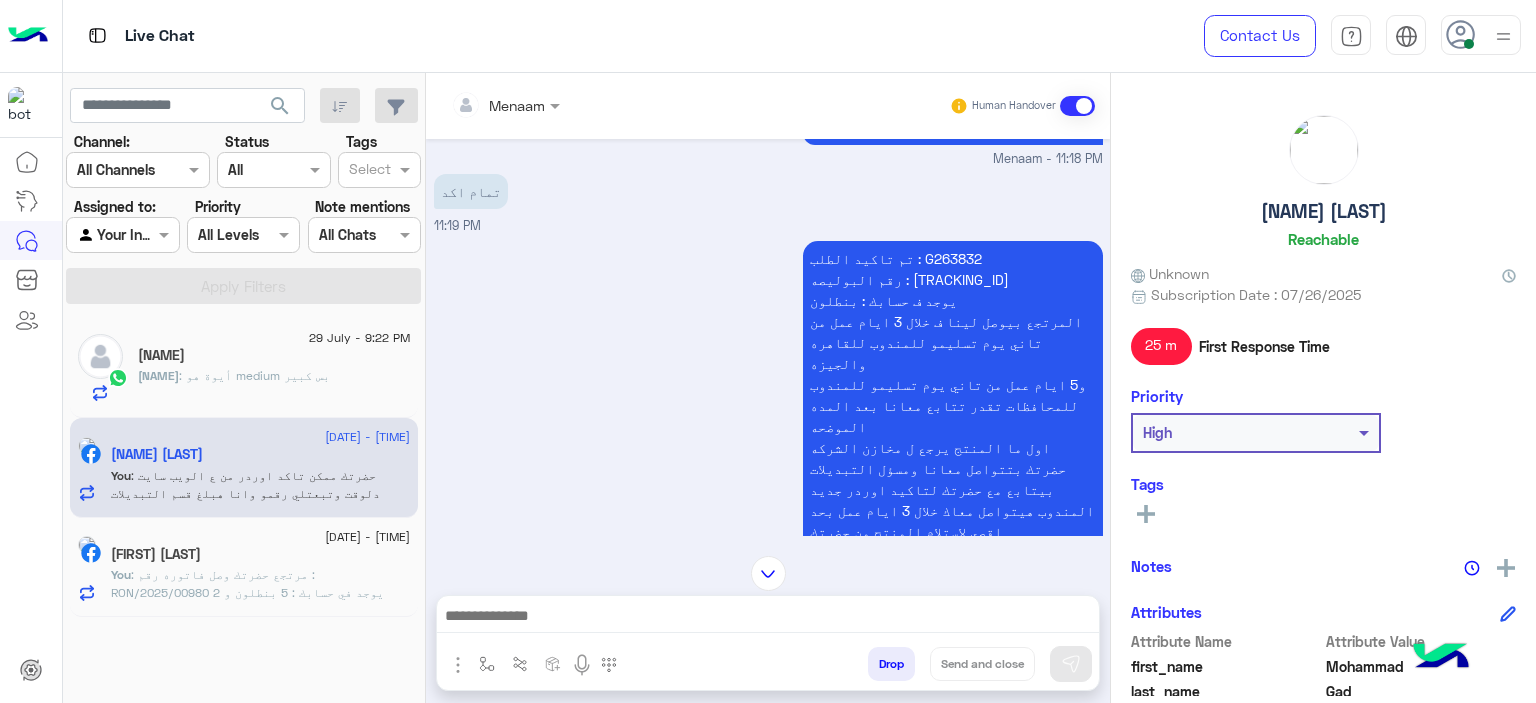 click on "تم تاكيد الطلب :   G263832 رقم البوليصه :   51048015760 يوجد ف حسابك :   بنطلون  المرتجع بيوصل لينا ف خلال 3 ايام عمل من تاني يوم تسليمو للمندوب للقاهره والجيزه  و5 ايام عمل من تاني يوم تسليمو للمندوب للمحافظات تقدر تتابع معانا بعد المده الموضحه اول ما المنتج يرجع ل مخازن الشركه    حضرتك بتتواصل معانا  ومسؤل التبديلات بيتابع مع حضرتك لتاكيد اوردر جديد  المندوب هيتواصل معاك خلال 3 ايام عمل بحد اقصي لاستلام المنتج من حضرتك  تنبيه❌  ف حاله عدم التواصل مع حضرتك من قبل المندوب ف خلال المده برجاء التواصل معانا مره اخري للتواصل مع شركه الشحن" at bounding box center [953, 426] 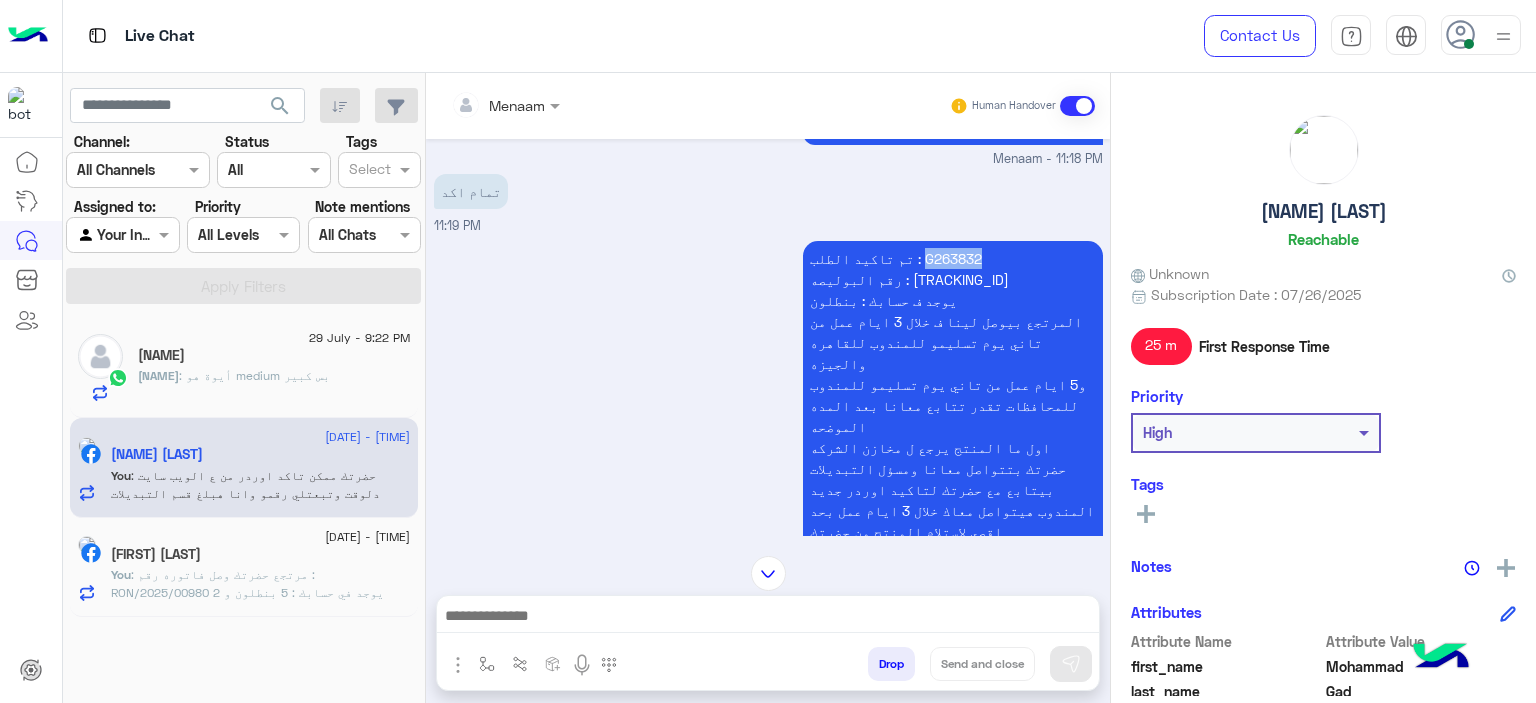 click on "تم تاكيد الطلب :   G263832 رقم البوليصه :   51048015760 يوجد ف حسابك :   بنطلون  المرتجع بيوصل لينا ف خلال 3 ايام عمل من تاني يوم تسليمو للمندوب للقاهره والجيزه  و5 ايام عمل من تاني يوم تسليمو للمندوب للمحافظات تقدر تتابع معانا بعد المده الموضحه اول ما المنتج يرجع ل مخازن الشركه    حضرتك بتتواصل معانا  ومسؤل التبديلات بيتابع مع حضرتك لتاكيد اوردر جديد  المندوب هيتواصل معاك خلال 3 ايام عمل بحد اقصي لاستلام المنتج من حضرتك  تنبيه❌  ف حاله عدم التواصل مع حضرتك من قبل المندوب ف خلال المده برجاء التواصل معانا مره اخري للتواصل مع شركه الشحن" at bounding box center [953, 426] 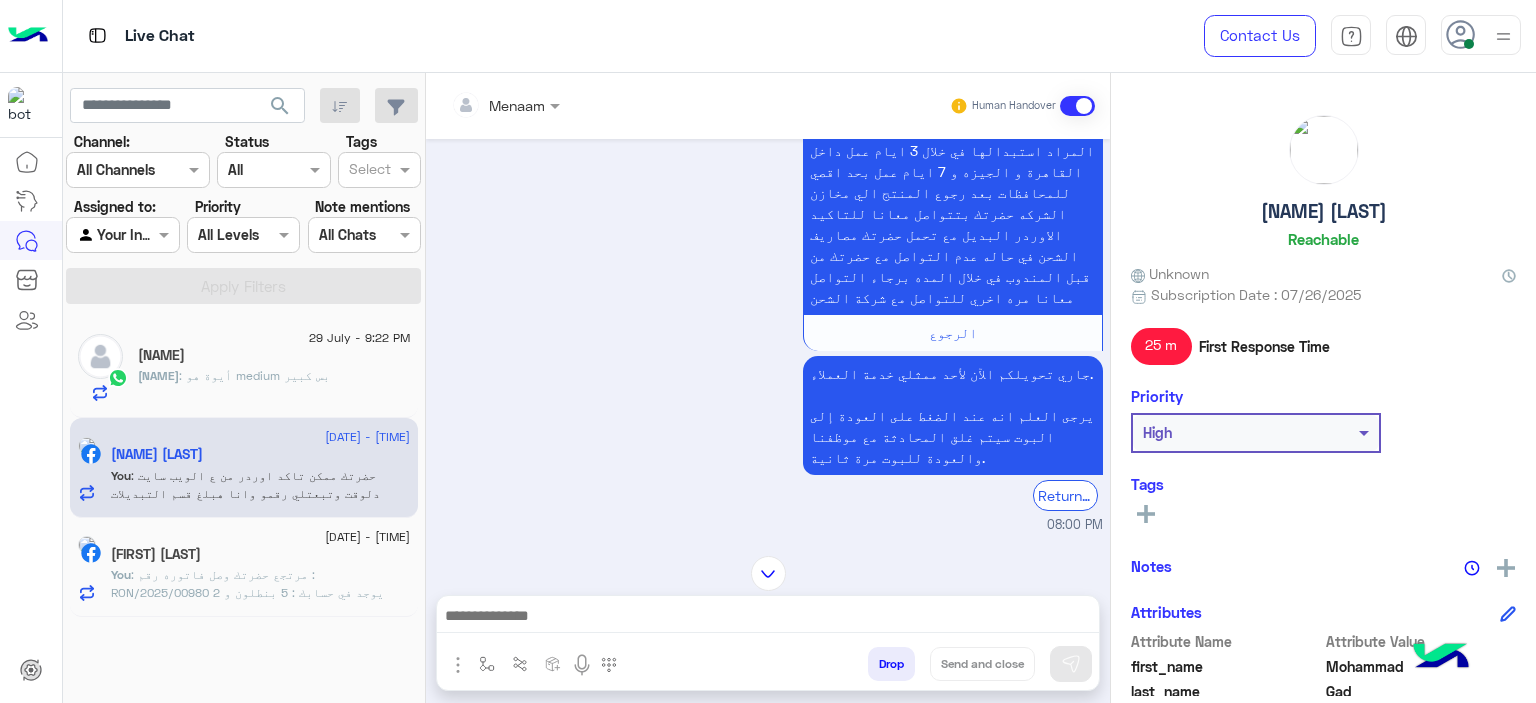 scroll, scrollTop: 2435, scrollLeft: 0, axis: vertical 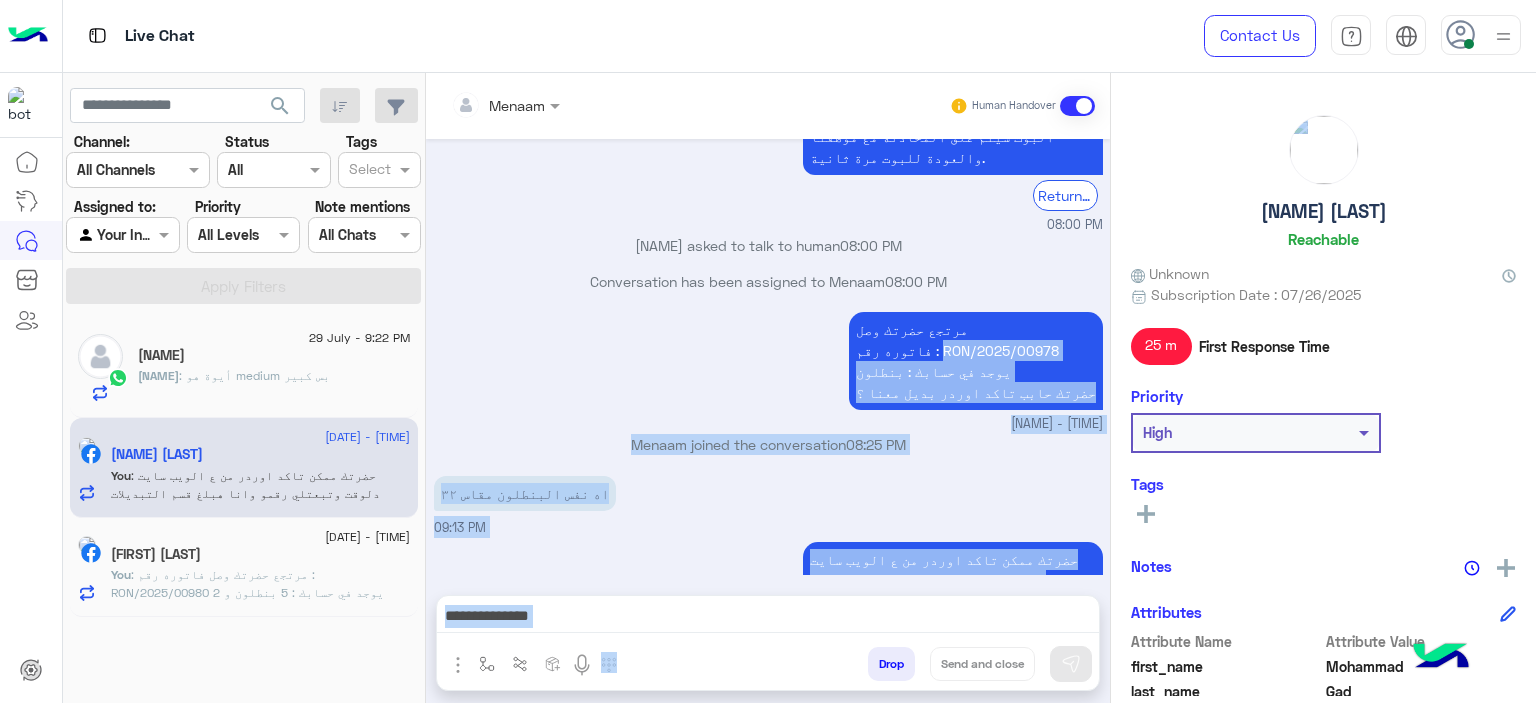 drag, startPoint x: 964, startPoint y: 243, endPoint x: 1124, endPoint y: 239, distance: 160.04999 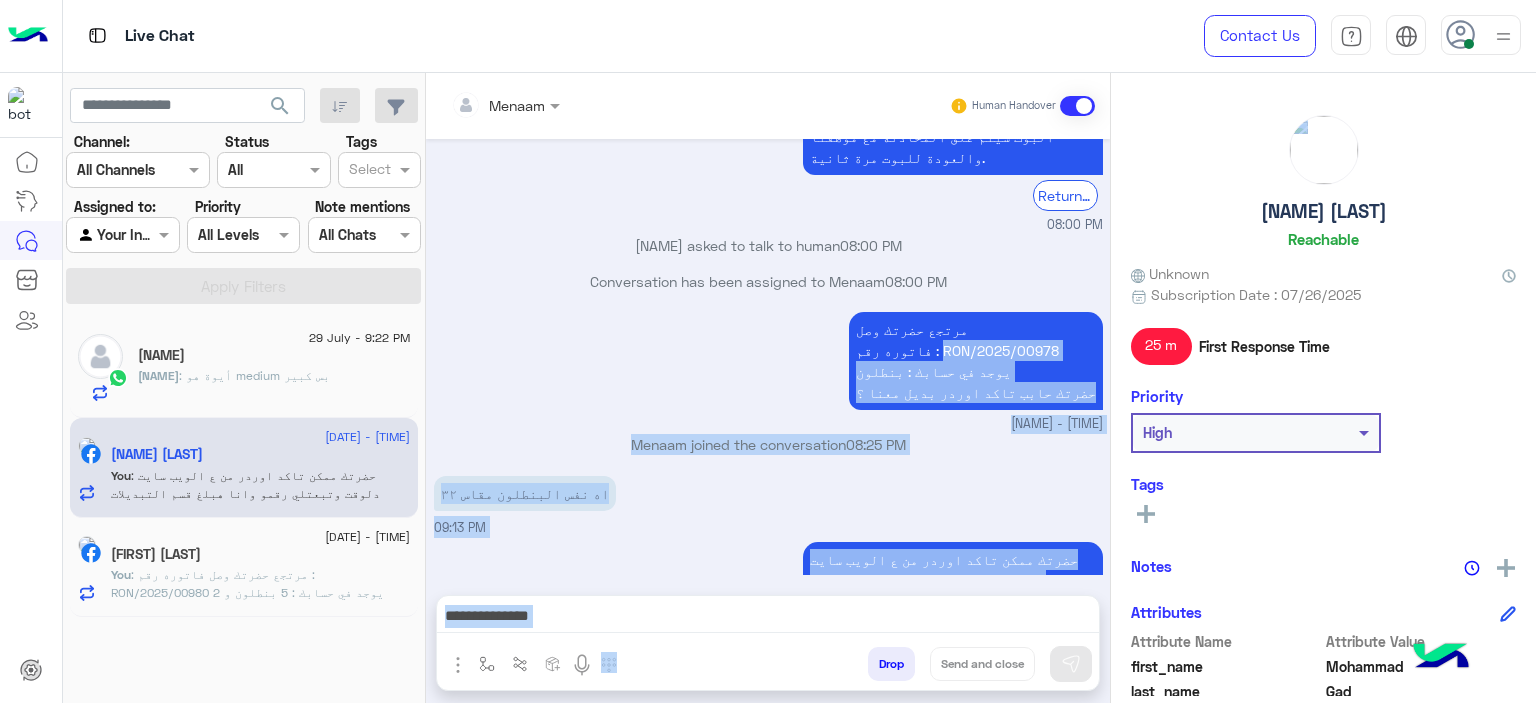 click on "مرتجع حضرتك وصل  فاتوره رقم :  RON/2025/00978 يوجد في حسابك :  بنطلون  حضرتك حابب تاكد اوردر بديل معنا ؟" at bounding box center (976, 361) 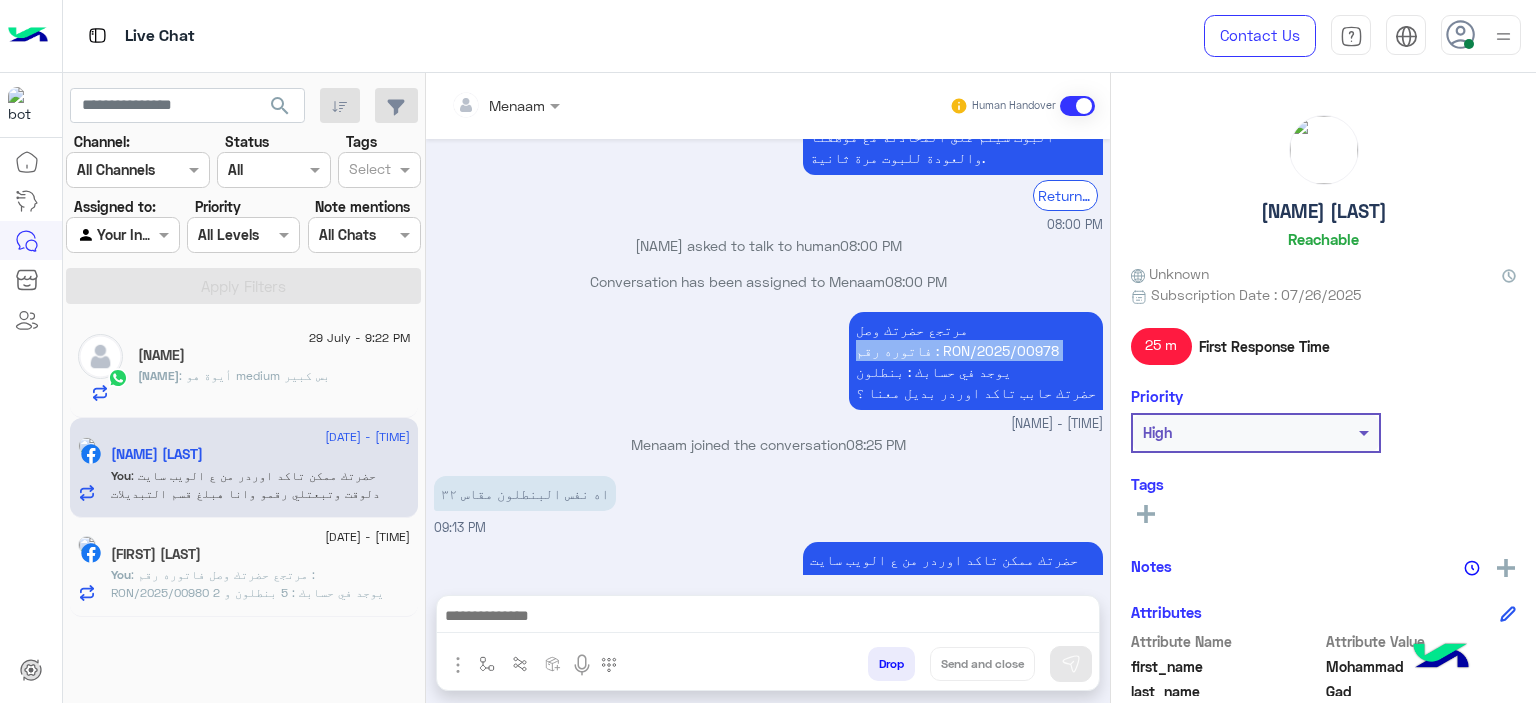 click on "مرتجع حضرتك وصل  فاتوره رقم :  RON/2025/00978 يوجد في حسابك :  بنطلون  حضرتك حابب تاكد اوردر بديل معنا ؟" at bounding box center (976, 361) 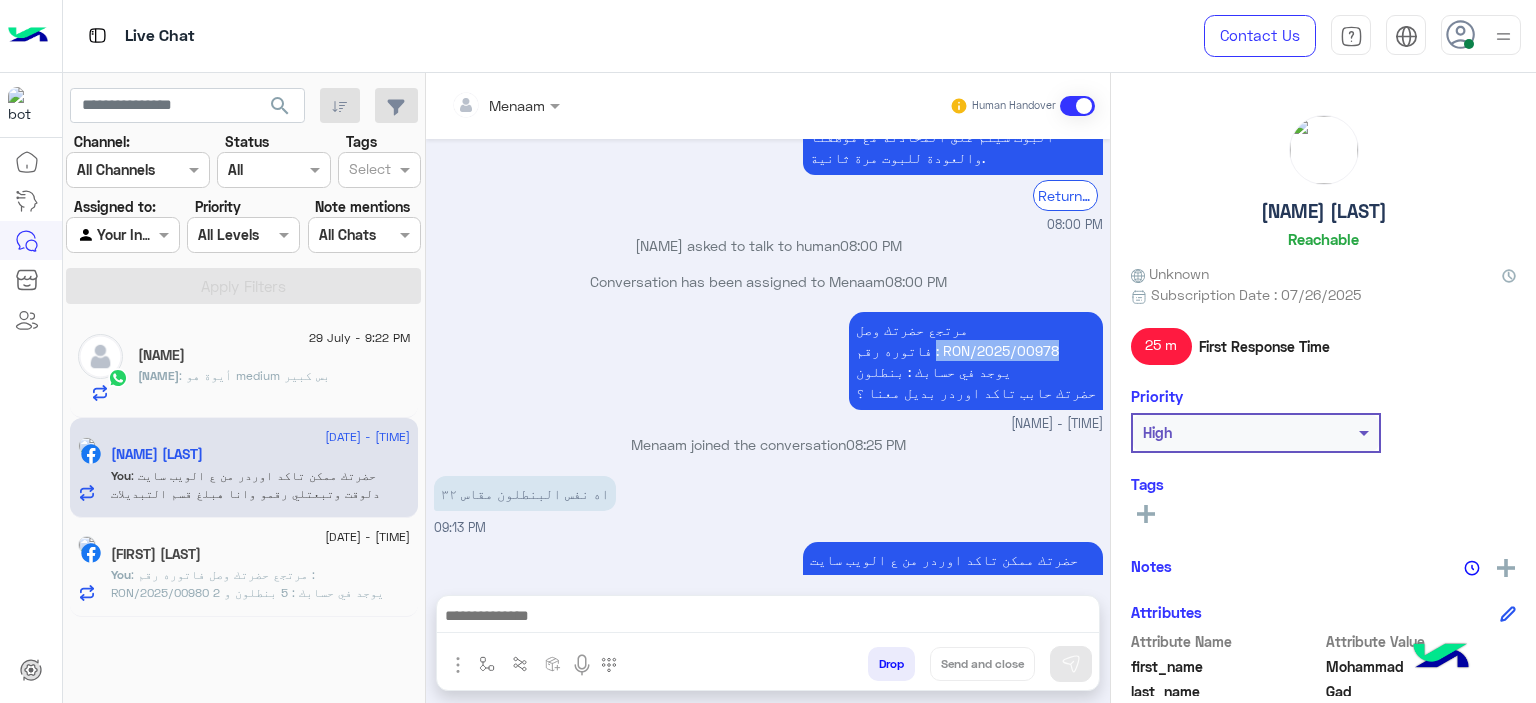 drag, startPoint x: 958, startPoint y: 243, endPoint x: 1089, endPoint y: 239, distance: 131.06105 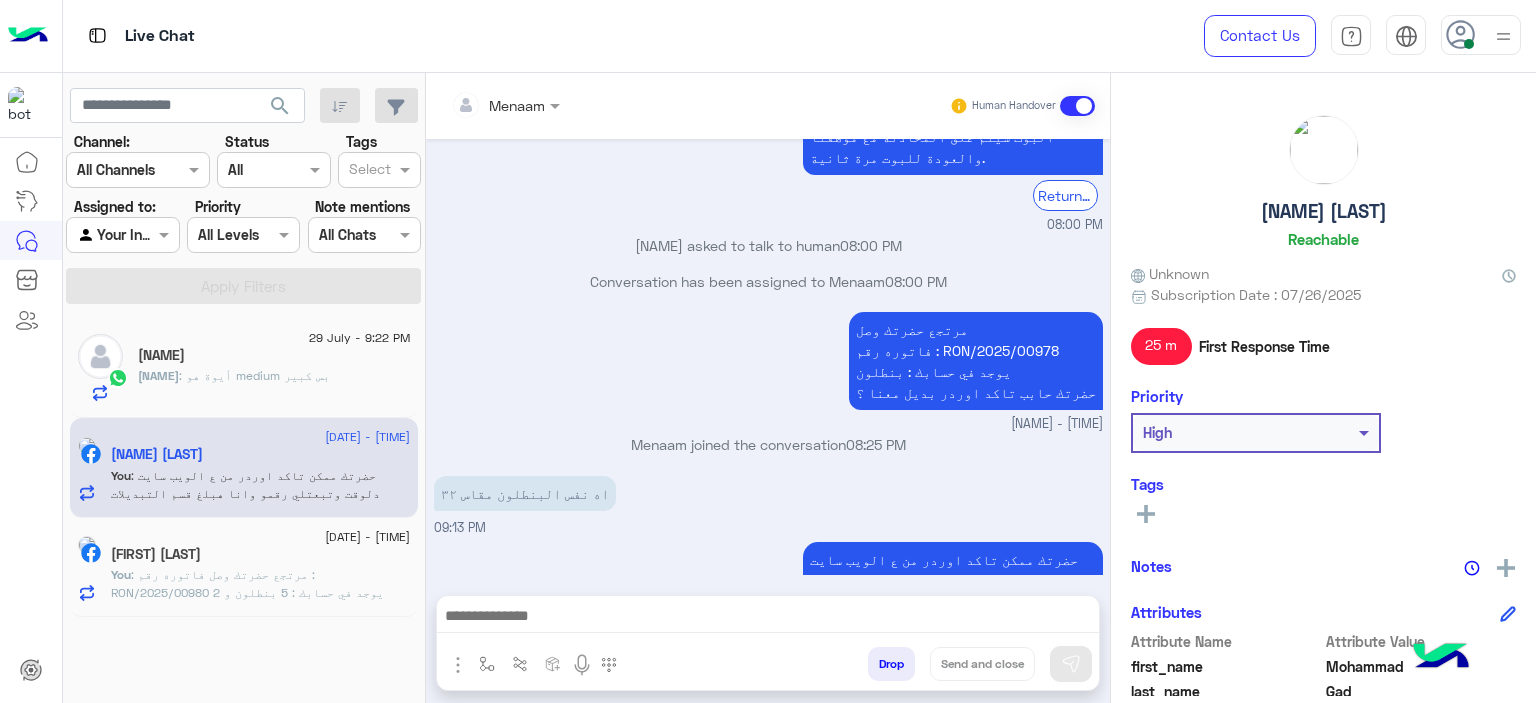 click on "dr.Mosgalal : أيوة هو medium بس كبير" 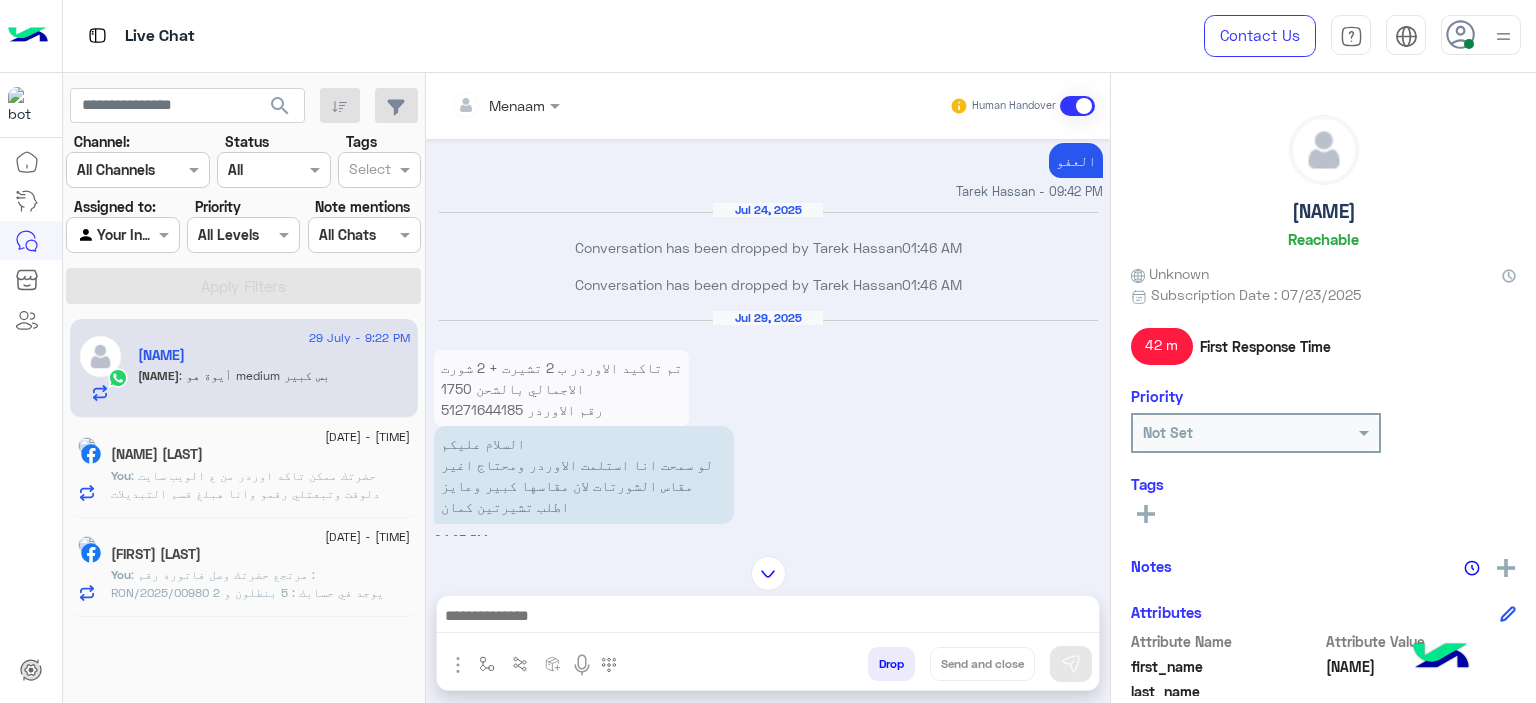 scroll, scrollTop: 1408, scrollLeft: 0, axis: vertical 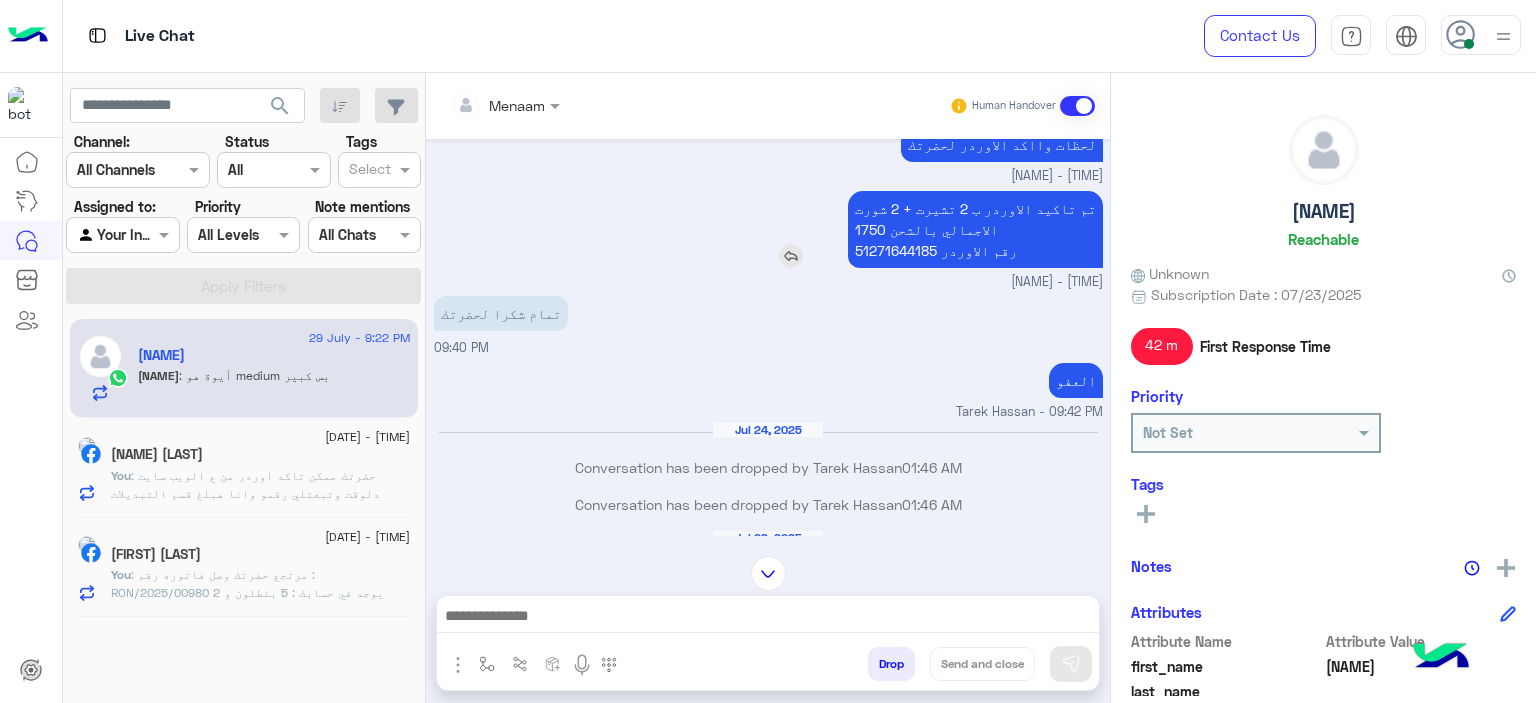 click on "تم تاكيد الاوردر ب 2 تشيرت + 2 شورت  الاجمالي بالشحن 1750 رقم الاوردر 51271644185" at bounding box center (975, 229) 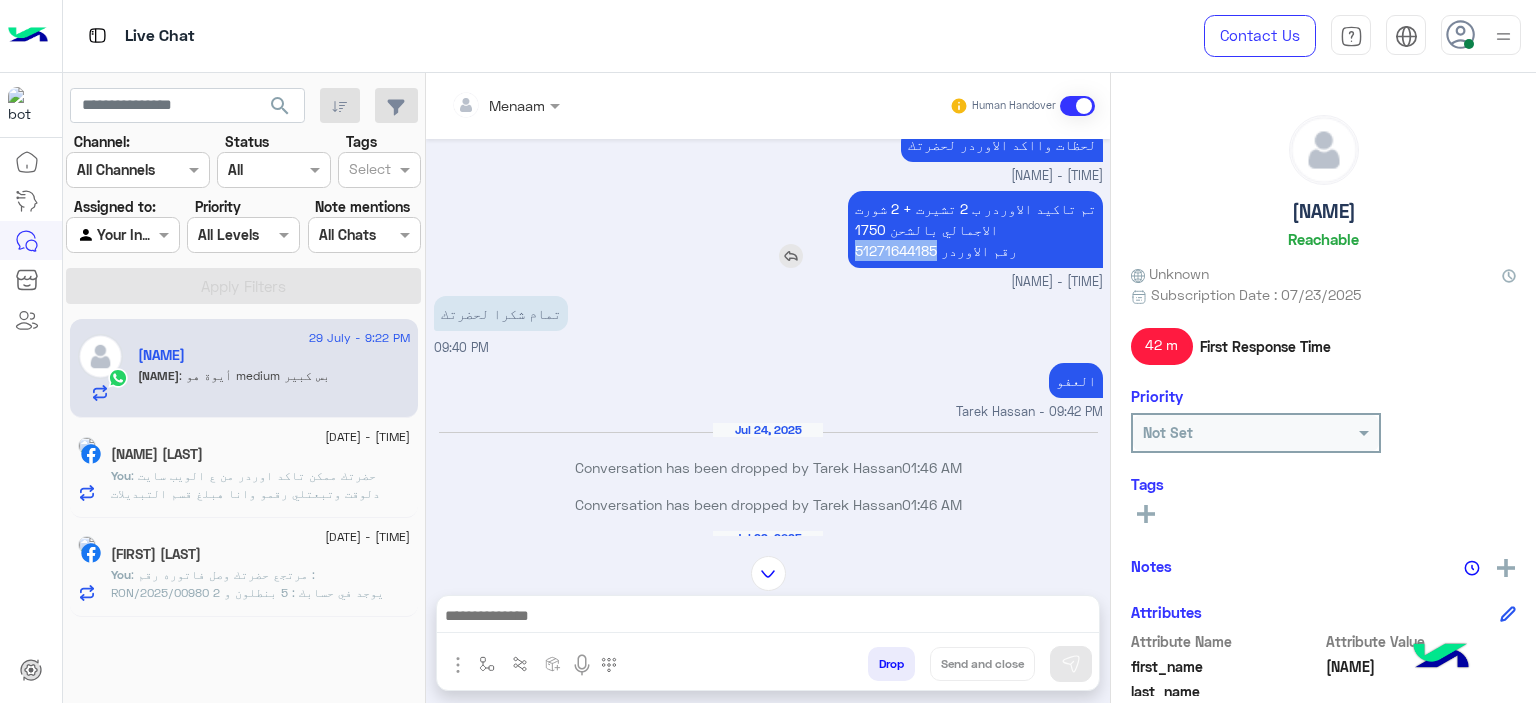 click on "تم تاكيد الاوردر ب 2 تشيرت + 2 شورت  الاجمالي بالشحن 1750 رقم الاوردر 51271644185" at bounding box center [975, 229] 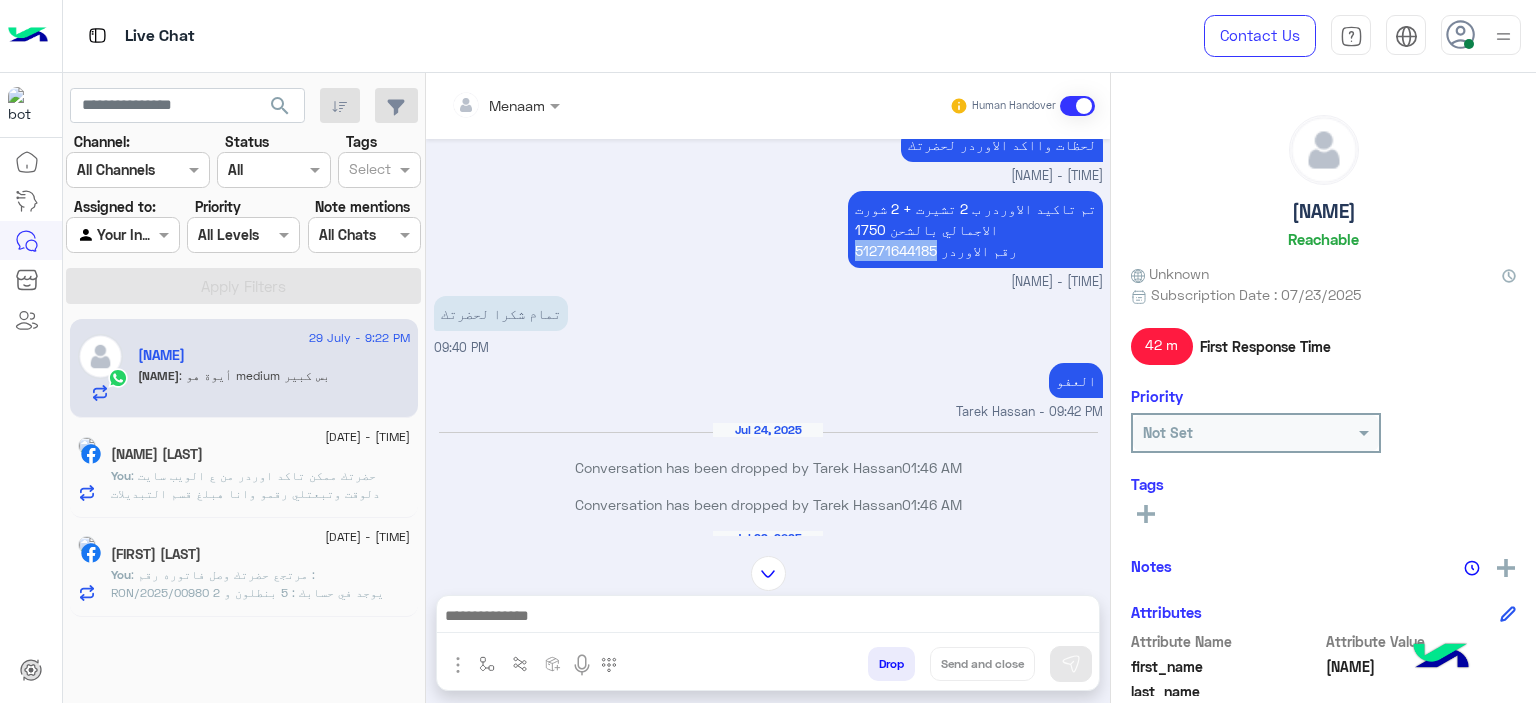 copy on "51271644185" 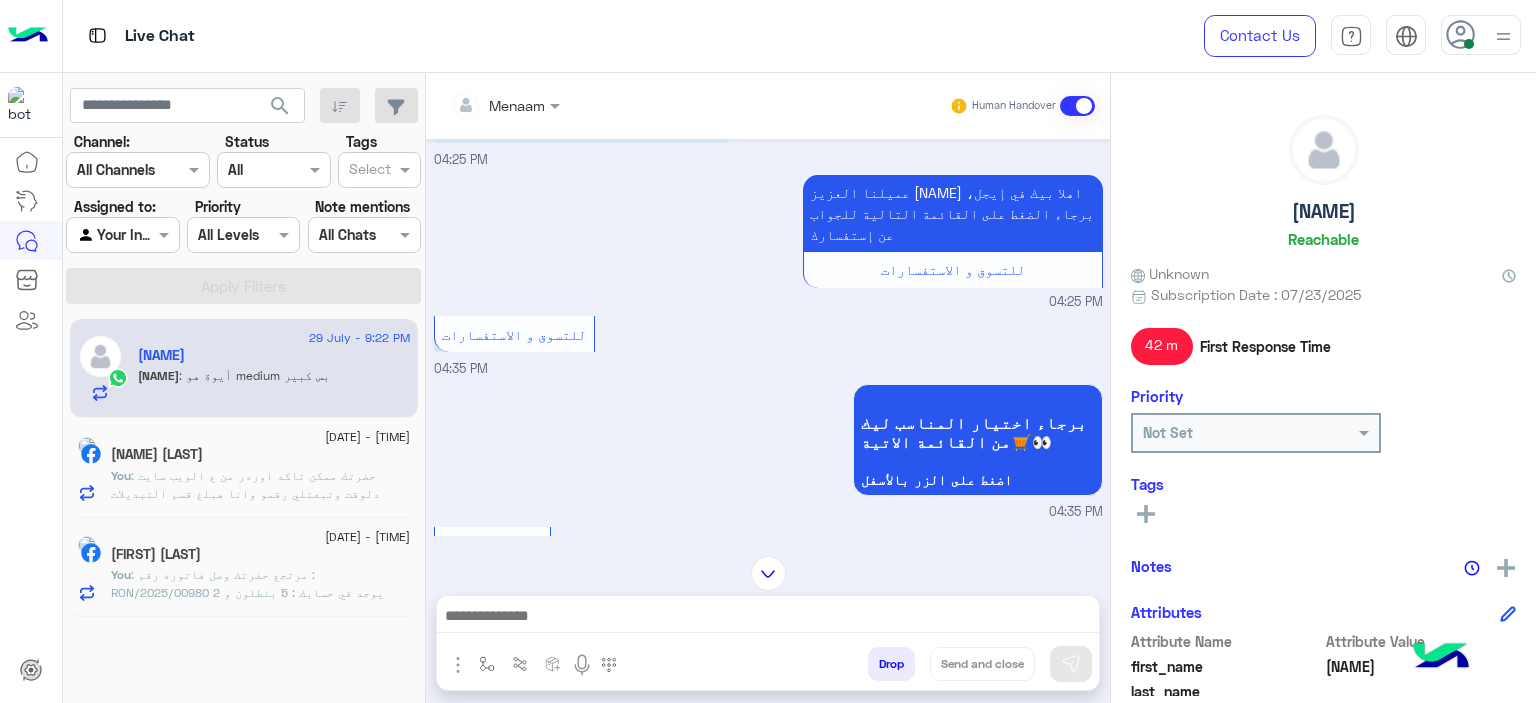 scroll, scrollTop: 2108, scrollLeft: 0, axis: vertical 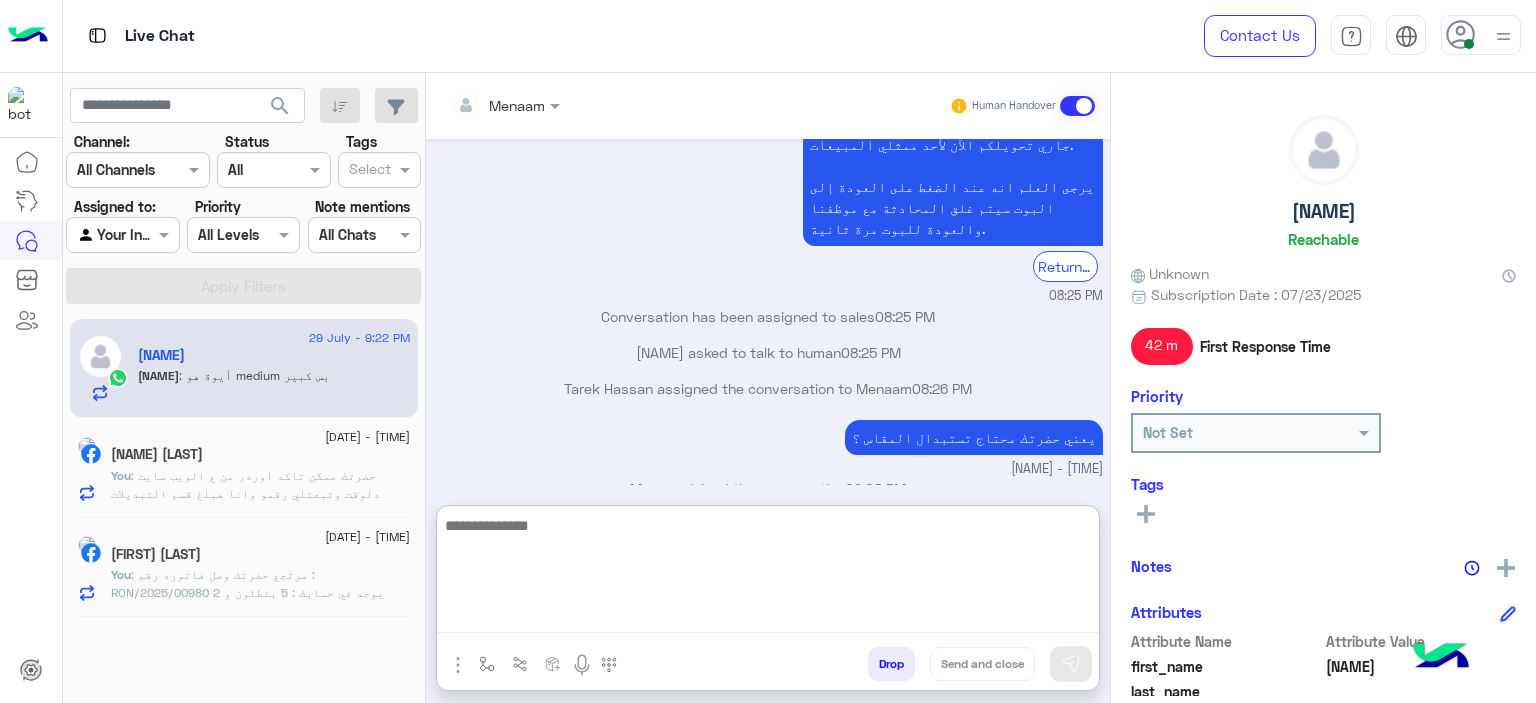 click at bounding box center (768, 573) 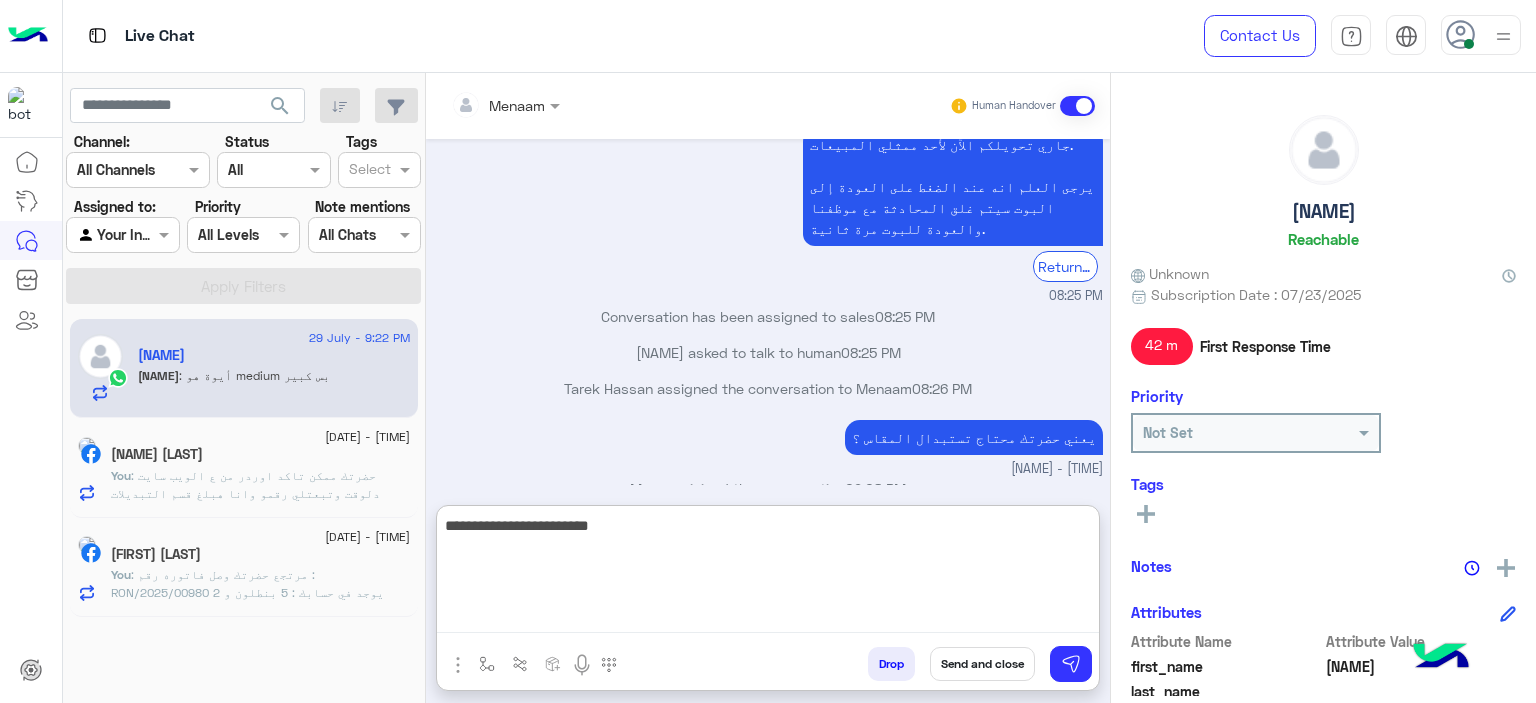 type on "**********" 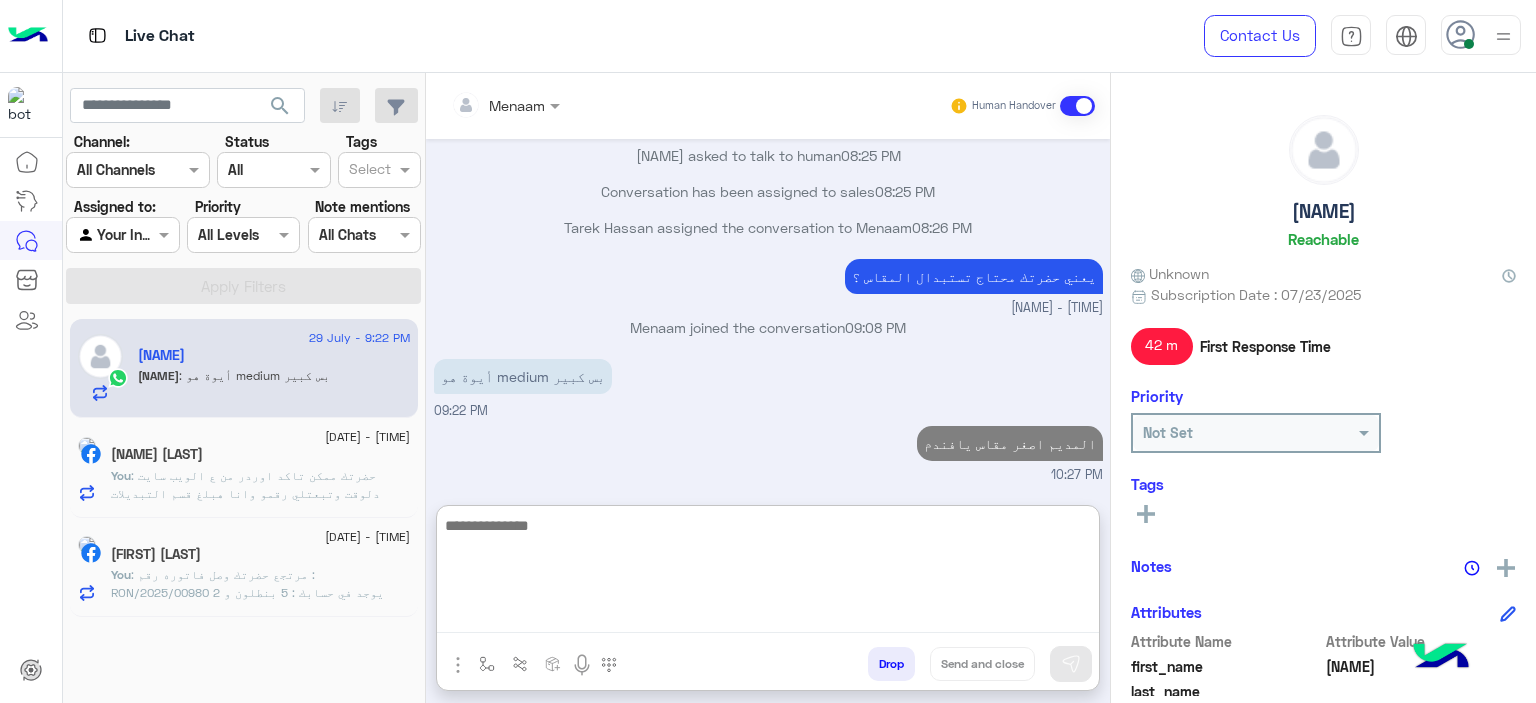scroll, scrollTop: 3631, scrollLeft: 0, axis: vertical 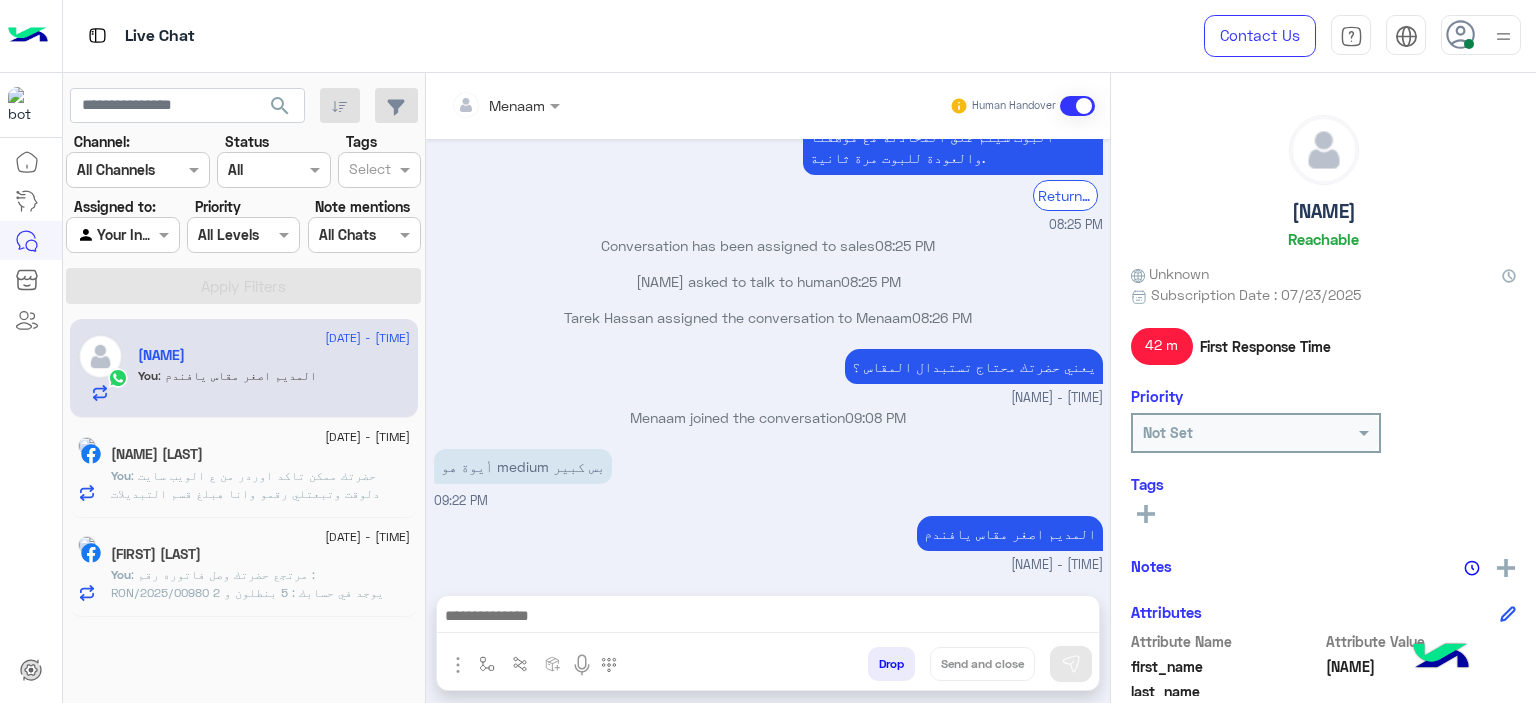 click on ": حضرتك ممكن تاكد اوردر من ع الويب سايت دلوقت وتبعتلي رقمو وانا هبلغ قسم التبديلات لتاكيد الطلب وخصم قيمه المرتجع من الاوردر البديل
www.eagle.com.eg" 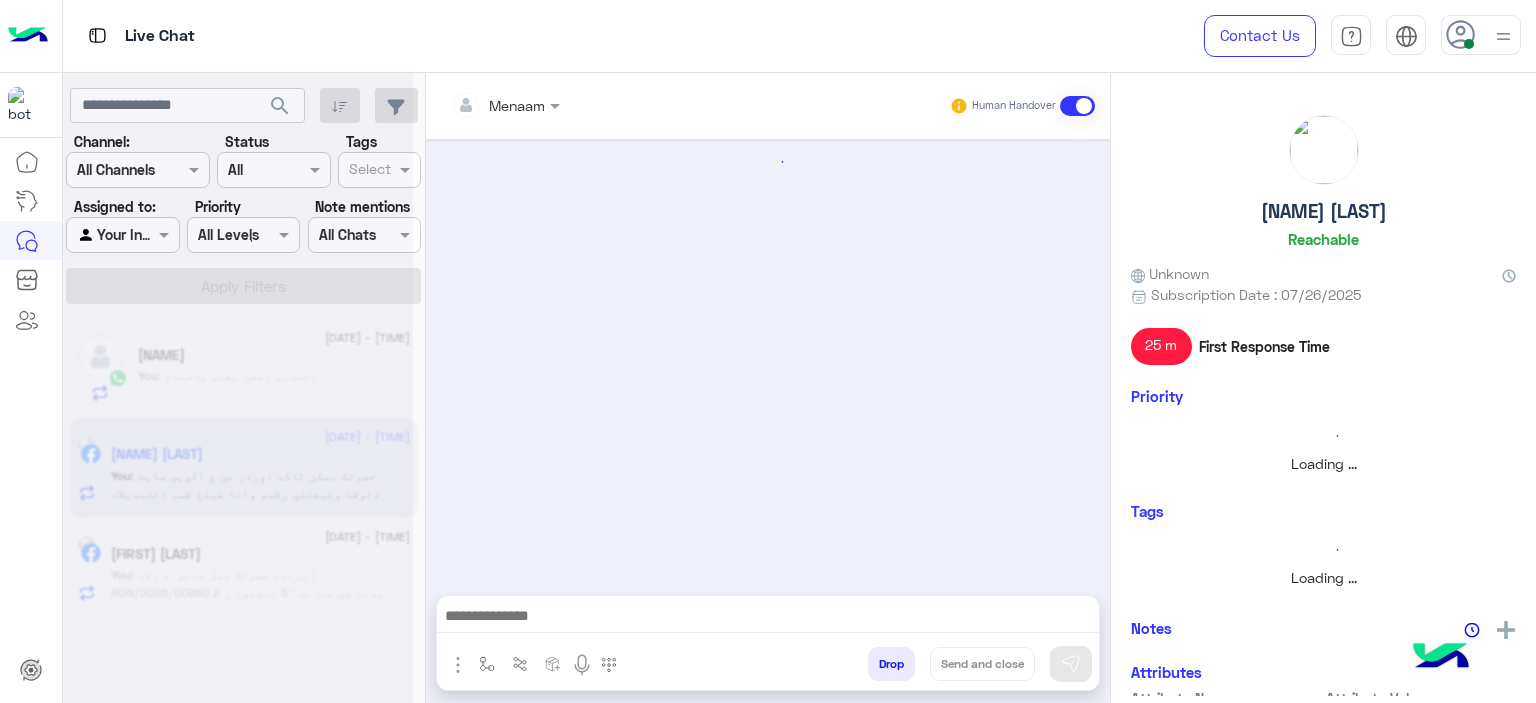 click on ": مرتجع حضرتك وصل
فاتوره رقم :  RON/2025/00980
يوجد في حسابك :  5 بنطلون و 2 تيشرت
حضرتك حابب تاكد اوردر بديل معنا ؟" 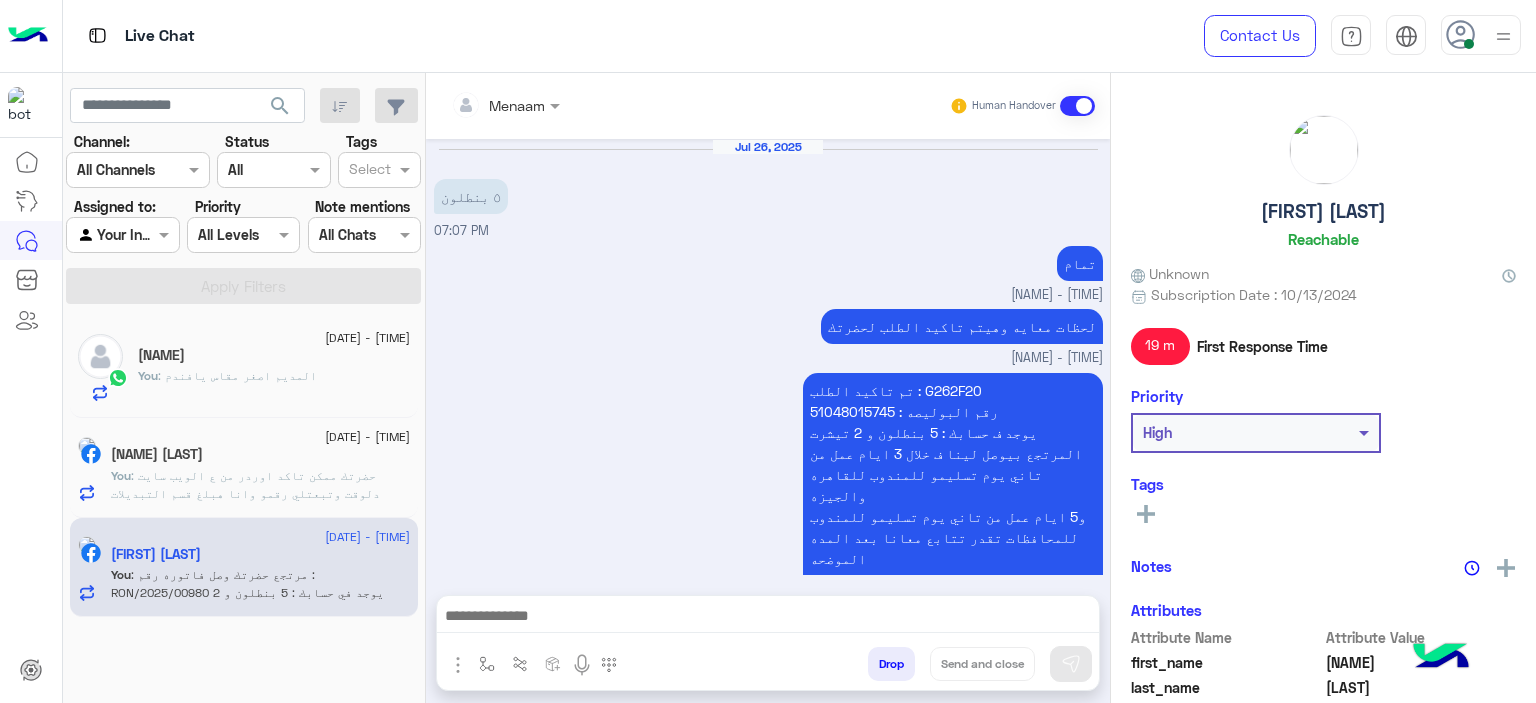 scroll, scrollTop: 2312, scrollLeft: 0, axis: vertical 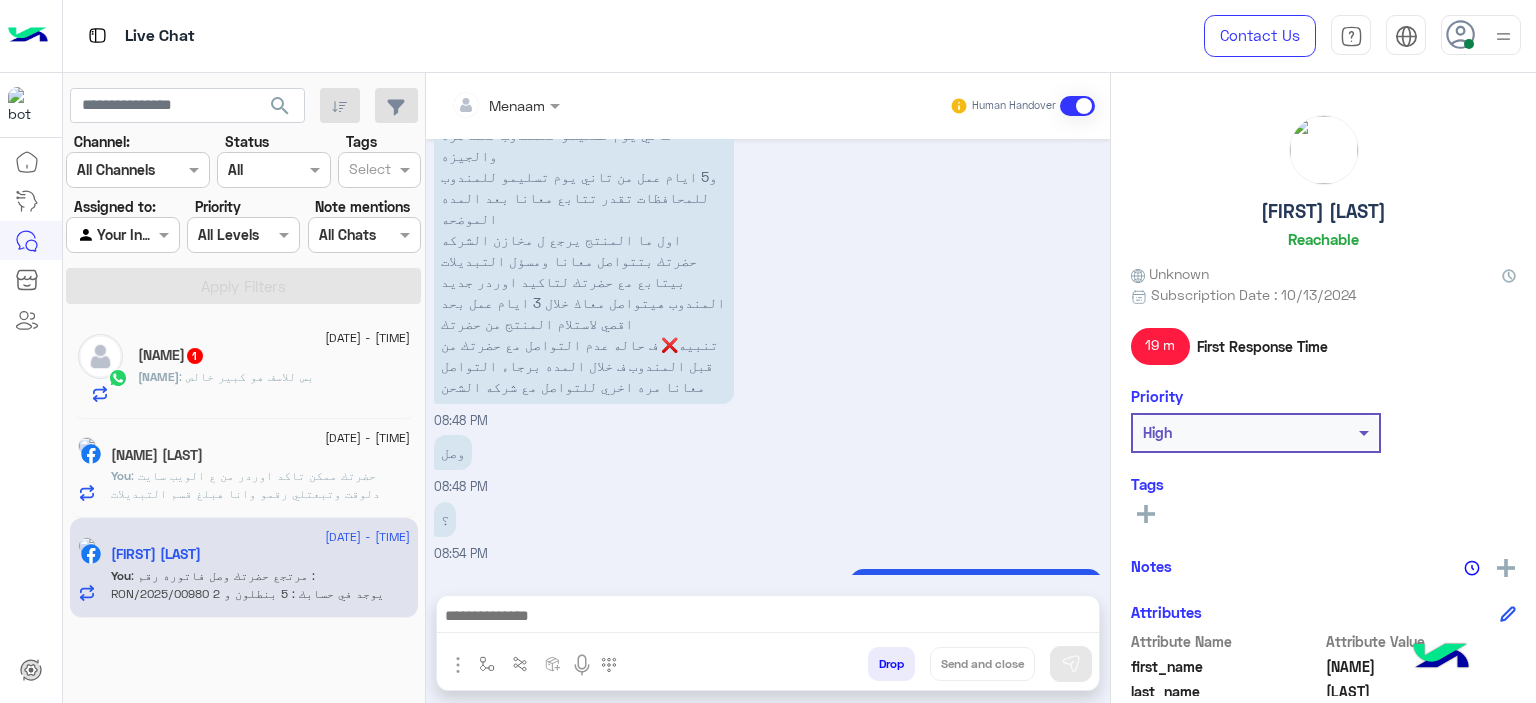 click on ": بس للاسف هو كبير خالص" 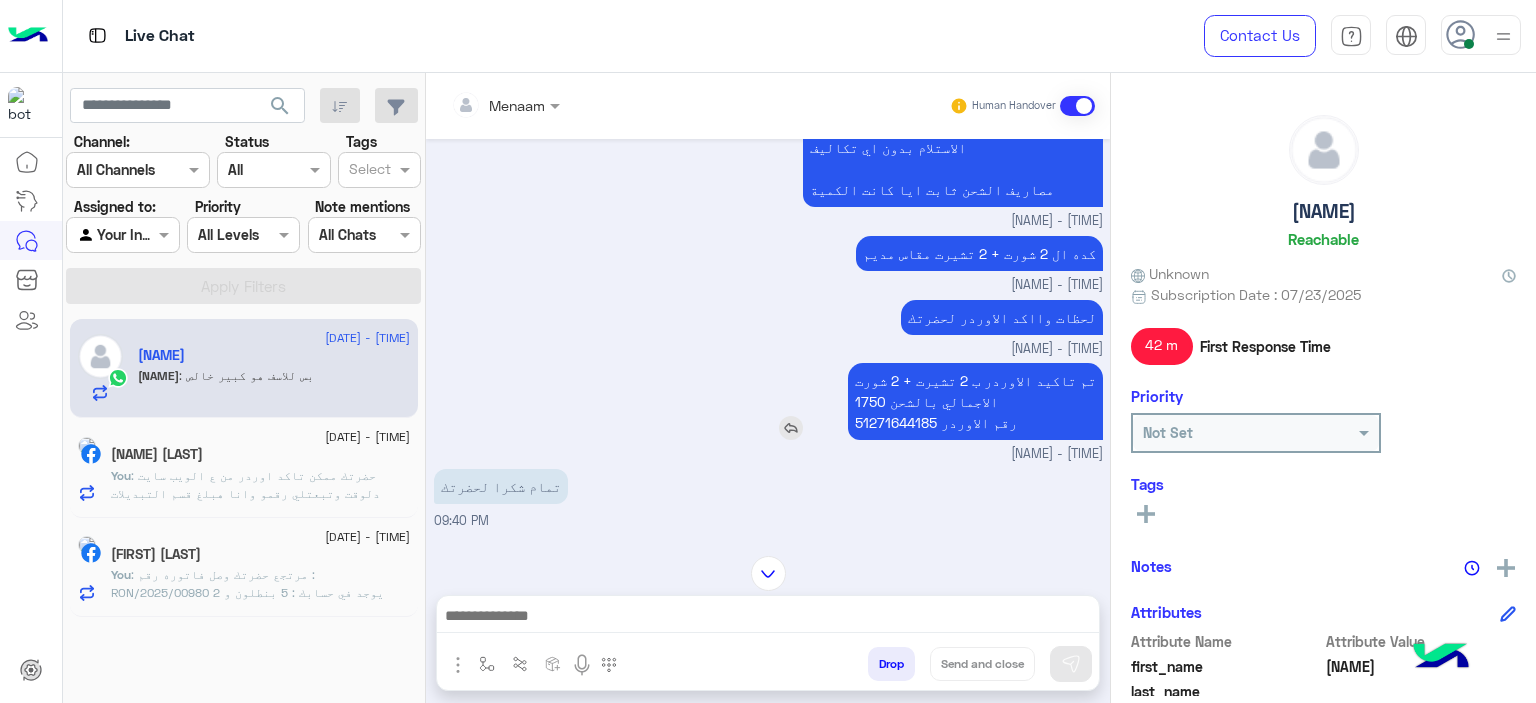 scroll, scrollTop: 1067, scrollLeft: 0, axis: vertical 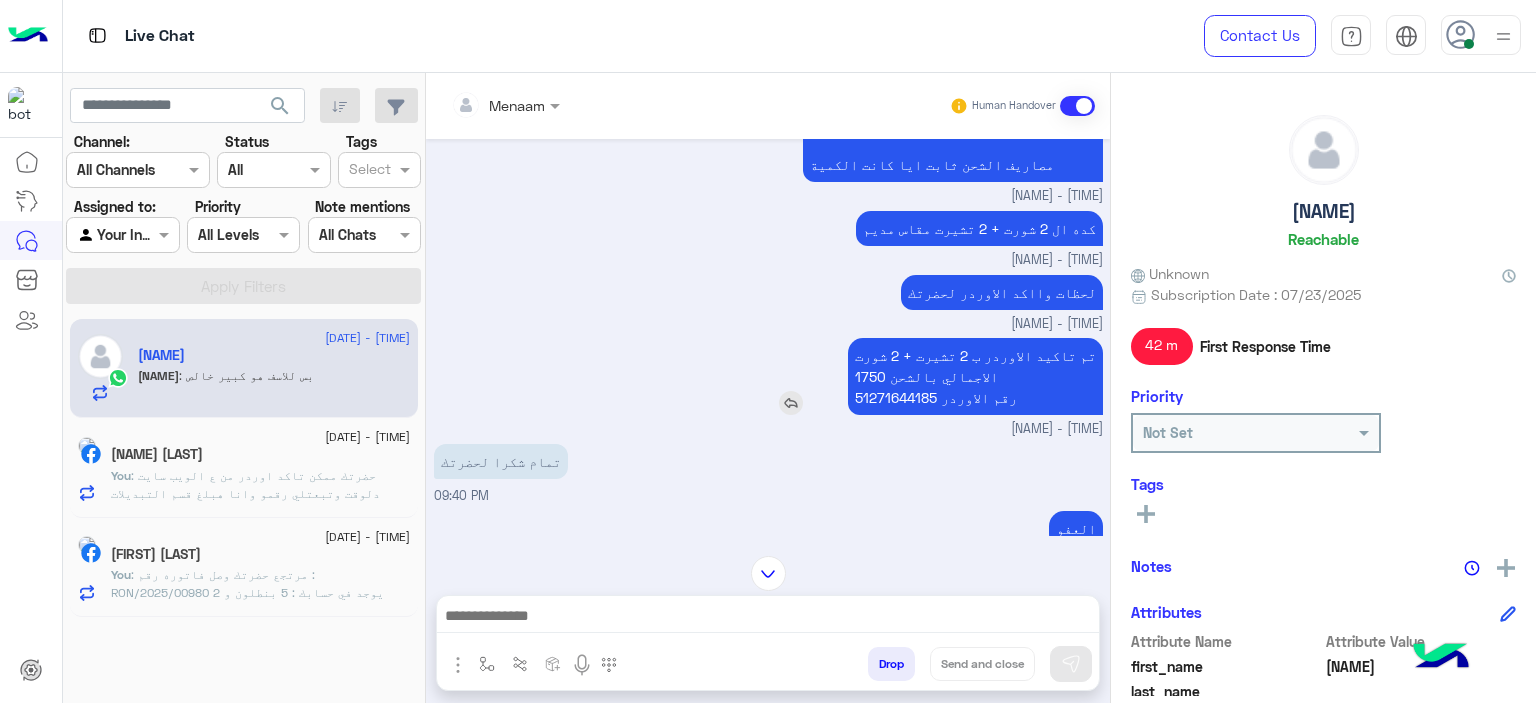 click on "تم تاكيد الاوردر ب 2 تشيرت + 2 شورت  الاجمالي بالشحن 1750 رقم الاوردر 51271644185" at bounding box center [975, 376] 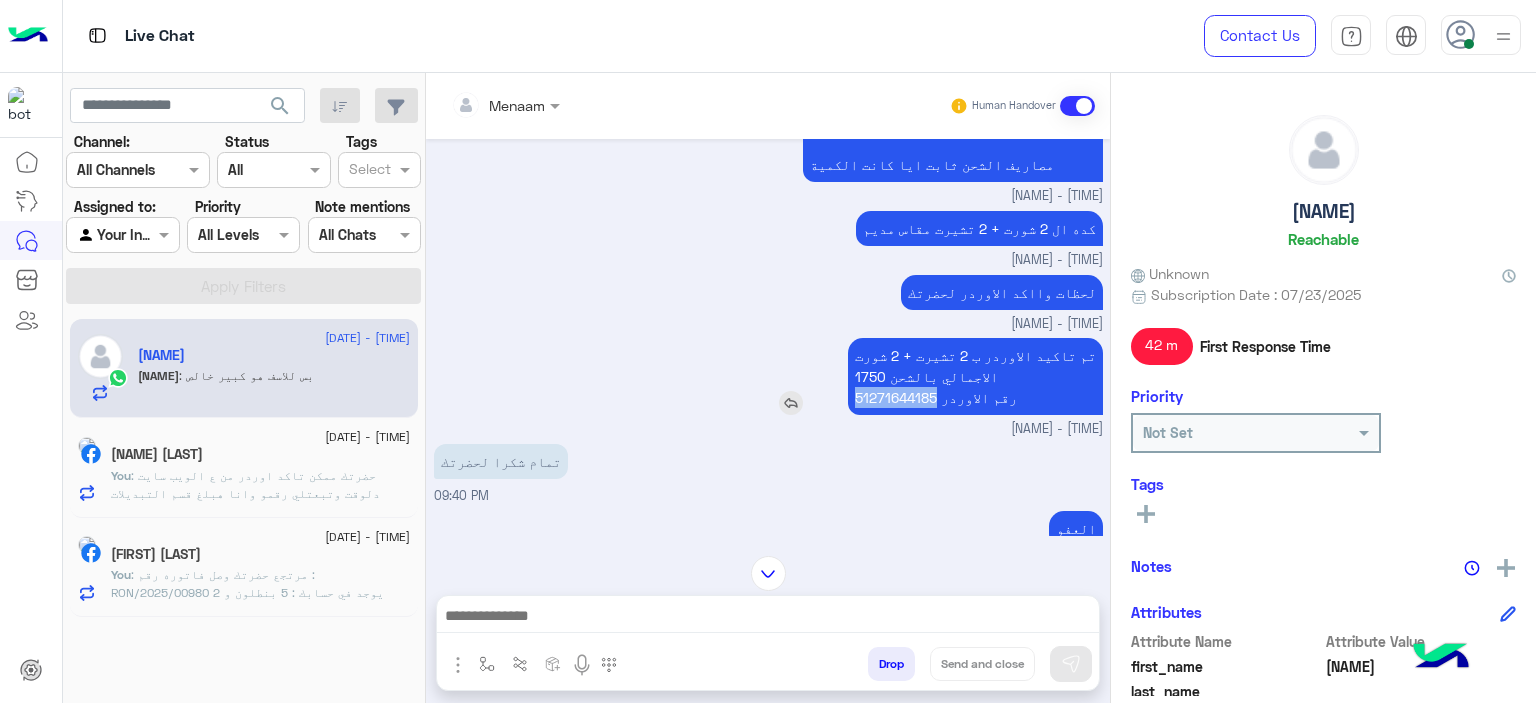 click on "تم تاكيد الاوردر ب 2 تشيرت + 2 شورت  الاجمالي بالشحن 1750 رقم الاوردر 51271644185" at bounding box center (975, 376) 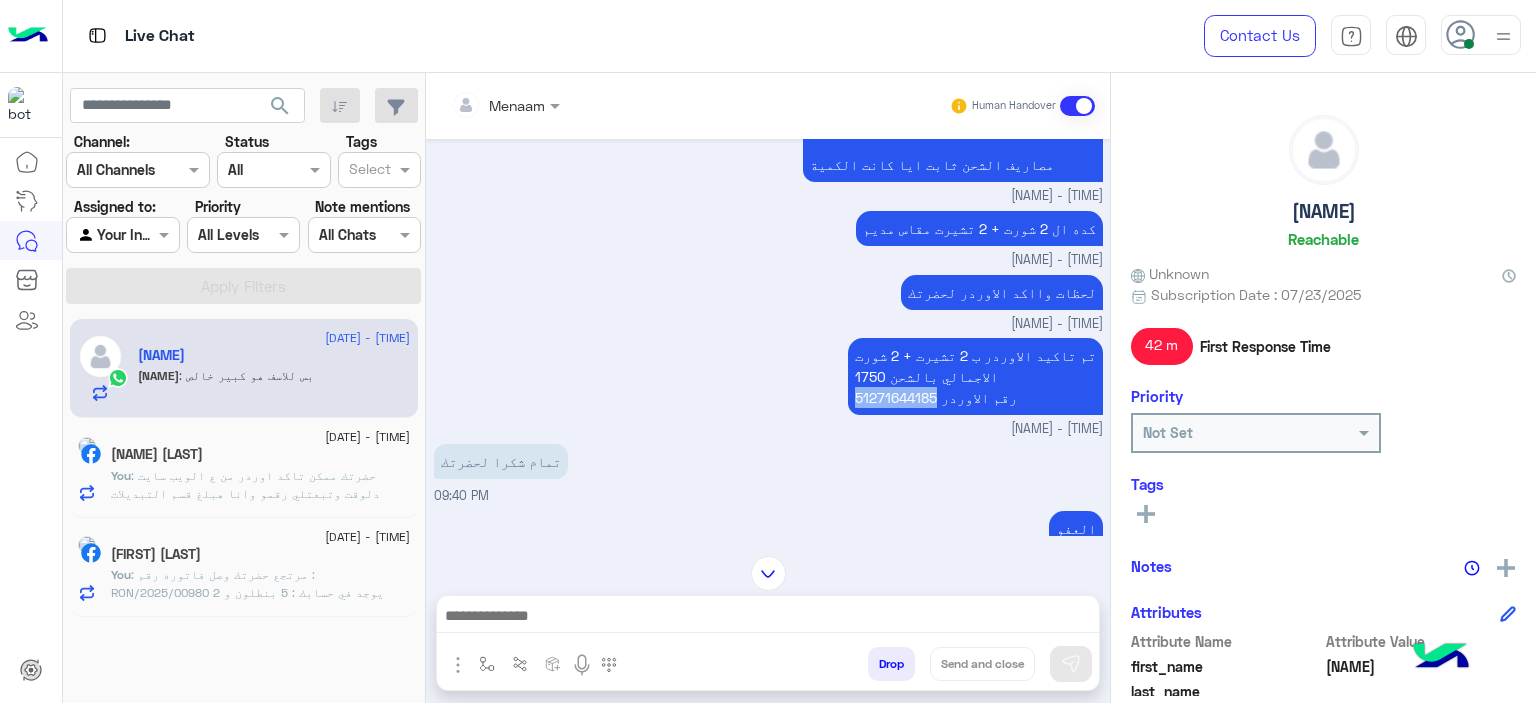 copy on "51271644185" 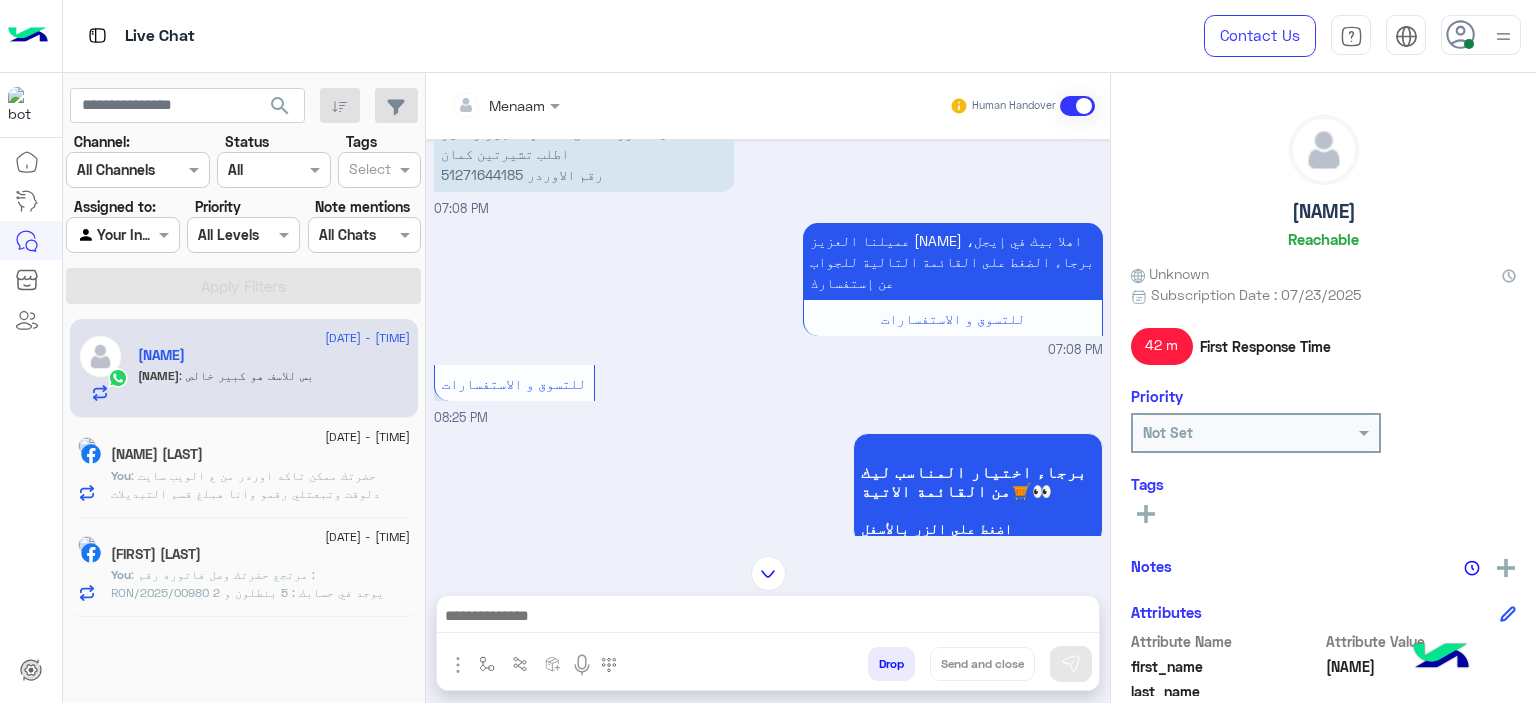 scroll, scrollTop: 3414, scrollLeft: 0, axis: vertical 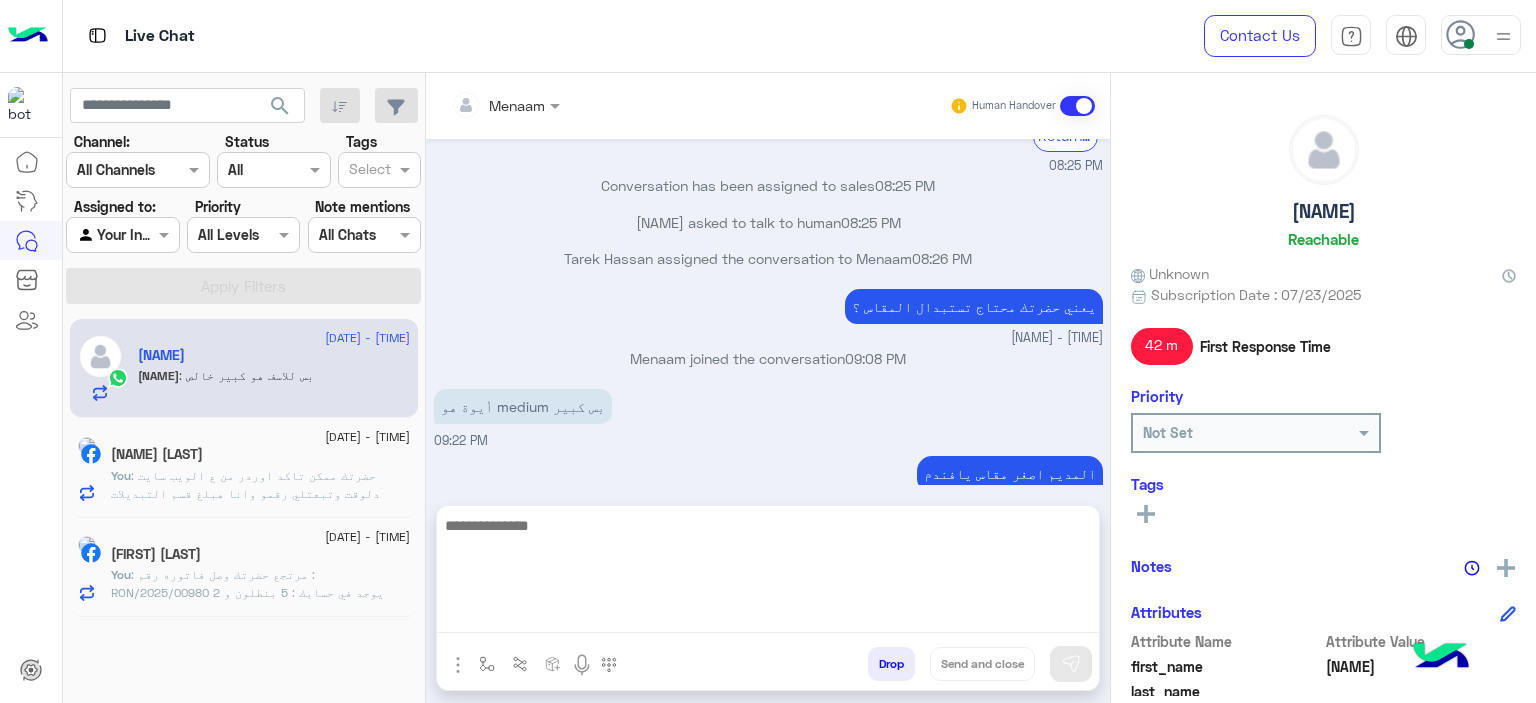 click at bounding box center [768, 573] 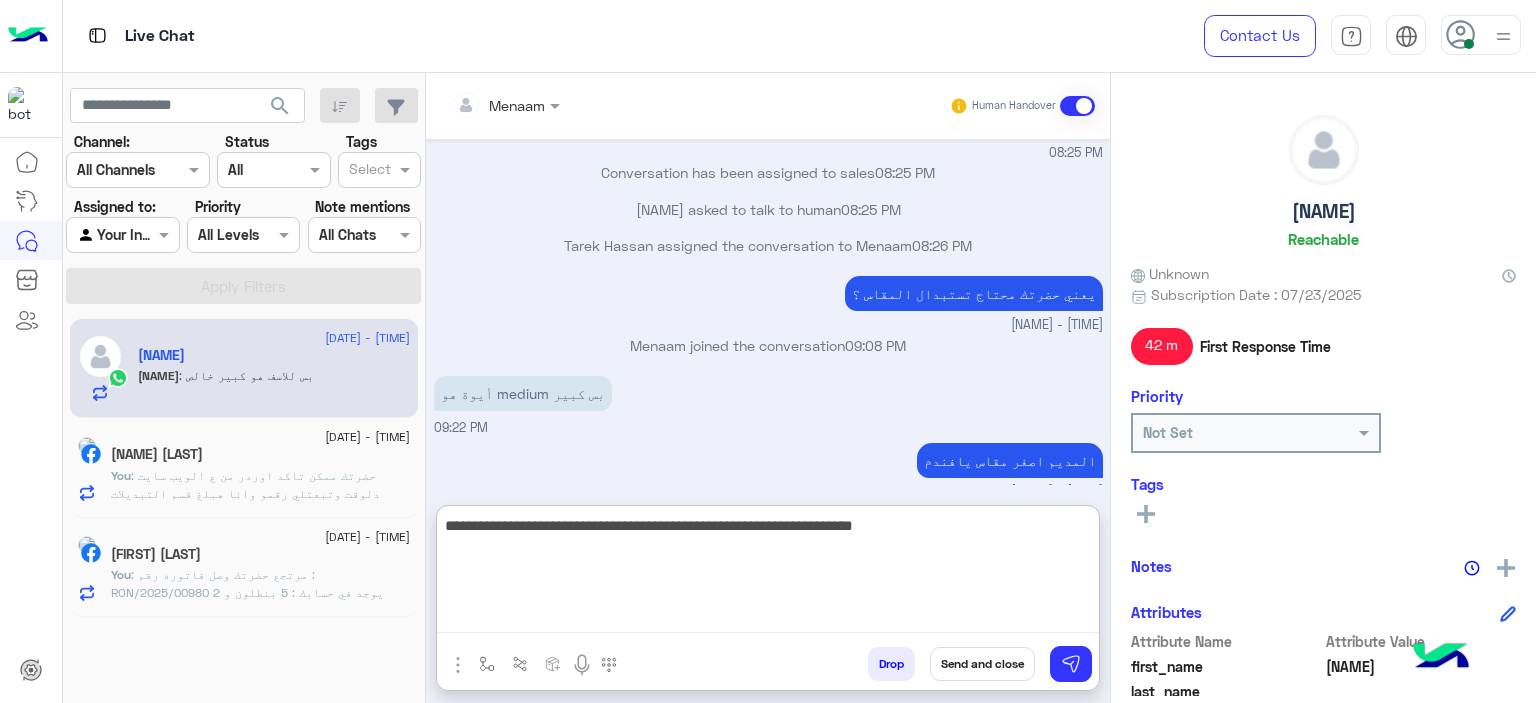 type on "**********" 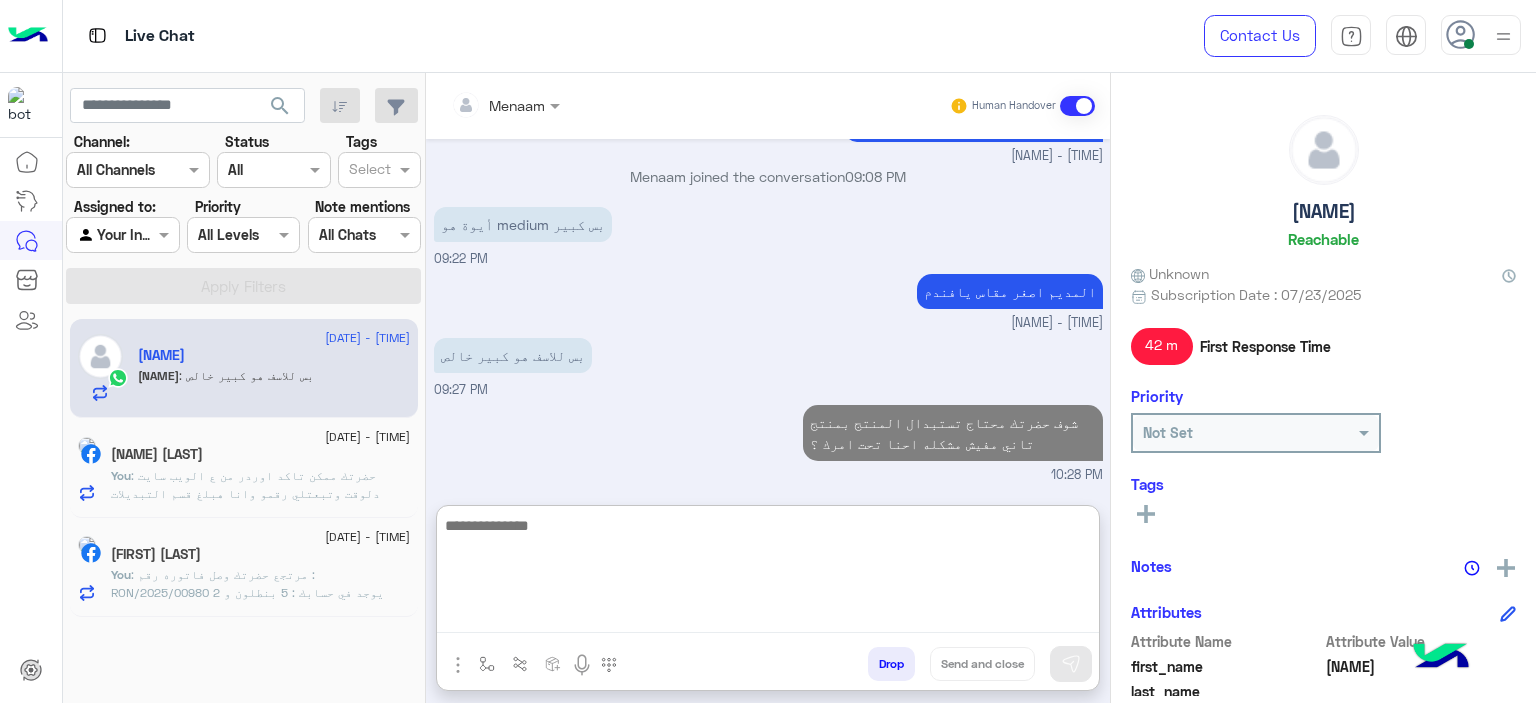 scroll, scrollTop: 3589, scrollLeft: 0, axis: vertical 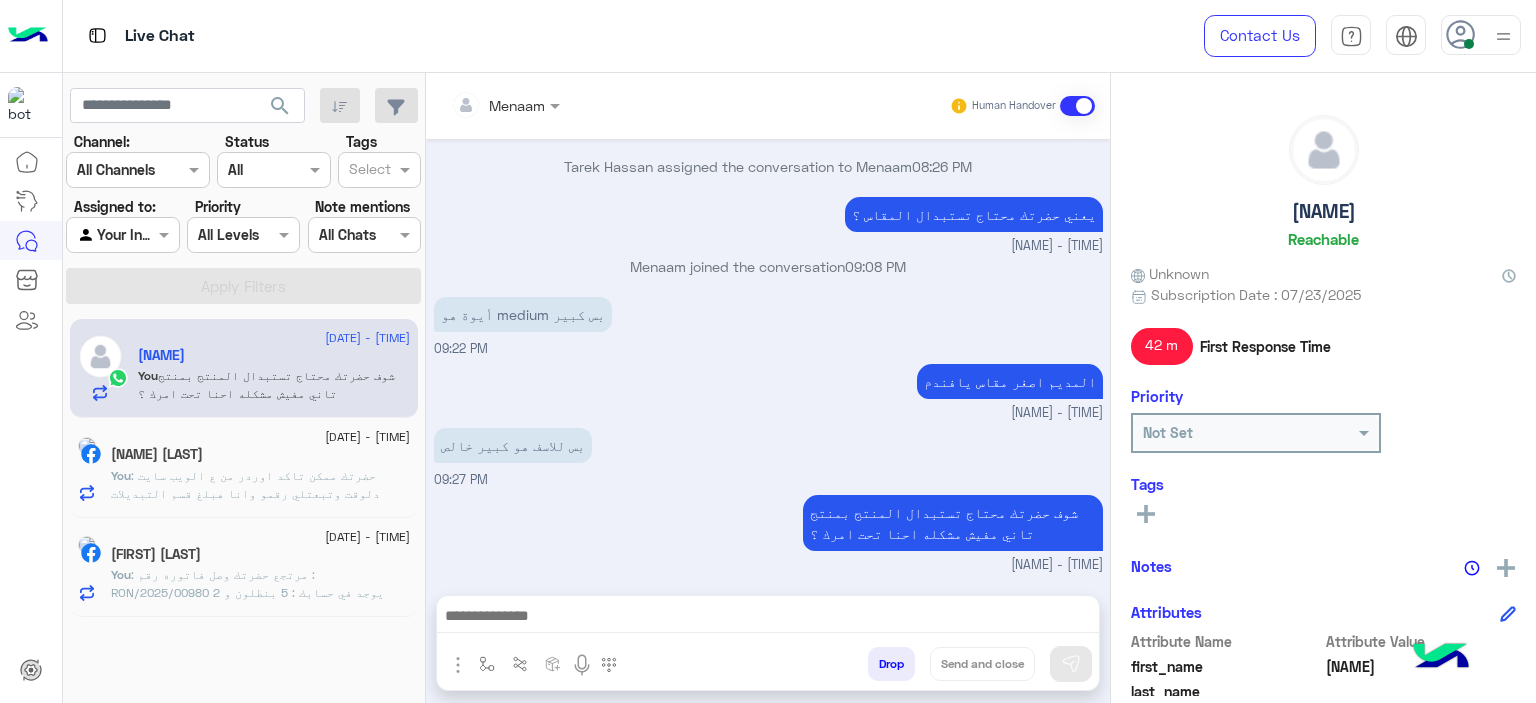click on "[FIRST] [LAST]" 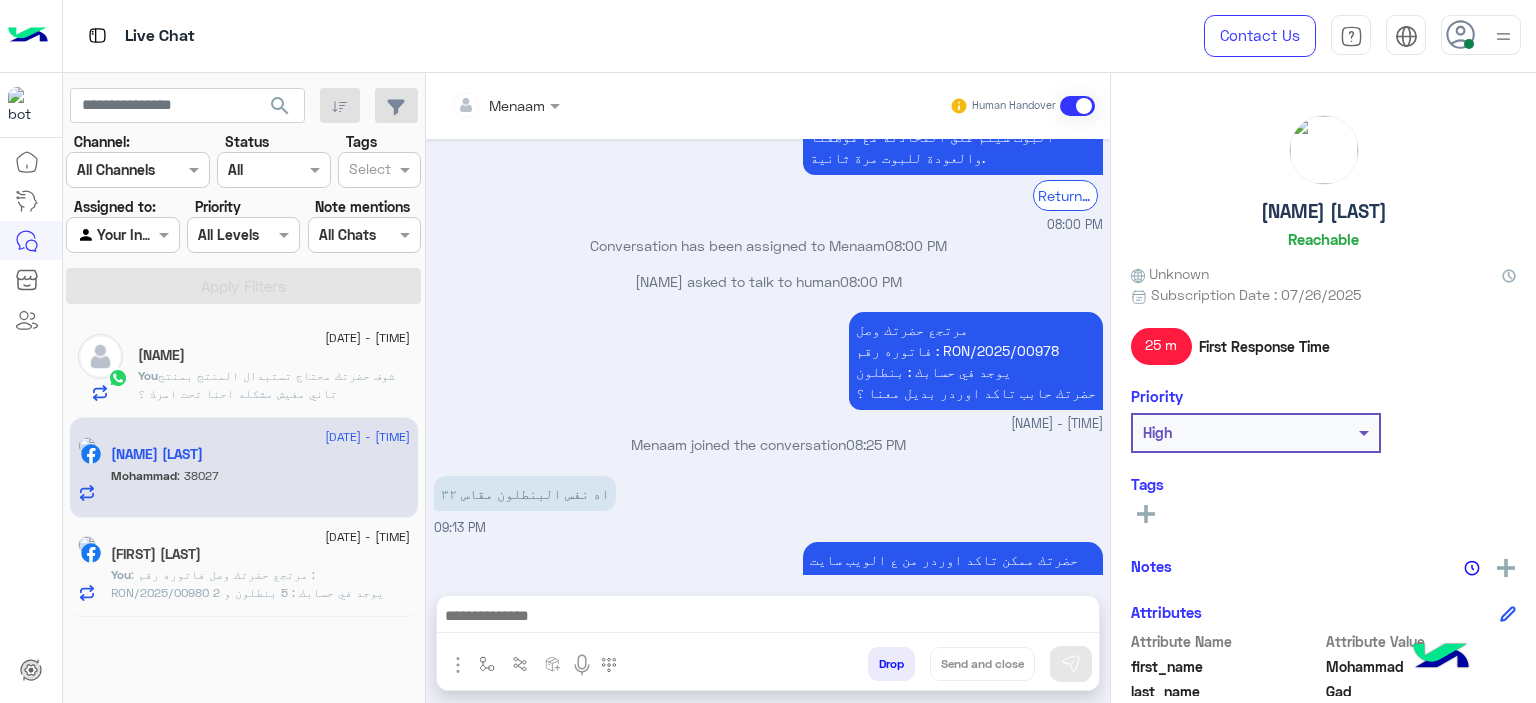 scroll, scrollTop: 2501, scrollLeft: 0, axis: vertical 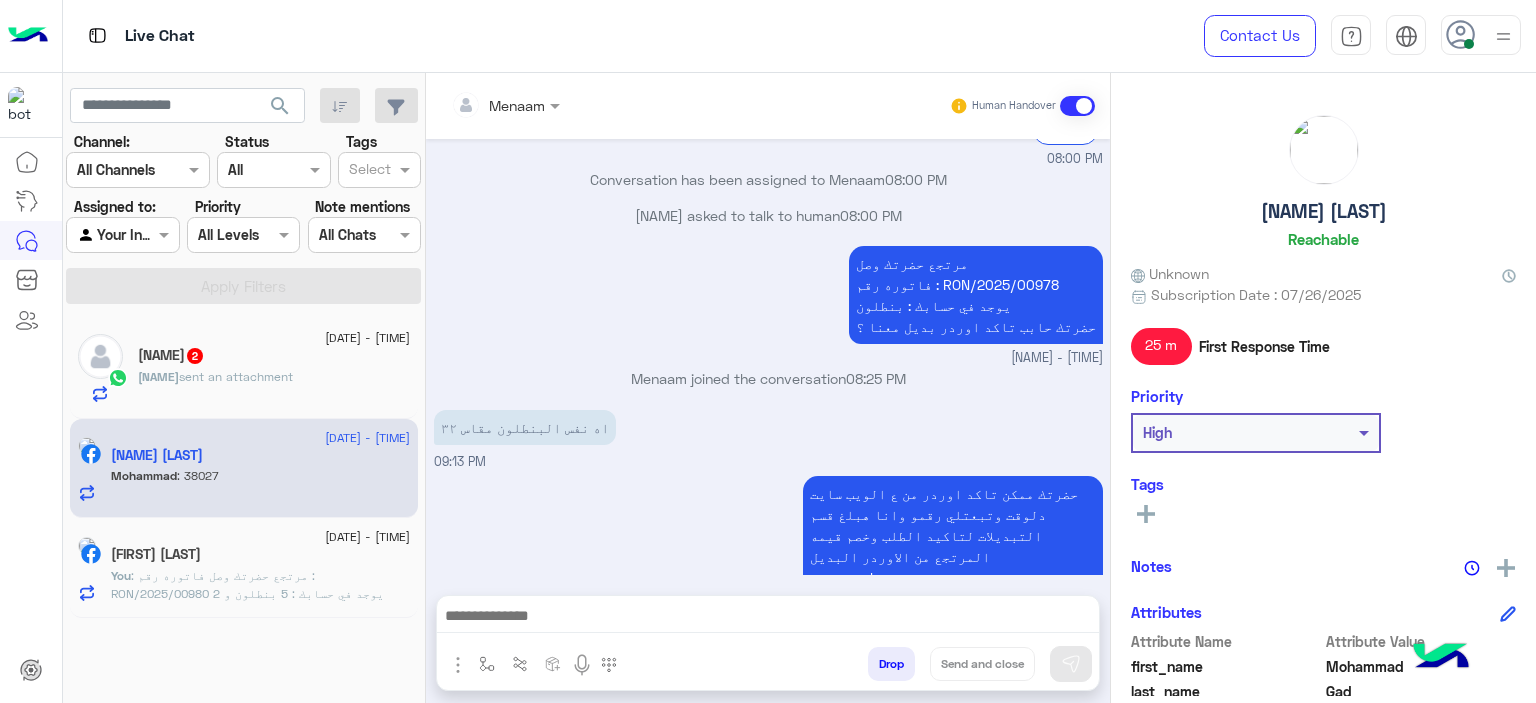 click on "38027" at bounding box center (461, 641) 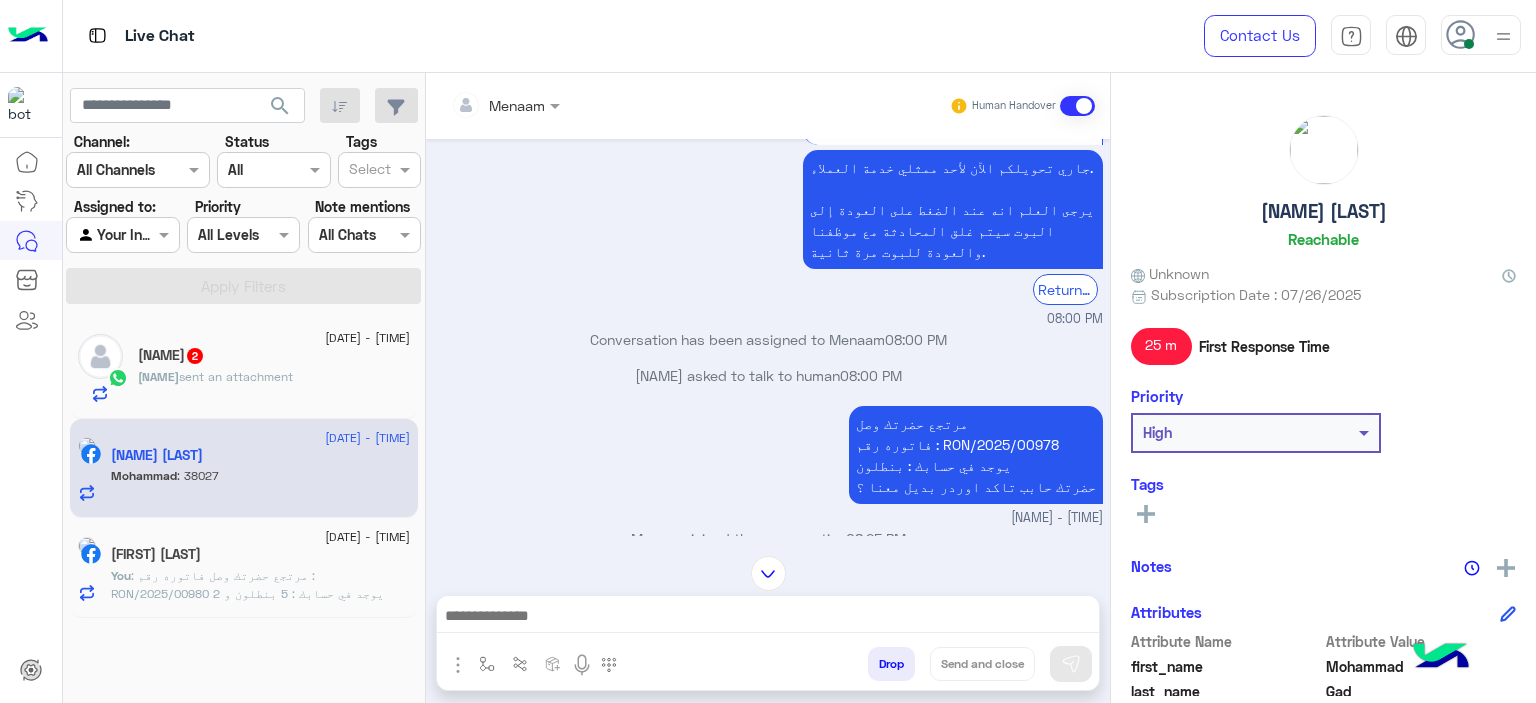 scroll, scrollTop: 2401, scrollLeft: 0, axis: vertical 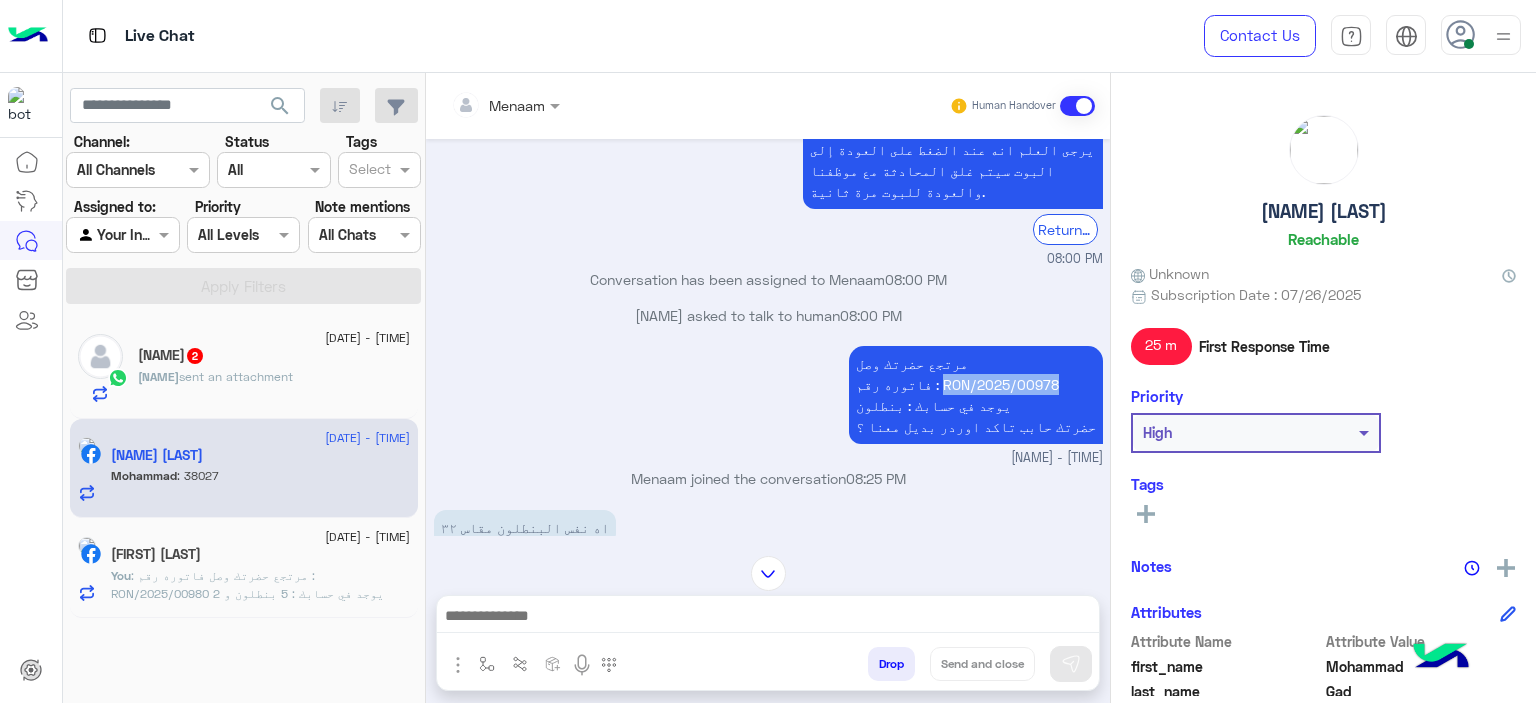 drag, startPoint x: 967, startPoint y: 275, endPoint x: 1088, endPoint y: 277, distance: 121.016525 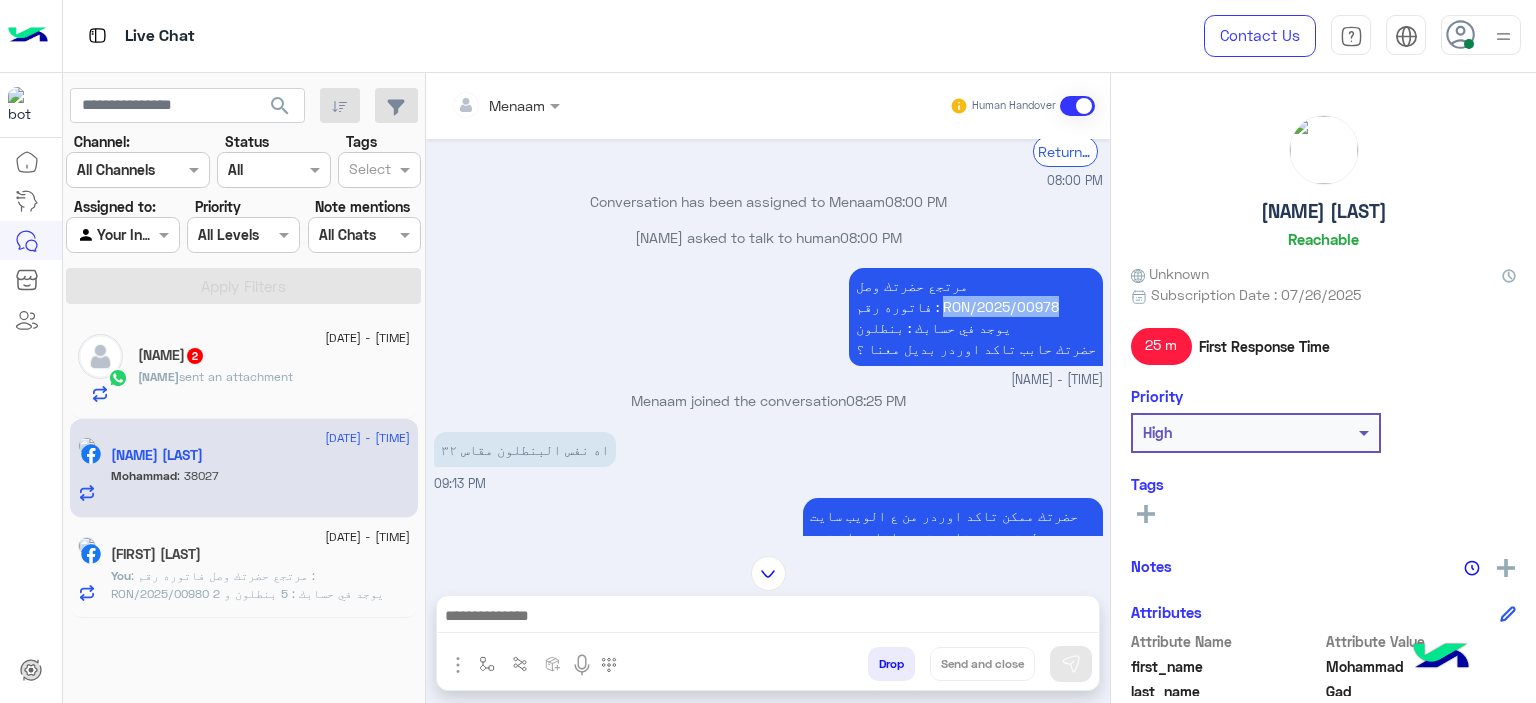 scroll, scrollTop: 2501, scrollLeft: 0, axis: vertical 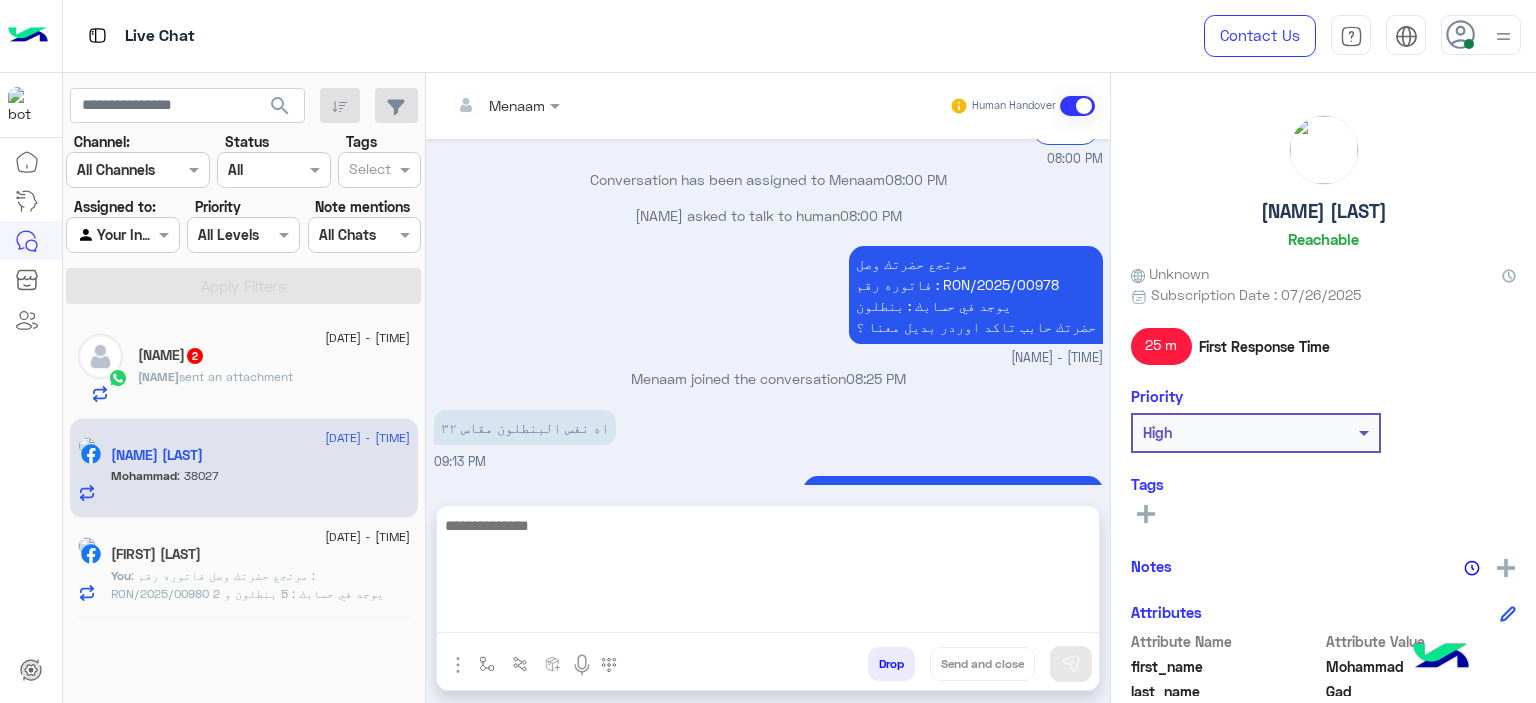click at bounding box center (768, 573) 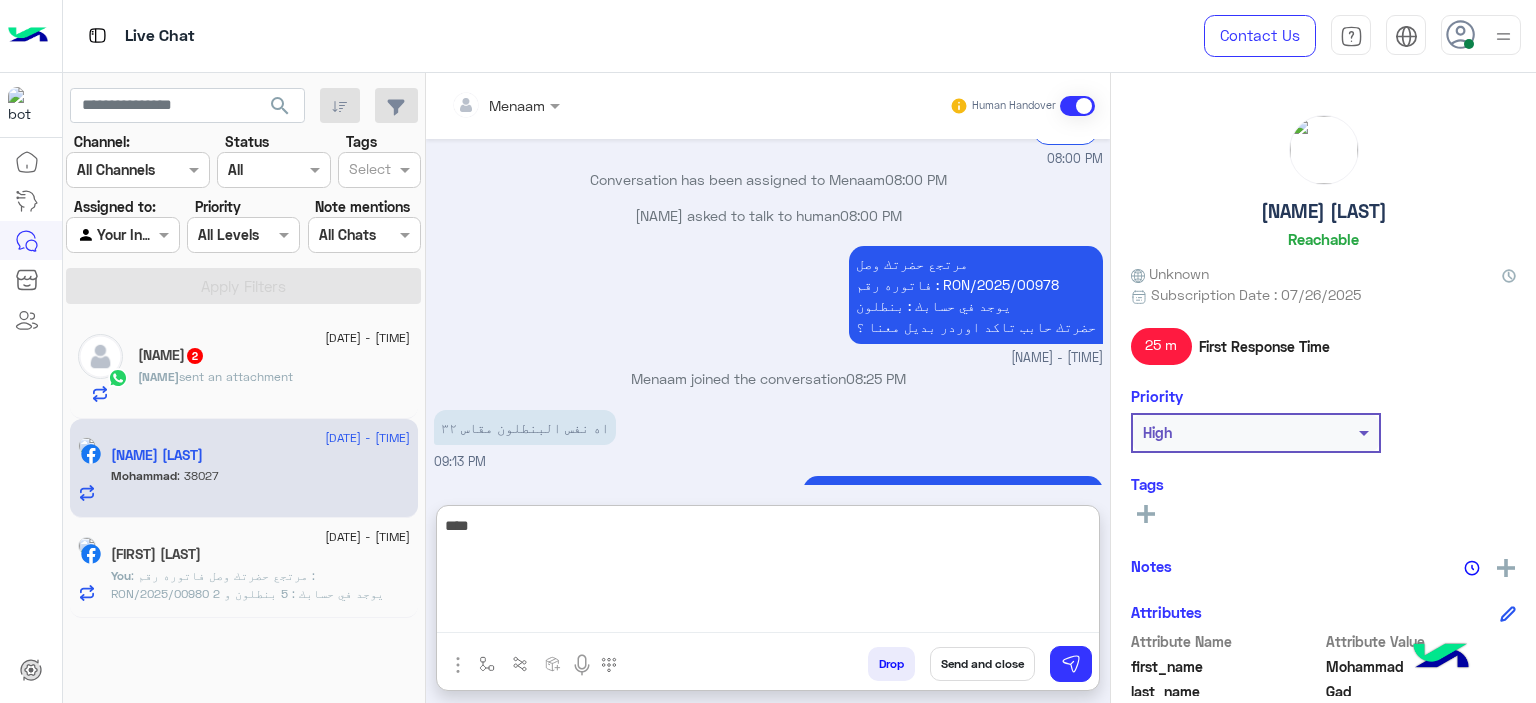 type on "****" 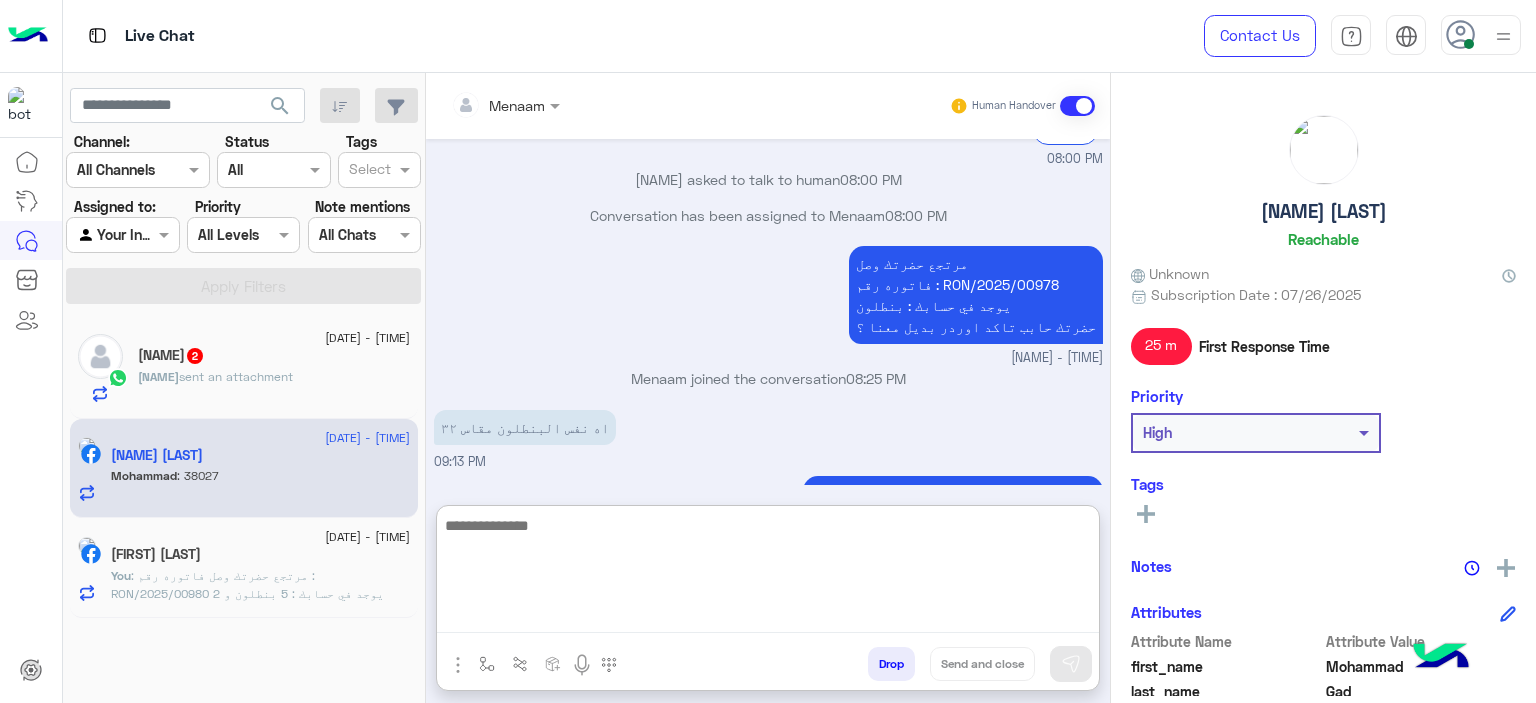 scroll, scrollTop: 2656, scrollLeft: 0, axis: vertical 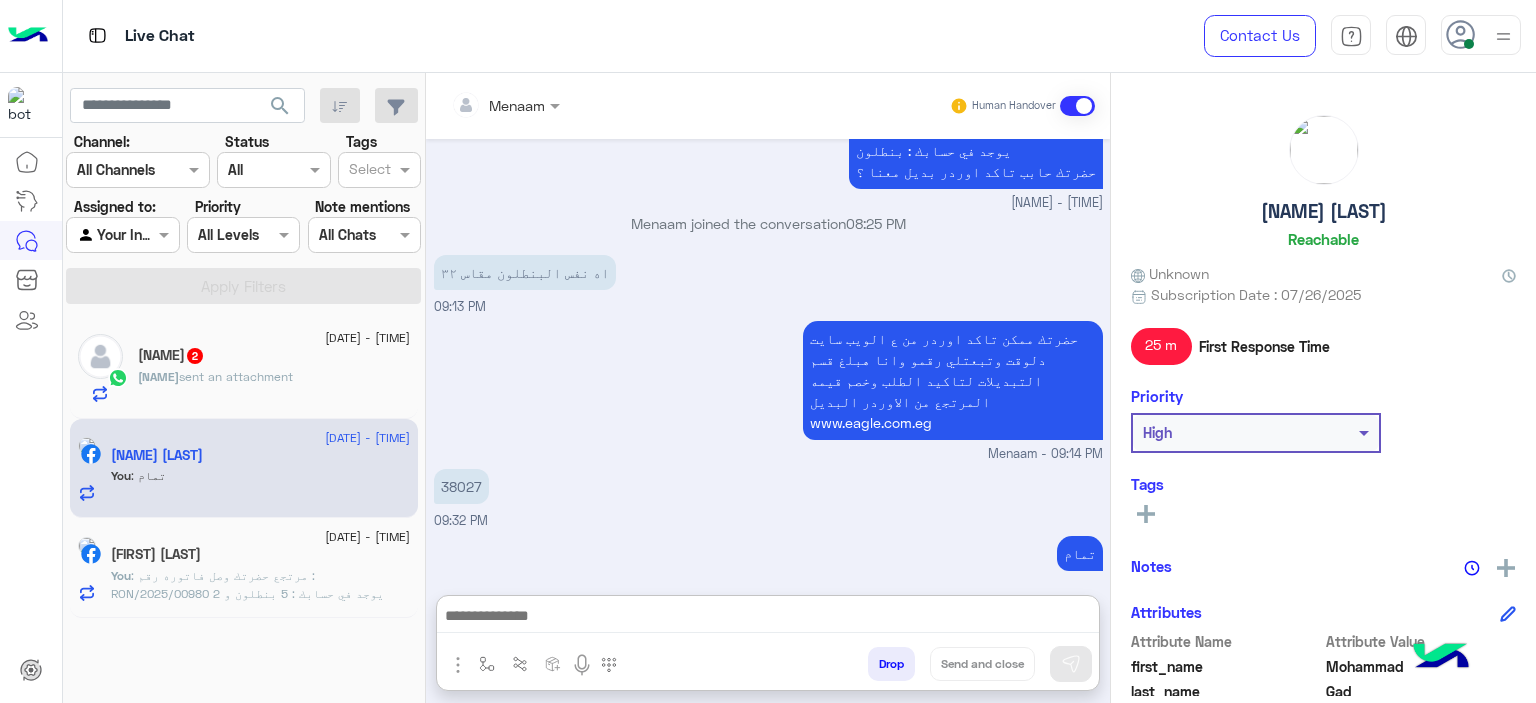 click on "Drop" at bounding box center (891, 664) 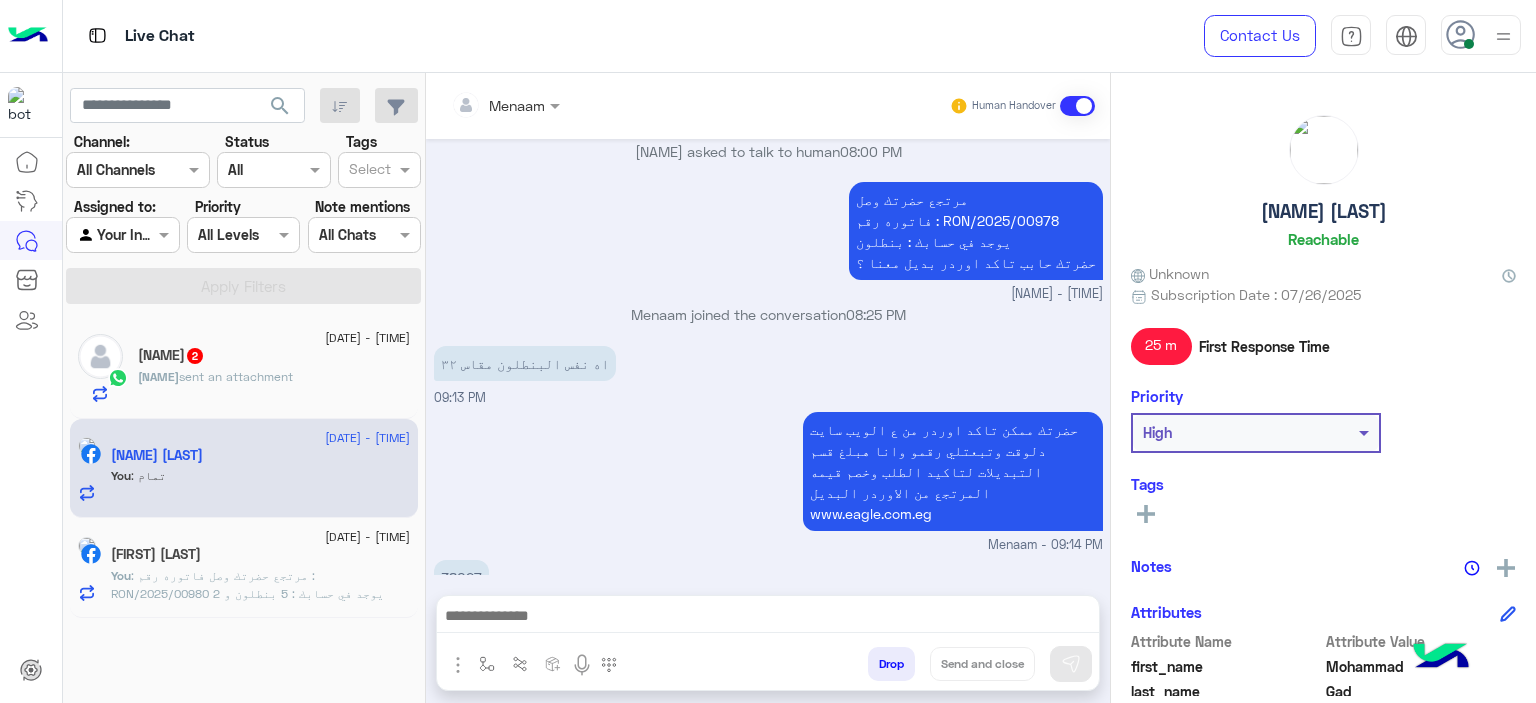 scroll, scrollTop: 2601, scrollLeft: 0, axis: vertical 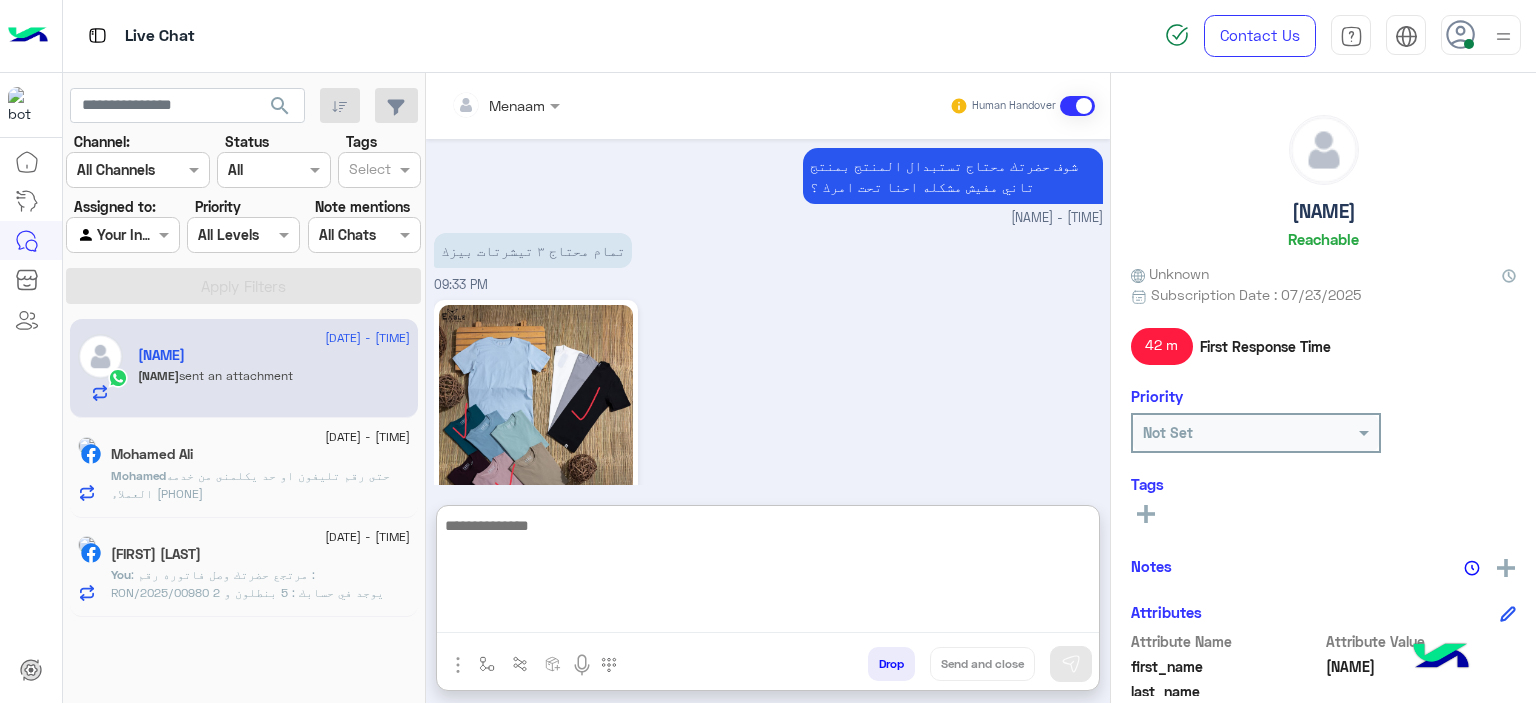 click at bounding box center (768, 573) 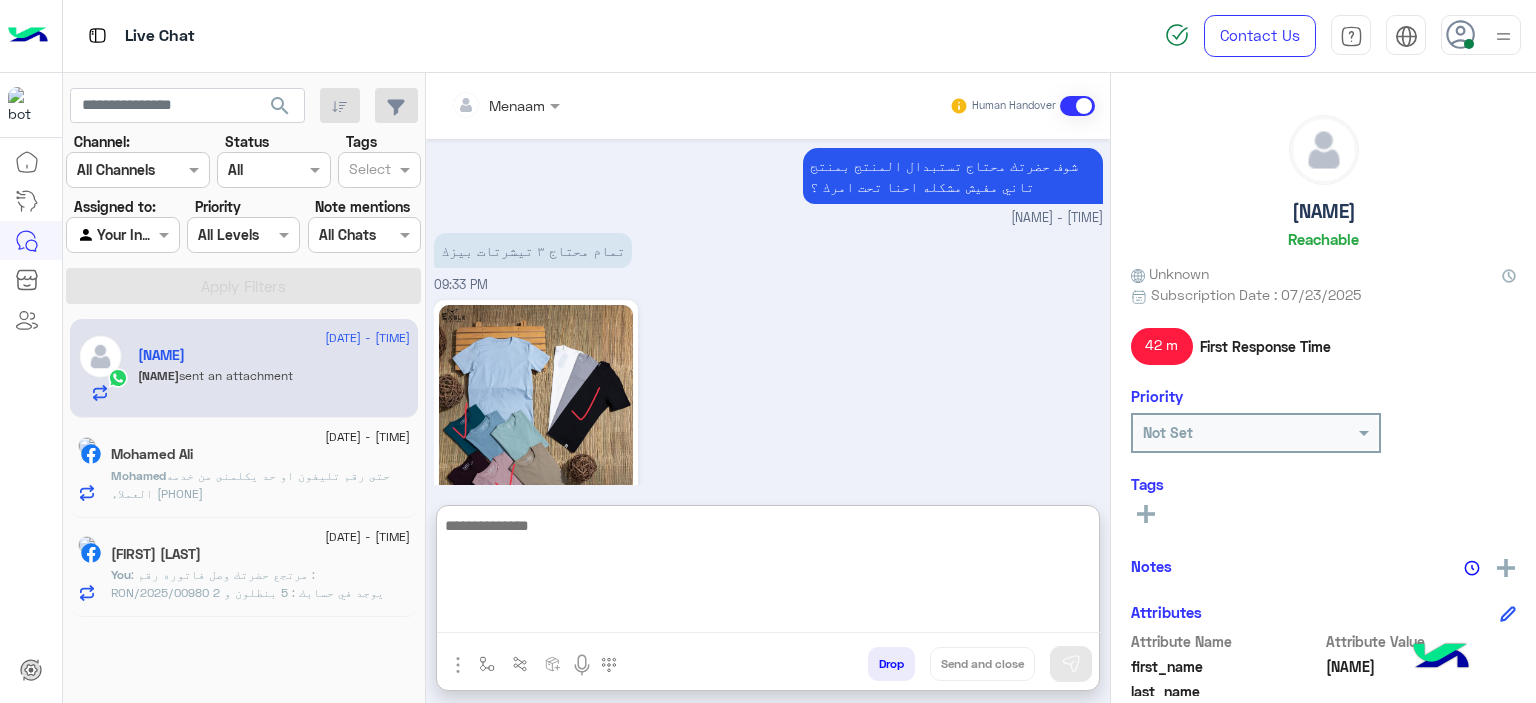 scroll, scrollTop: 0, scrollLeft: 0, axis: both 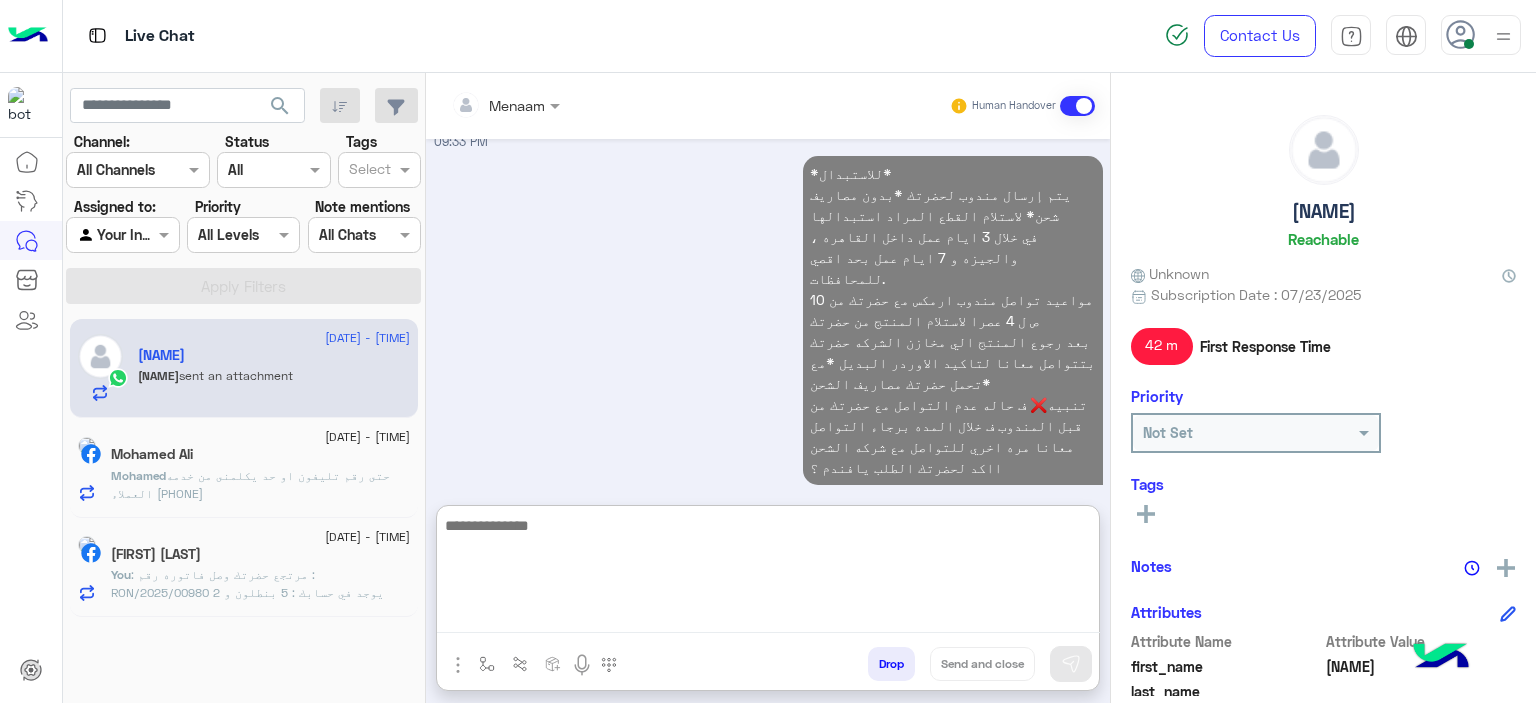 click on "Mohamed Ali" 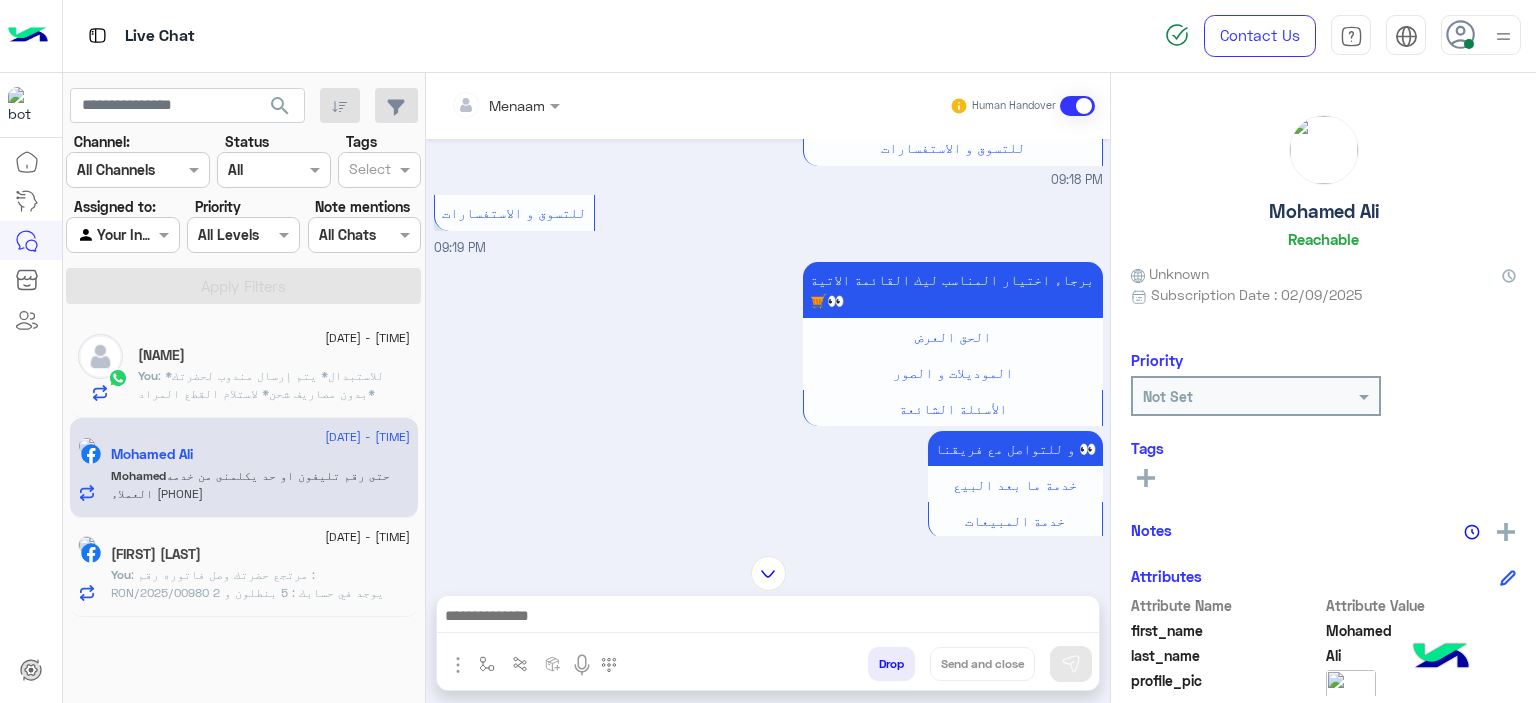 scroll, scrollTop: 3964, scrollLeft: 0, axis: vertical 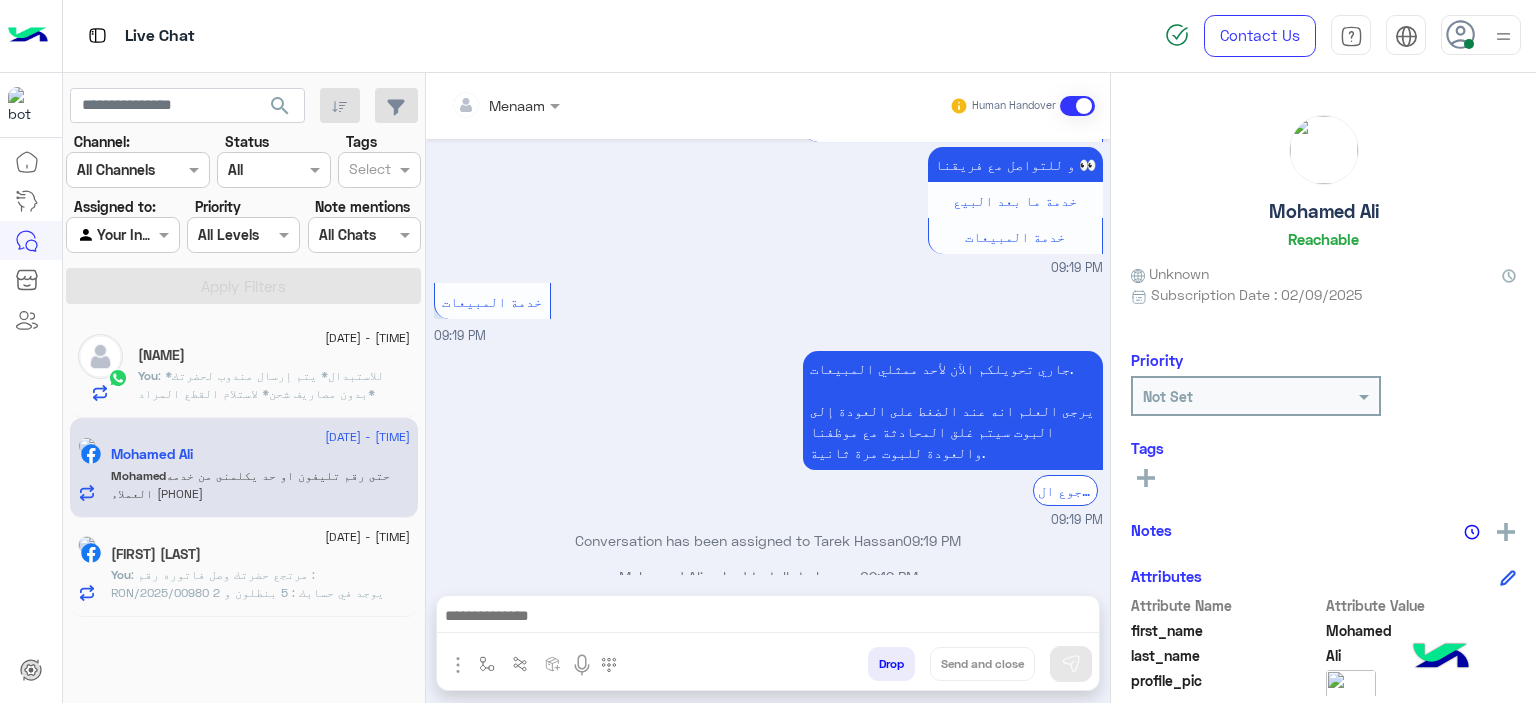 click on "حتى رقم تليفون او حد يكلمنى من خدمه العملاء 01220592997" at bounding box center [584, 723] 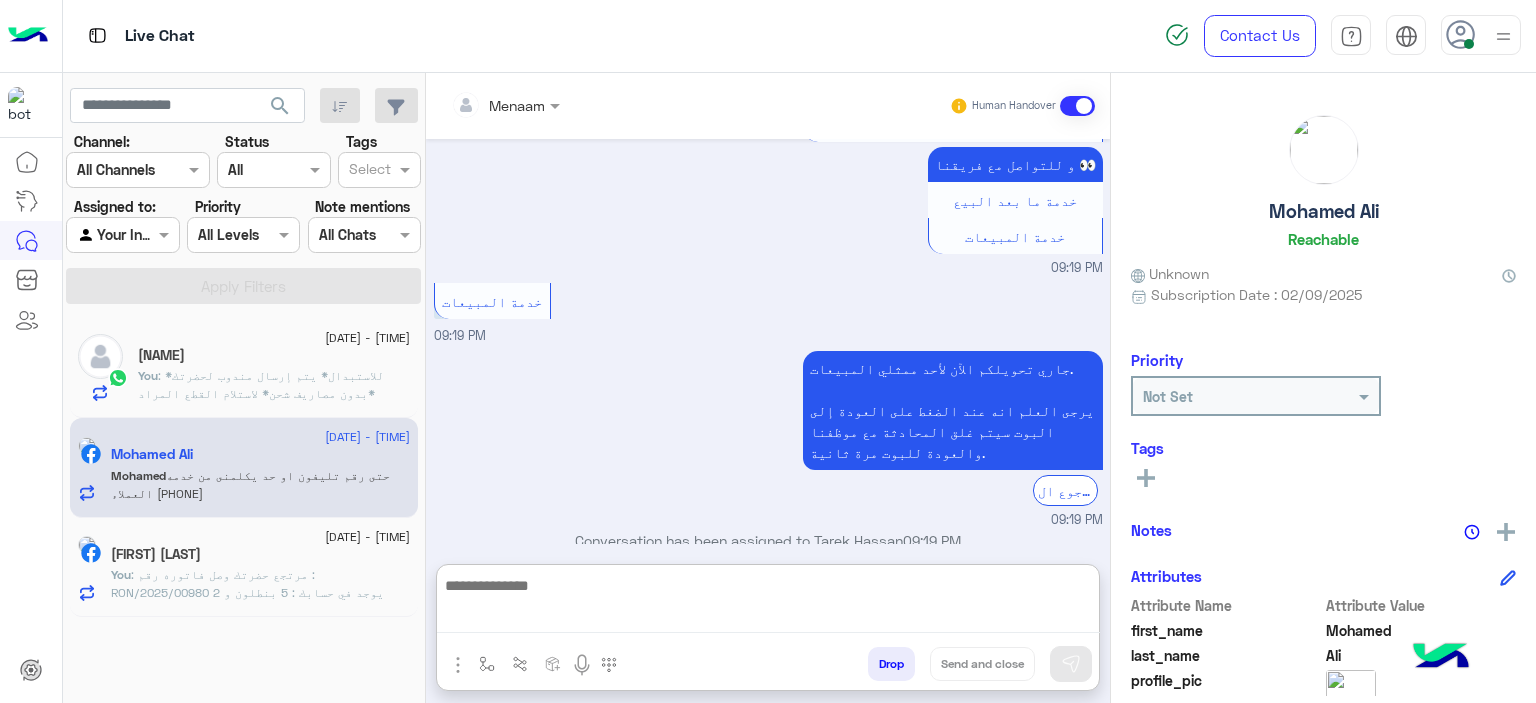 click at bounding box center [768, 603] 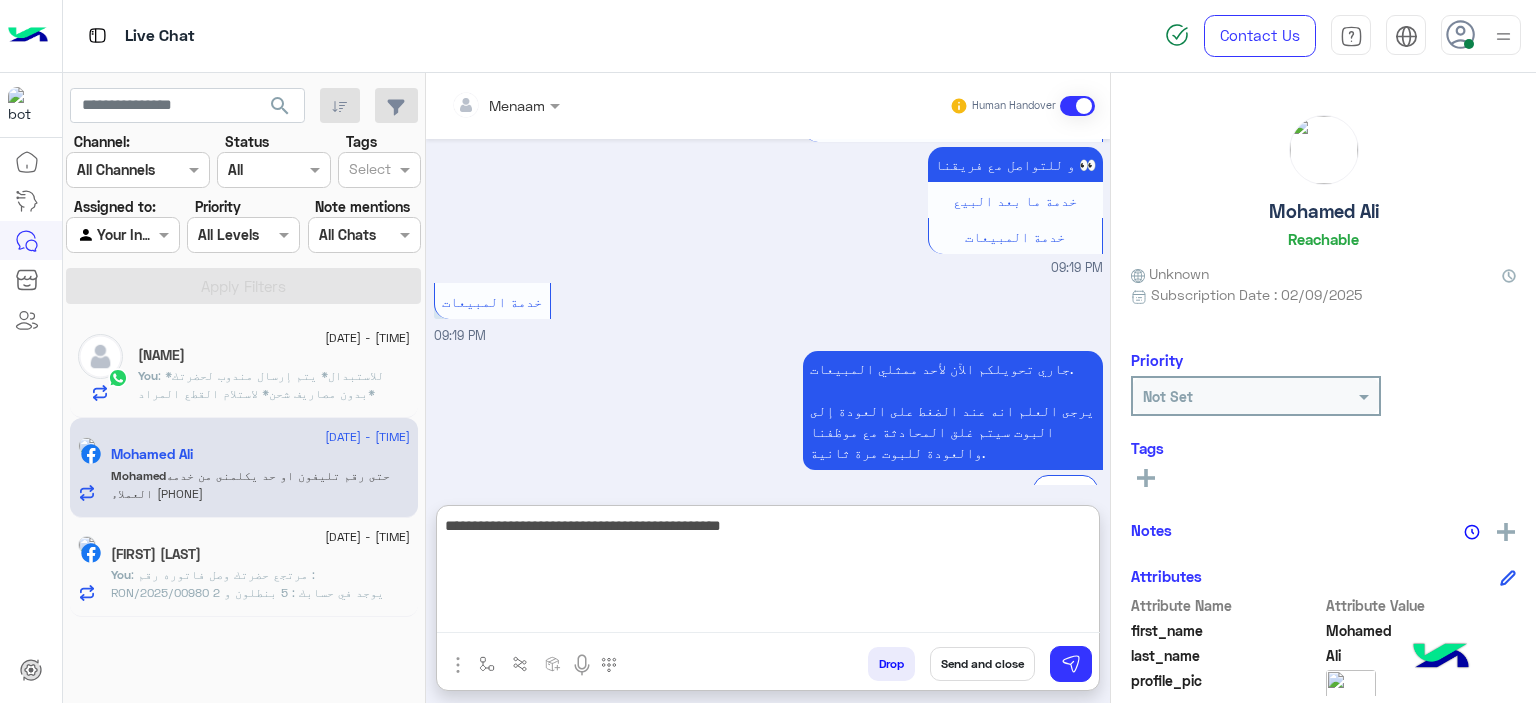 type on "**********" 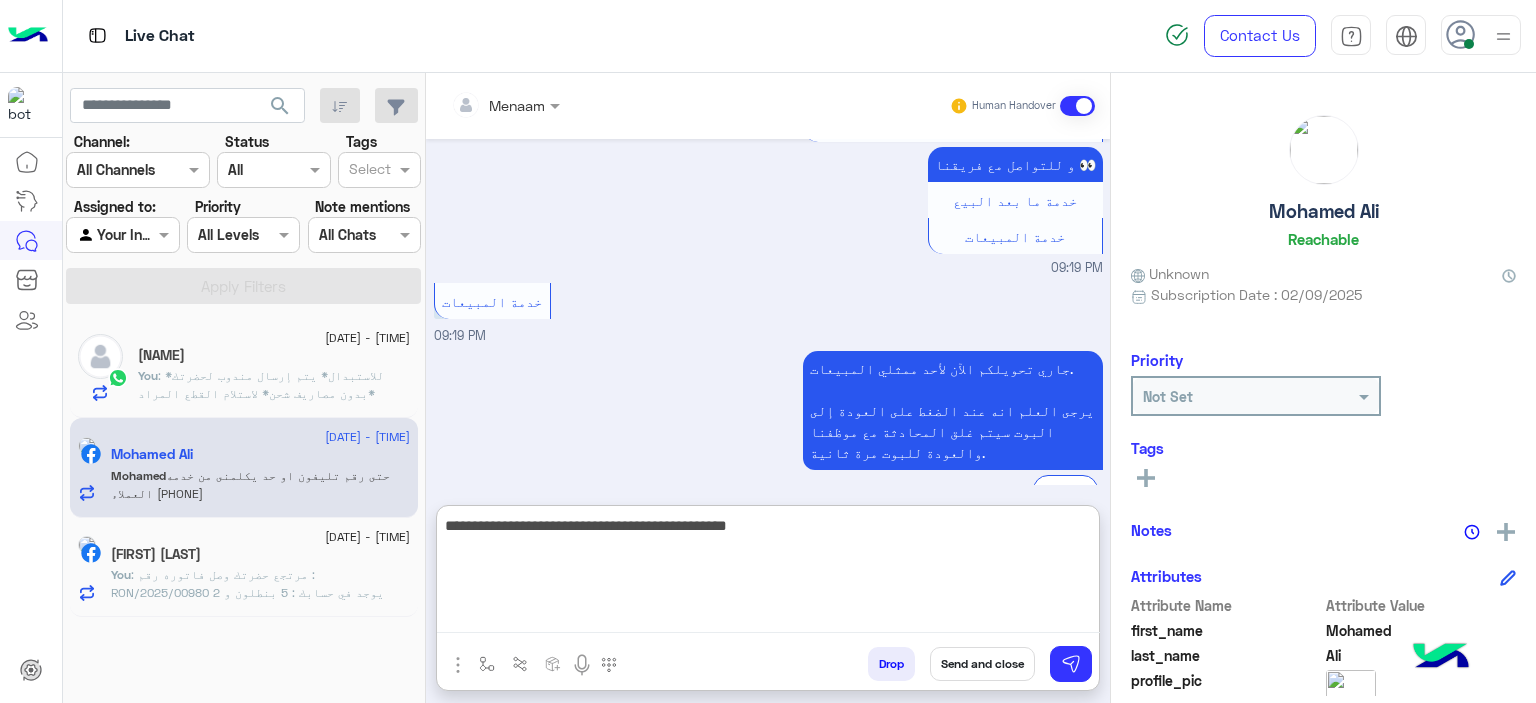 type 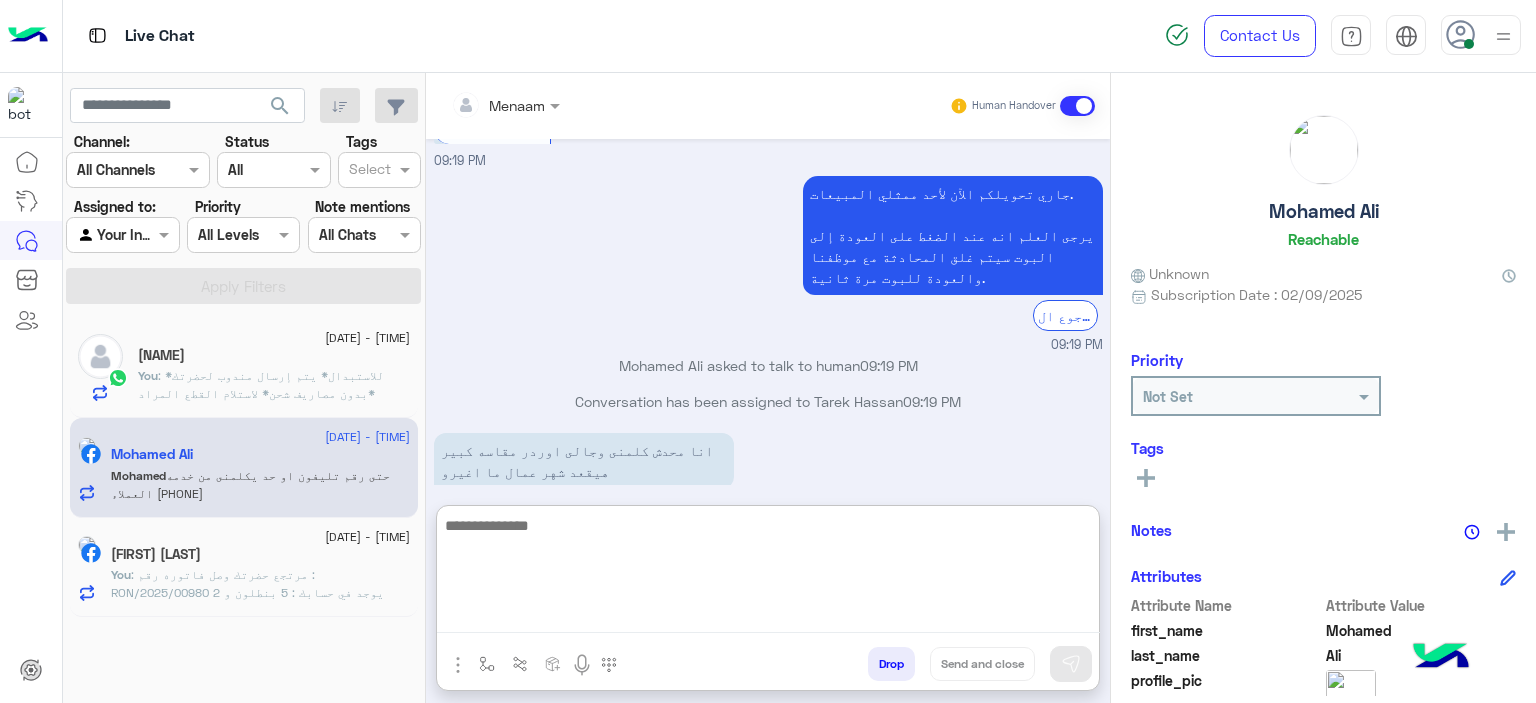 scroll, scrollTop: 4175, scrollLeft: 0, axis: vertical 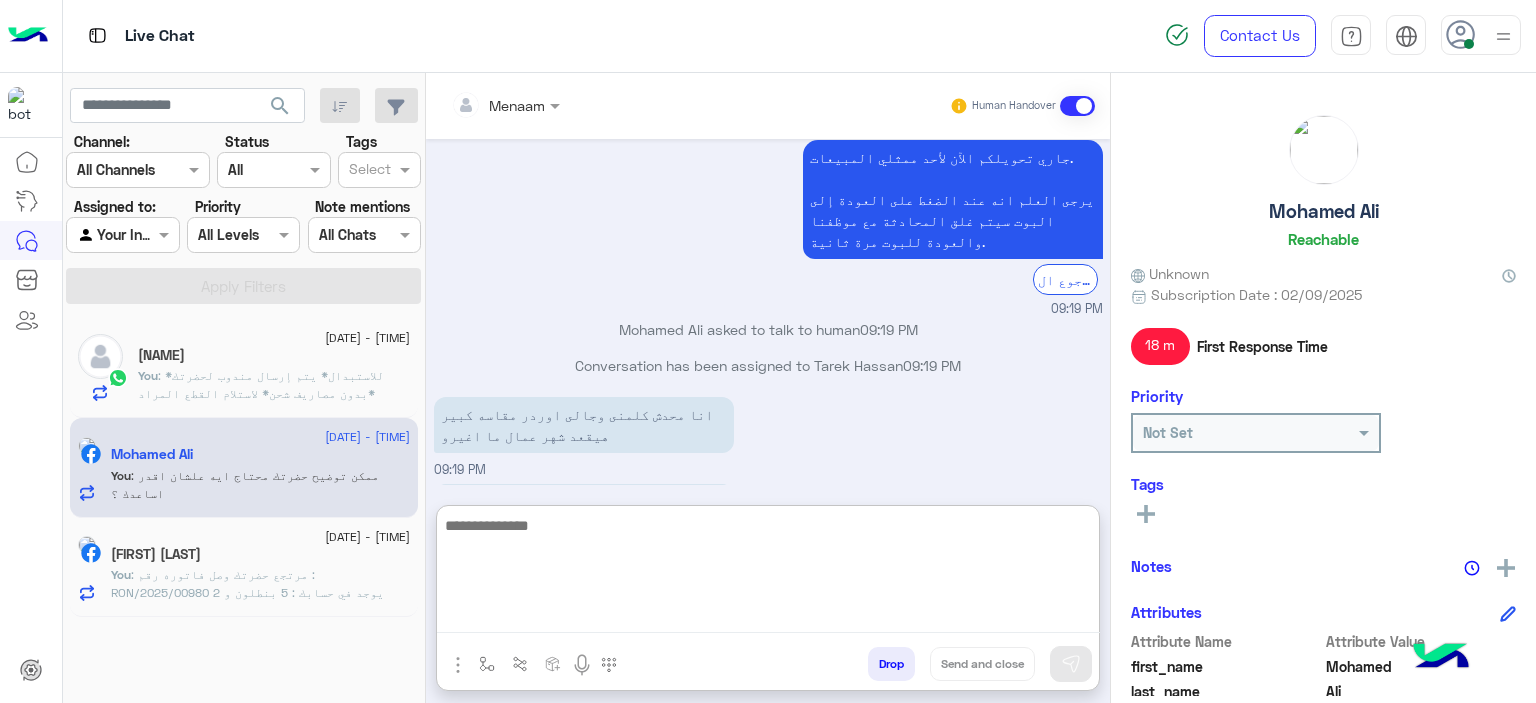 click on "[PERSON]" 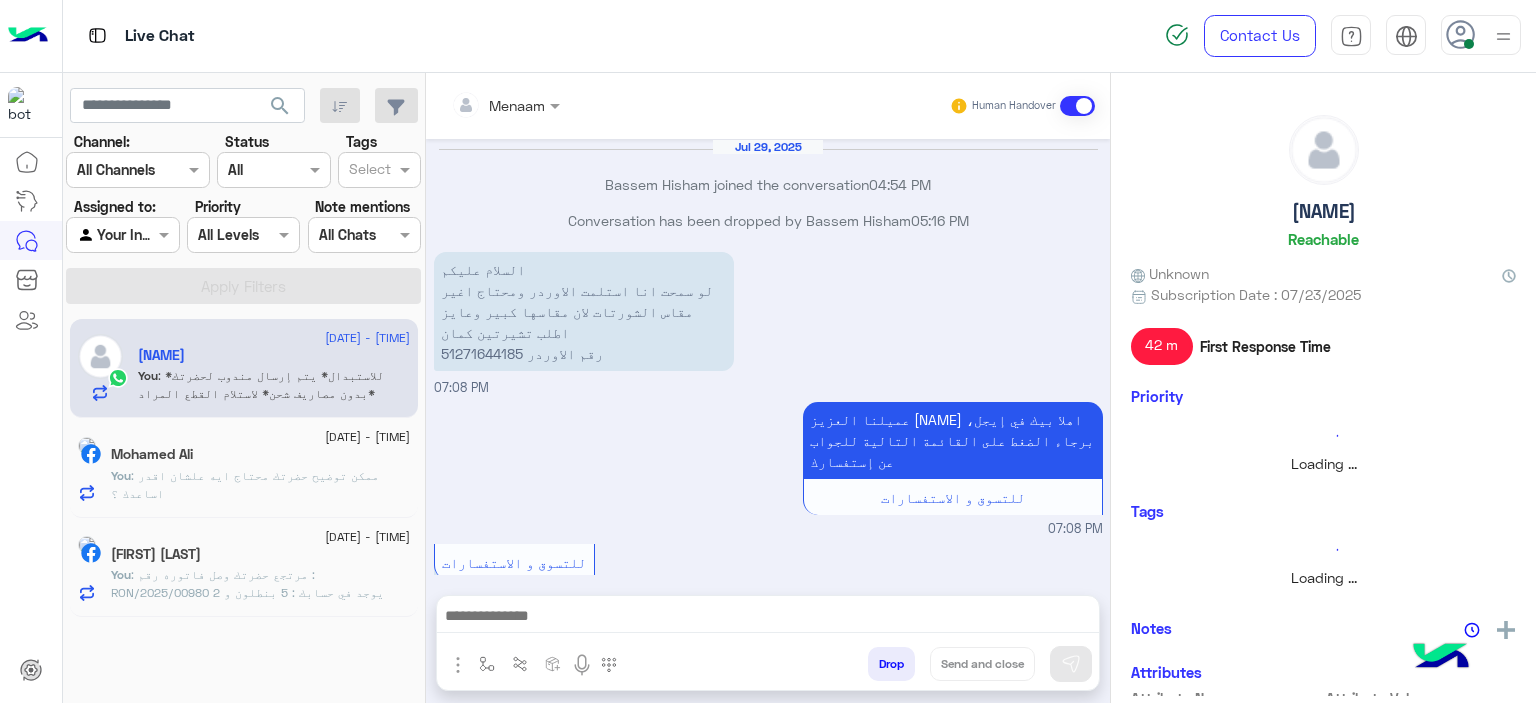 scroll, scrollTop: 1601, scrollLeft: 0, axis: vertical 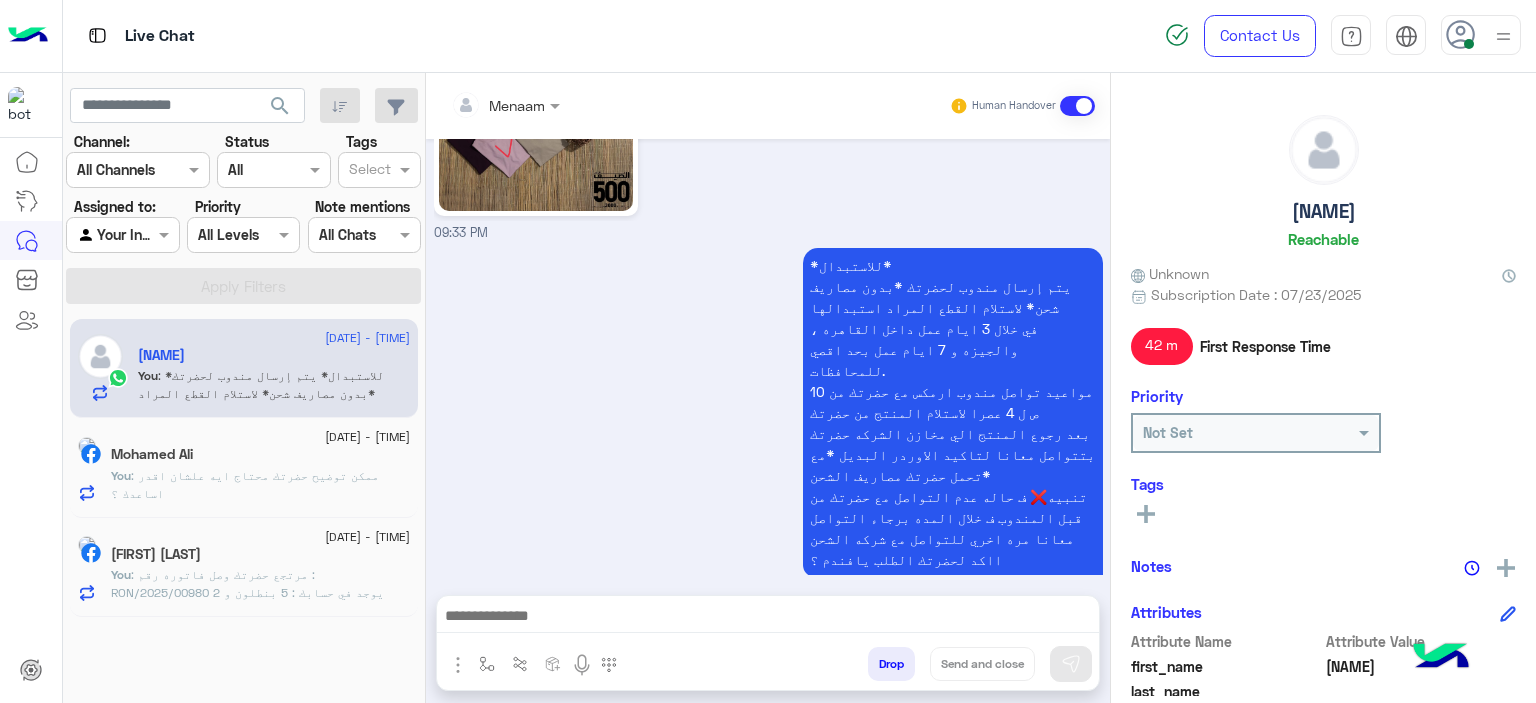 click on ": مرتجع حضرتك وصل
فاتوره رقم :  RON/2025/00980
يوجد في حسابك :  5 بنطلون و 2 تيشرت
حضرتك حابب تاكد اوردر بديل معنا ؟" 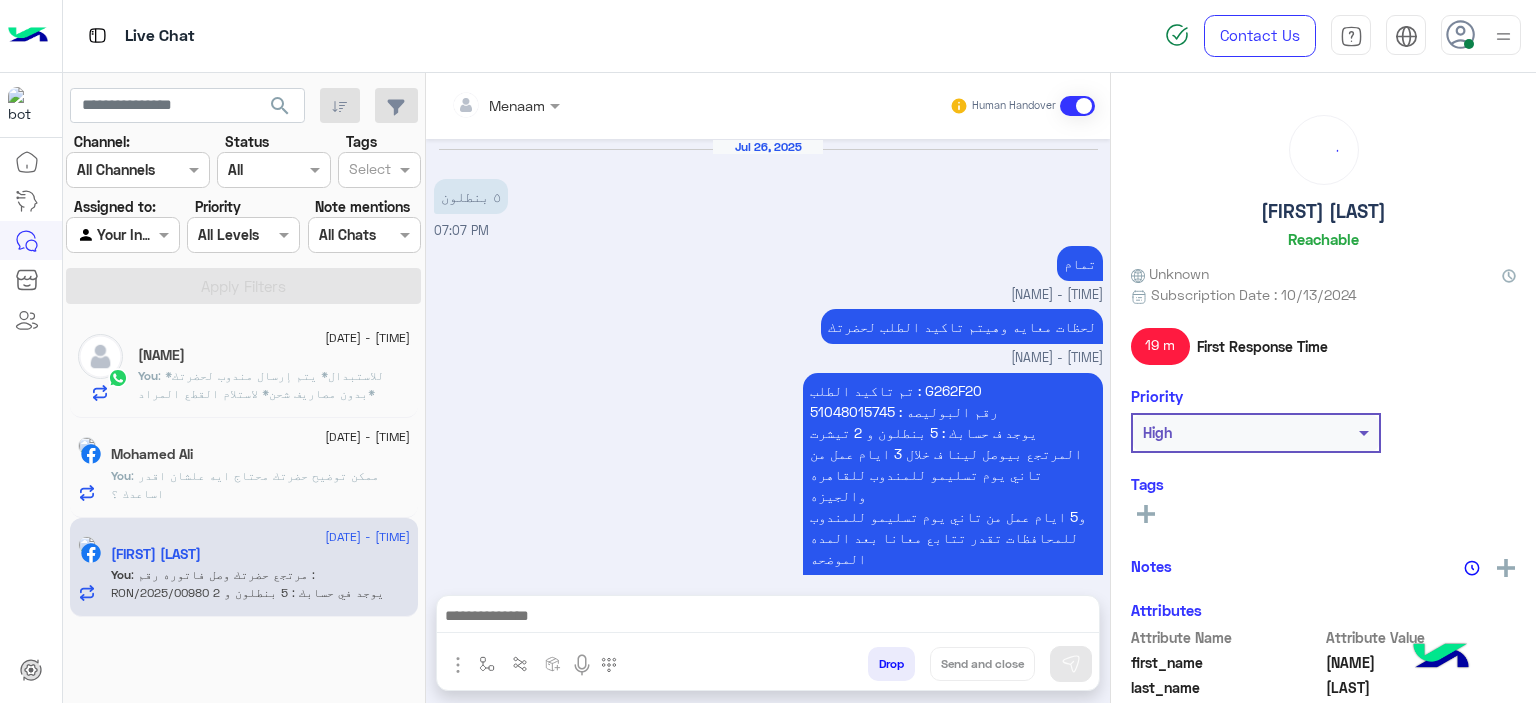 scroll, scrollTop: 2312, scrollLeft: 0, axis: vertical 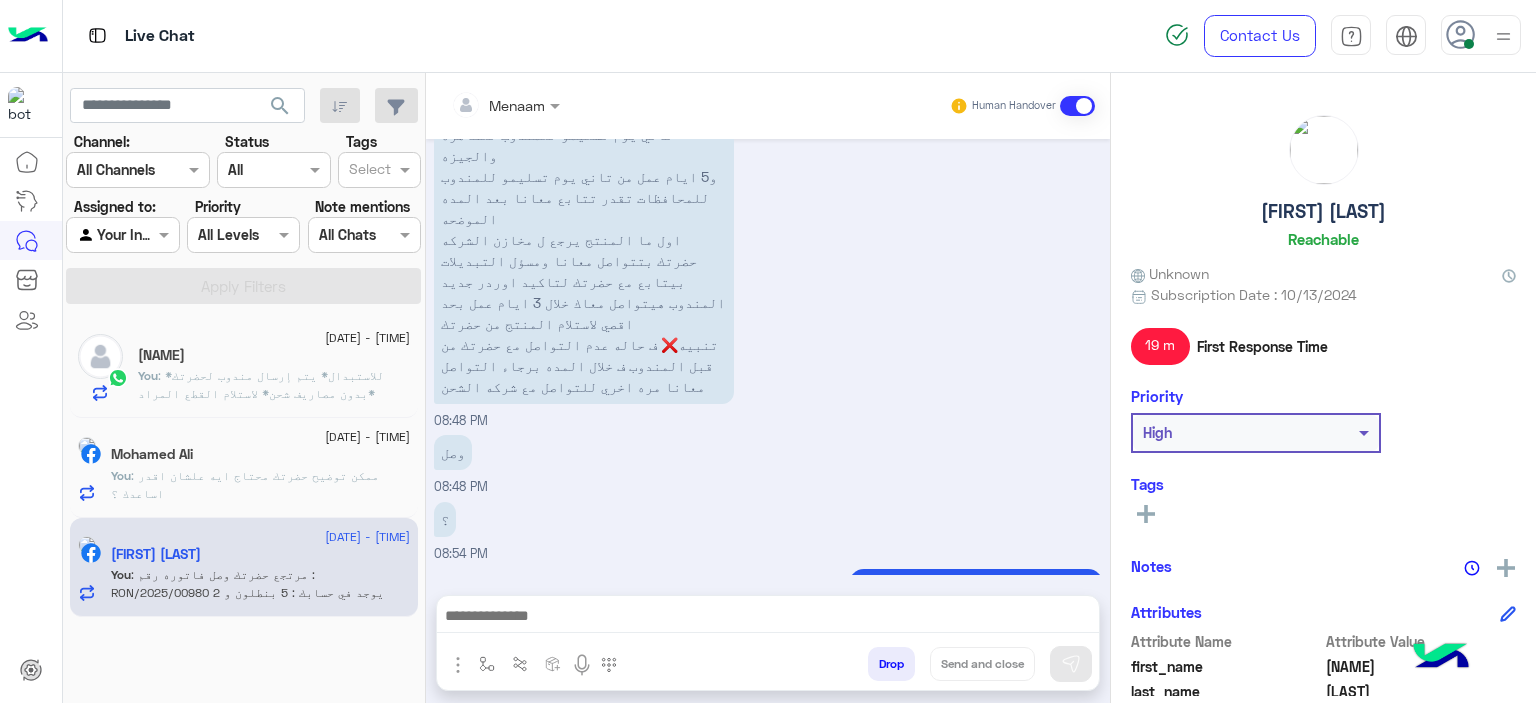 click on ": *للاستبدال*
يتم إرسال مندوب لحضرتك *بدون مصاريف شحن*  لاستلام القطع المراد استبدالها
، في خلال 3 ايام عمل داخل القاهره والجيزه و 7 ايام عمل بحد اقصي للمحافظات.
مواعيد تواصل مندوب ارمكس مع حضرتك من 10 ص ل 4 عصرا لاستلام المنتج من حضرتك
بعد رجوع المنتج الي مخازن الشركه  حضرتك بتتواصل معانا لتاكيد الاوردر البديل *مع تحمل حضرتك مصاريف الشحن*
تنبيه❌  ف حاله عدم التواصل مع حضرتك من قبل المندوب ف خلال المده برجاء التواصل معانا مره اخري للتواصل مع شركه الشحن
ااكد لحضرتك الطلب يافندم ؟" 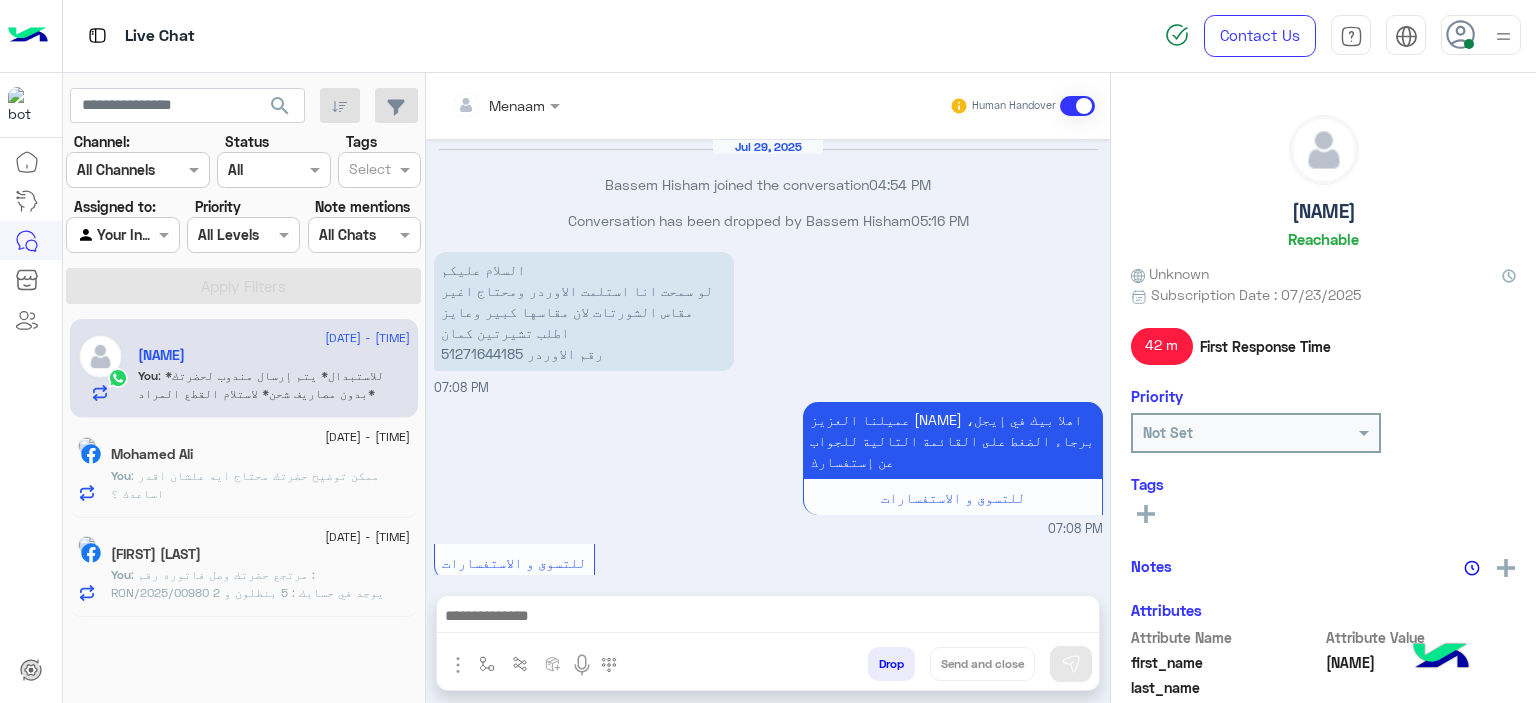 scroll, scrollTop: 1601, scrollLeft: 0, axis: vertical 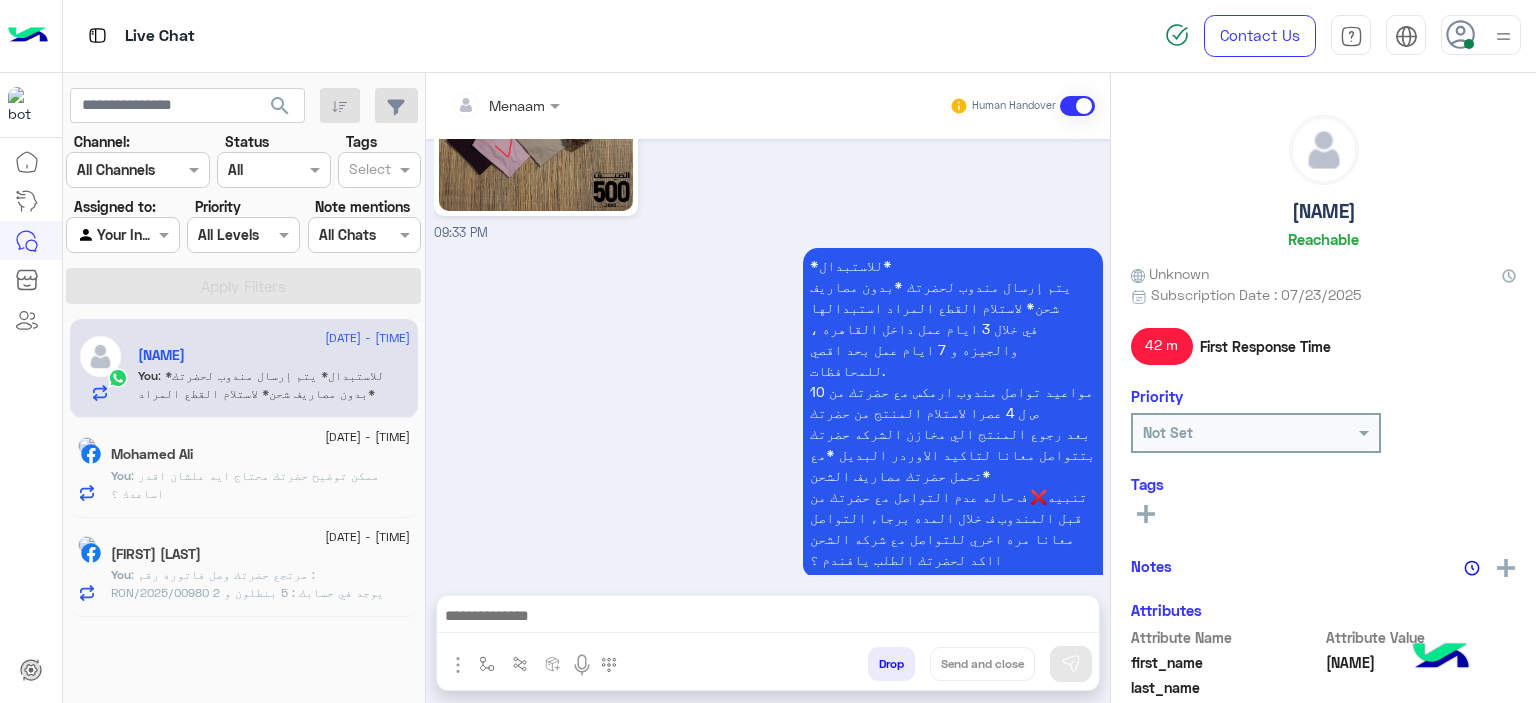 click on "29 July - 9:38 PM  Mohamed Ali   You  : ممكن توضيح حضرتك محتاج ايه علشان اقدر اساعدك ؟" 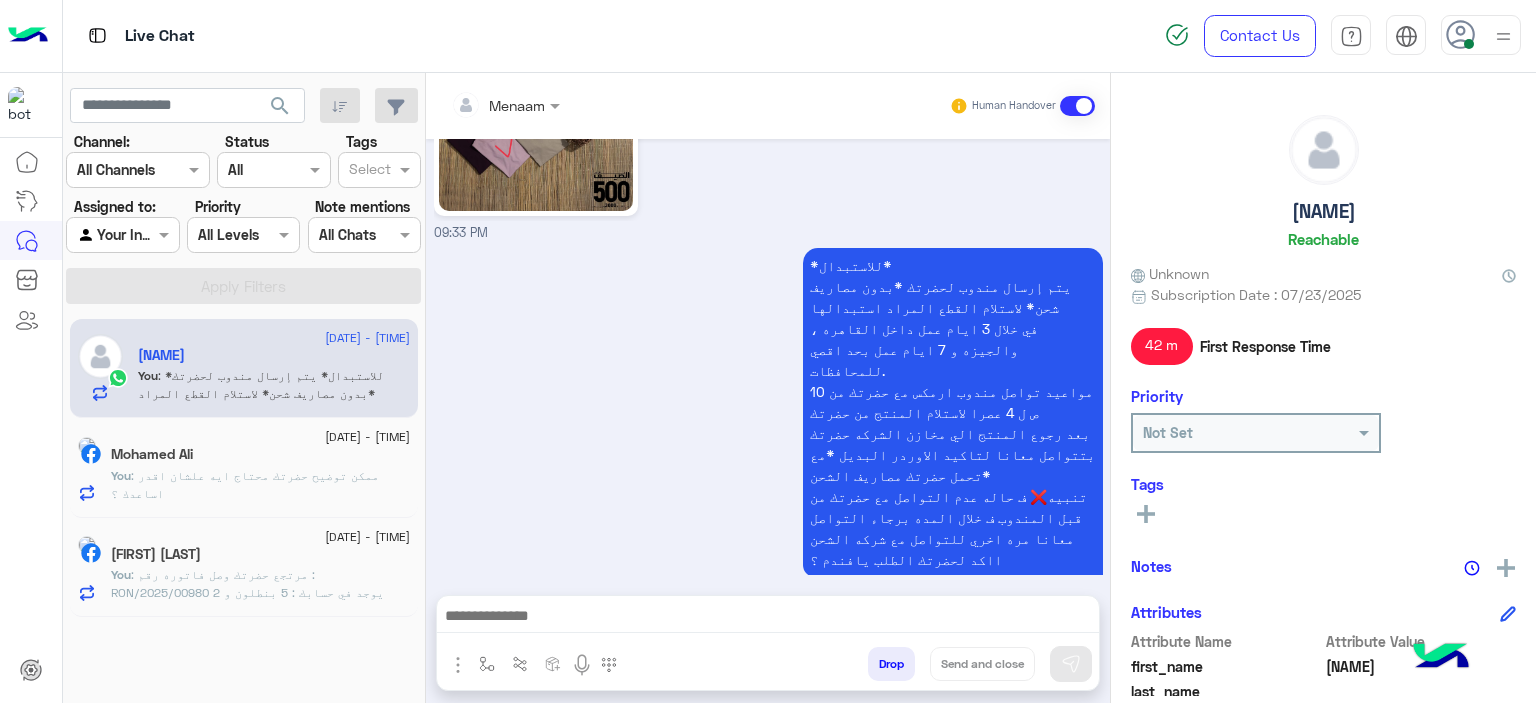 click on ": ممكن توضيح حضرتك محتاج ايه علشان اقدر اساعدك ؟" 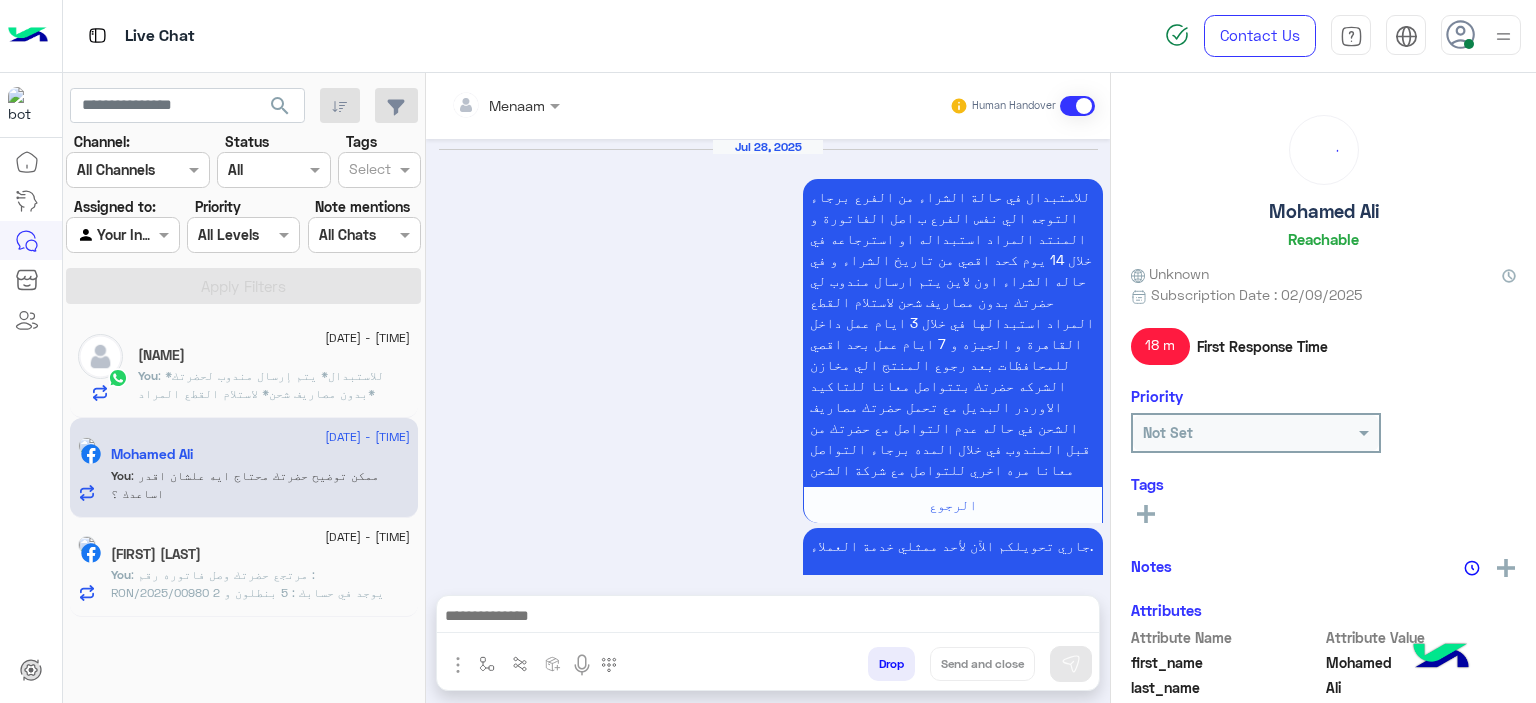 scroll, scrollTop: 1615, scrollLeft: 0, axis: vertical 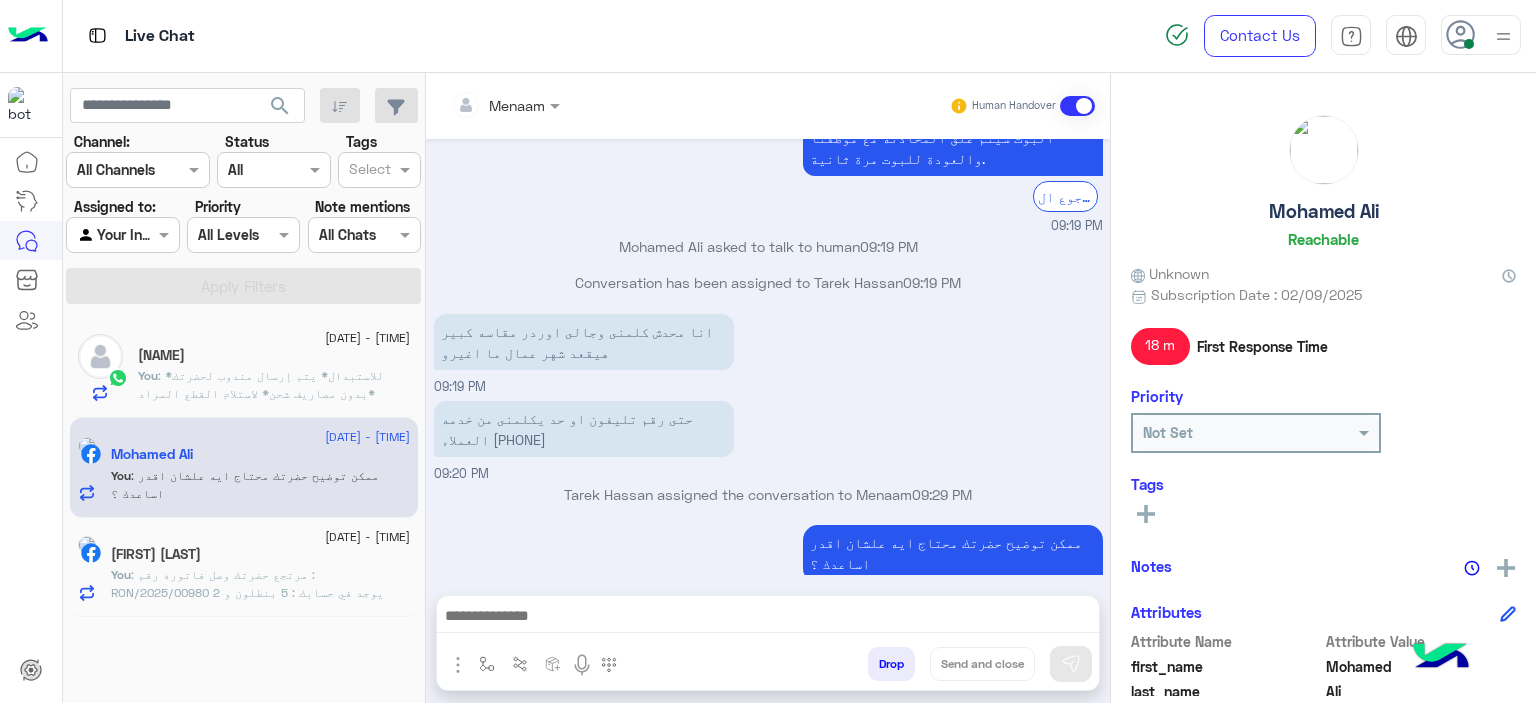click on "29 July - 9:37 PM  dr.Mosgalal    You  : *للاستبدال*
يتم إرسال مندوب لحضرتك *بدون مصاريف شحن*  لاستلام القطع المراد استبدالها
، في خلال 3 ايام عمل داخل القاهره والجيزه و 7 ايام عمل بحد اقصي للمحافظات.
مواعيد تواصل مندوب ارمكس مع حضرتك من 10 ص ل 4 عصرا لاستلام المنتج من حضرتك
بعد رجوع المنتج الي مخازن الشركه  حضرتك بتتواصل معانا لتاكيد الاوردر البديل *مع تحمل حضرتك مصاريف الشحن*
تنبيه❌  ف حاله عدم التواصل مع حضرتك من قبل المندوب ف خلال المده برجاء التواصل معانا مره اخري للتواصل مع شركه الشحن
ااكد لحضرتك الطلب يافندم ؟" 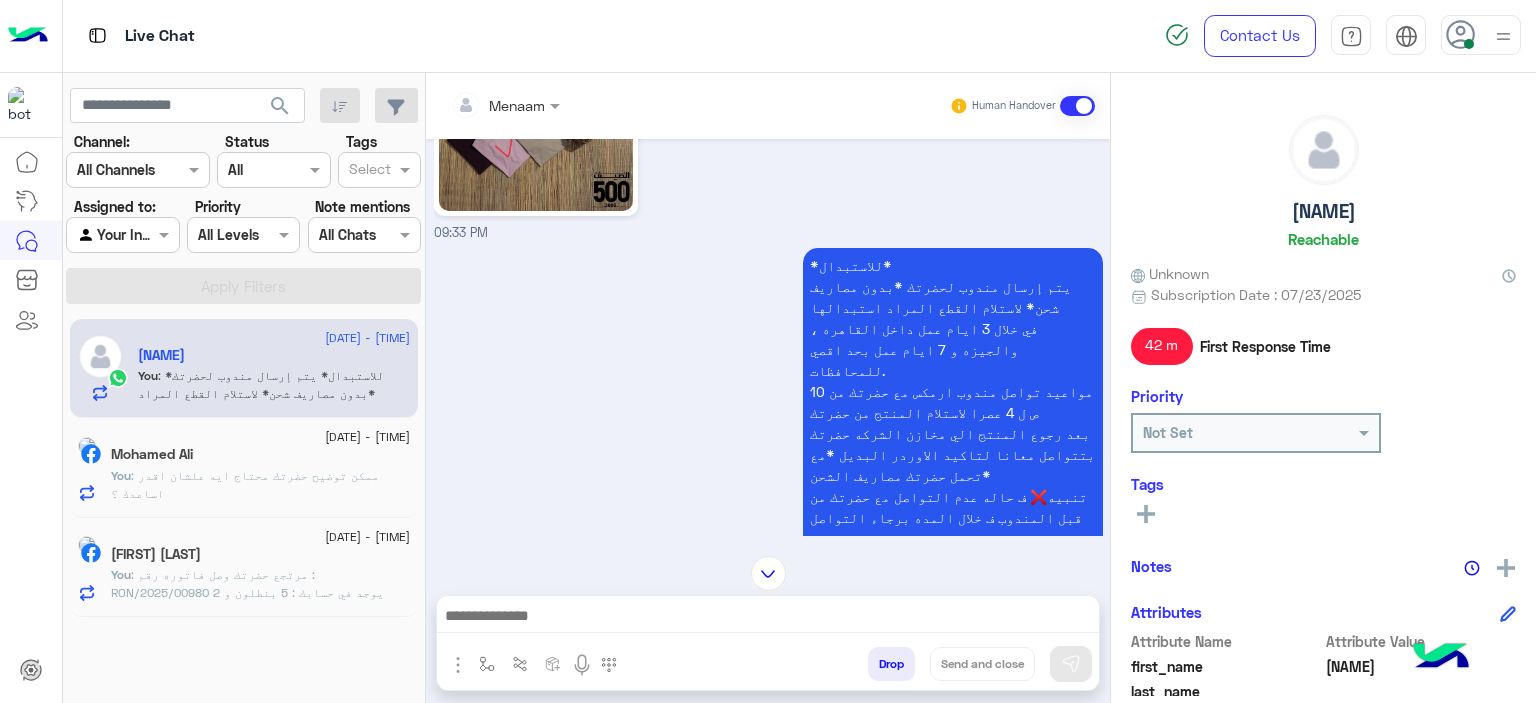 scroll, scrollTop: 1601, scrollLeft: 0, axis: vertical 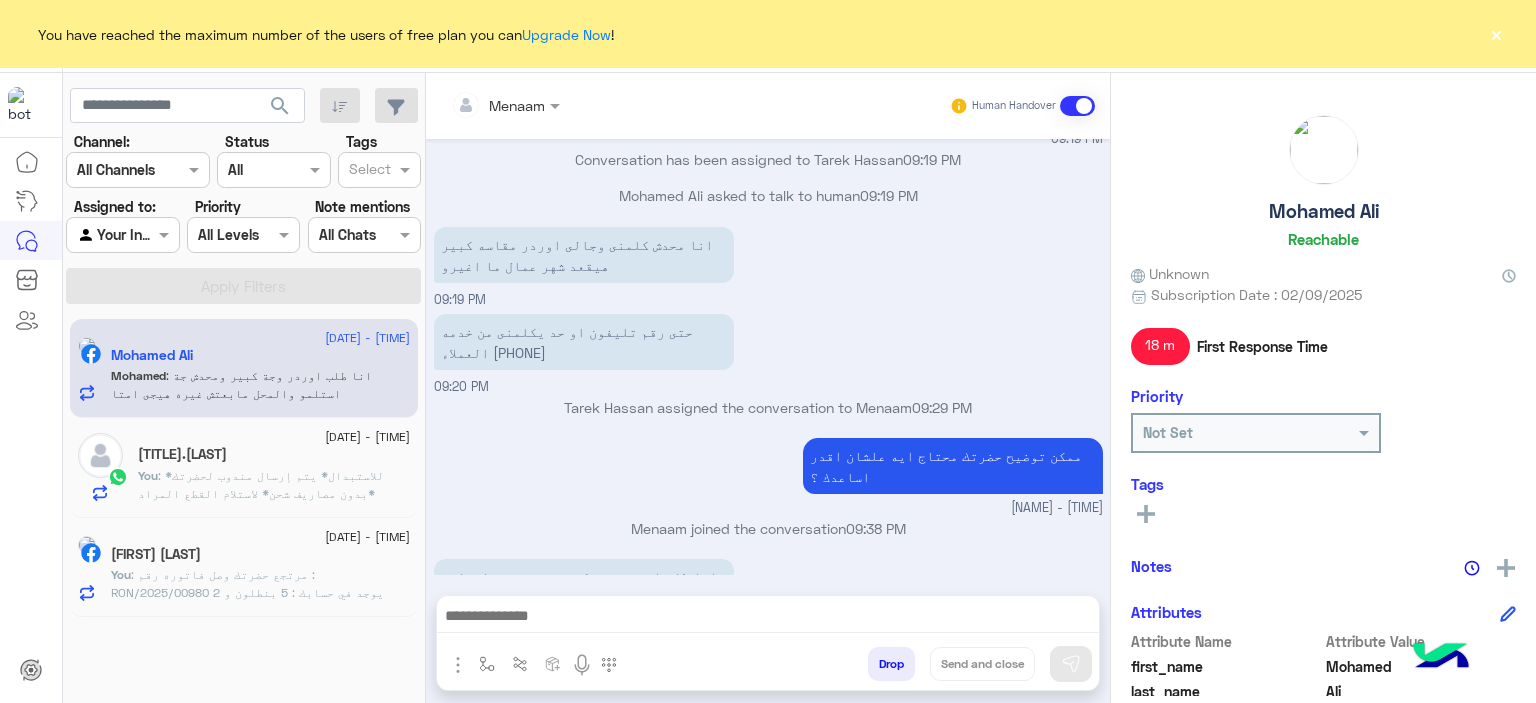 click on "You have reached the maximum number of the users of free plan you can  Upgrade Now ! ×" 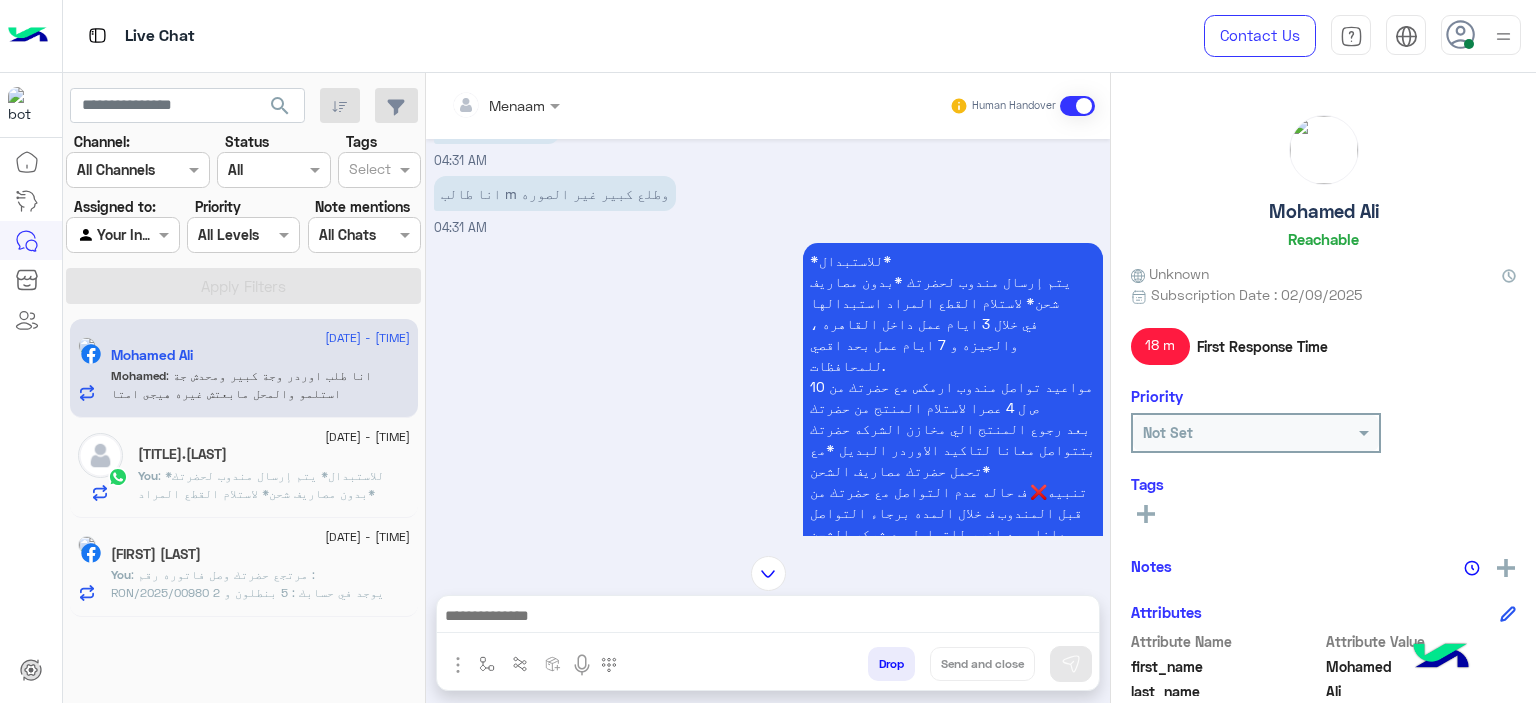 scroll, scrollTop: 2498, scrollLeft: 0, axis: vertical 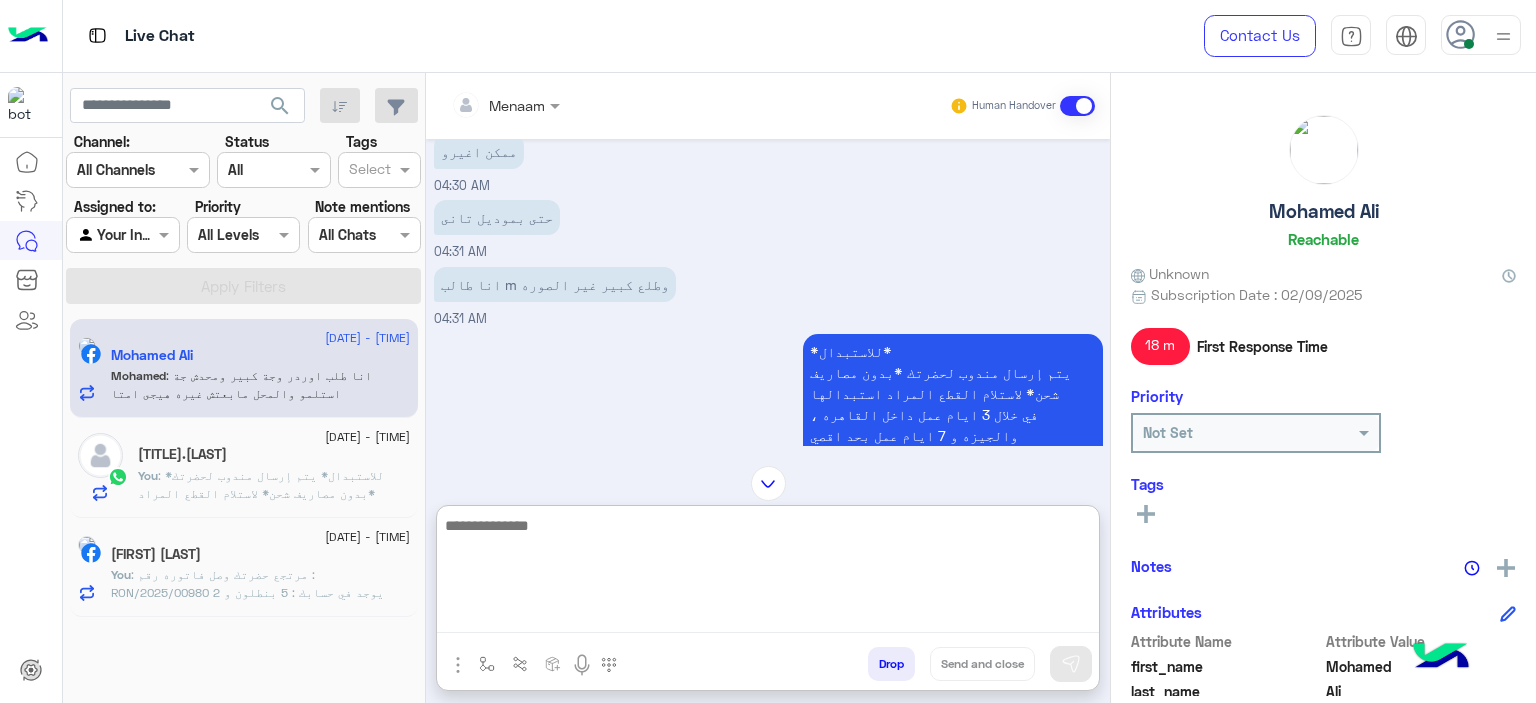 click at bounding box center (768, 573) 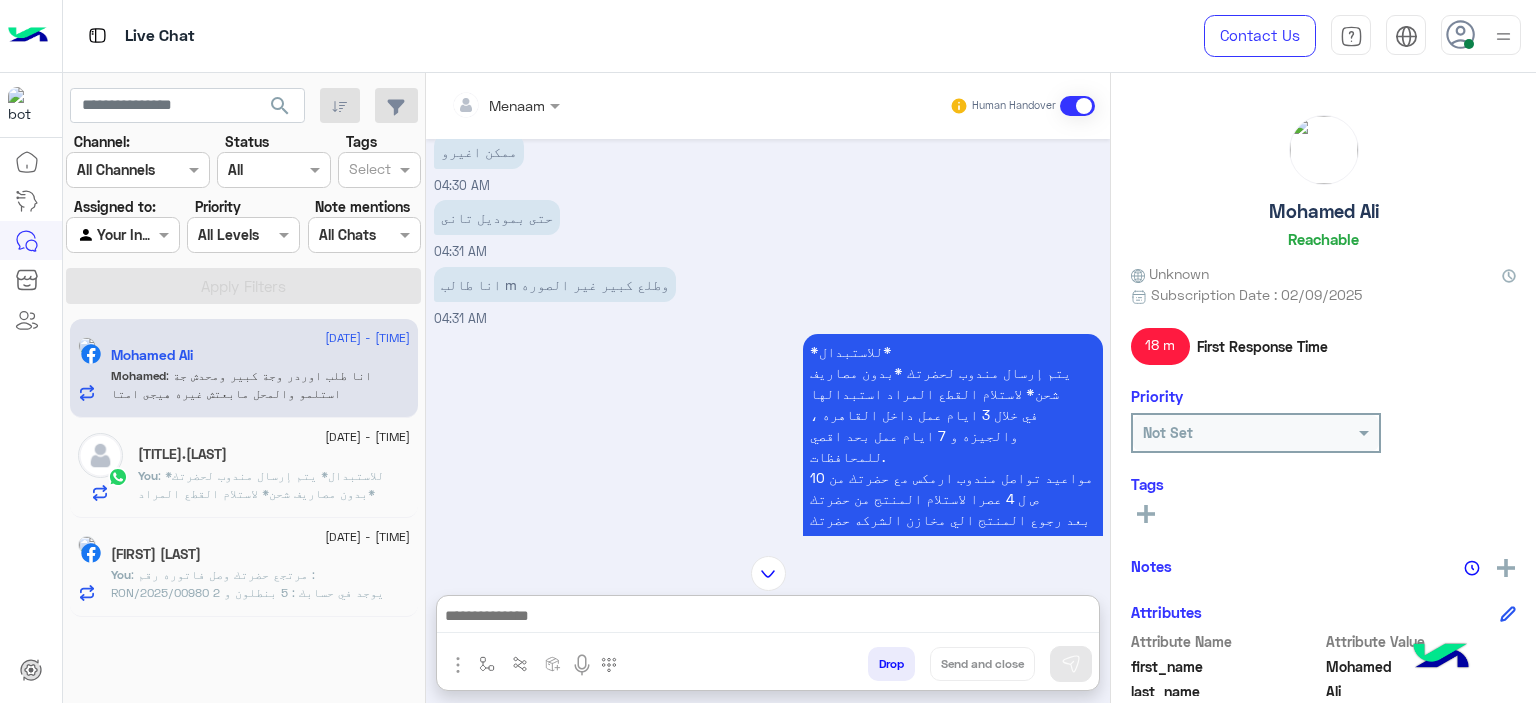 click on "*للاستبدال* يتم إرسال مندوب لحضرتك *بدون مصاريف شحن*  لاستلام القطع المراد استبدالها ، في خلال 3 ايام عمل داخل القاهره والجيزه و 7 ايام عمل بحد اقصي للمحافظات.  مواعيد تواصل مندوب ارمكس مع حضرتك من 10 ص ل 4 عصرا لاستلام المنتج من حضرتك  بعد رجوع المنتج الي مخازن الشركه  حضرتك بتتواصل معانا لتاكيد الاوردر البديل *مع تحمل حضرتك مصاريف الشحن* تنبيه❌  ف حاله عدم التواصل مع حضرتك من قبل المندوب ف خلال المده برجاء التواصل معانا مره اخري للتواصل مع شركه الشحن  ااكد لحضرتك الطلب يافندم ؟" at bounding box center (953, 498) 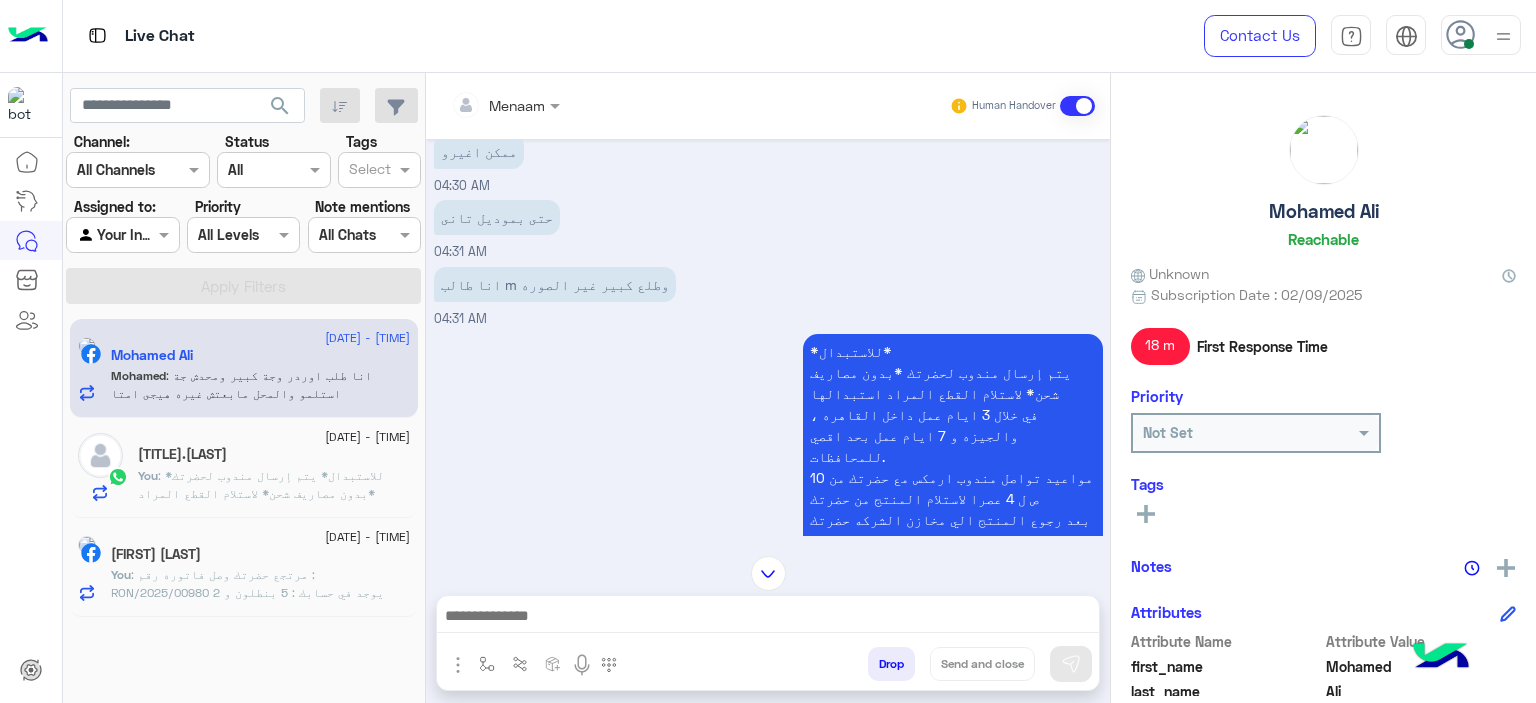 click on "*للاستبدال* يتم إرسال مندوب لحضرتك *بدون مصاريف شحن*  لاستلام القطع المراد استبدالها ، في خلال 3 ايام عمل داخل القاهره والجيزه و 7 ايام عمل بحد اقصي للمحافظات.  مواعيد تواصل مندوب ارمكس مع حضرتك من 10 ص ل 4 عصرا لاستلام المنتج من حضرتك  بعد رجوع المنتج الي مخازن الشركه  حضرتك بتتواصل معانا لتاكيد الاوردر البديل *مع تحمل حضرتك مصاريف الشحن* تنبيه❌  ف حاله عدم التواصل مع حضرتك من قبل المندوب ف خلال المده برجاء التواصل معانا مره اخري للتواصل مع شركه الشحن  ااكد لحضرتك الطلب يافندم ؟" at bounding box center (953, 498) 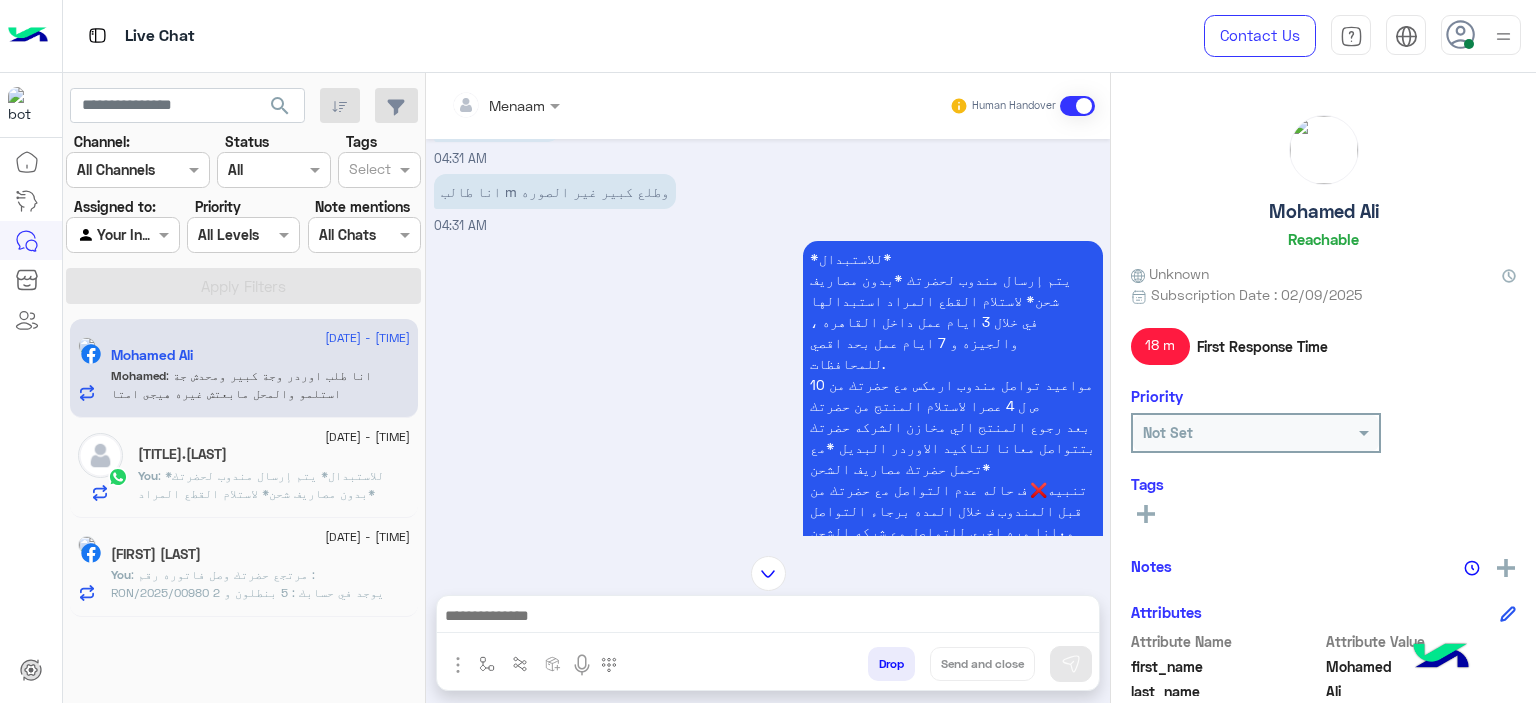 scroll, scrollTop: 2638, scrollLeft: 0, axis: vertical 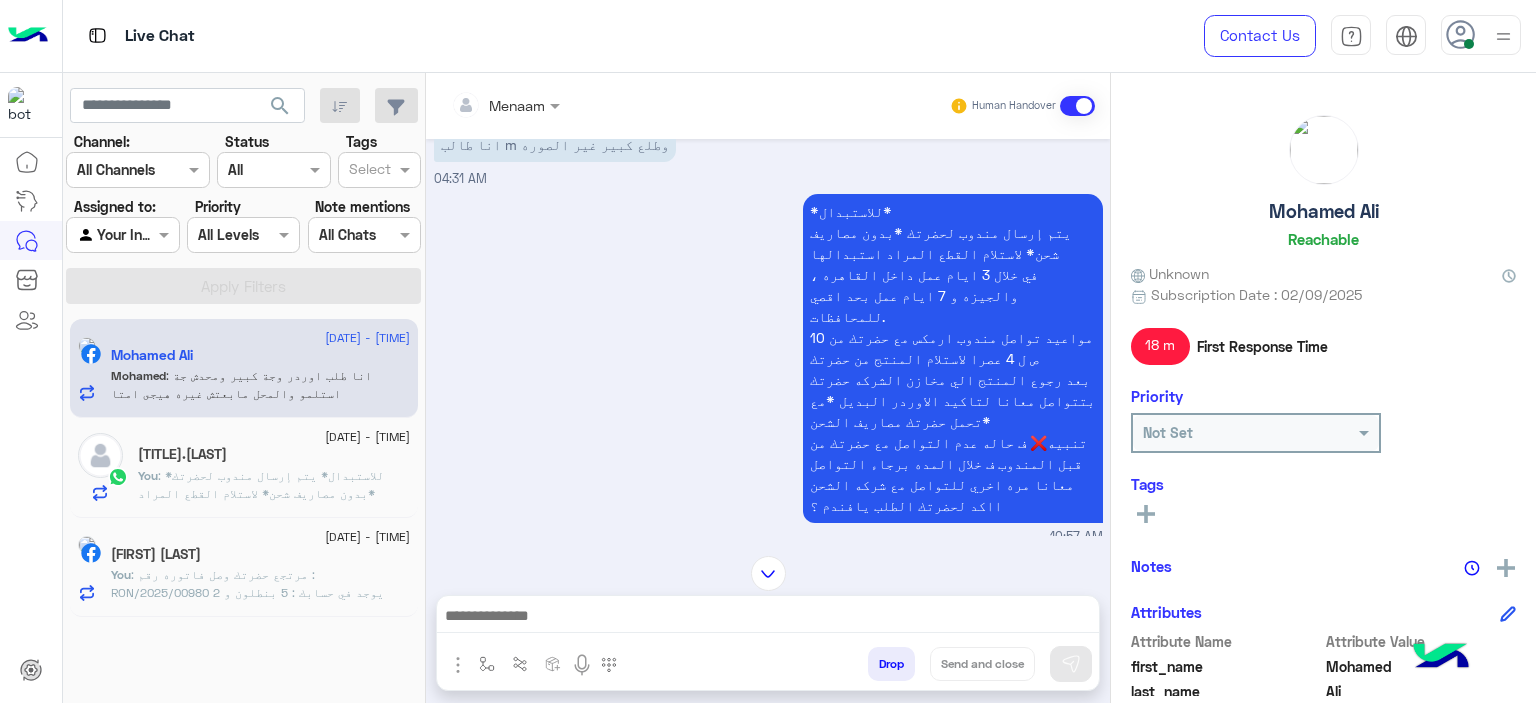drag, startPoint x: 853, startPoint y: 230, endPoint x: 979, endPoint y: 376, distance: 192.85228 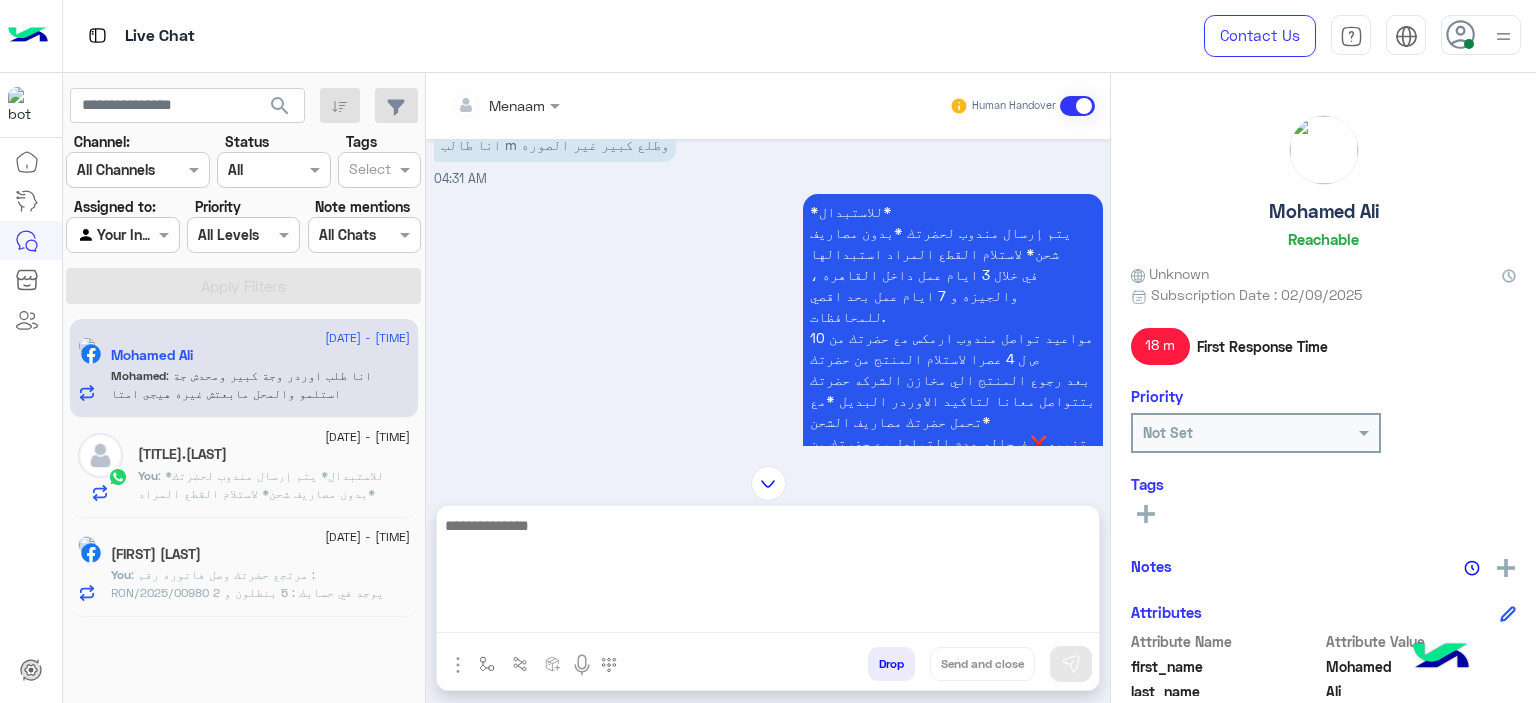 click at bounding box center [768, 573] 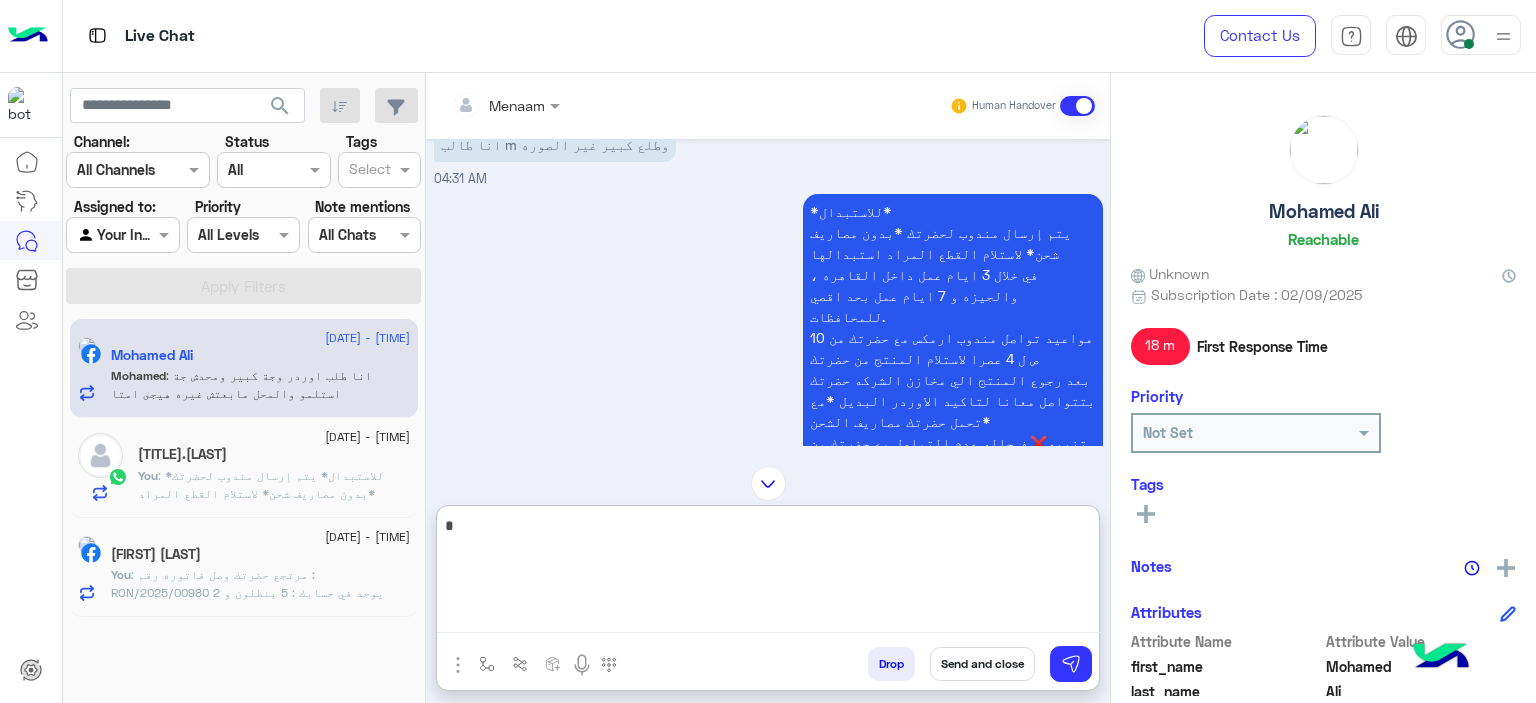 scroll, scrollTop: 0, scrollLeft: 0, axis: both 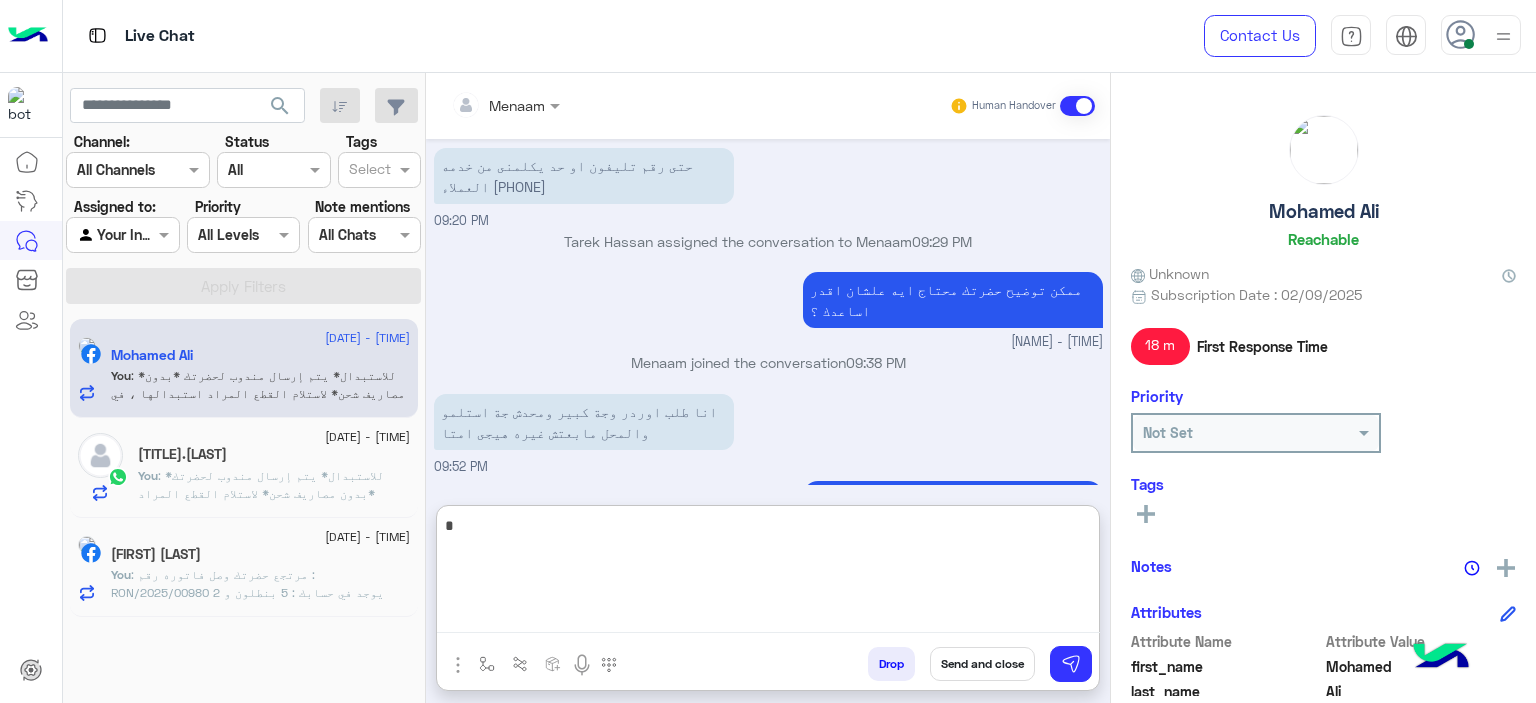 type on "*" 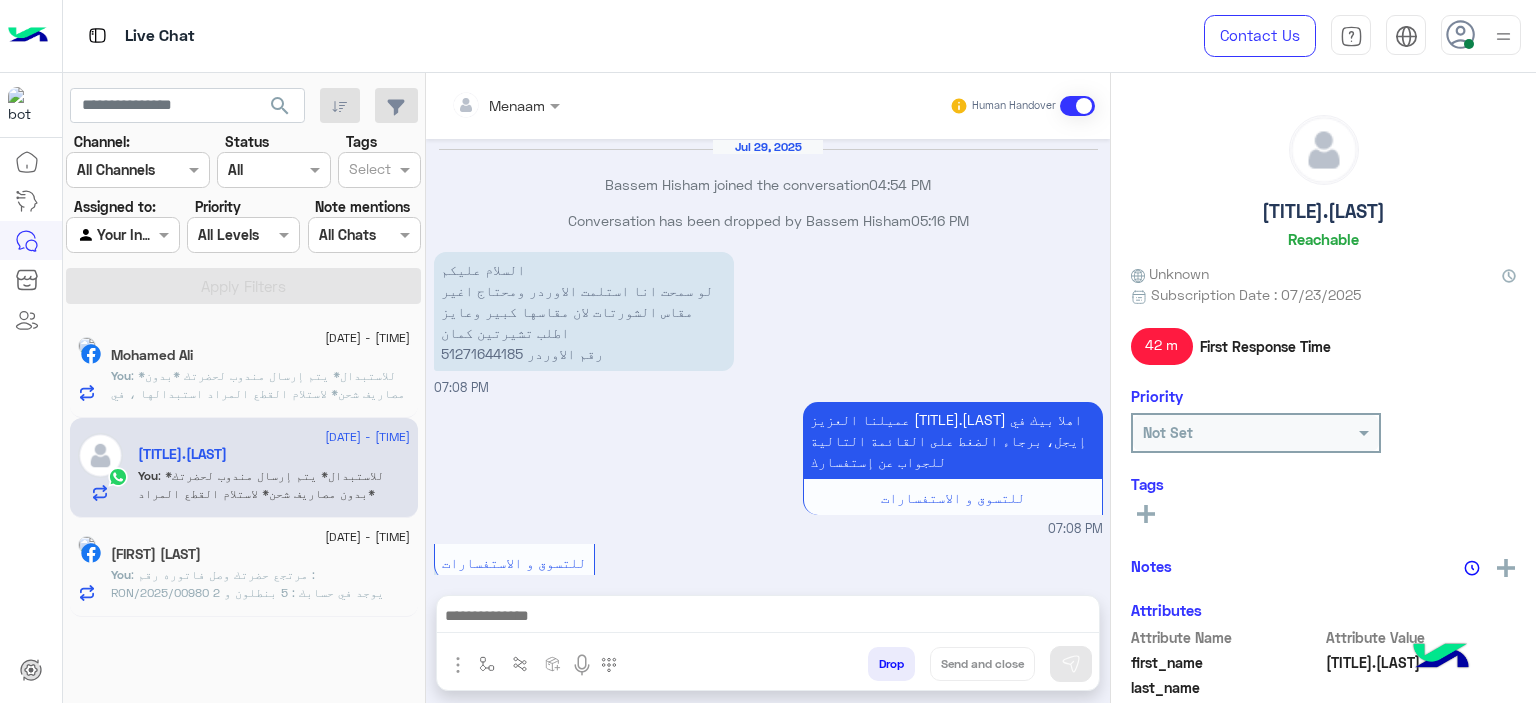 scroll, scrollTop: 1601, scrollLeft: 0, axis: vertical 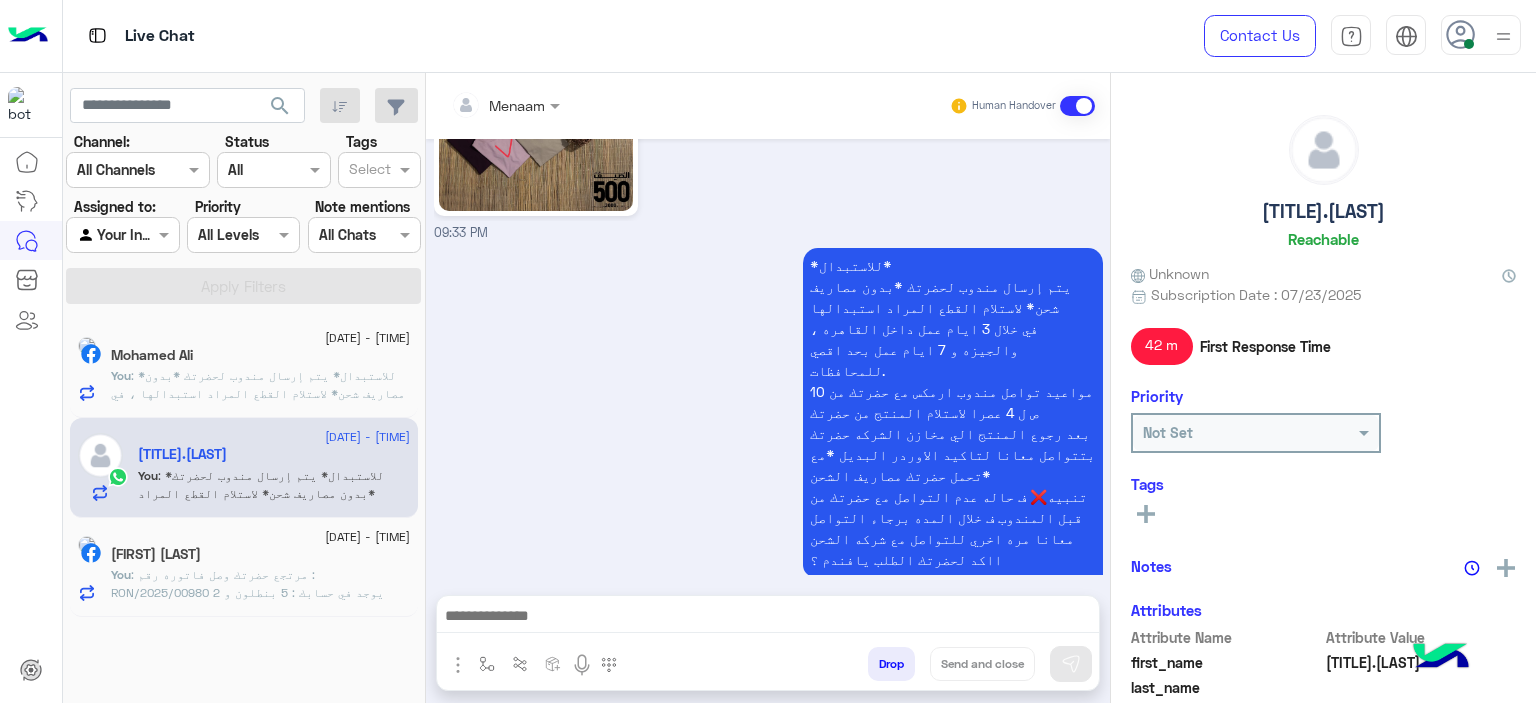 click on "[PERSON]" 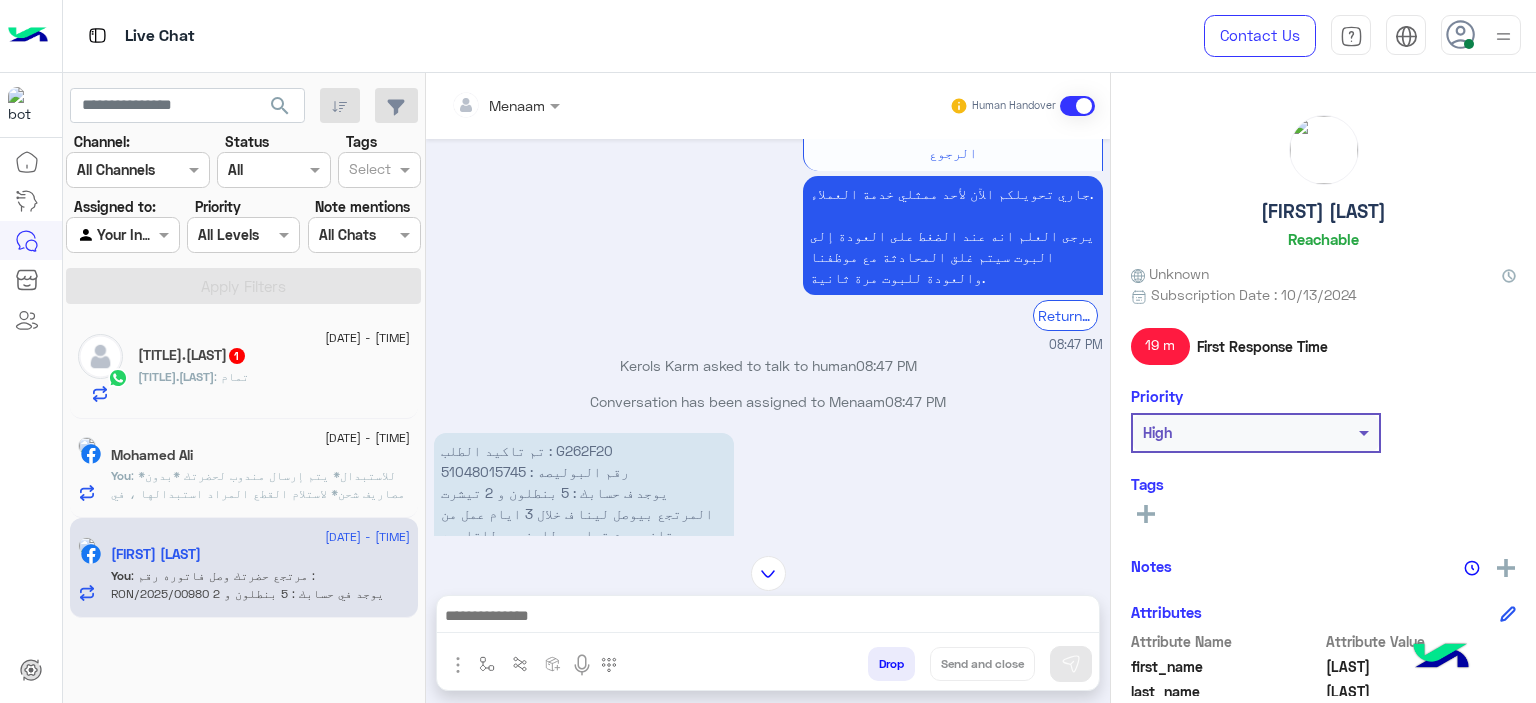 scroll, scrollTop: 2312, scrollLeft: 0, axis: vertical 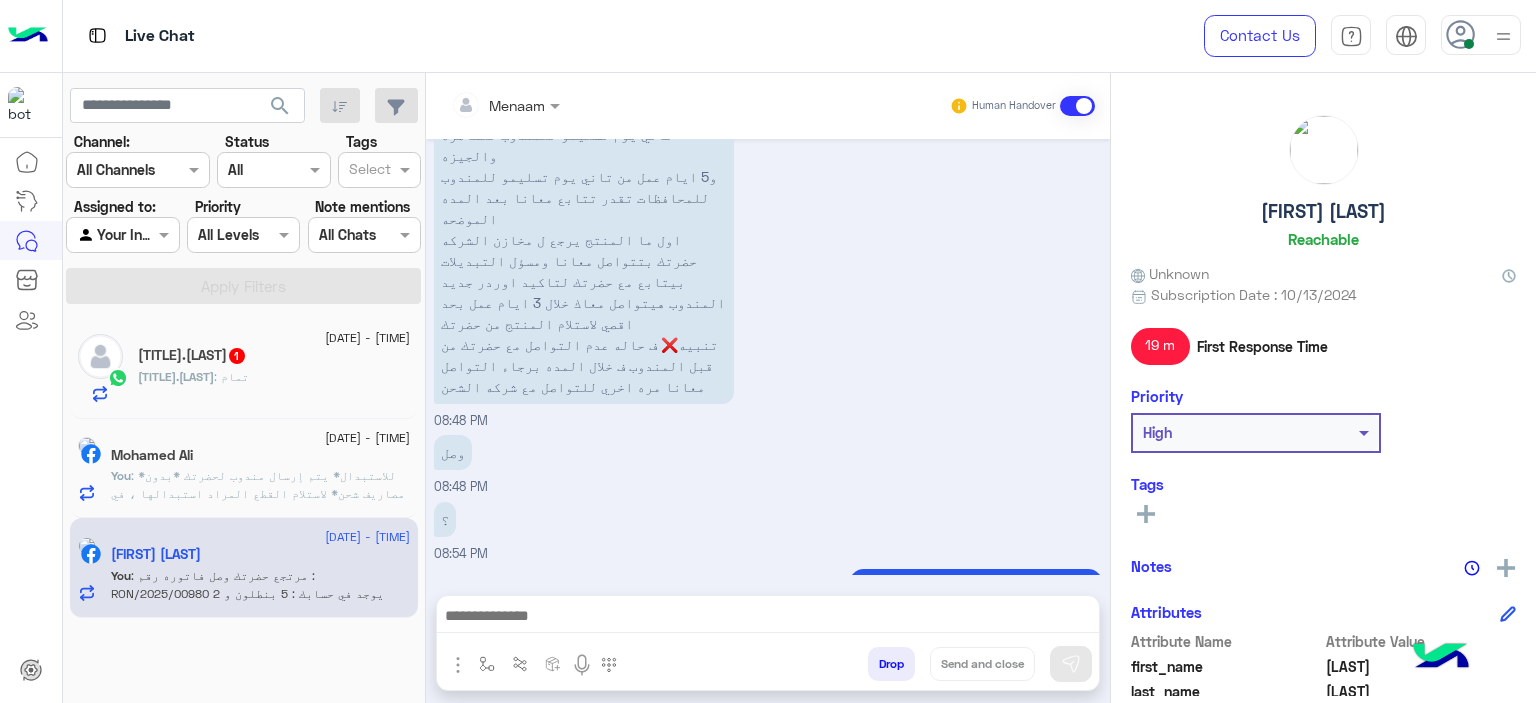 click on "dr.Mosgalal : تمام" 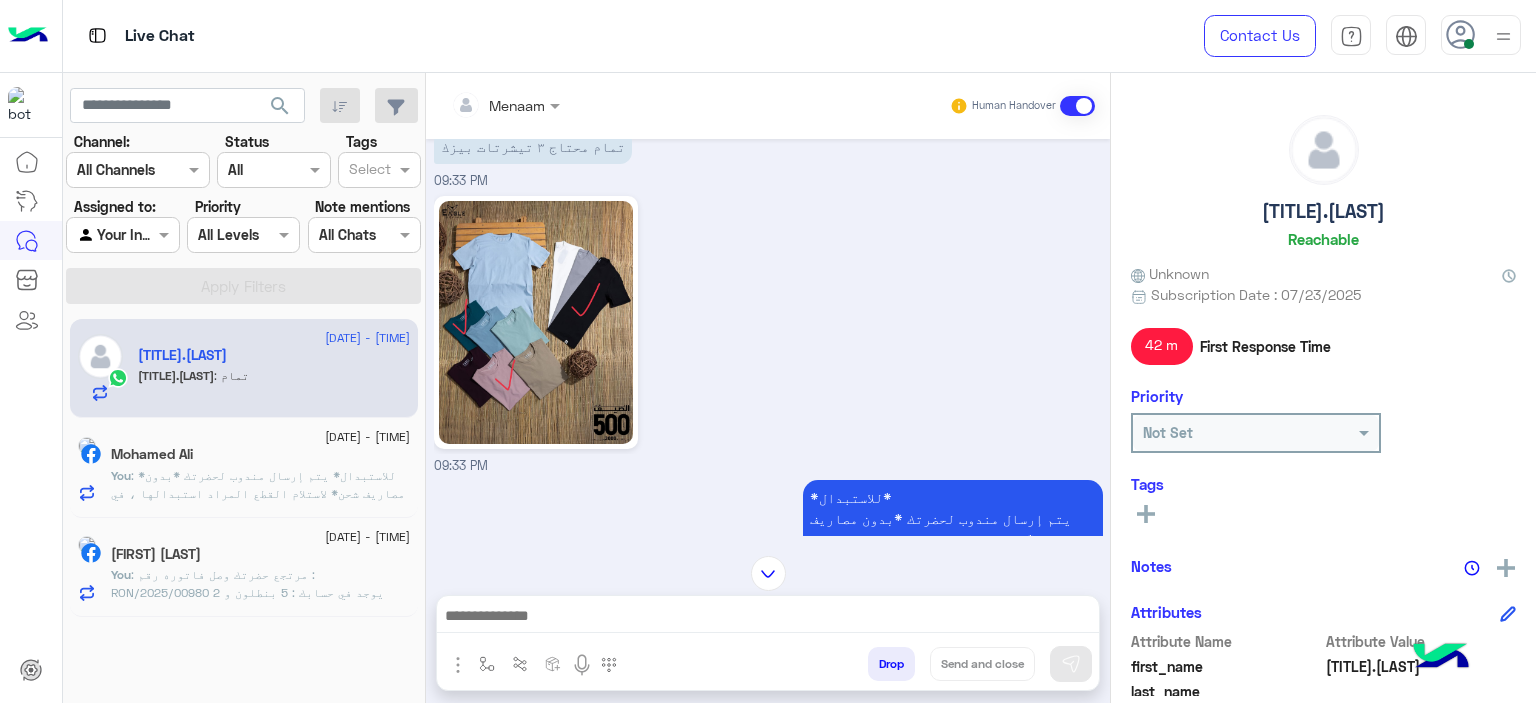 scroll, scrollTop: 1632, scrollLeft: 0, axis: vertical 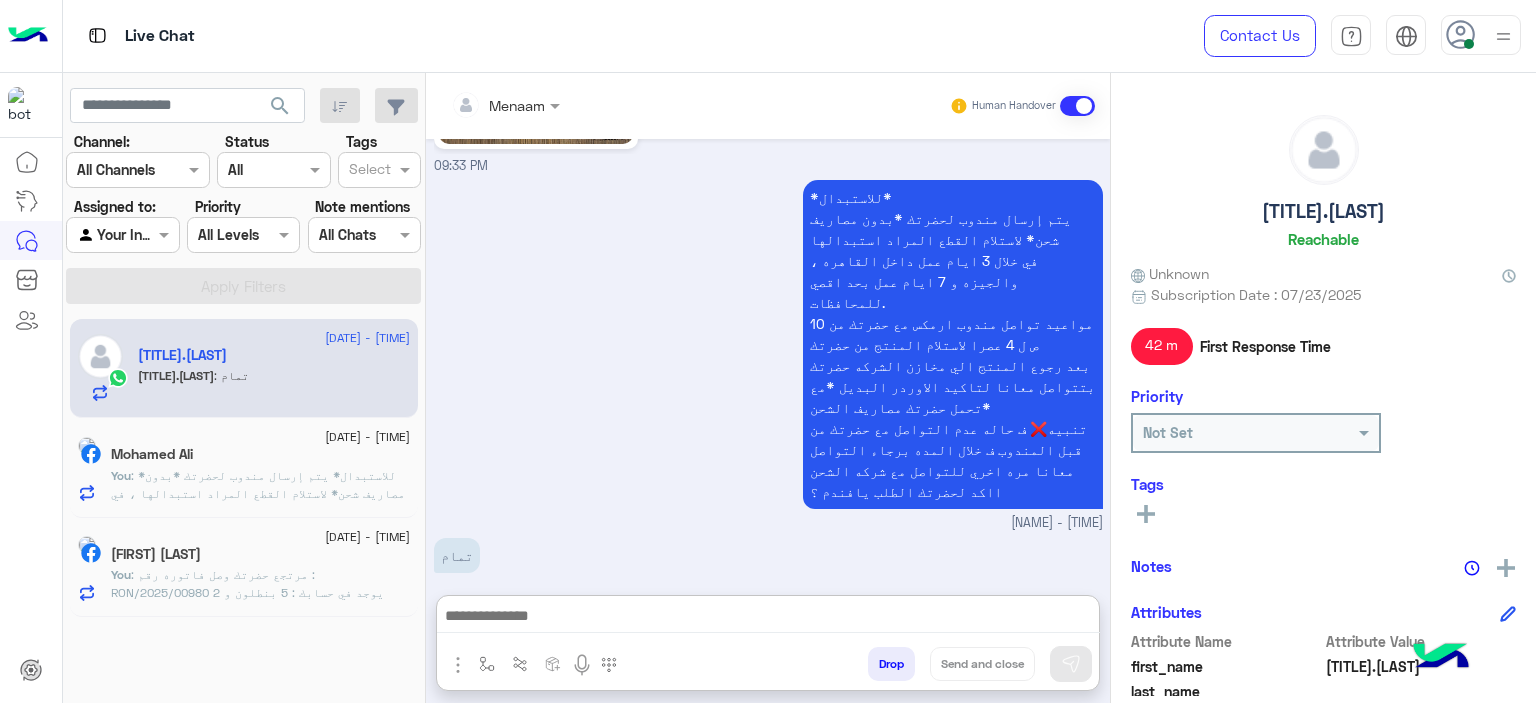 click at bounding box center (768, 618) 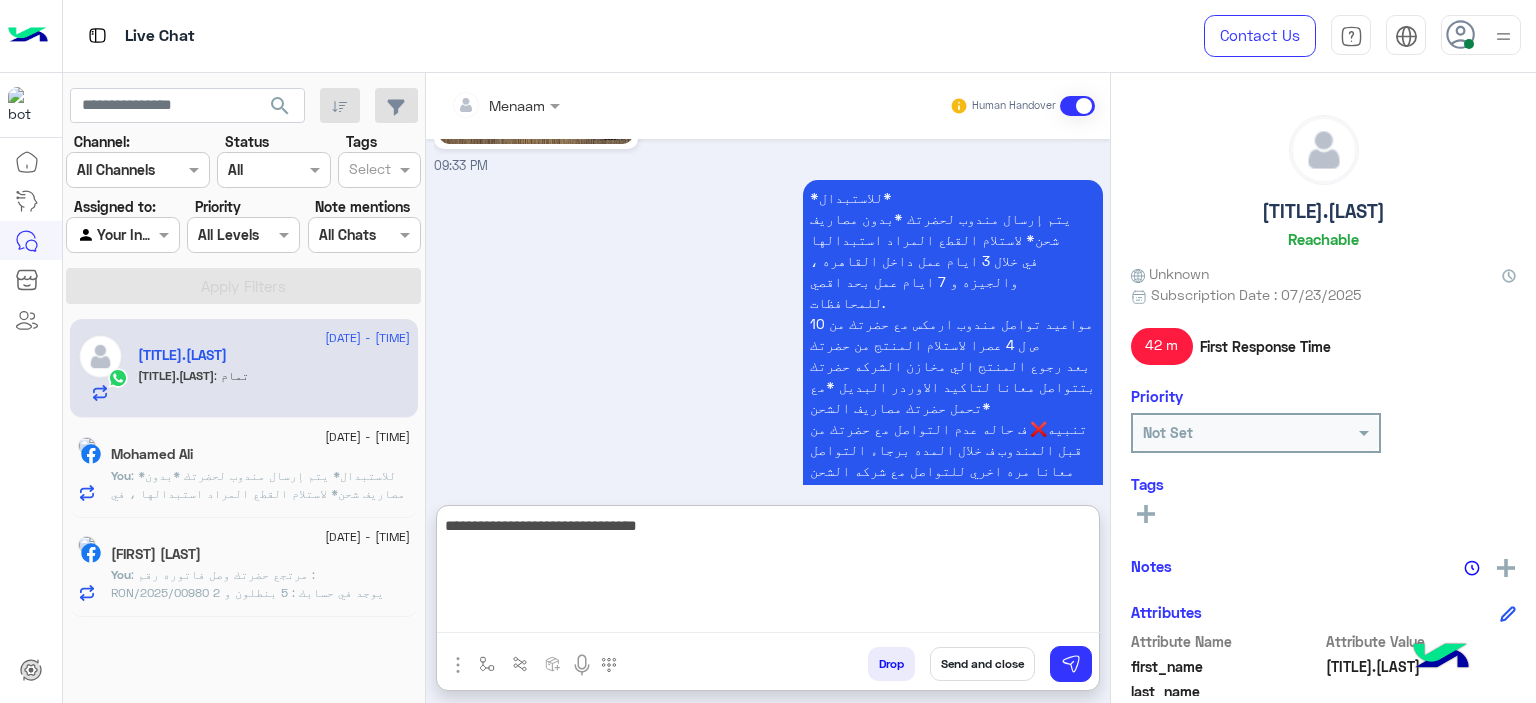 type on "**********" 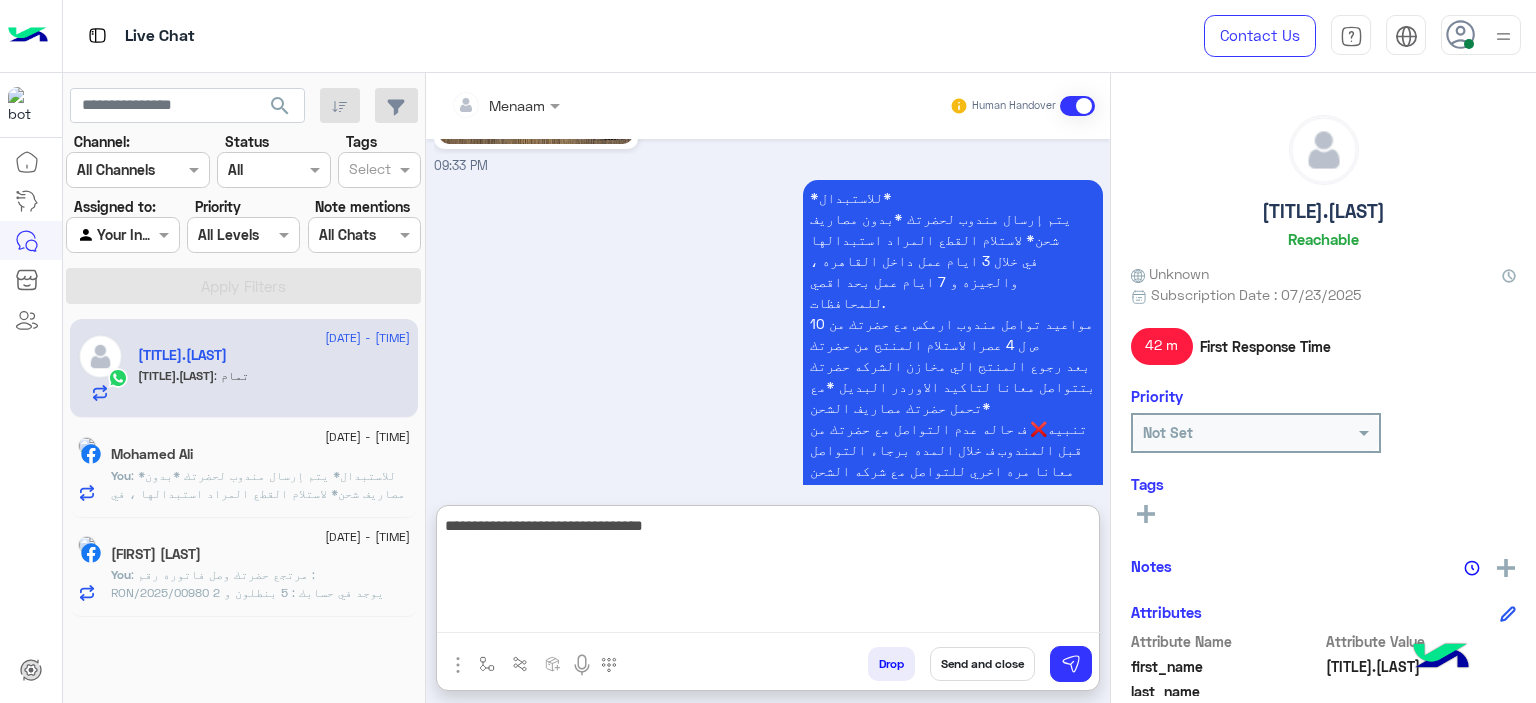 type 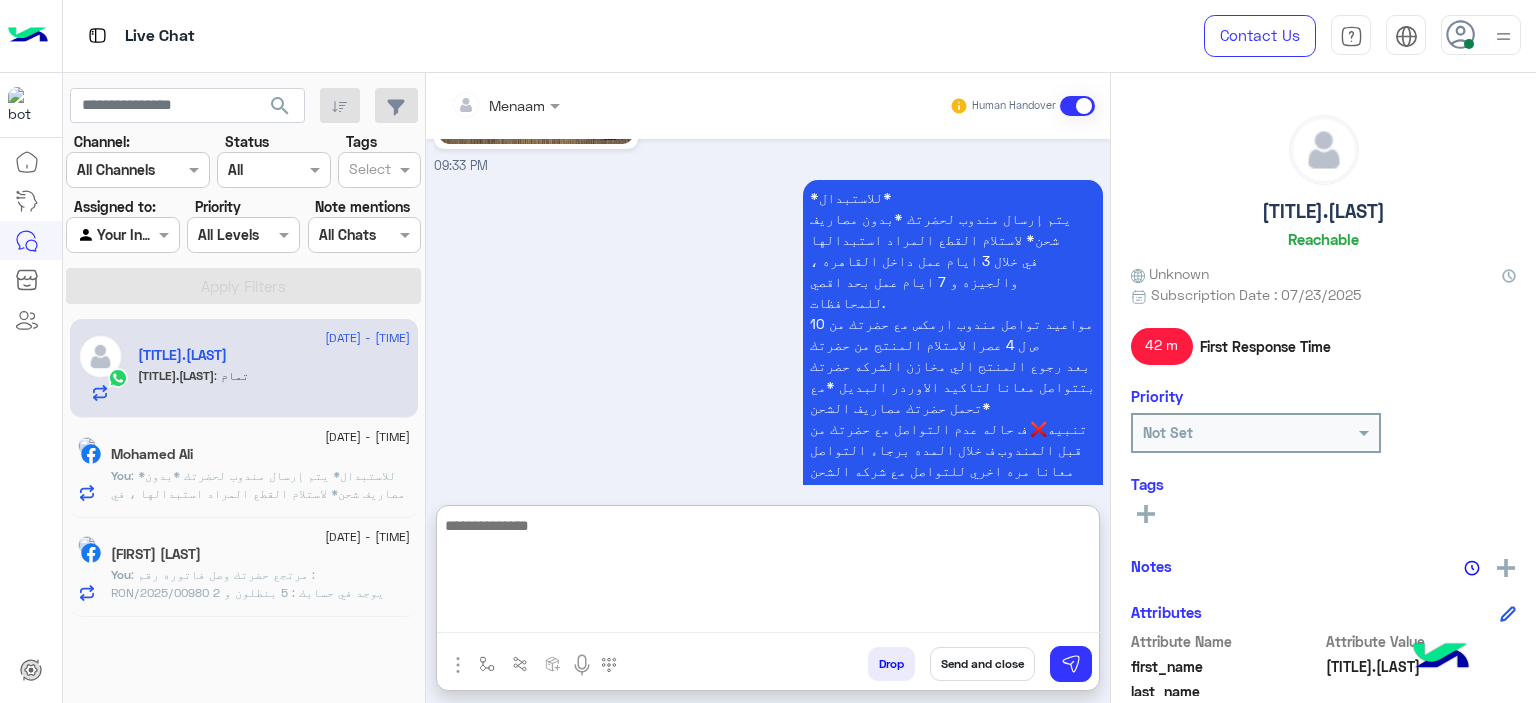 scroll, scrollTop: 1785, scrollLeft: 0, axis: vertical 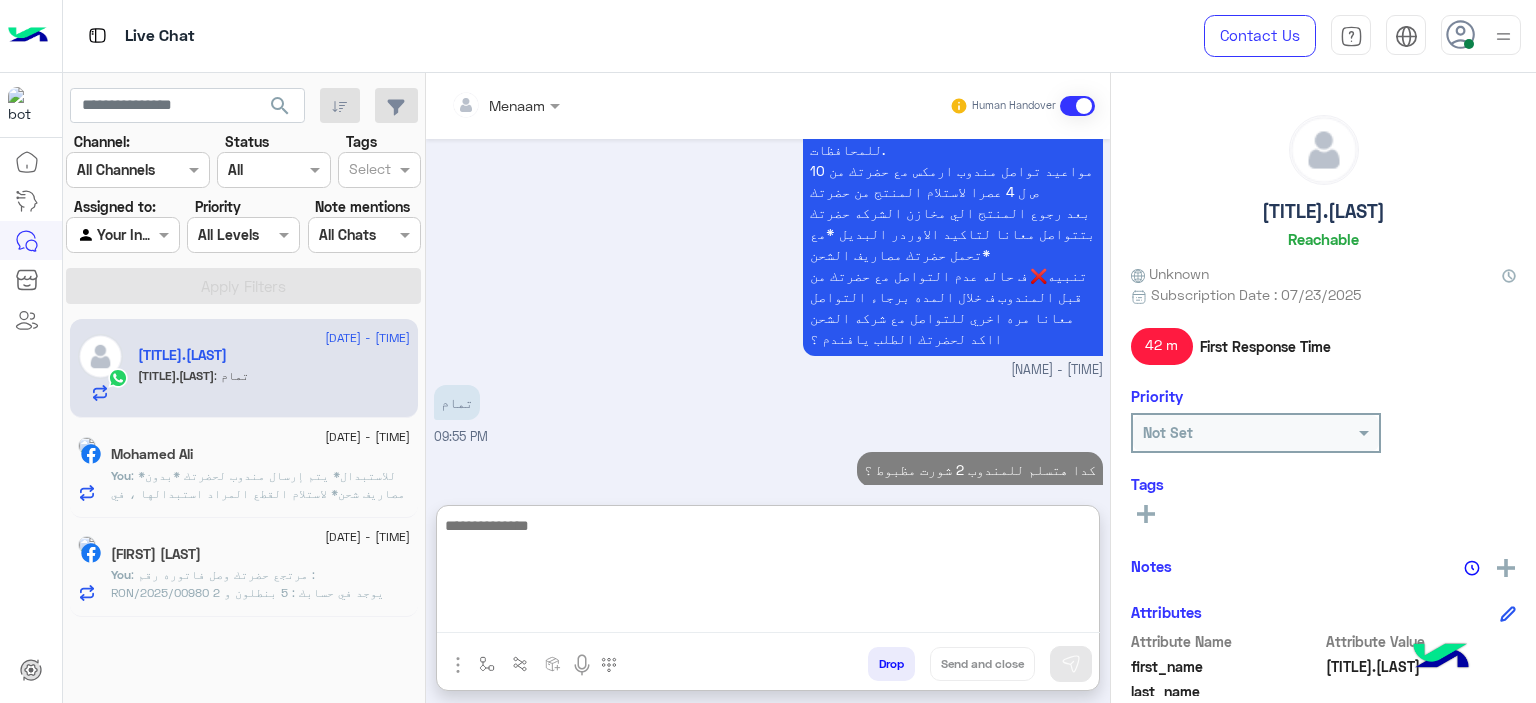 click on ": *للاستبدال*
يتم إرسال مندوب لحضرتك *بدون مصاريف شحن* لاستلام القطع المراد استبدالها
، في خلال 3 ايام عمل داخل القاهره والجيزه و 7 ايام عمل بحد اقصي للمحافظات.
مواعيد تواصل مندوب ارمكس مع حضرتك من 10 ص ل 4 عصرا لاستلام المنتج من حضرتك
بعد رجوع المنتج الي مخازن الشركه حضرتك بتتواصل معانا لتاكيد الاوردر البديل *مع تحمل حضرتك مصاريف الشحن*
تنبيه❌ ف حاله عدم التواصل مع حضرتك من قبل المندوب ف خلال المده برجاء التواصل معانا مره اخري للتواصل مع شركه الشحن
ااكد لحضرتك الطلب يافندم ؟" 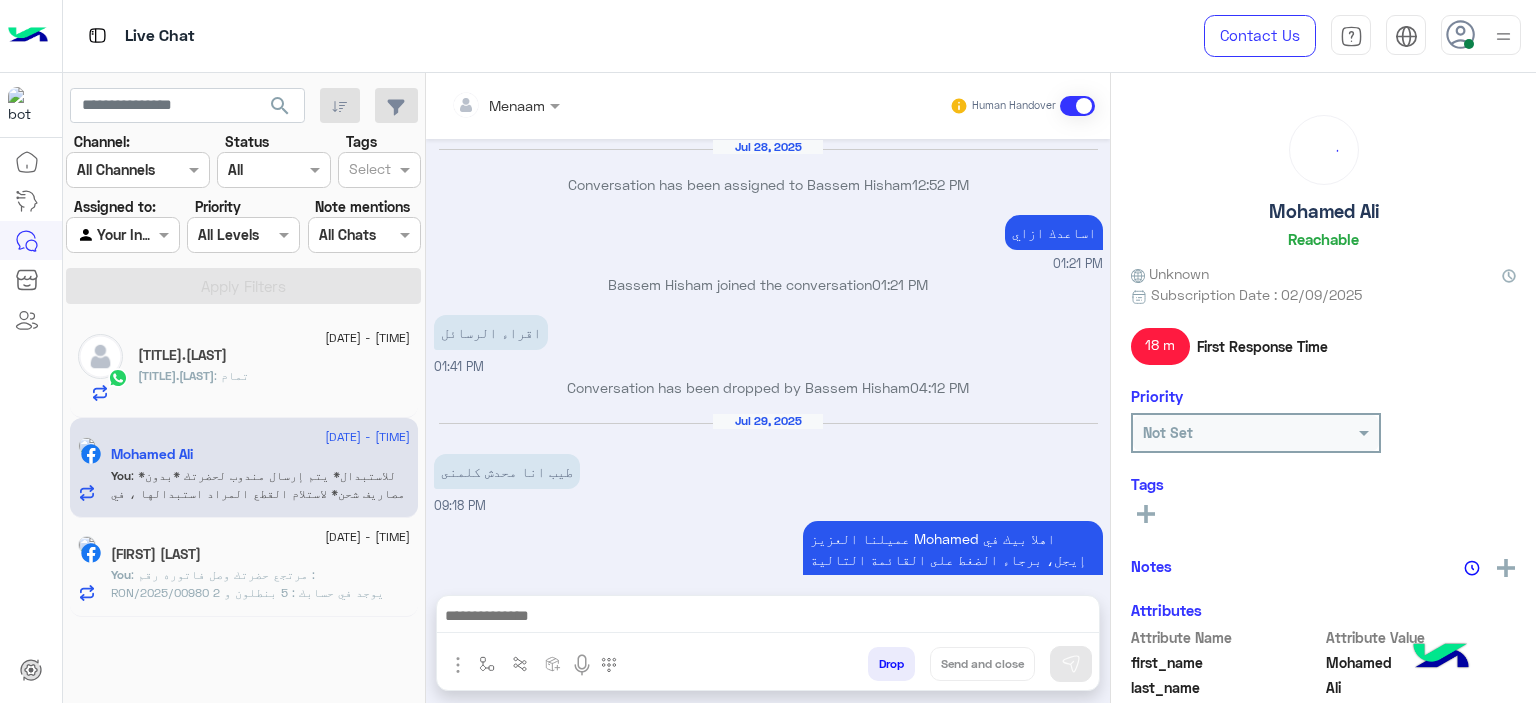 scroll, scrollTop: 1491, scrollLeft: 0, axis: vertical 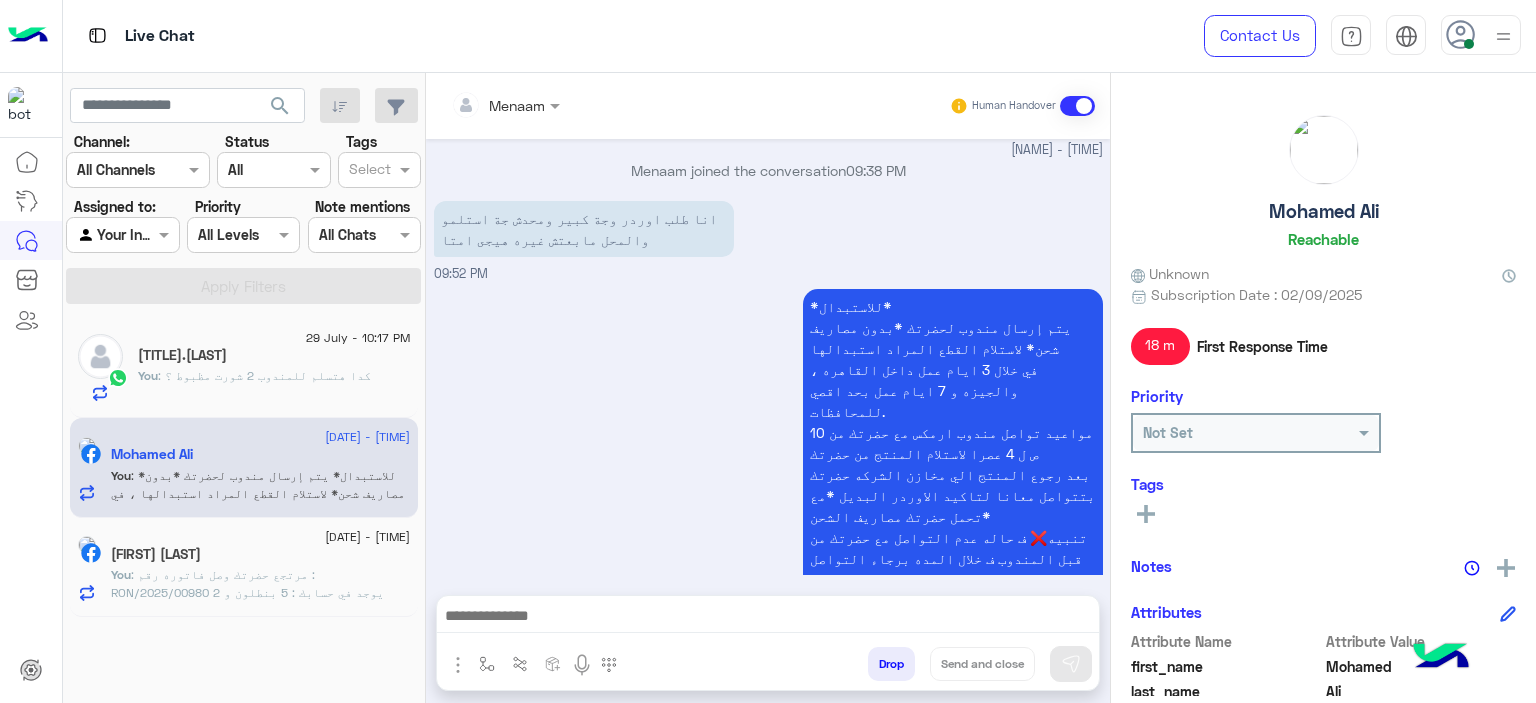 click on "29 July - 9:07 PM  Kerols Karm   You  : مرتجع حضرتك وصل
فاتوره رقم :  RON/2025/00980
يوجد في حسابك :  5 بنطلون و 2 تيشرت
حضرتك حابب تاكد اوردر بديل معنا ؟" 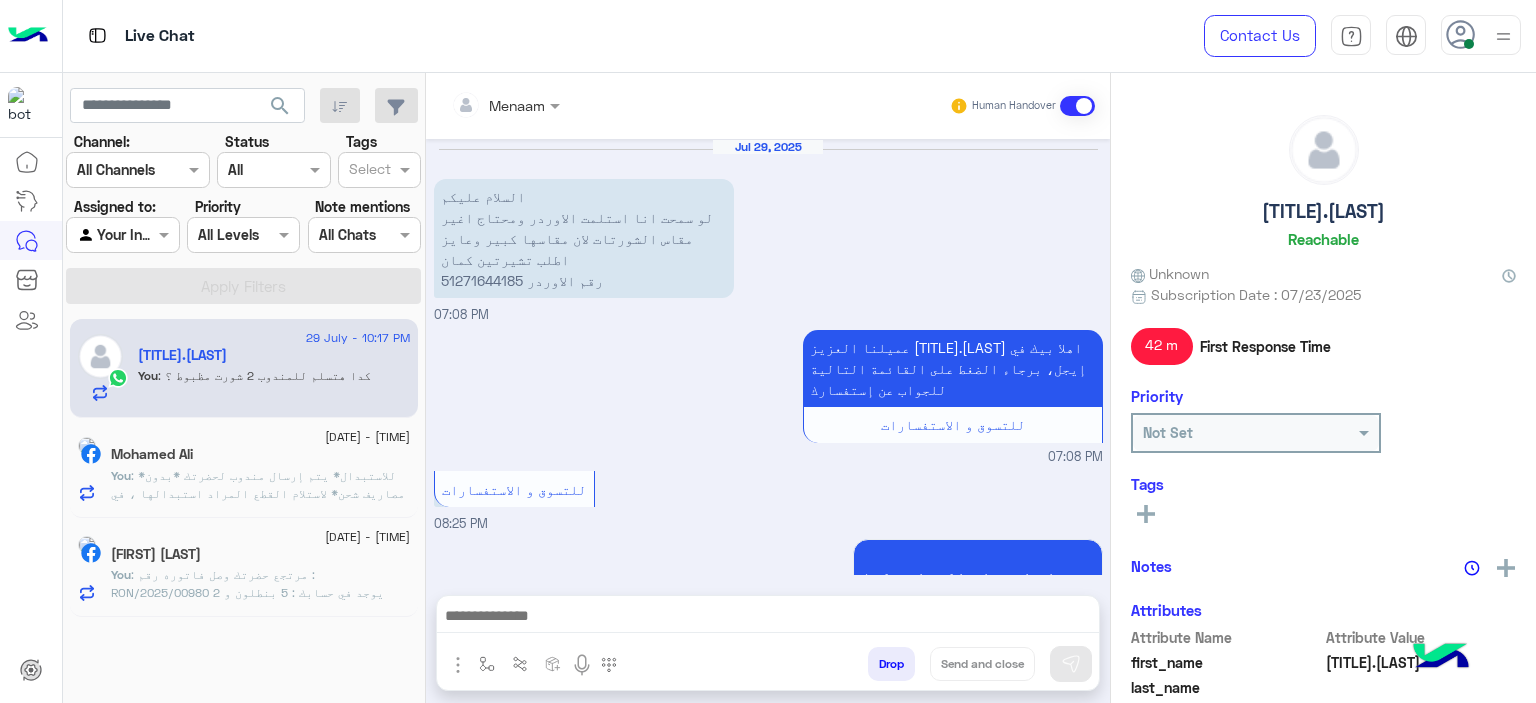 scroll, scrollTop: 1659, scrollLeft: 0, axis: vertical 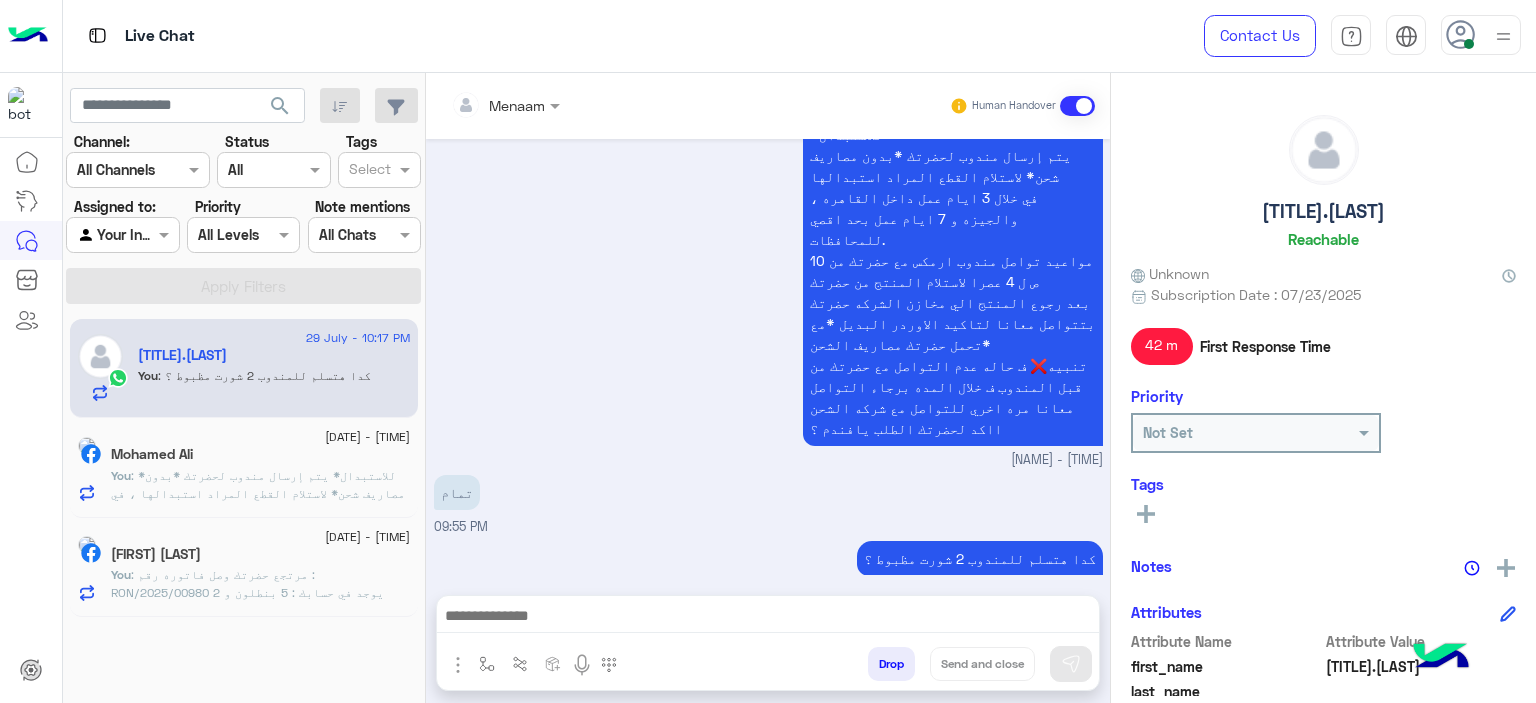 click on ": *للاستبدال*
يتم إرسال مندوب لحضرتك *بدون مصاريف شحن* لاستلام القطع المراد استبدالها
، في خلال 3 ايام عمل داخل القاهره والجيزه و 7 ايام عمل بحد اقصي للمحافظات.
مواعيد تواصل مندوب ارمكس مع حضرتك من 10 ص ل 4 عصرا لاستلام المنتج من حضرتك
بعد رجوع المنتج الي مخازن الشركه حضرتك بتتواصل معانا لتاكيد الاوردر البديل *مع تحمل حضرتك مصاريف الشحن*
تنبيه❌ ف حاله عدم التواصل مع حضرتك من قبل المندوب ف خلال المده برجاء التواصل معانا مره اخري للتواصل مع شركه الشحن
ااكد لحضرتك الطلب يافندم ؟" 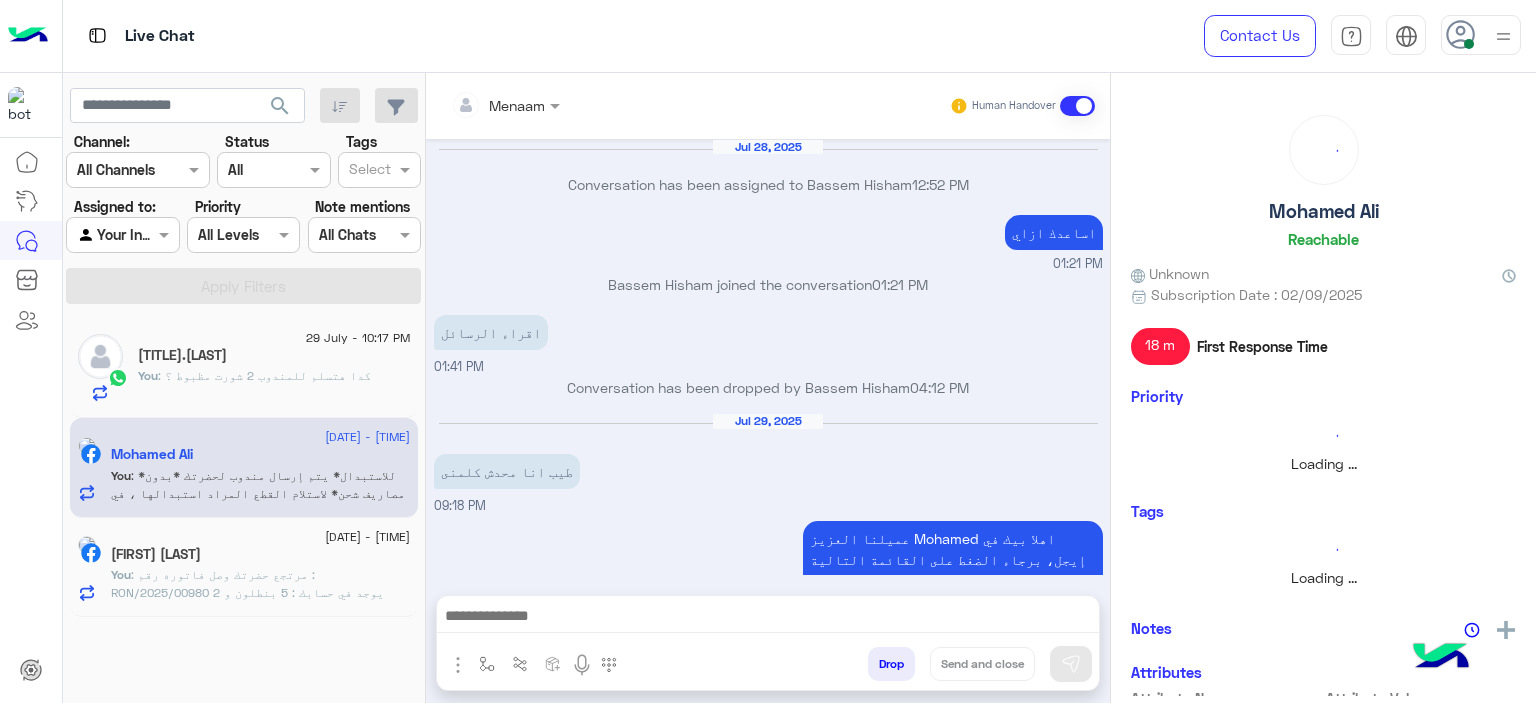 scroll, scrollTop: 1491, scrollLeft: 0, axis: vertical 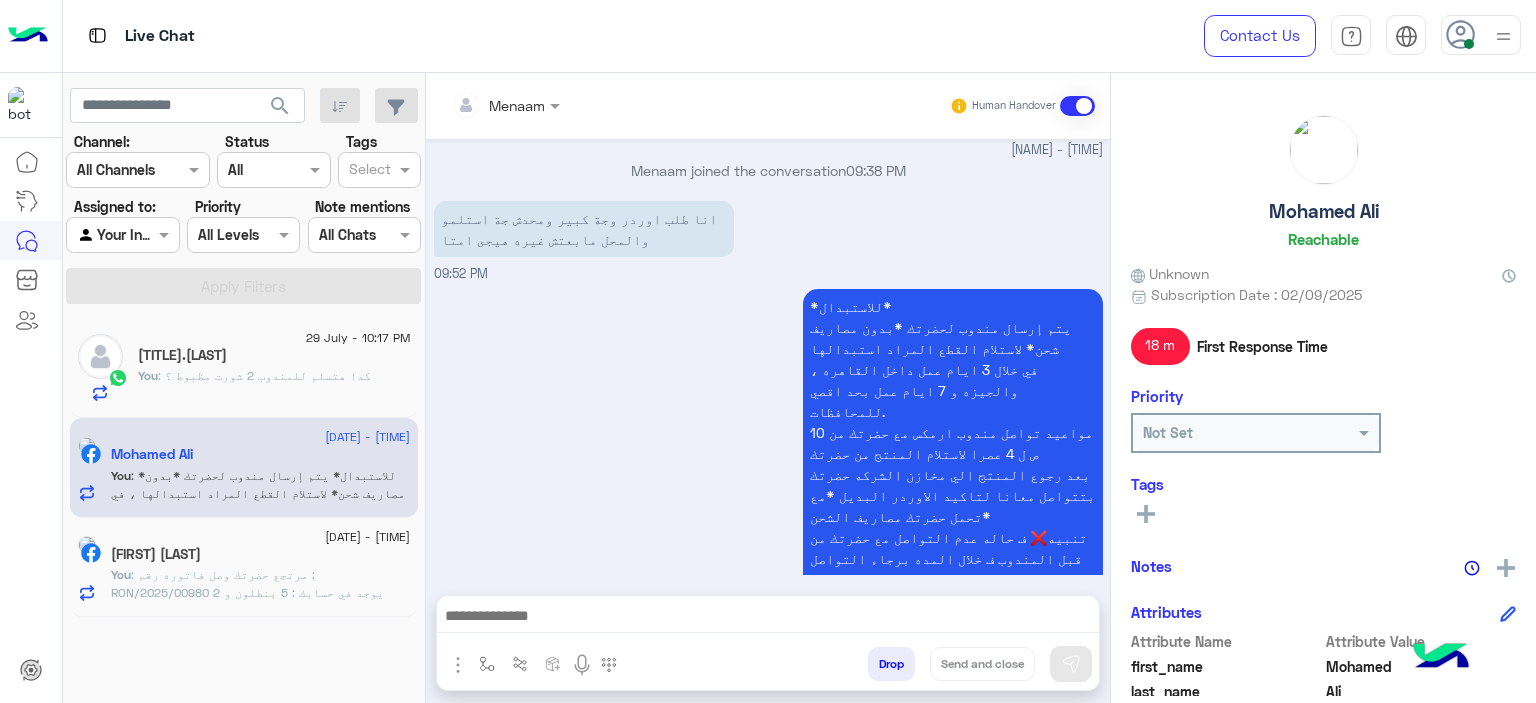 click on ": كدا هتسلم للمندوب 2 شورت مظبوط ؟" 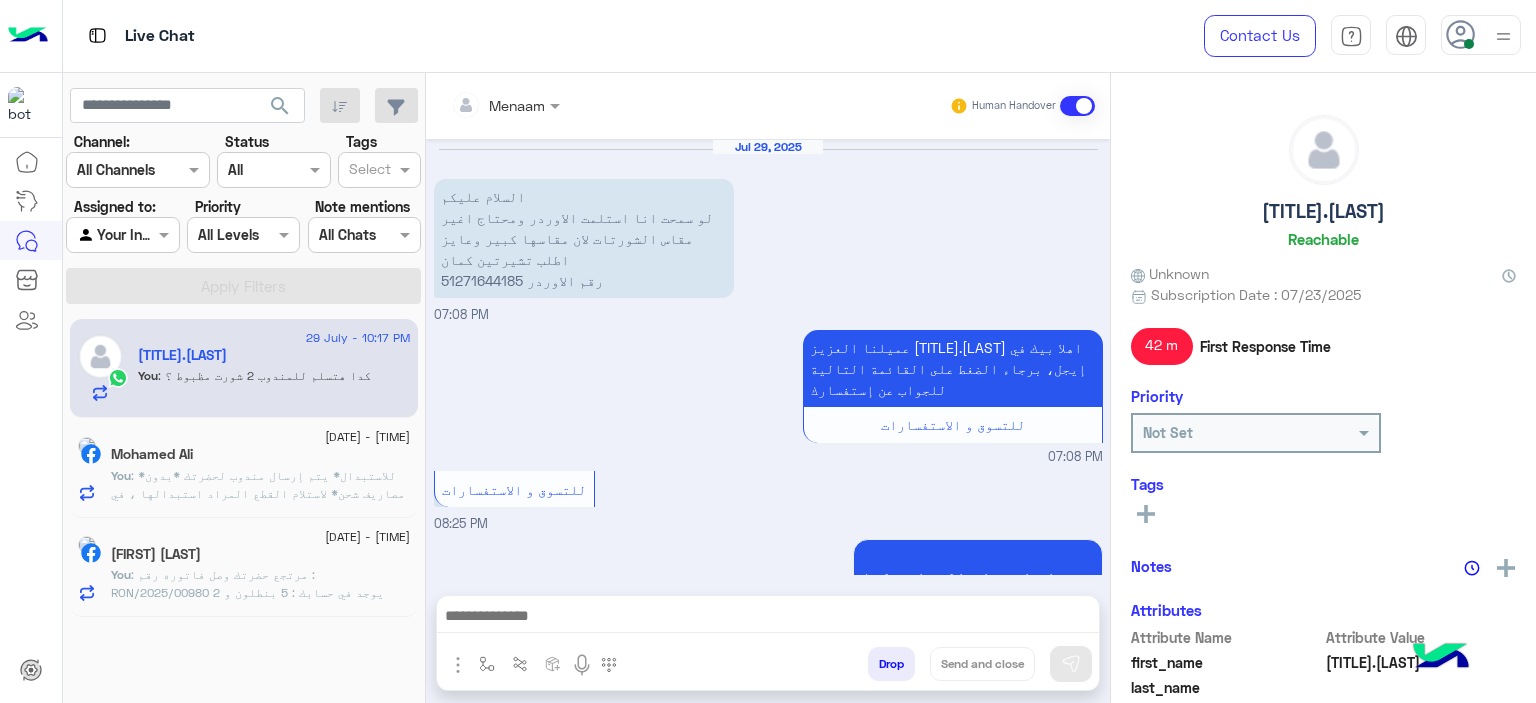 scroll, scrollTop: 1659, scrollLeft: 0, axis: vertical 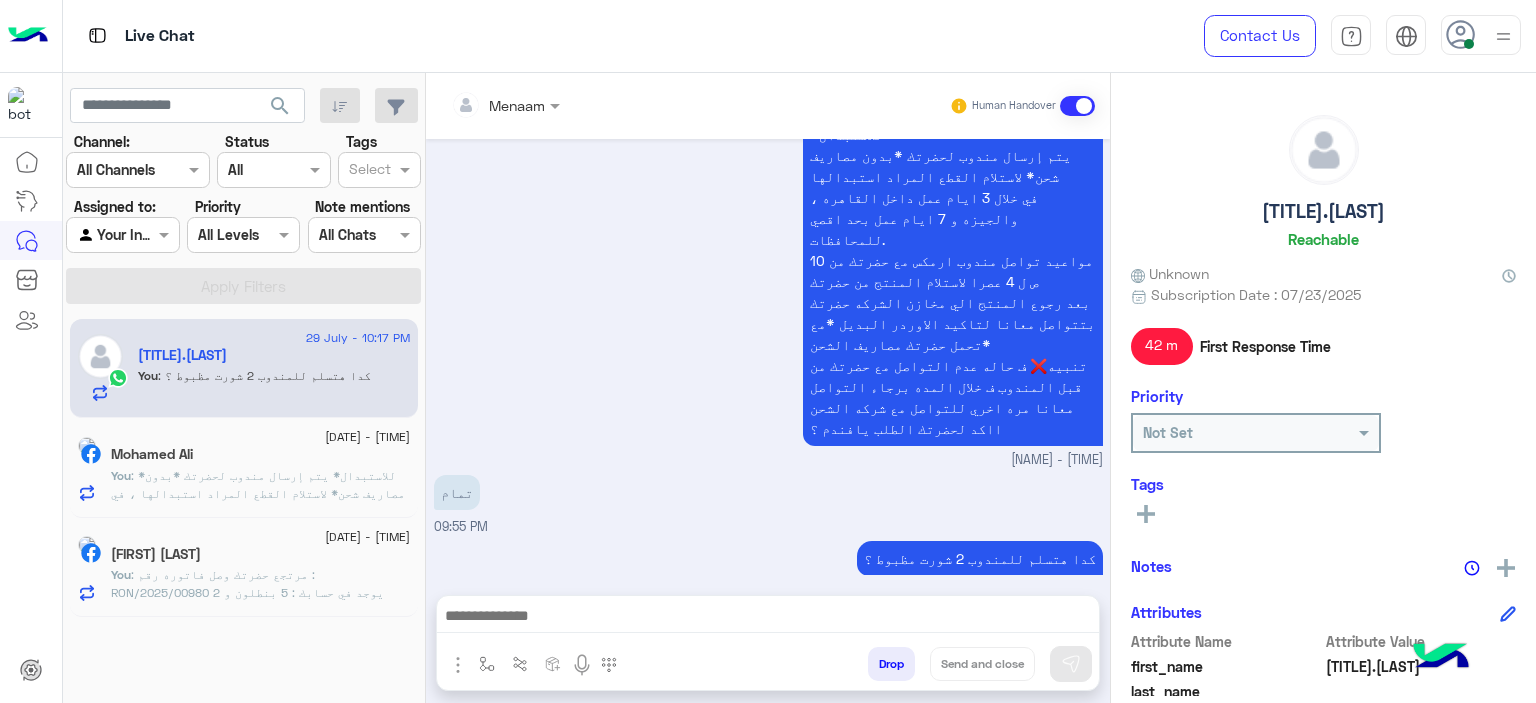 click on ": *للاستبدال*
يتم إرسال مندوب لحضرتك *بدون مصاريف شحن* لاستلام القطع المراد استبدالها
، في خلال 3 ايام عمل داخل القاهره والجيزه و 7 ايام عمل بحد اقصي للمحافظات.
مواعيد تواصل مندوب ارمكس مع حضرتك من 10 ص ل 4 عصرا لاستلام المنتج من حضرتك
بعد رجوع المنتج الي مخازن الشركه حضرتك بتتواصل معانا لتاكيد الاوردر البديل *مع تحمل حضرتك مصاريف الشحن*
تنبيه❌ ف حاله عدم التواصل مع حضرتك من قبل المندوب ف خلال المده برجاء التواصل معانا مره اخري للتواصل مع شركه الشحن
ااكد لحضرتك الطلب يافندم ؟" 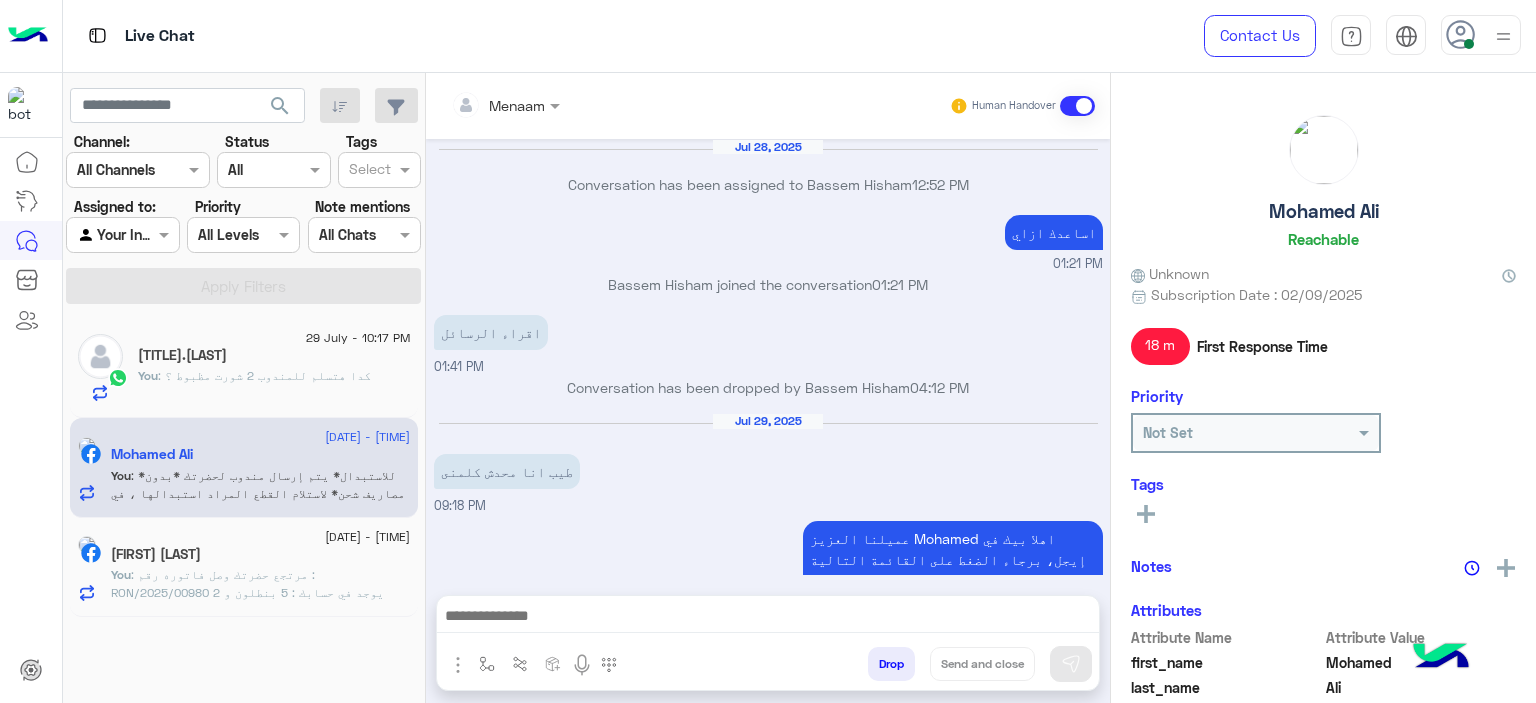 scroll, scrollTop: 1491, scrollLeft: 0, axis: vertical 